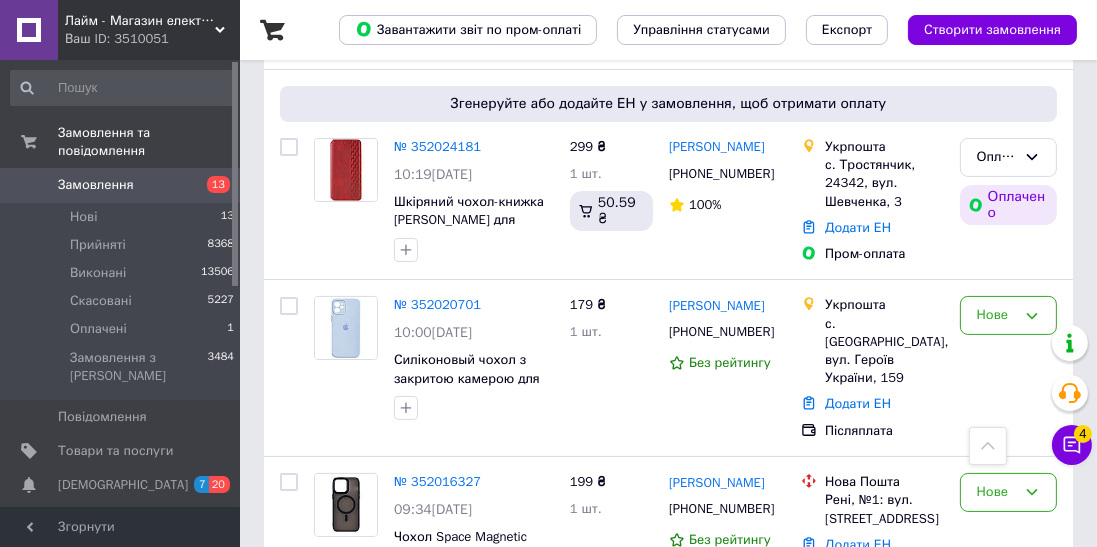 scroll, scrollTop: 302, scrollLeft: 0, axis: vertical 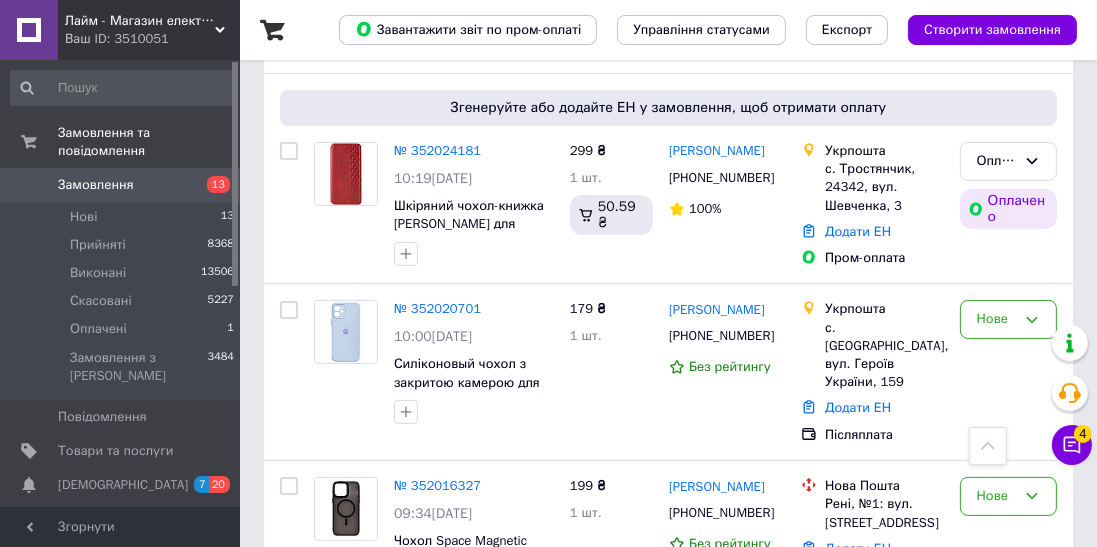 click on "Оплачено" at bounding box center [1008, 161] 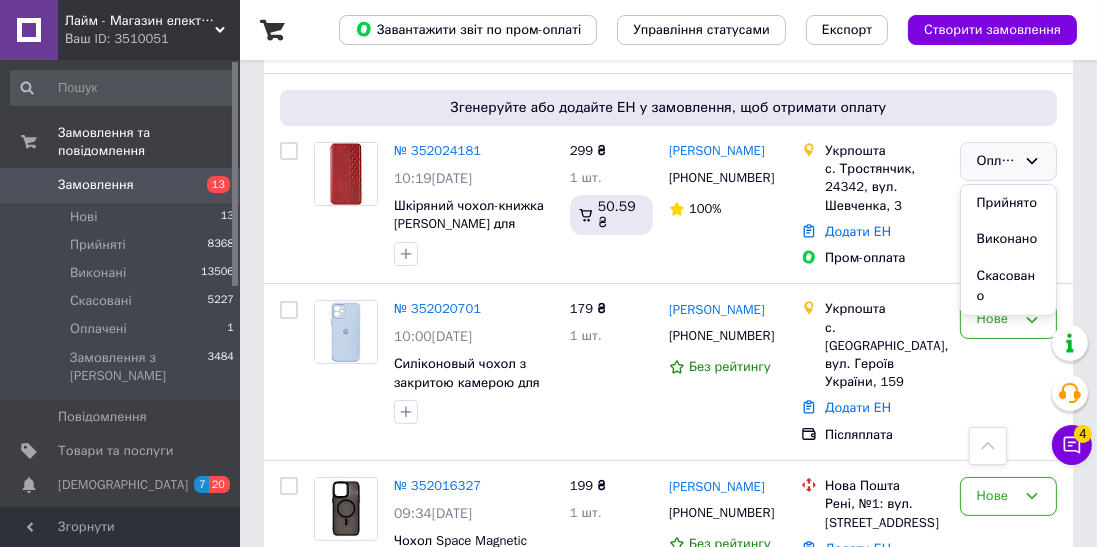 click on "Прийнято" at bounding box center [1008, 203] 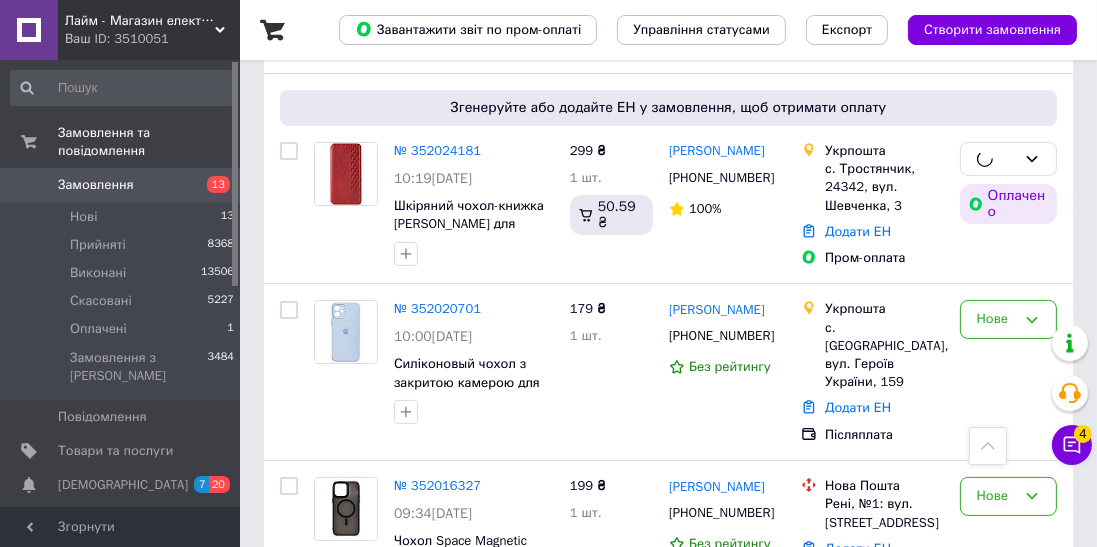 click on "№ 352024181" at bounding box center [437, 150] 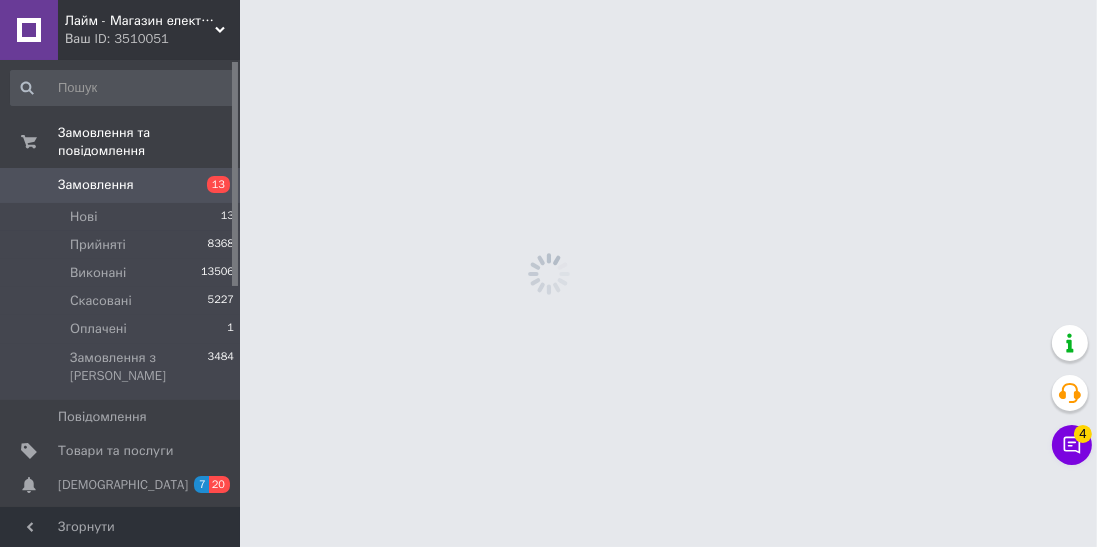 scroll, scrollTop: 0, scrollLeft: 0, axis: both 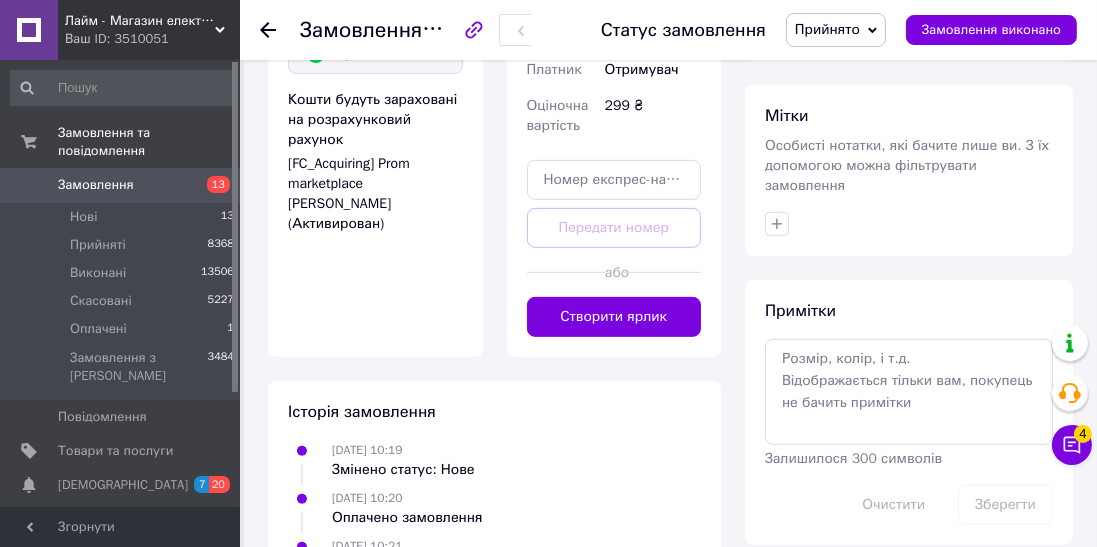 click on "Створити ярлик" at bounding box center [614, 317] 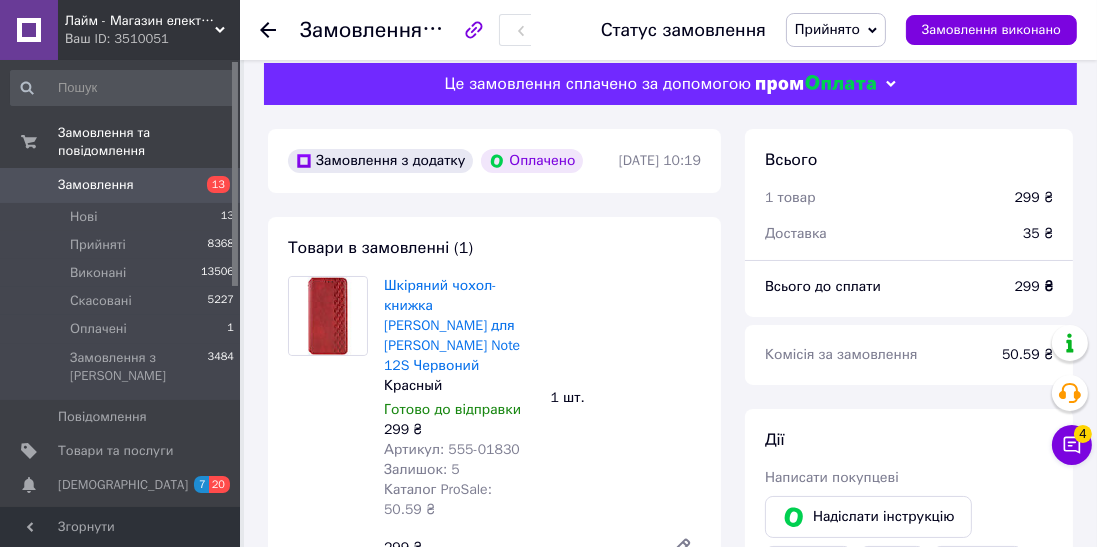 scroll, scrollTop: 13, scrollLeft: 0, axis: vertical 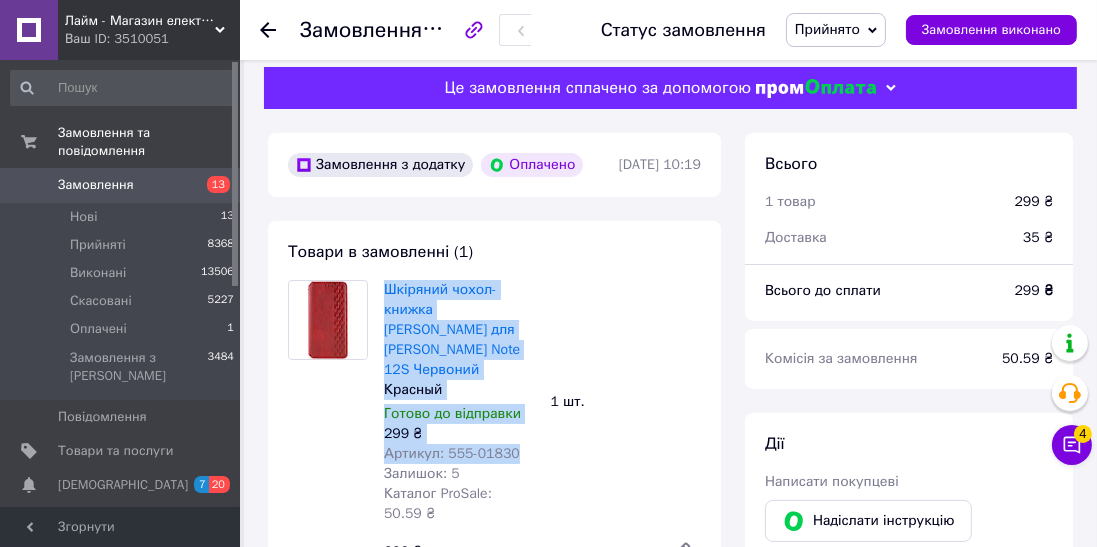 copy on "Шкіряний чохол-книжка [PERSON_NAME] для Xiaomi Redmi Note 12S Червоний Красный Готово до відправки 299 ₴ Артикул: 555-01830" 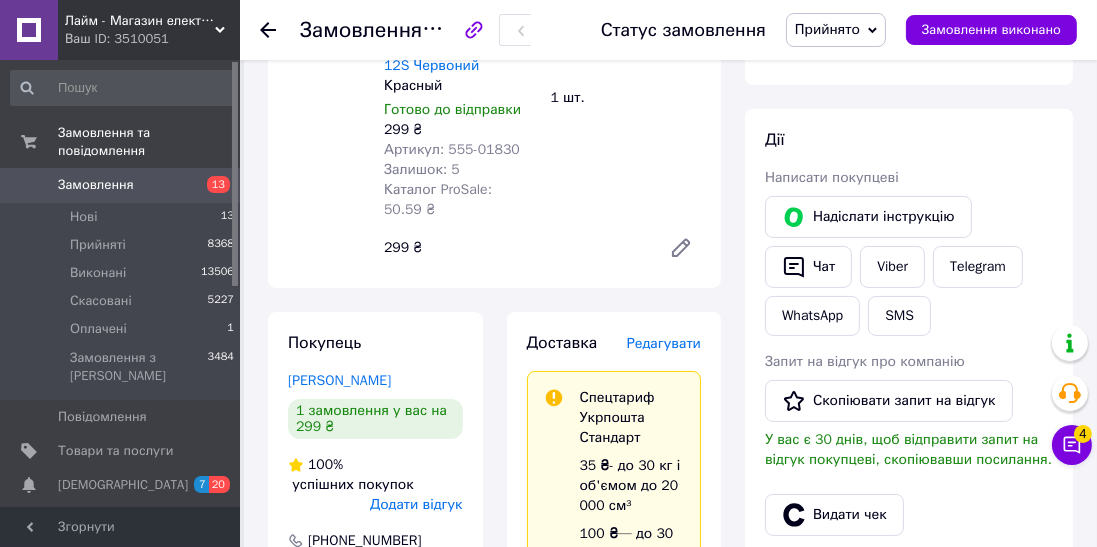 scroll, scrollTop: 329, scrollLeft: 0, axis: vertical 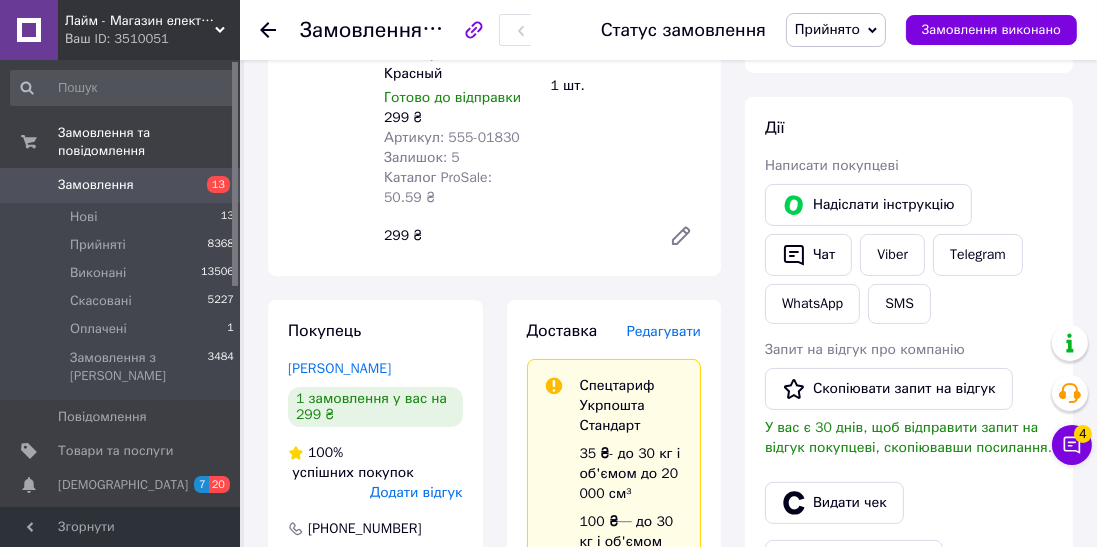 click on "SMS" at bounding box center (899, 304) 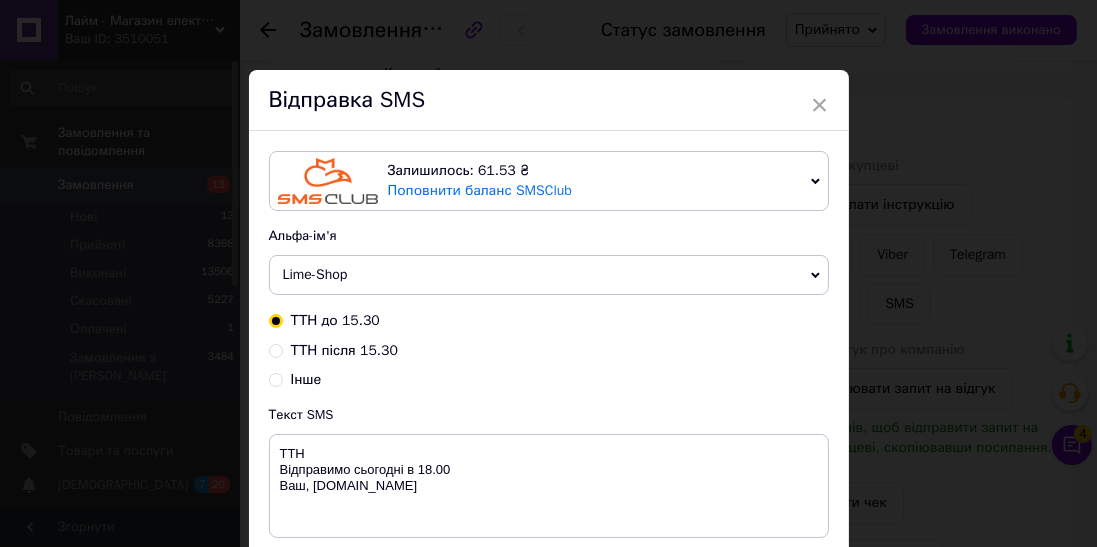 click on "ТТН після 15.30" at bounding box center [344, 350] 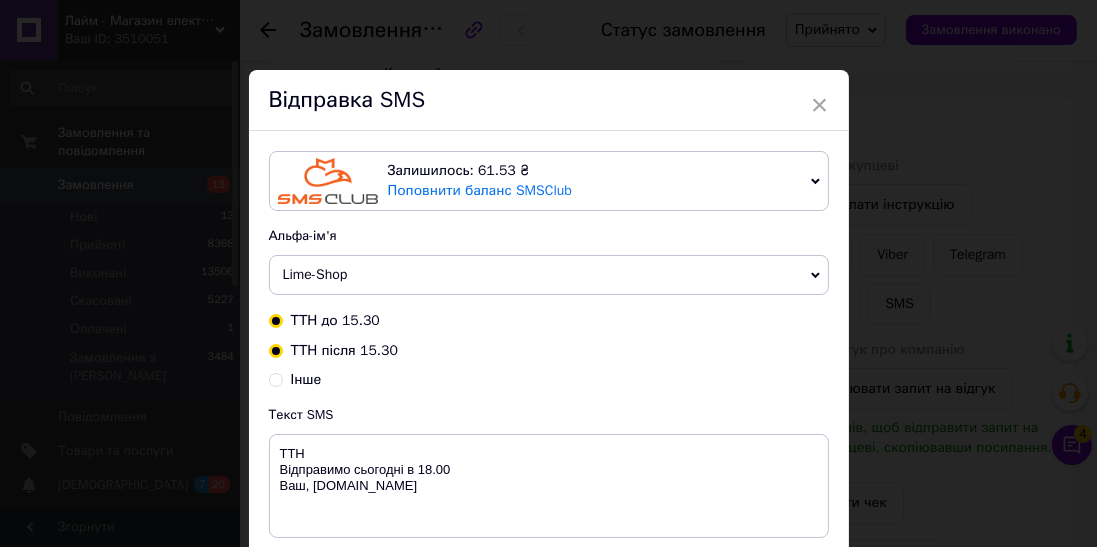 radio on "true" 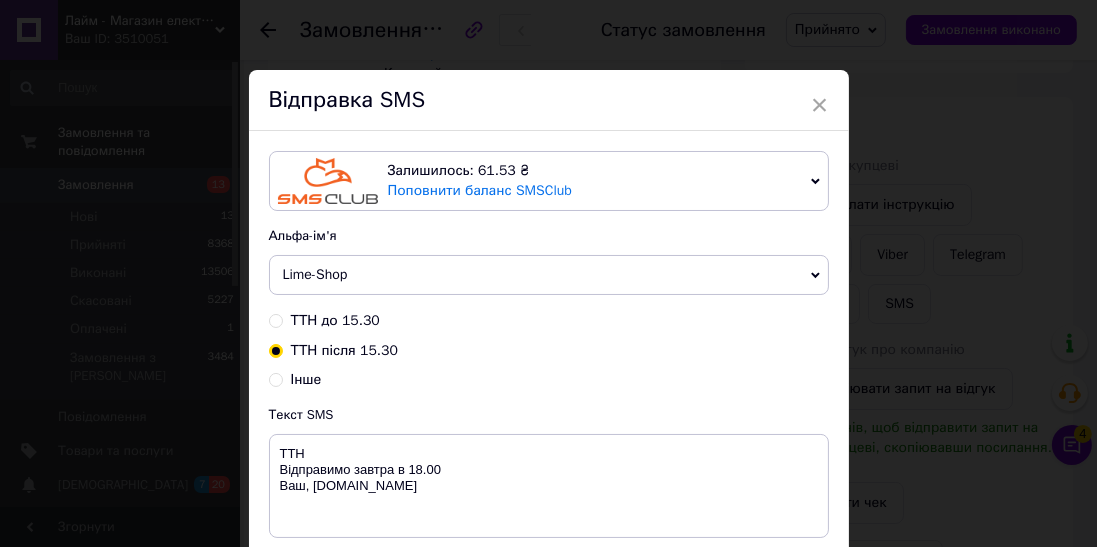 click on "ТТН до 15.30" at bounding box center (335, 320) 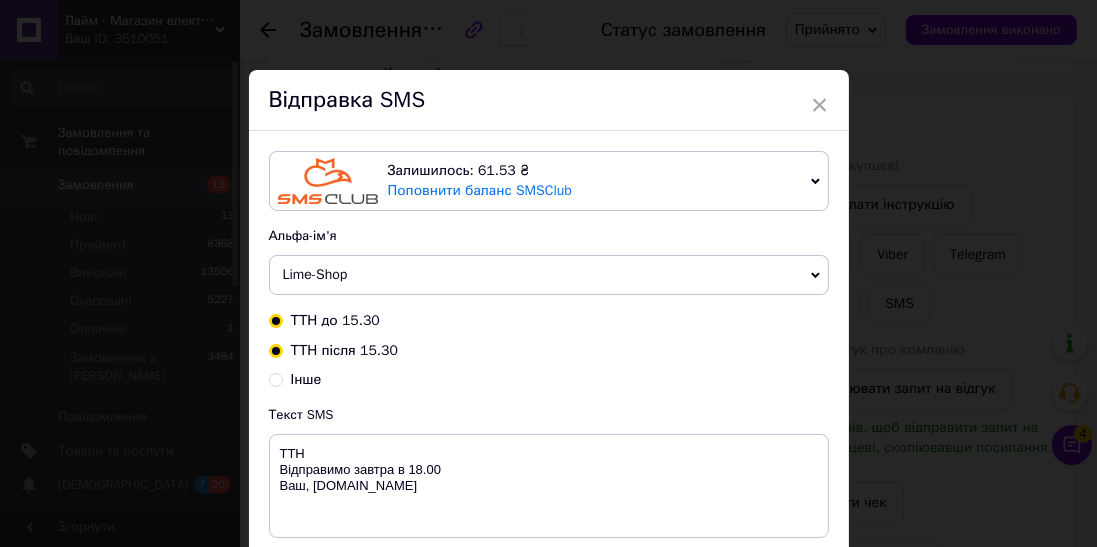 radio on "false" 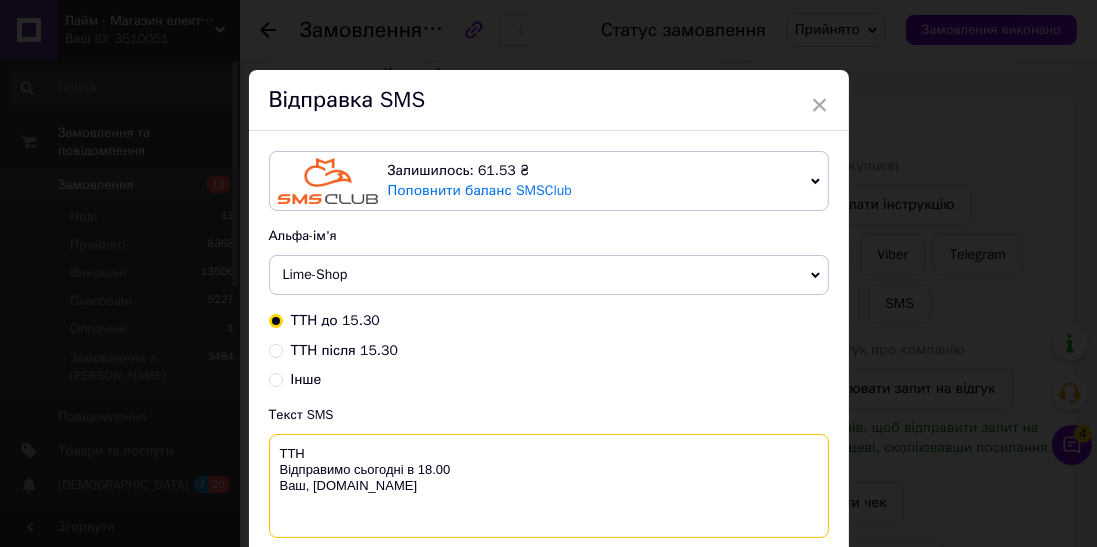 click on "ТТН
Відправимо сьогодні в 18.00
Ваш, [DOMAIN_NAME]" at bounding box center [549, 486] 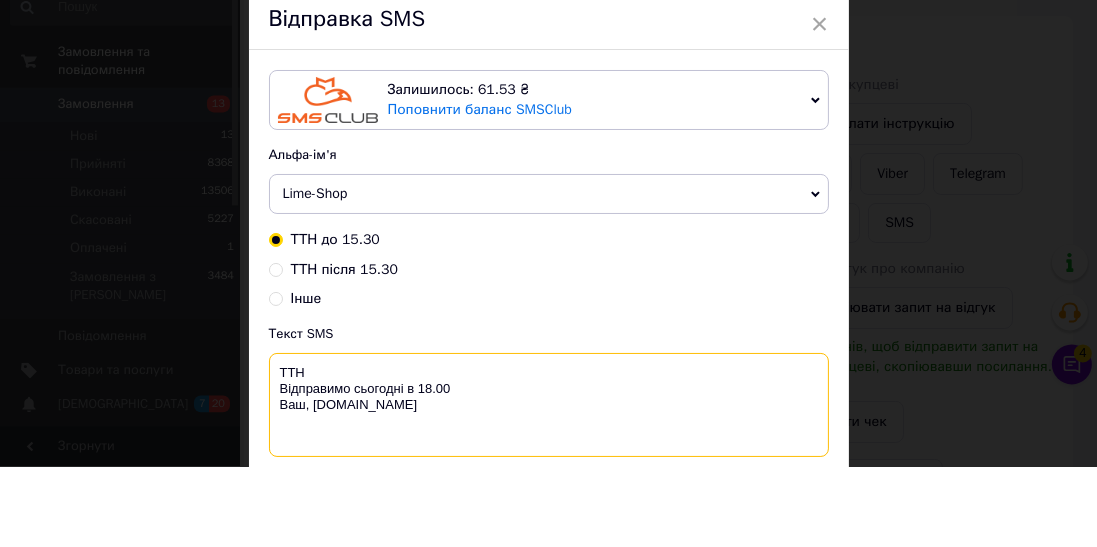 scroll, scrollTop: 329, scrollLeft: 0, axis: vertical 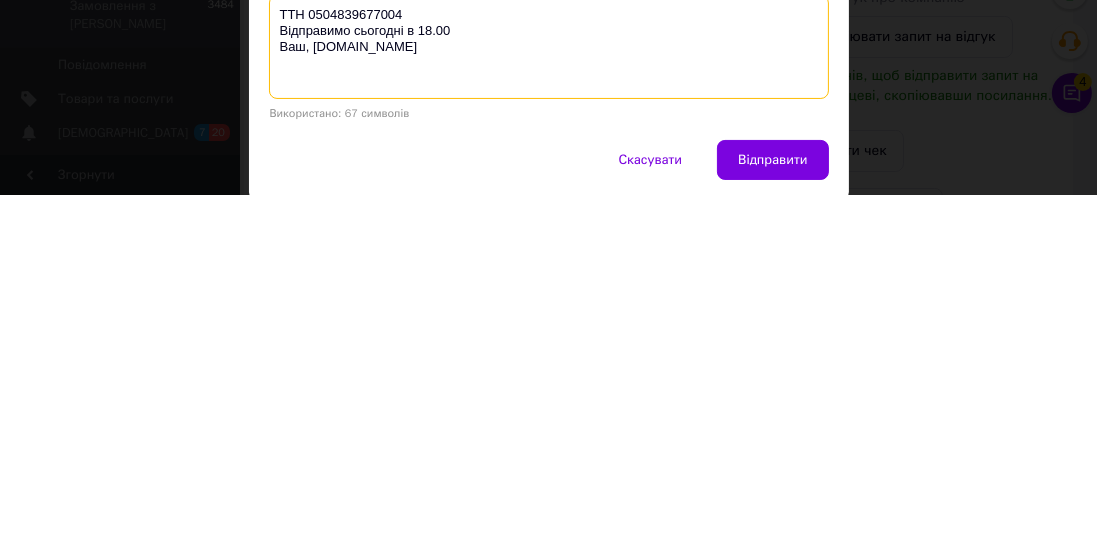 type on "ТТН 0504839677004
Відправимо сьогодні в 18.00
Ваш, [DOMAIN_NAME]" 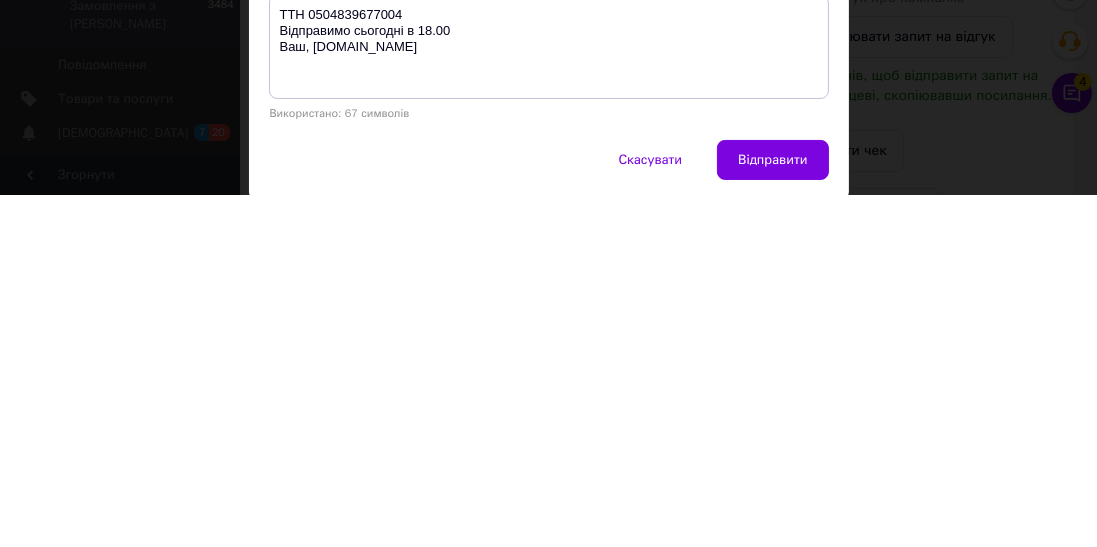 click on "Відправити" at bounding box center [772, 512] 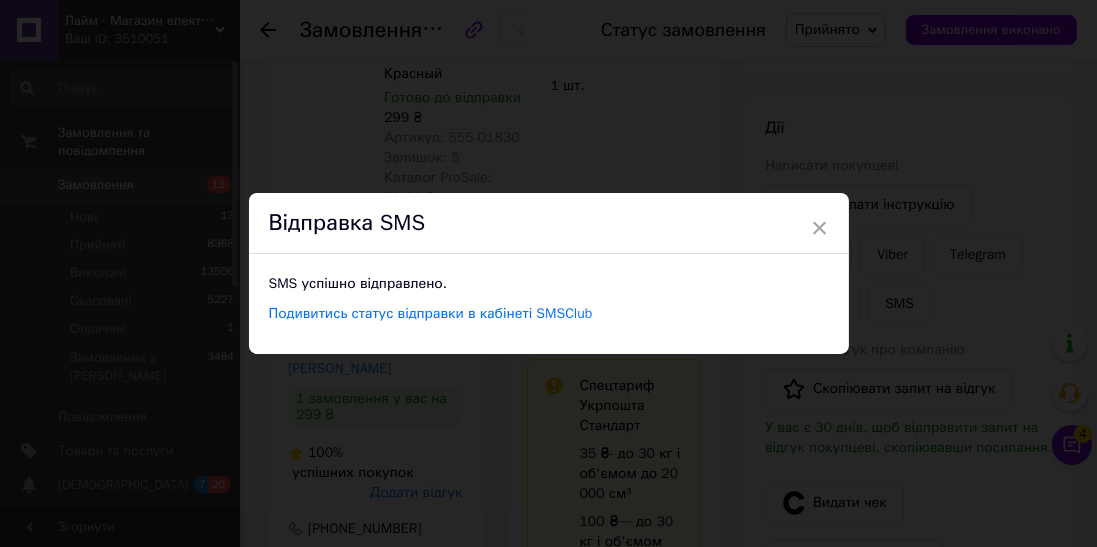 scroll, scrollTop: 0, scrollLeft: 0, axis: both 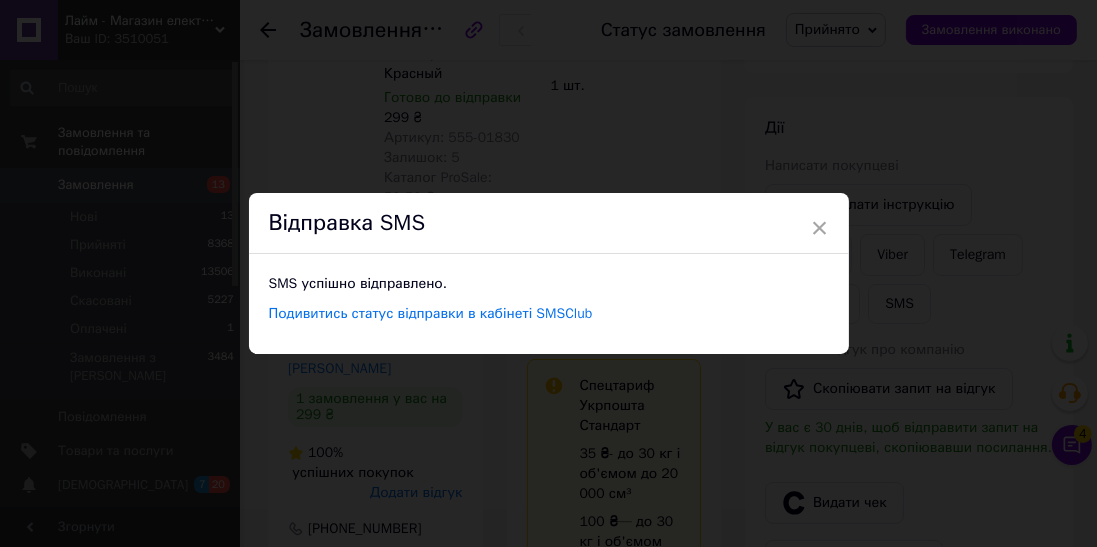 click on "× Відправка SMS SMS успішно відправлено. Подивитись статус відправки в кабінеті SMSClub" at bounding box center [548, 273] 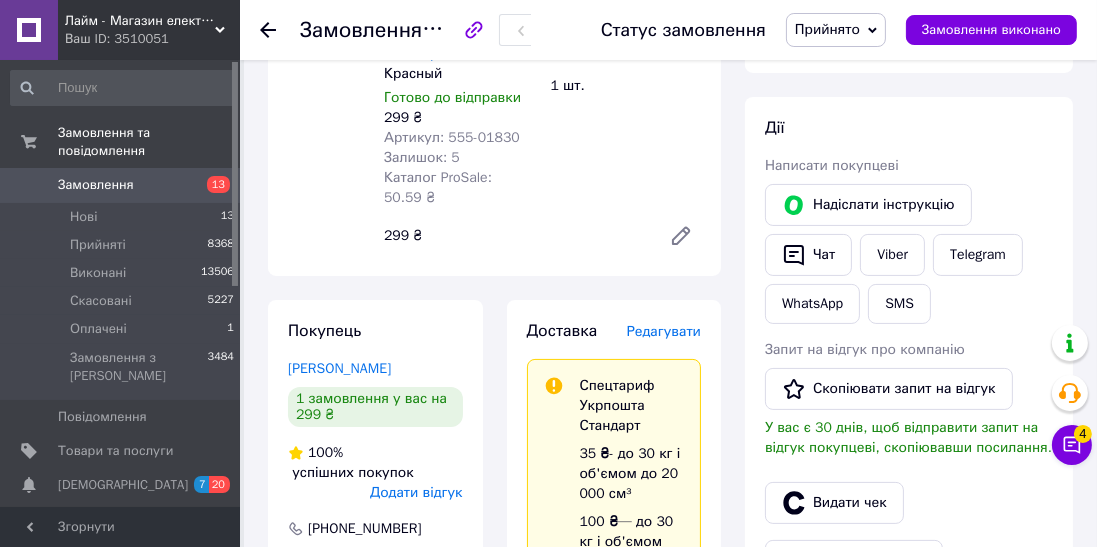 click 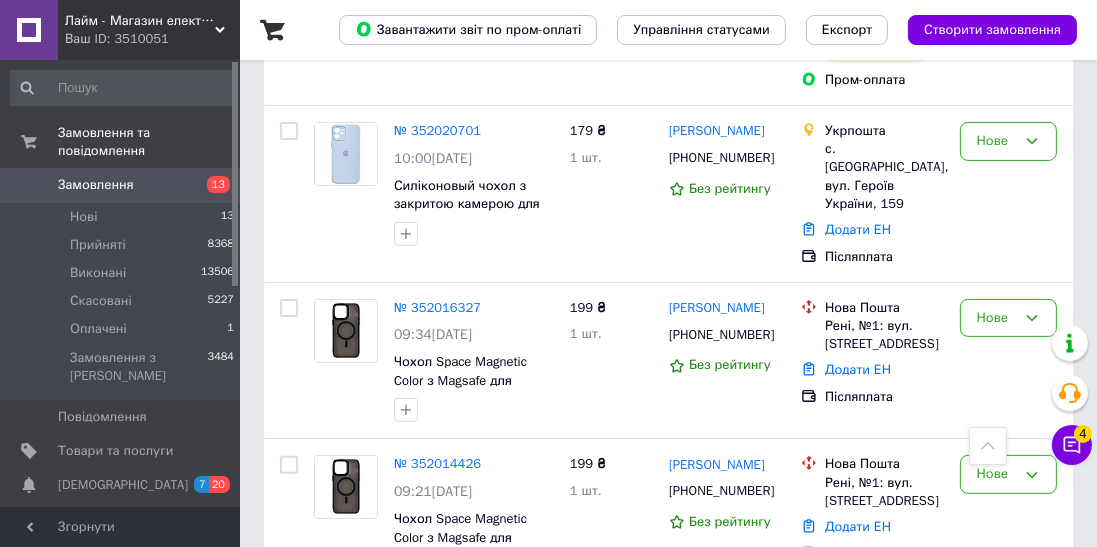 scroll, scrollTop: 528, scrollLeft: 0, axis: vertical 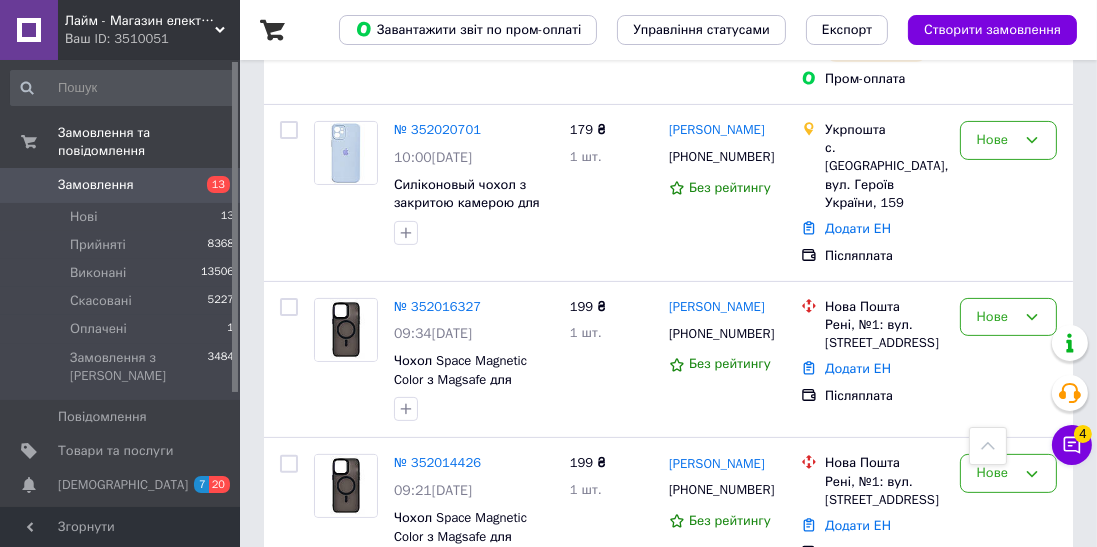 click on "№ 352016327" at bounding box center [437, 306] 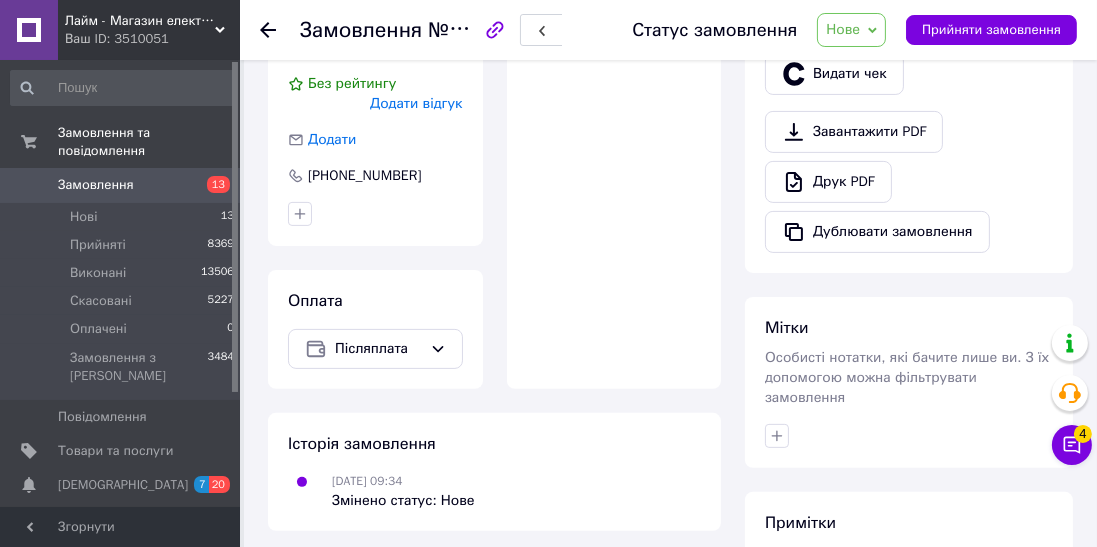 scroll, scrollTop: 578, scrollLeft: 0, axis: vertical 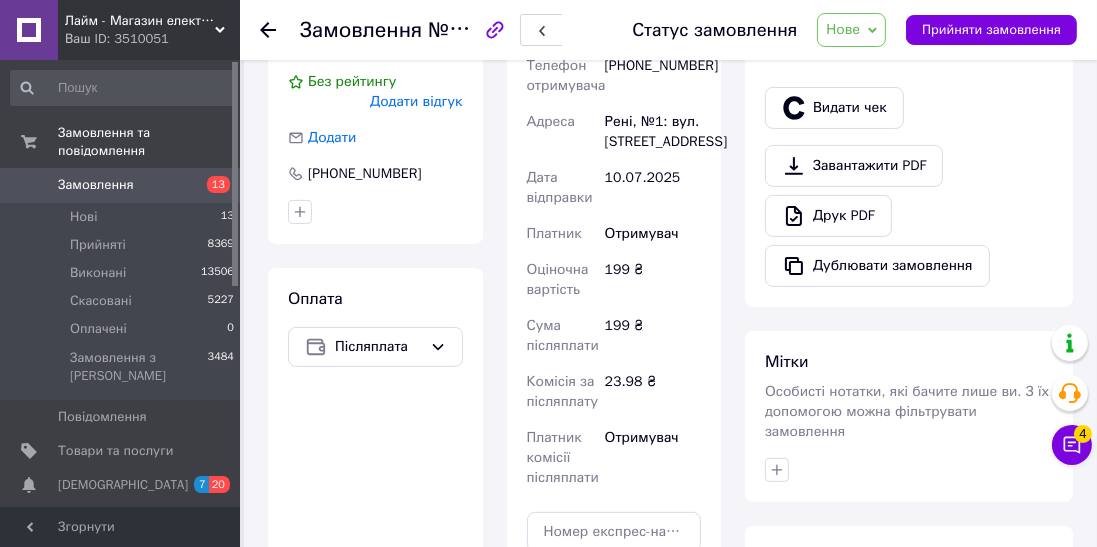 click 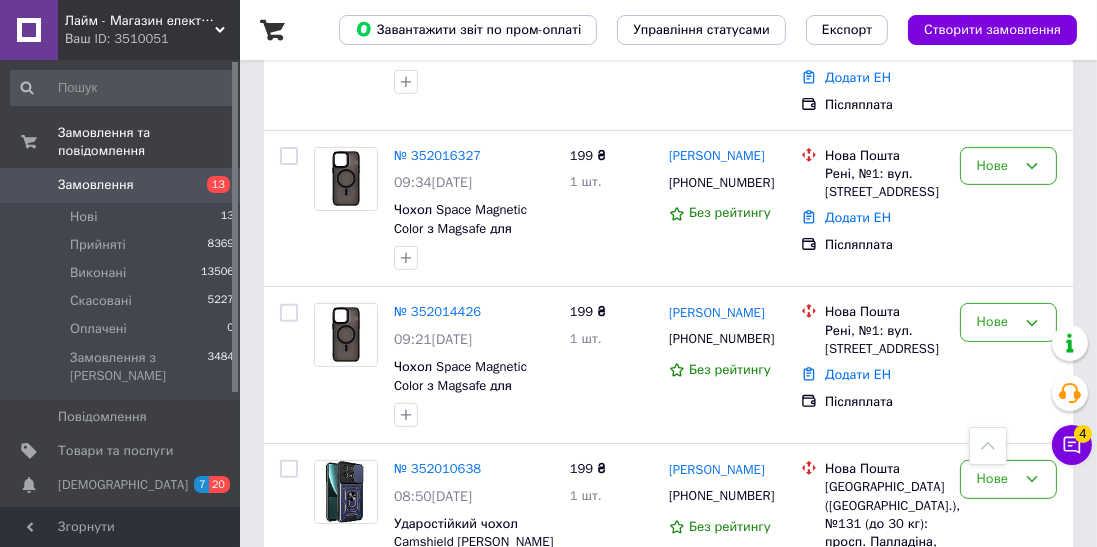 scroll, scrollTop: 680, scrollLeft: 0, axis: vertical 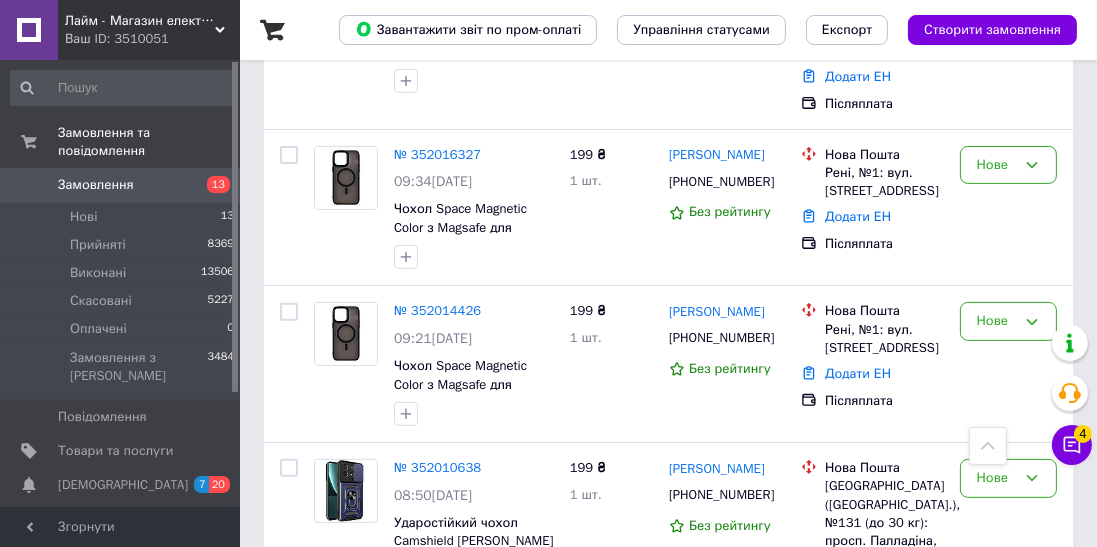 click 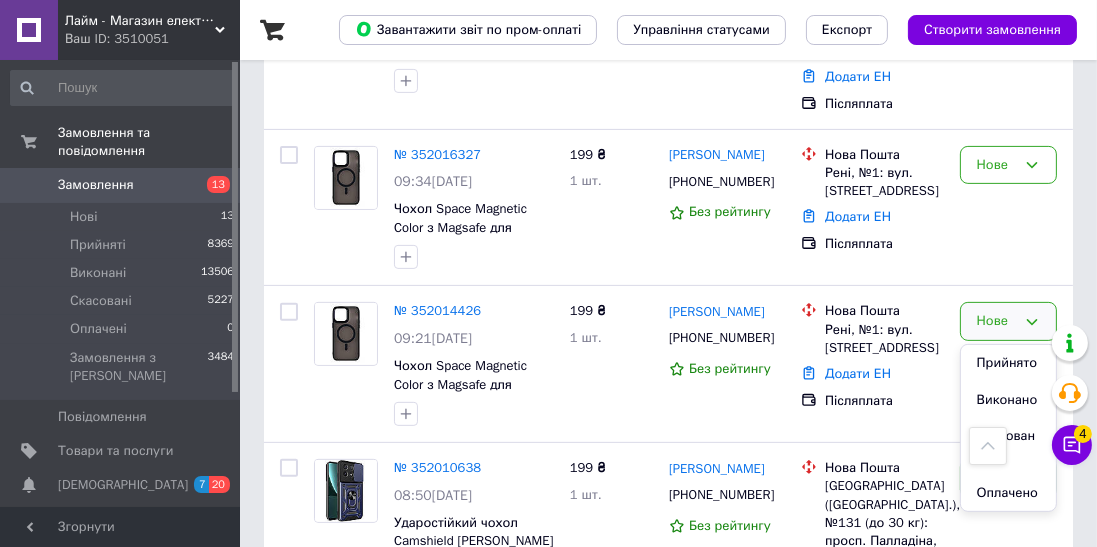 click on "Скасовано" at bounding box center (1008, 446) 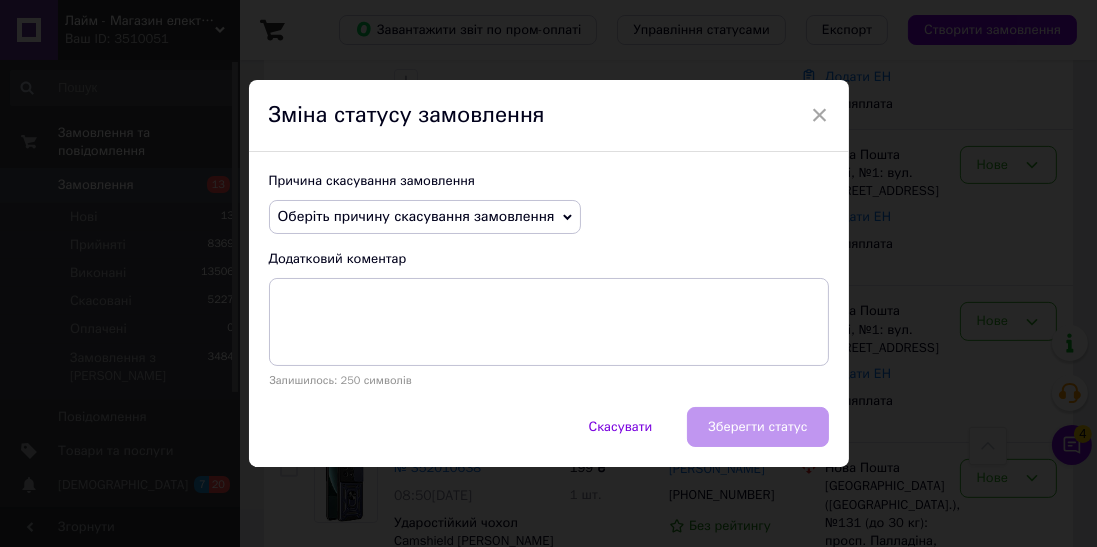 click on "Оберіть причину скасування замовлення" at bounding box center [416, 216] 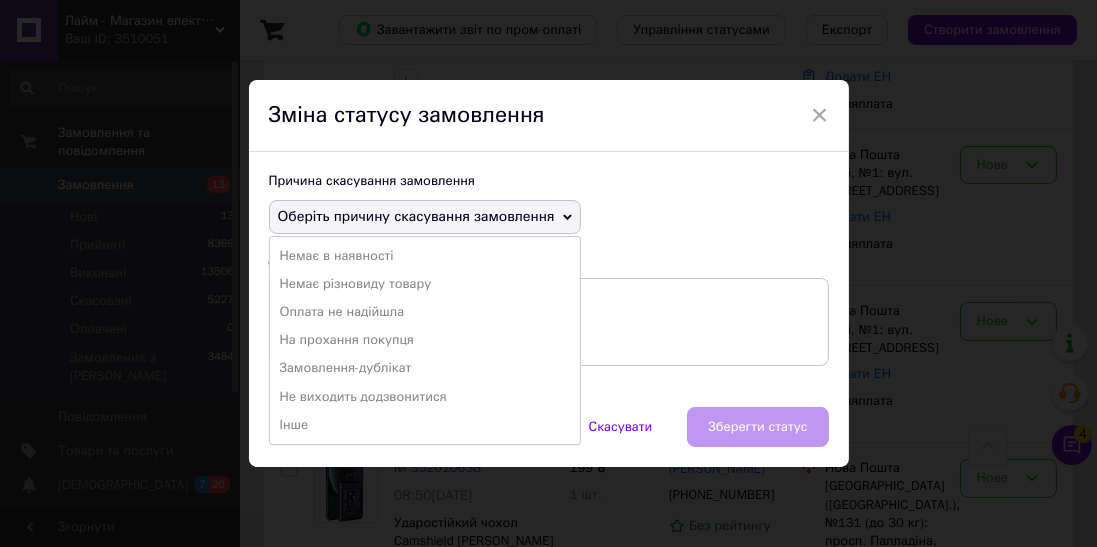 click on "Замовлення-дублікат" at bounding box center [425, 368] 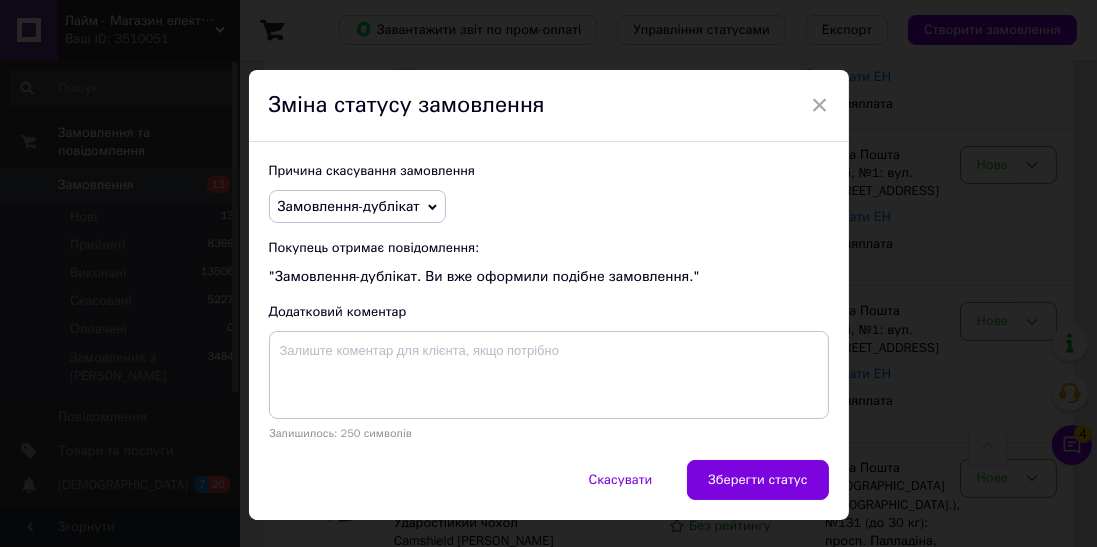 click on "Зберегти статус" at bounding box center [757, 480] 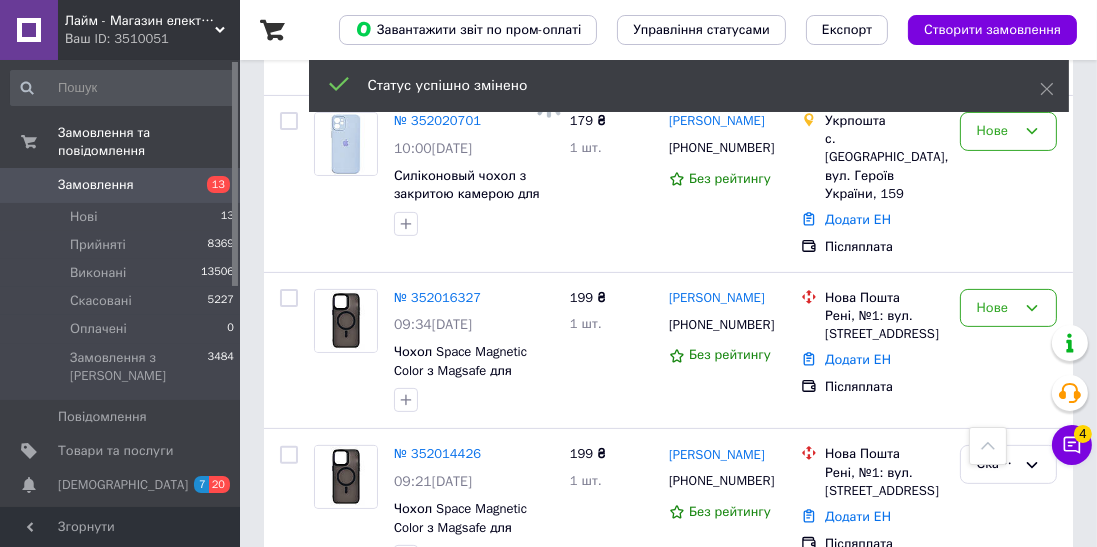 click on "№ 352016327" at bounding box center [437, 297] 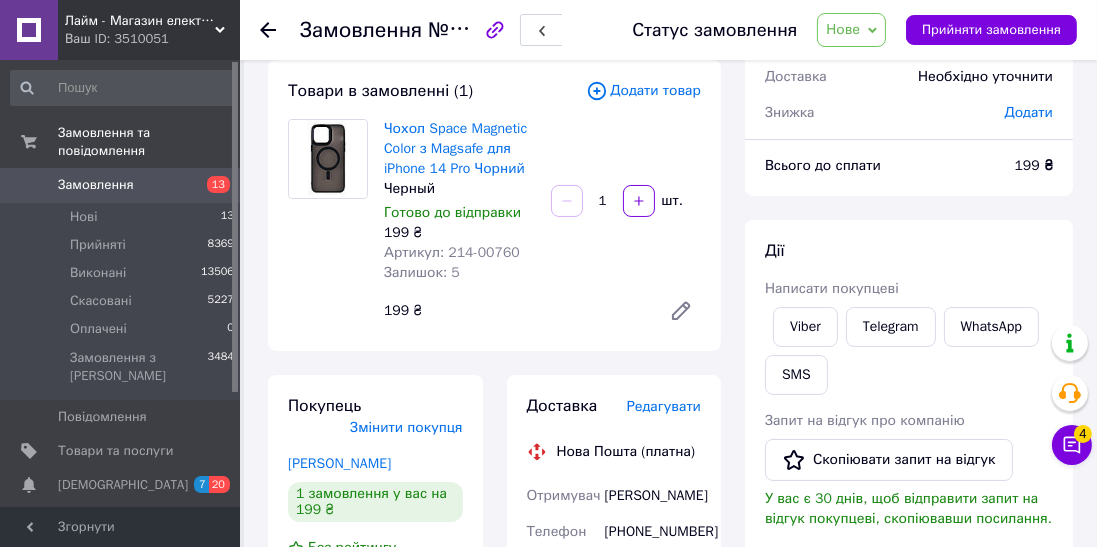 scroll, scrollTop: 68, scrollLeft: 0, axis: vertical 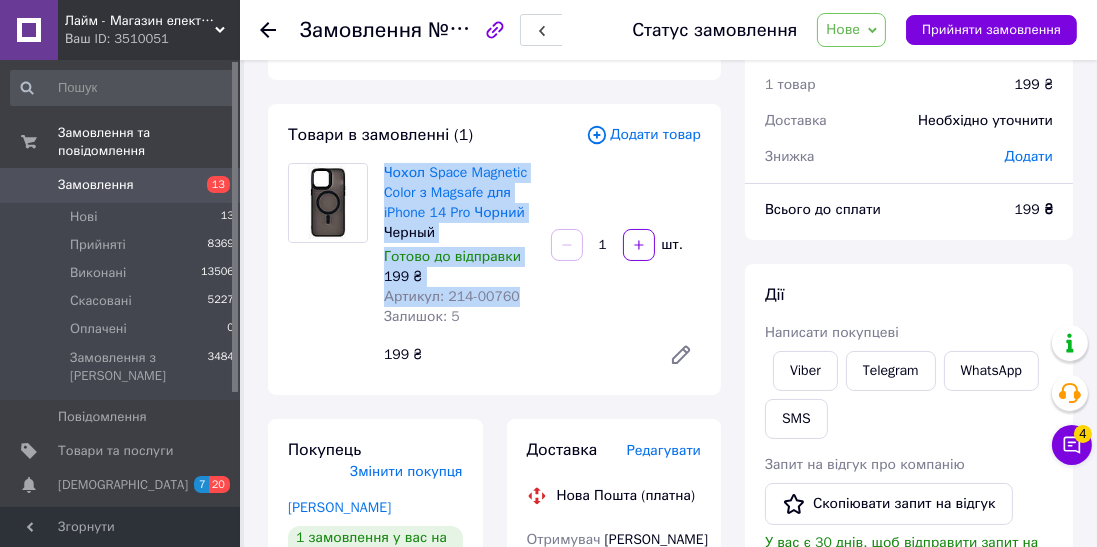 copy on "Чохол Space Magnetic Color з Magsafe для iPhone 14 Pro Чорний Черный Готово до відправки 199 ₴ Артикул: 214-00760" 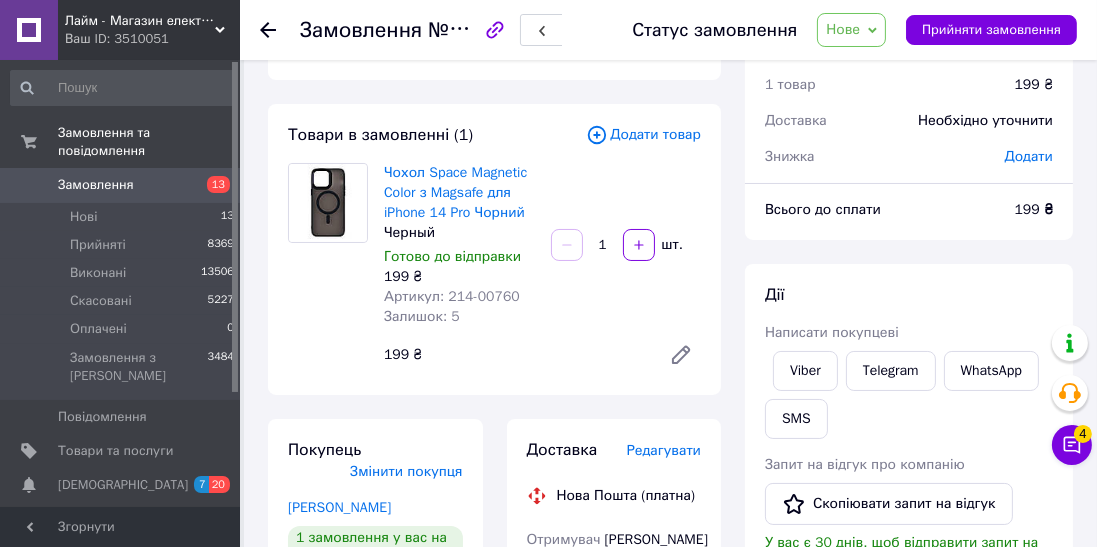 click on "Viber" at bounding box center [805, 371] 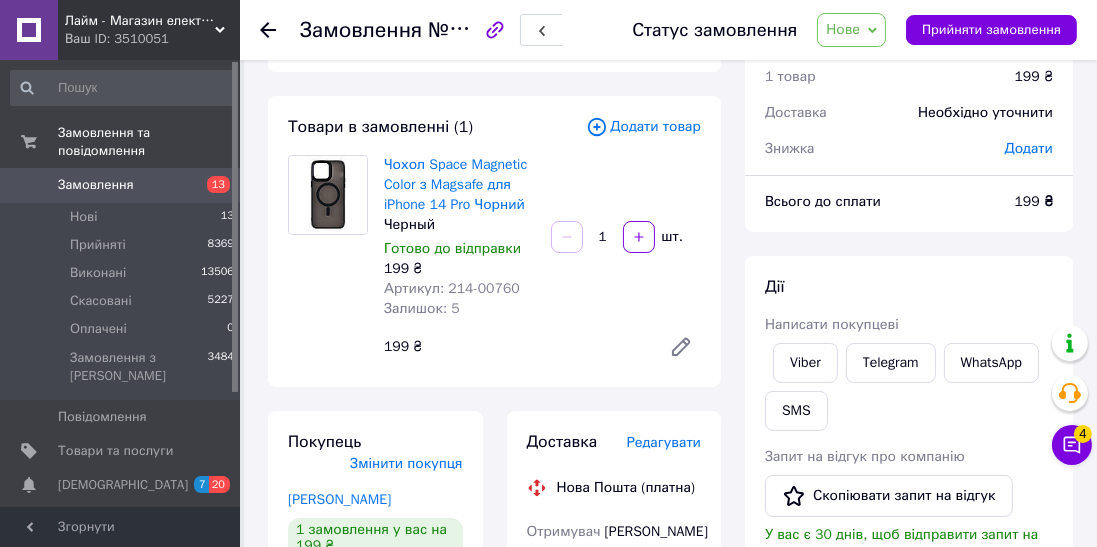 scroll, scrollTop: 164, scrollLeft: 0, axis: vertical 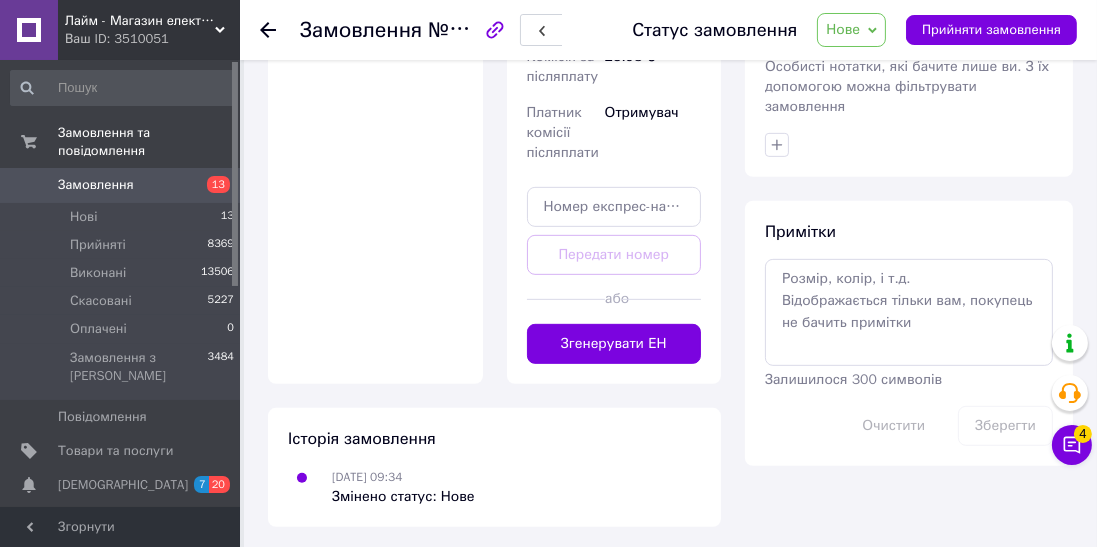 click on "Нове" at bounding box center [851, 30] 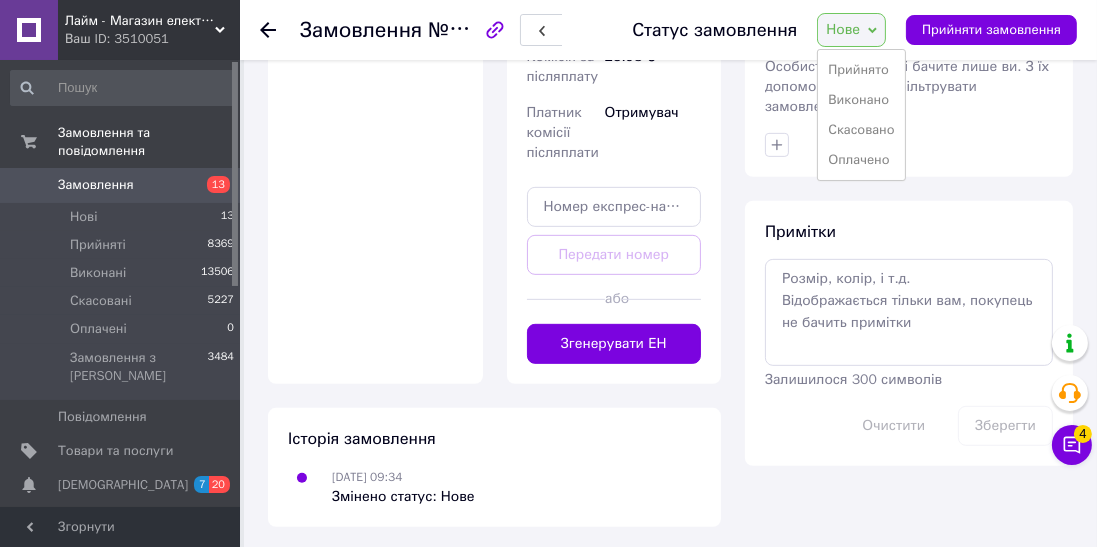 click on "Прийнято" at bounding box center [861, 70] 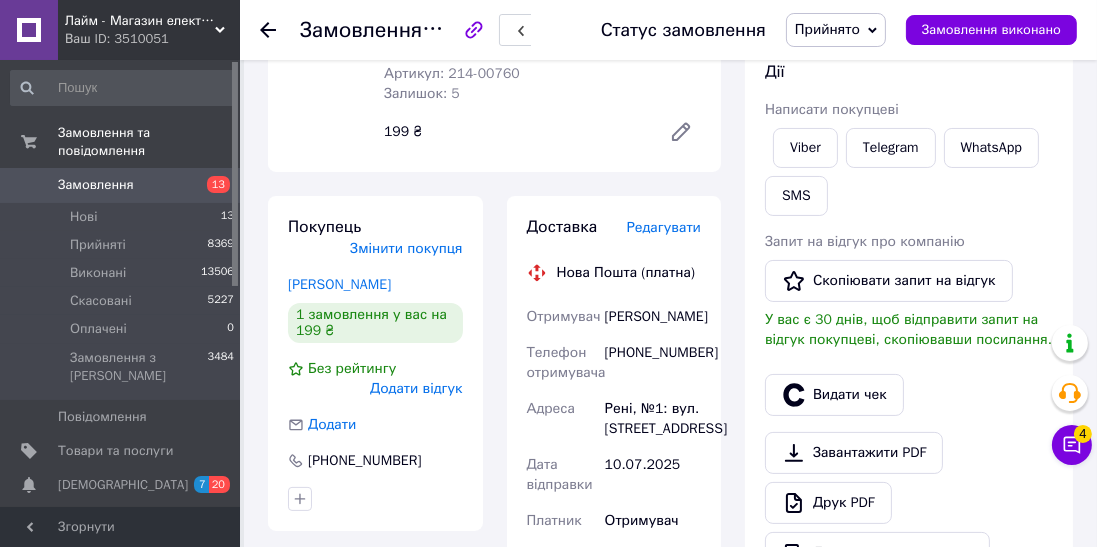 scroll, scrollTop: 0, scrollLeft: 0, axis: both 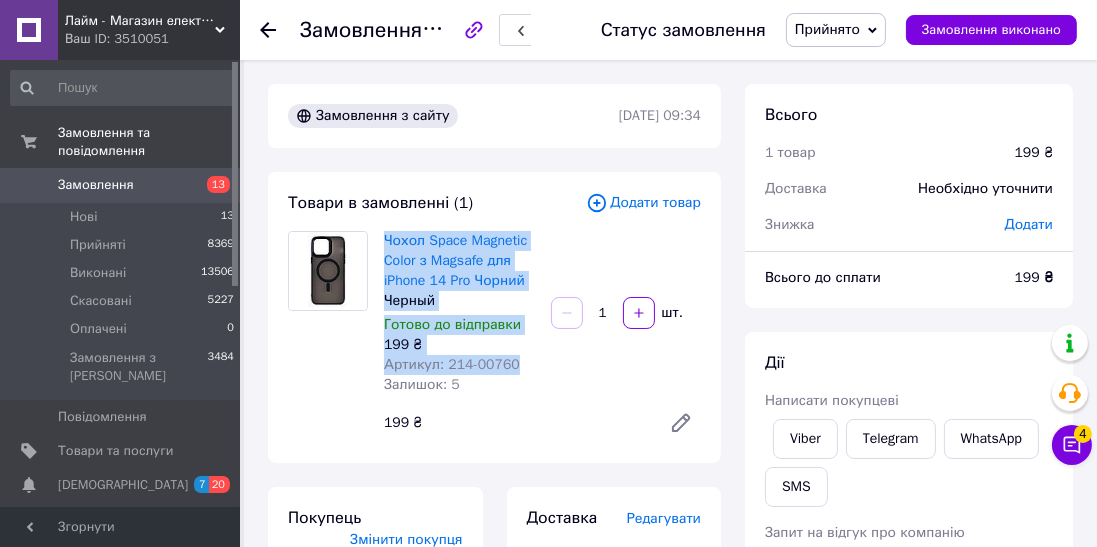 copy on "Чохол Space Magnetic Color з Magsafe для iPhone 14 Pro Чорний Черный Готово до відправки 199 ₴ Артикул: 214-00760" 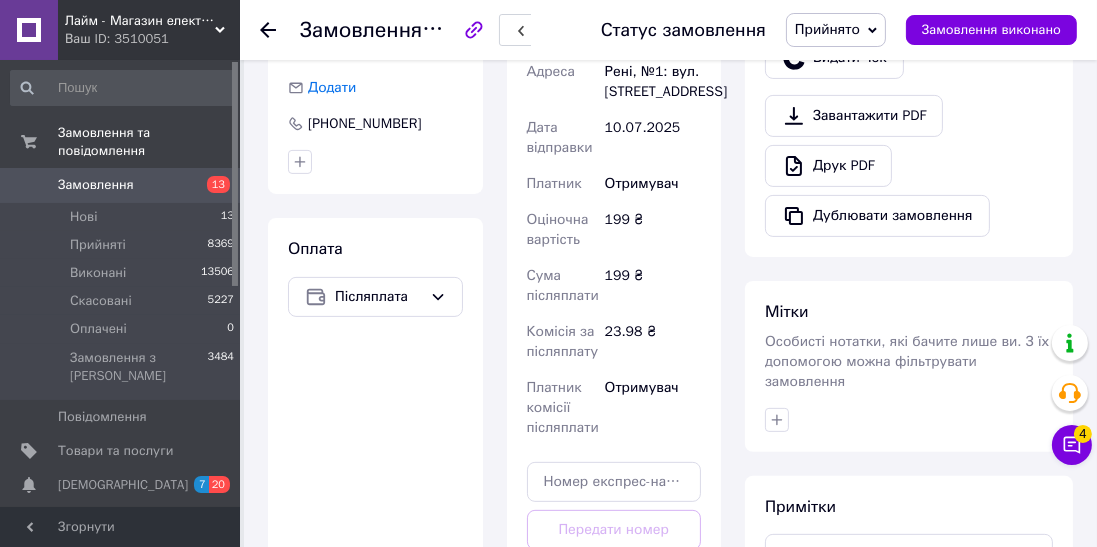 scroll, scrollTop: 903, scrollLeft: 0, axis: vertical 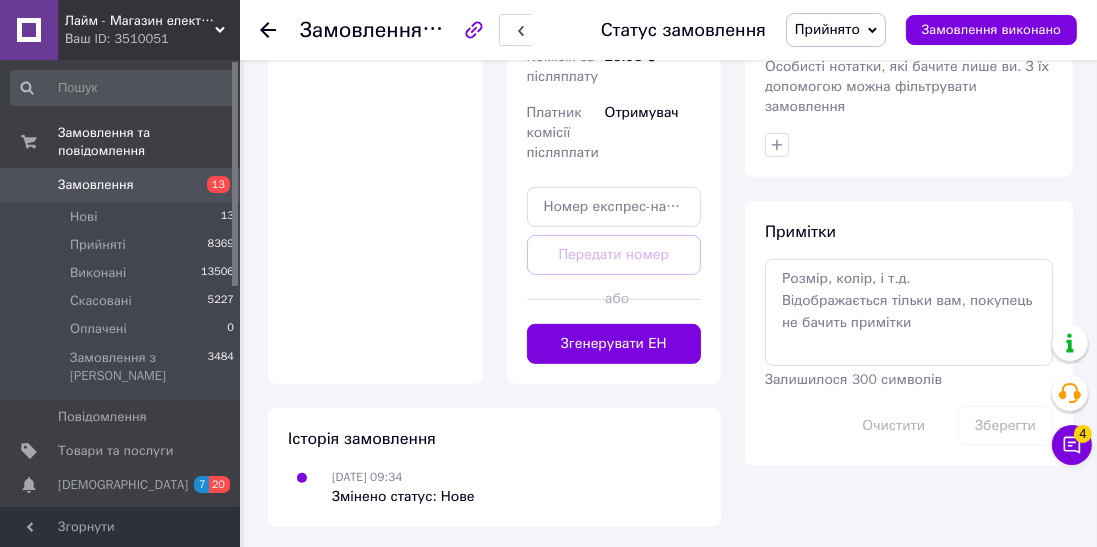 click on "Згенерувати ЕН" at bounding box center (614, 344) 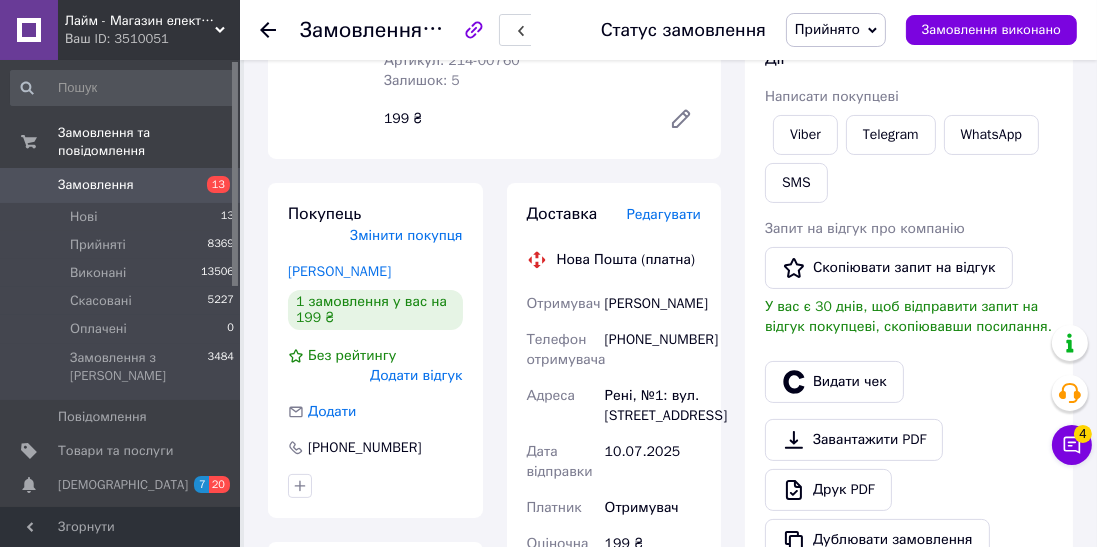 scroll, scrollTop: 302, scrollLeft: 0, axis: vertical 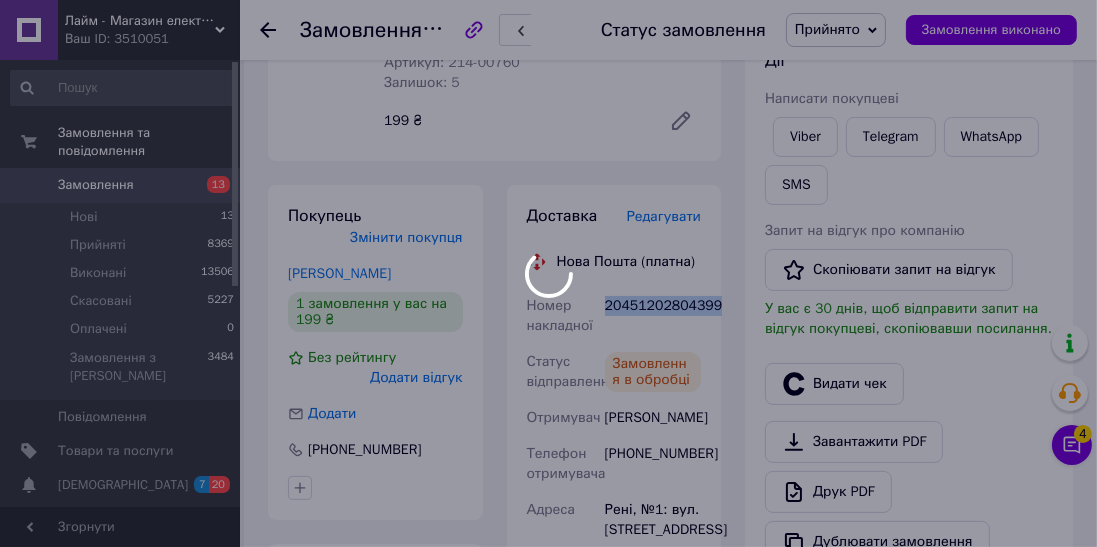 copy on "20451202804399" 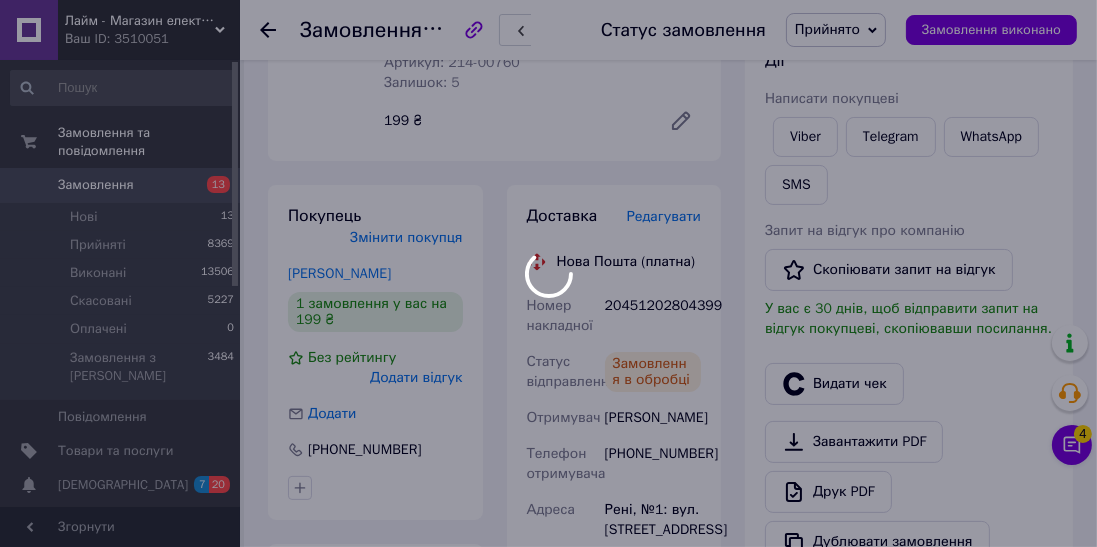click on "Видати чек" at bounding box center (834, 384) 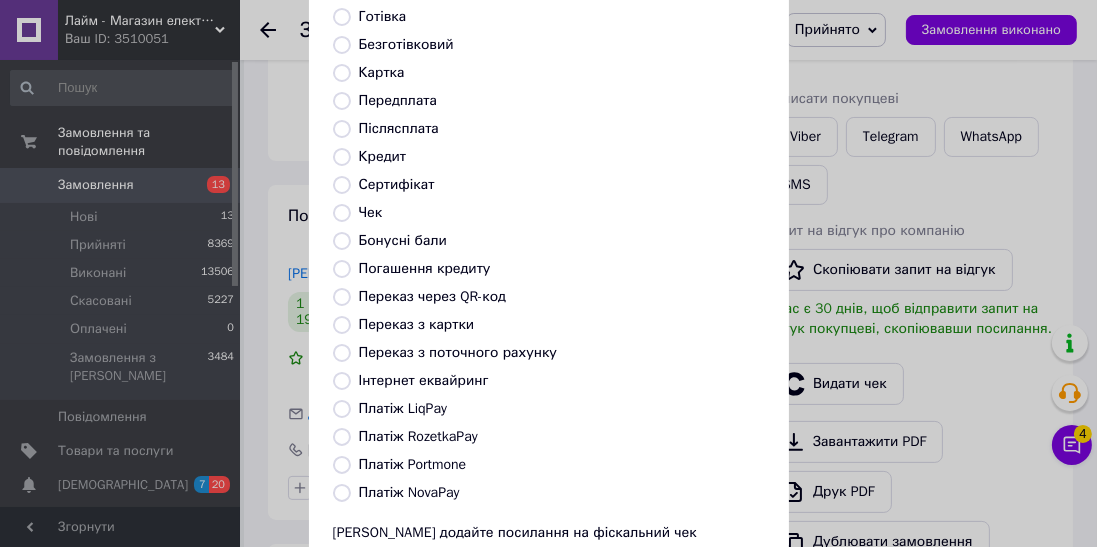 scroll, scrollTop: 310, scrollLeft: 0, axis: vertical 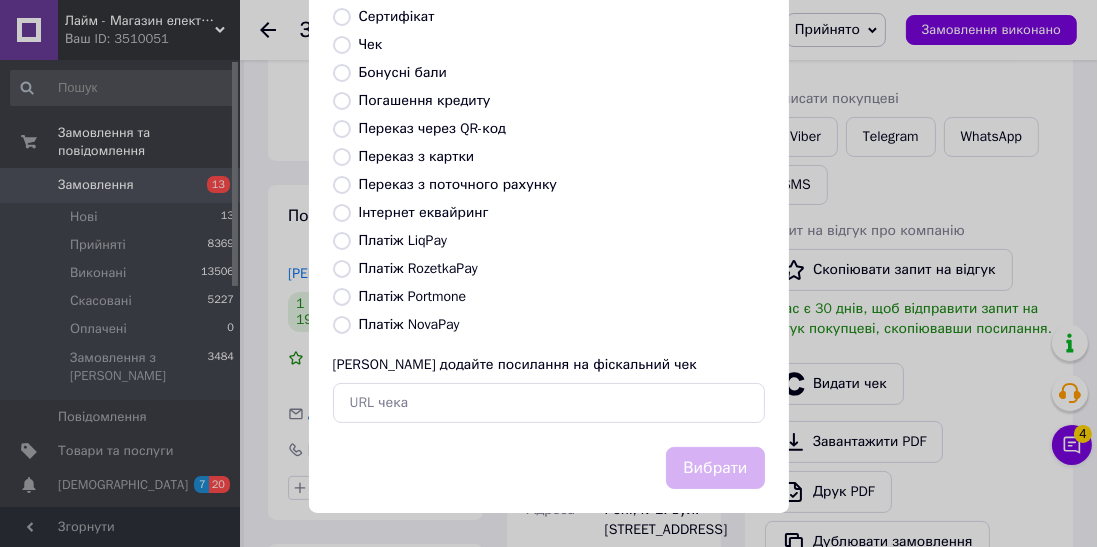 click on "Платіж NovaPay" at bounding box center (342, 325) 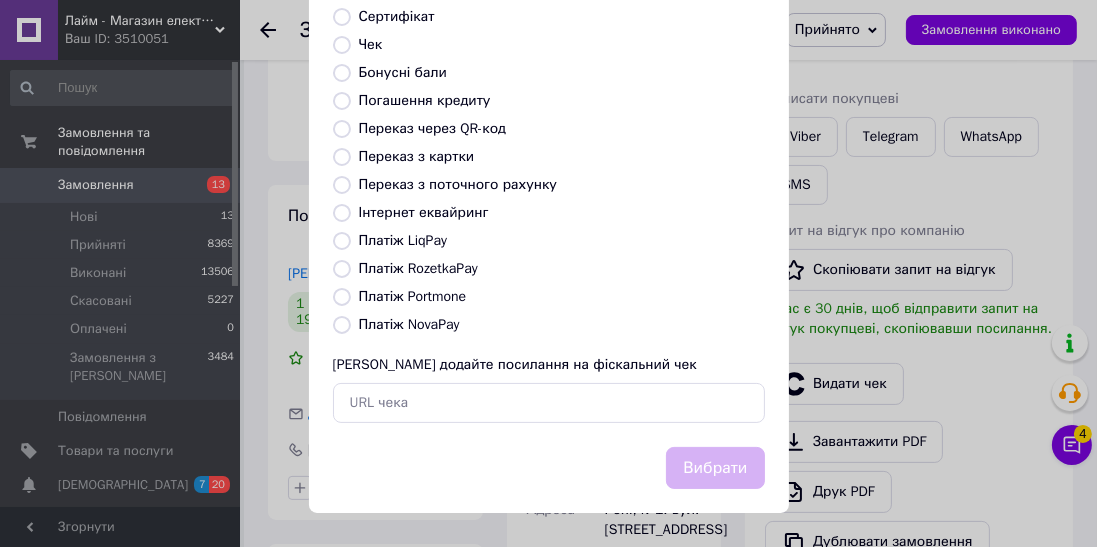 radio on "true" 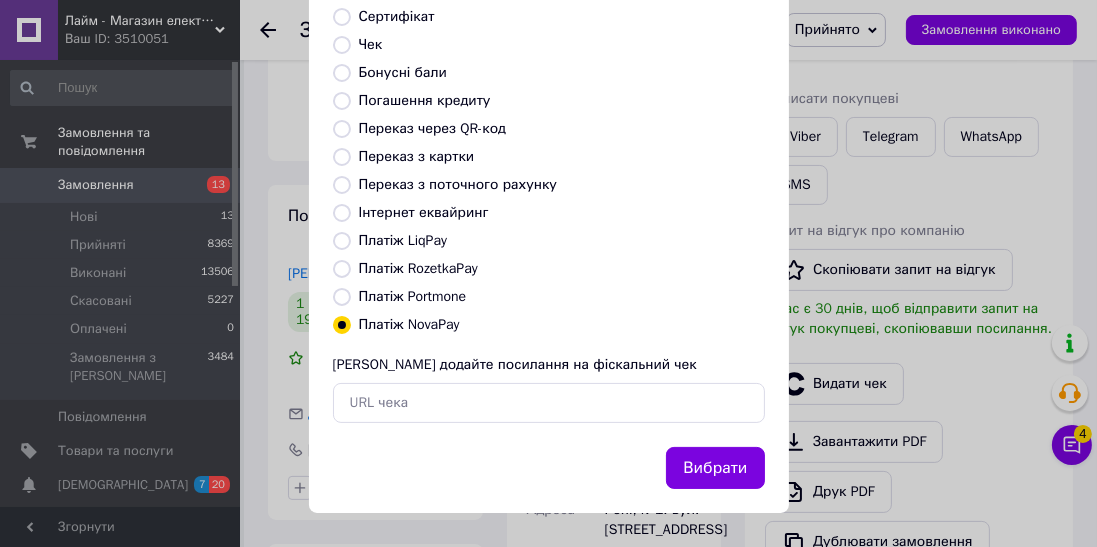 click on "Вибрати" at bounding box center (715, 468) 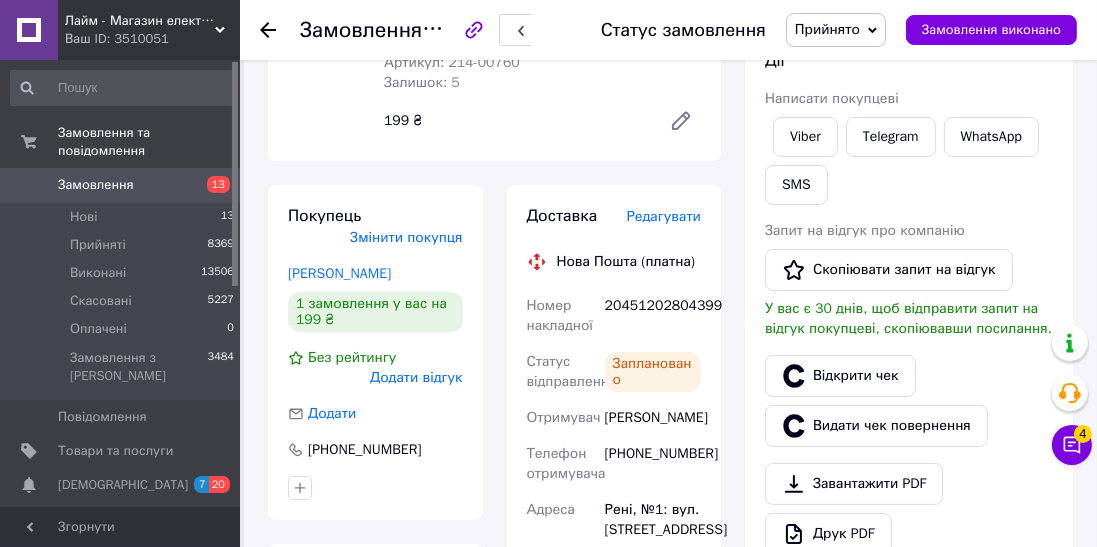 click on "Запит на відгук про компанію" at bounding box center (865, 230) 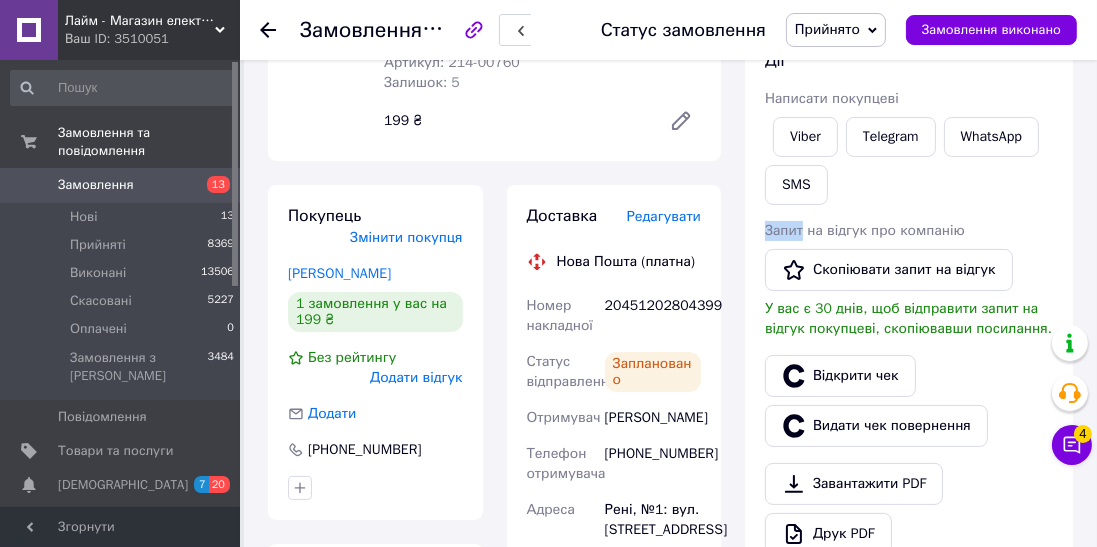 click on "SMS" at bounding box center [796, 185] 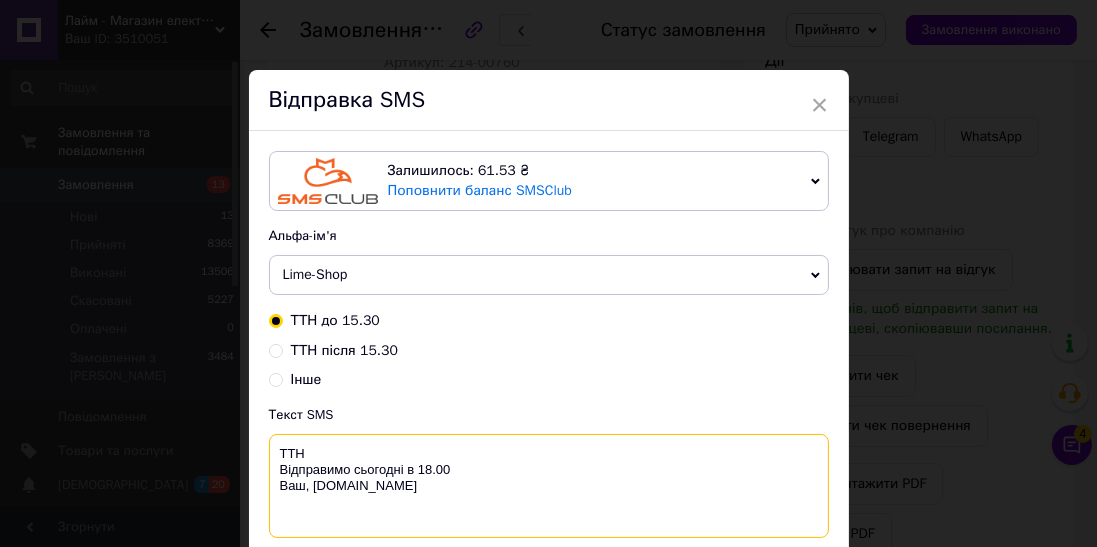 click on "ТТН
Відправимо сьогодні в 18.00
Ваш, [DOMAIN_NAME]" at bounding box center (549, 486) 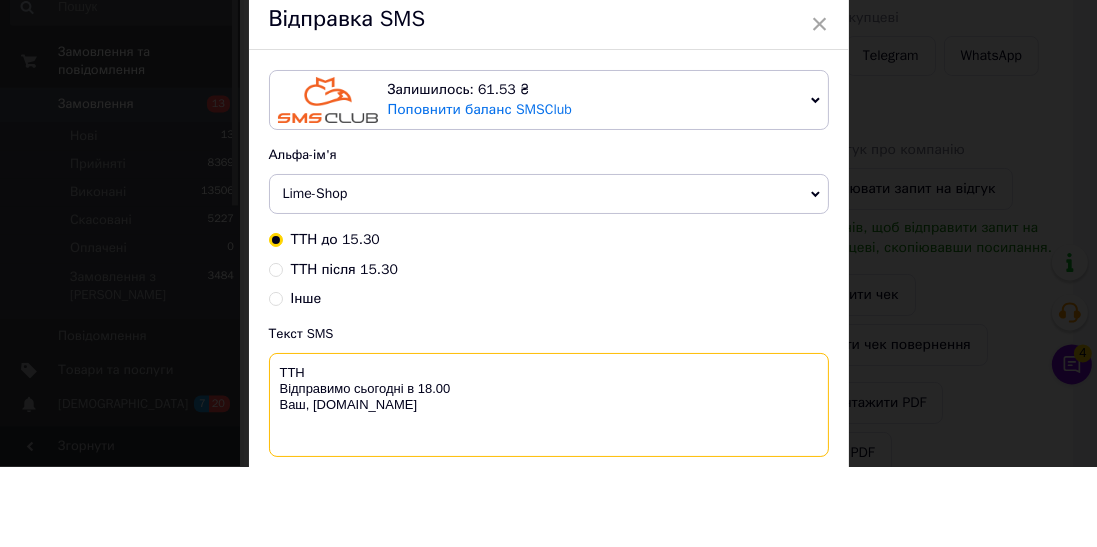 scroll, scrollTop: 302, scrollLeft: 0, axis: vertical 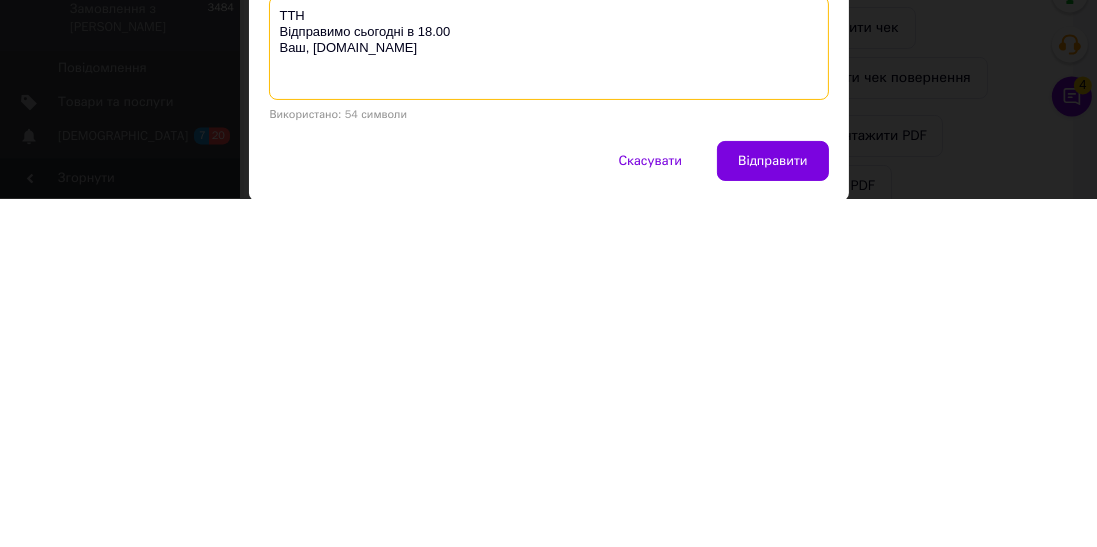 type on "ТТН
Відправимо сьогодні в 18.00
Ваш, [DOMAIN_NAME]" 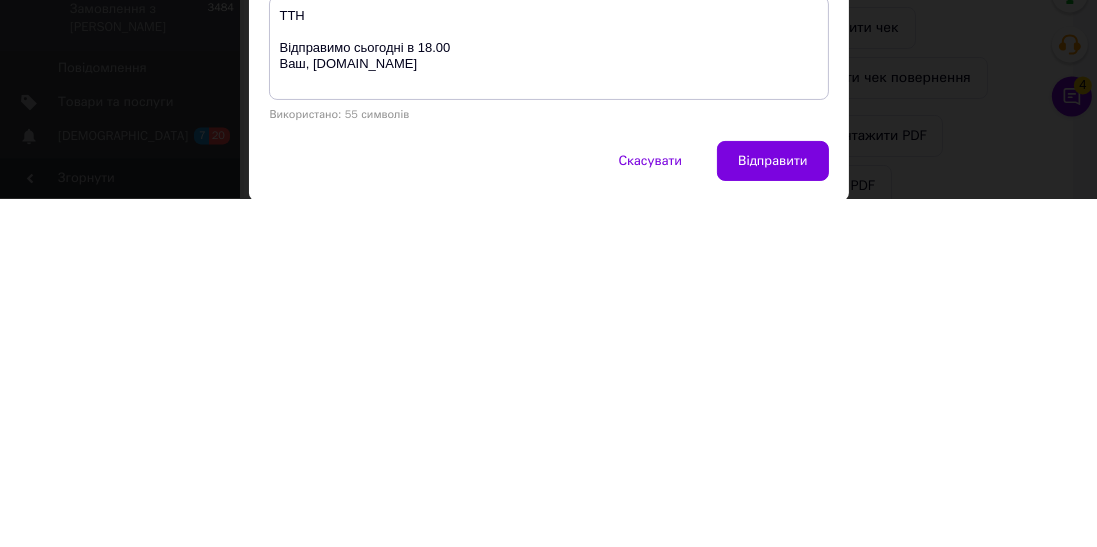 click on "× Відправка SMS Залишилось: 61.53 ₴ Поповнити баланс SMSClub Підключити LetsAds Альфа-ім'я  Lime-Shop Оновити список альфа-імен ТТН до 15.30 ТТН після 15.30 Інше Текст SMS ТТН
Відправимо сьогодні в 18.00
Ваш, [DOMAIN_NAME] Використано: 55 символів Скасувати   Відправити" at bounding box center (548, 273) 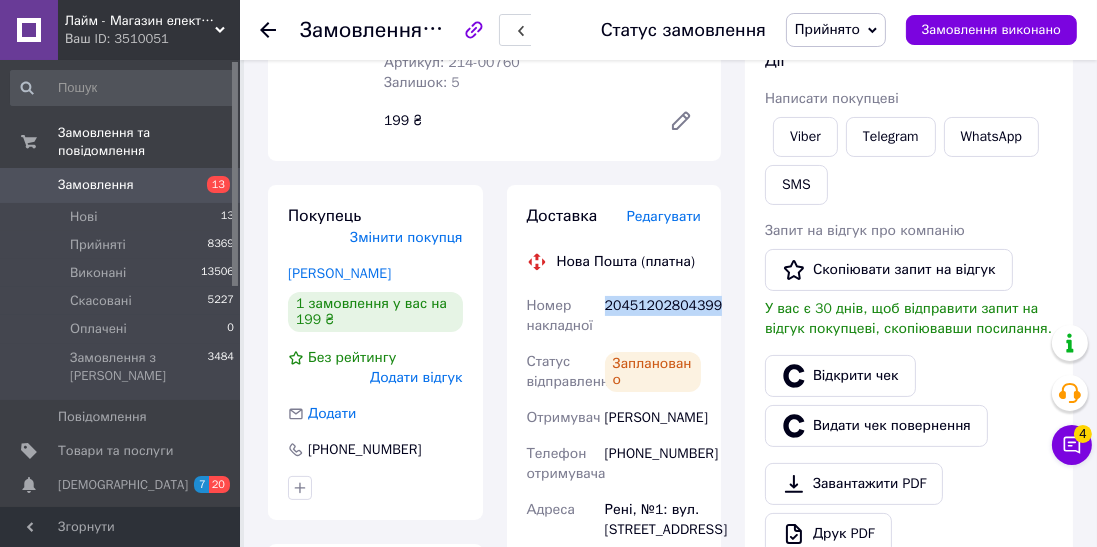 copy on "20451202804399" 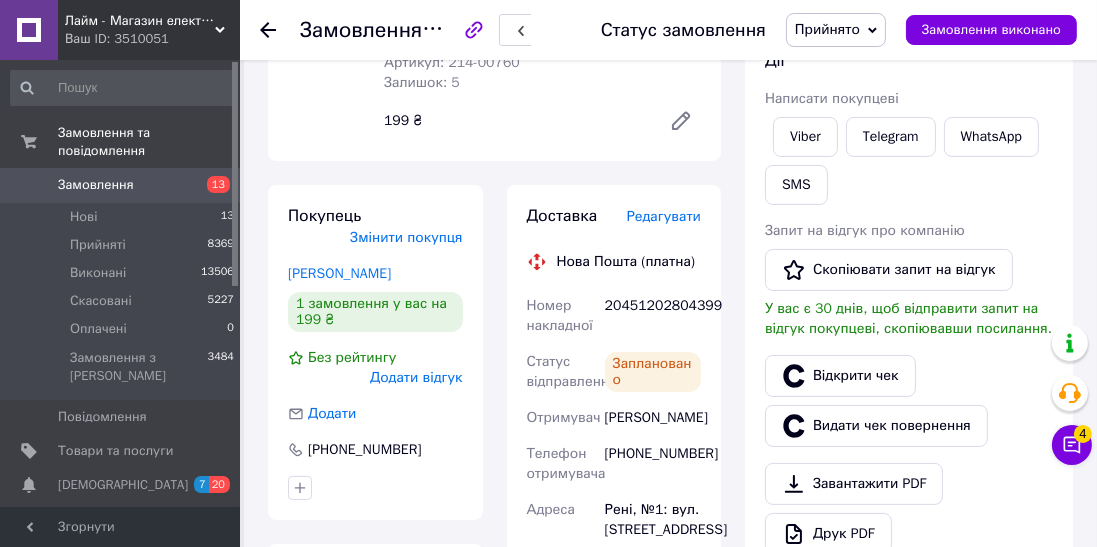 click on "SMS" at bounding box center (796, 185) 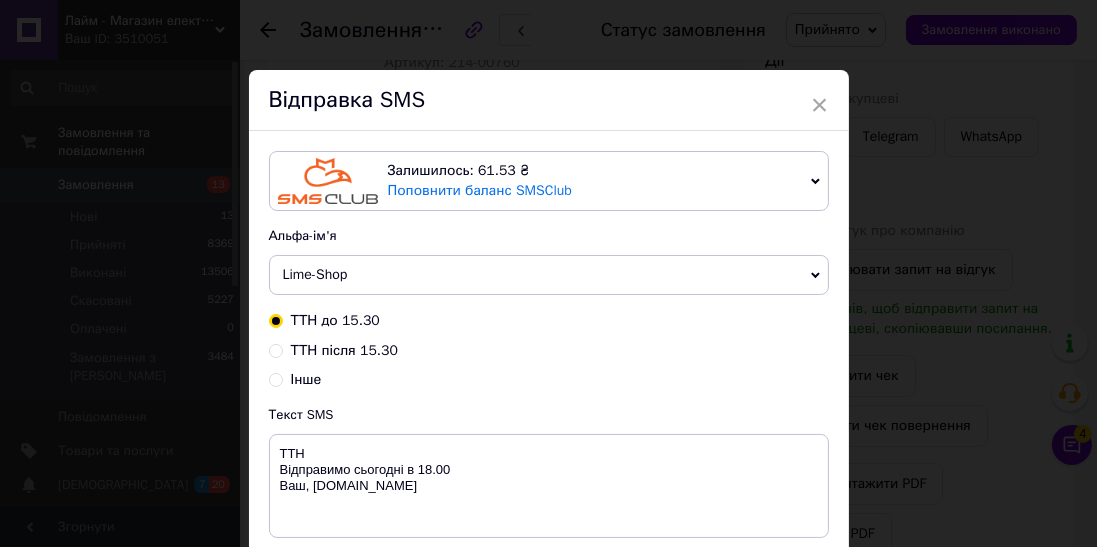 click on "Текст SMS" at bounding box center (549, 415) 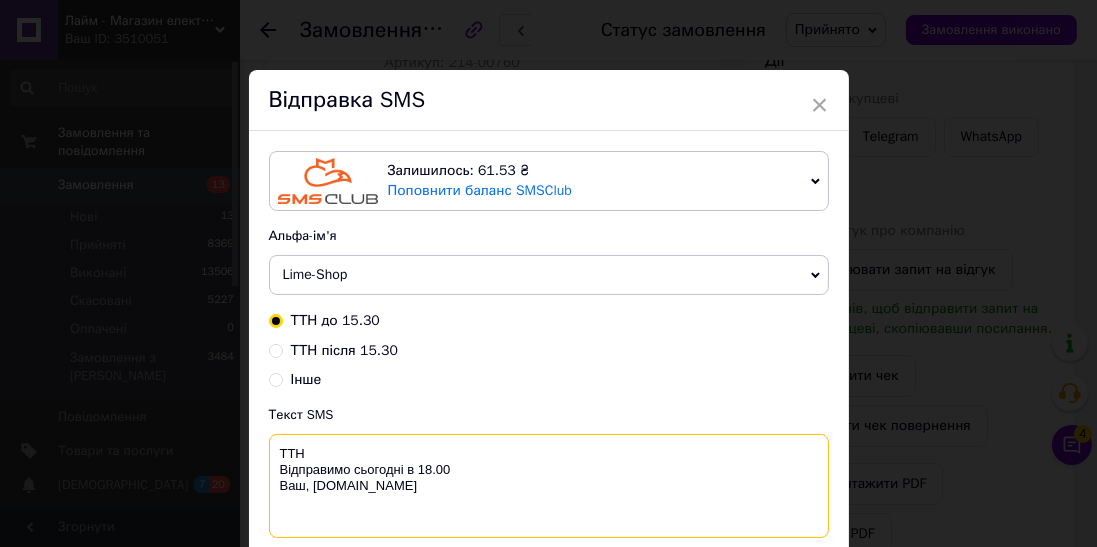click on "ТТН
Відправимо сьогодні в 18.00
Ваш, [DOMAIN_NAME]" at bounding box center [549, 486] 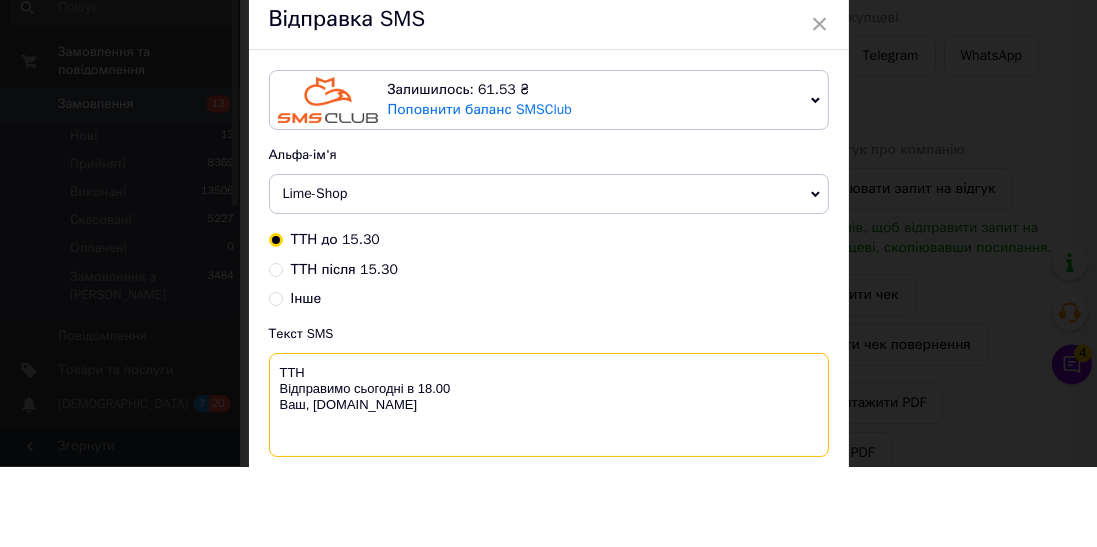 scroll, scrollTop: 302, scrollLeft: 0, axis: vertical 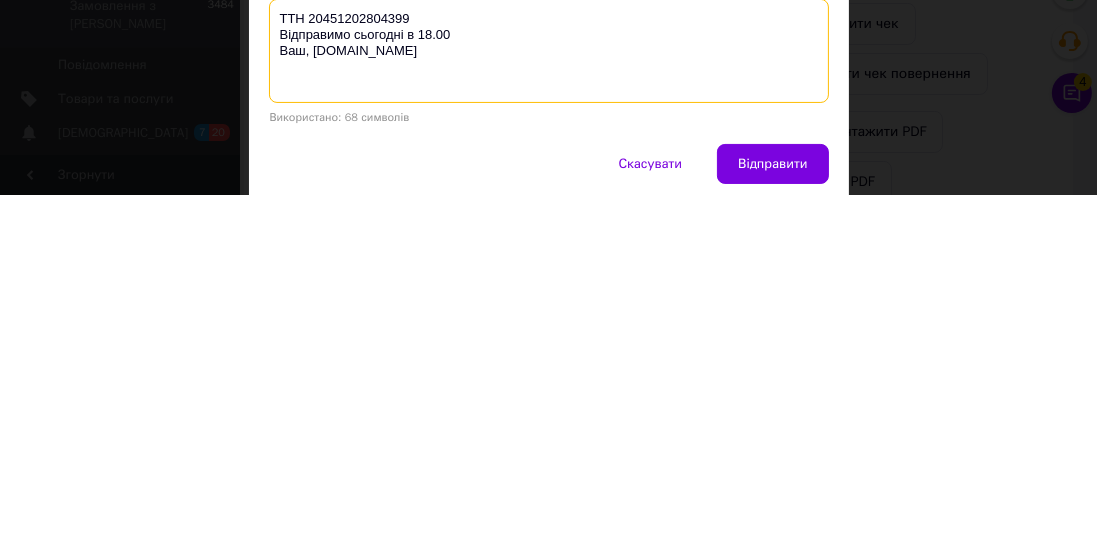 type on "ТТН 20451202804399
Відправимо сьогодні в 18.00
Ваш, [DOMAIN_NAME]" 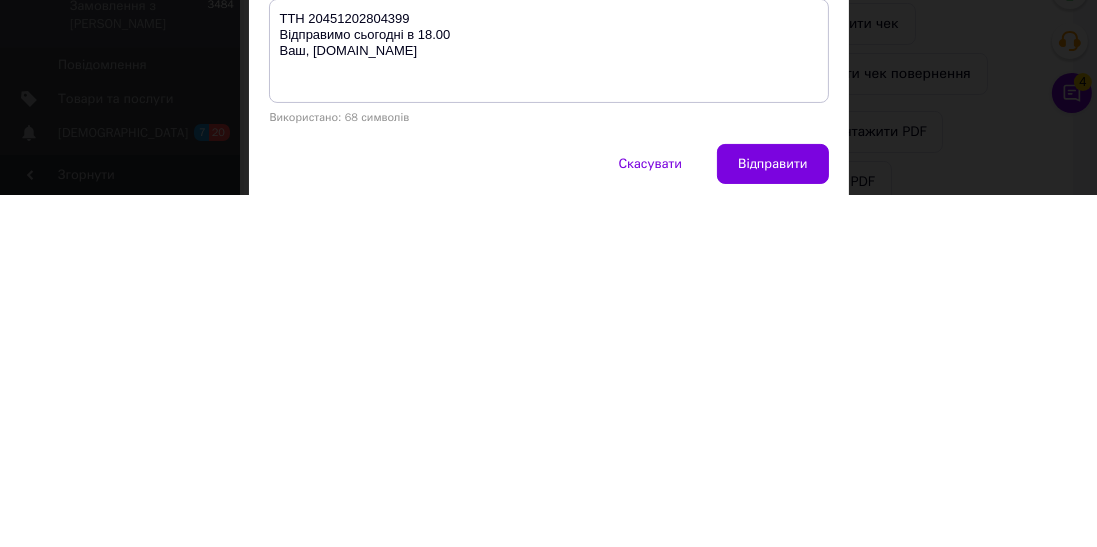 click on "Відправити" at bounding box center (772, 516) 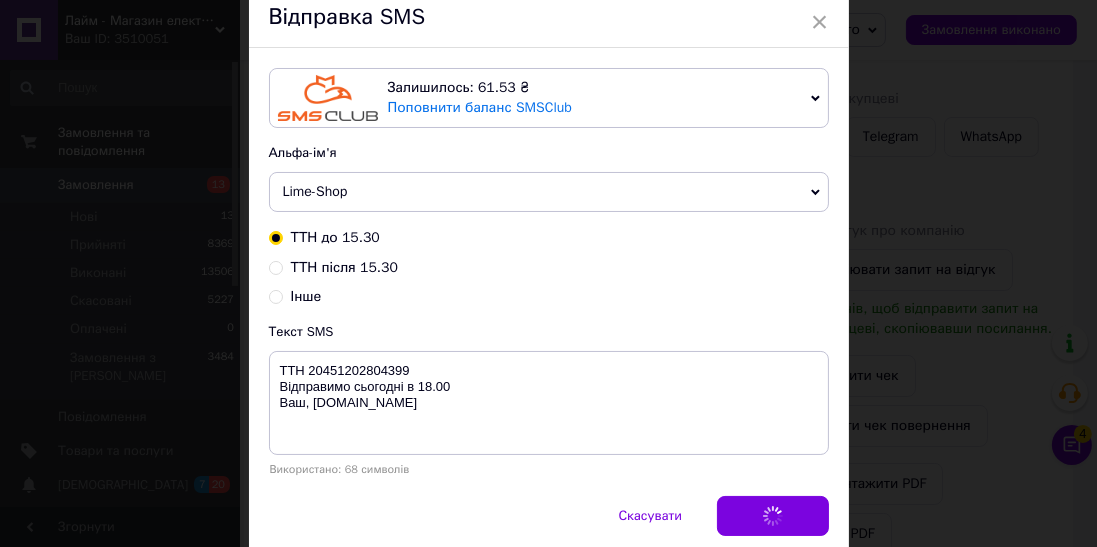 scroll, scrollTop: 0, scrollLeft: 0, axis: both 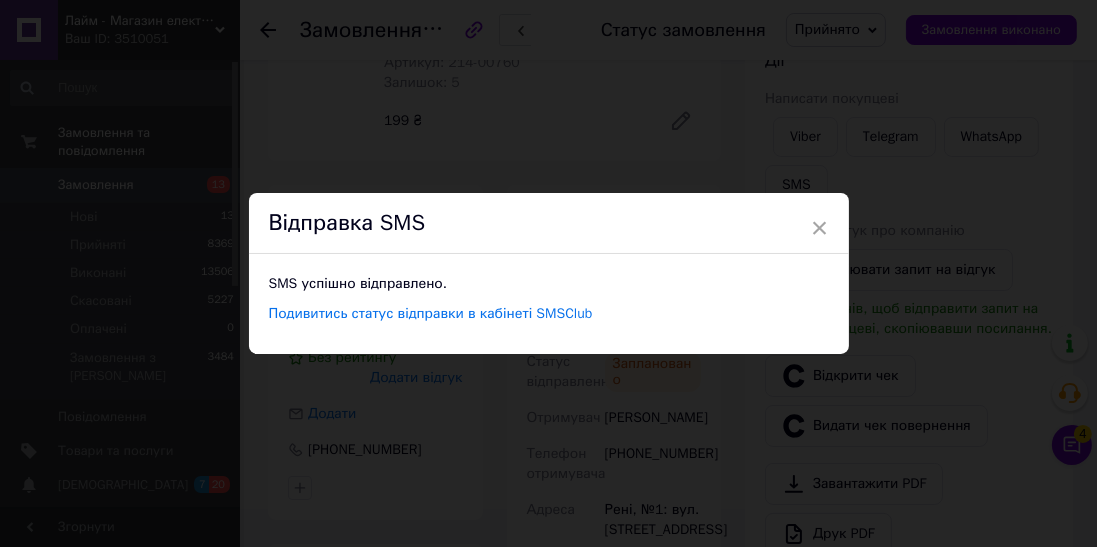 click on "× Відправка SMS SMS успішно відправлено. Подивитись статус відправки в кабінеті SMSClub" at bounding box center (548, 273) 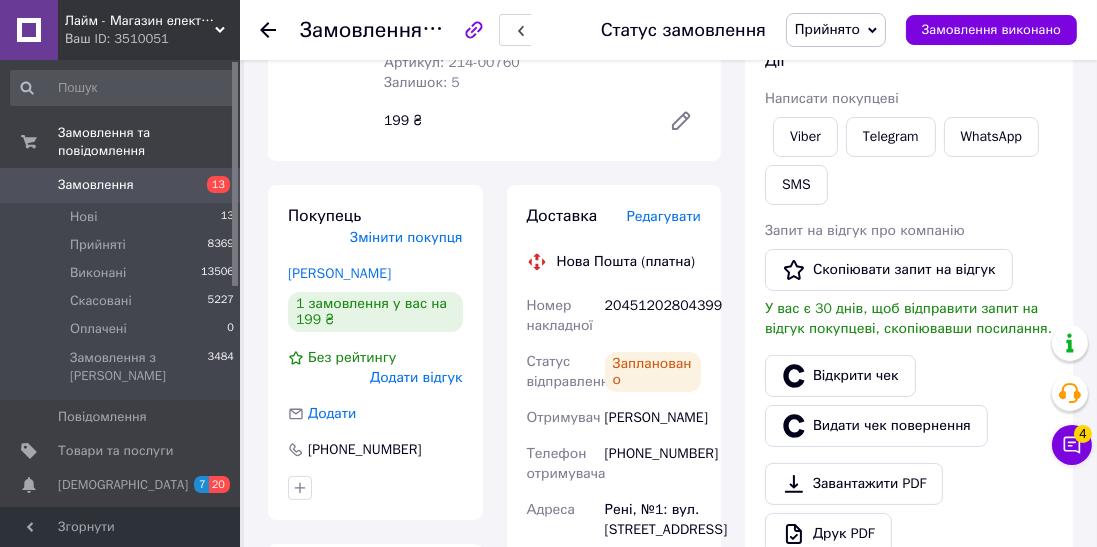 click 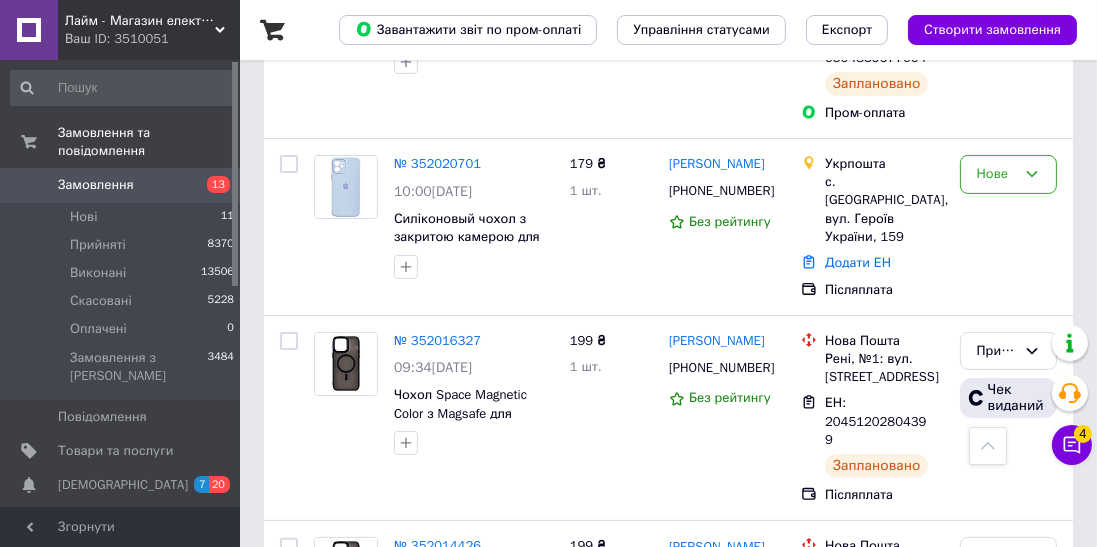 scroll, scrollTop: 504, scrollLeft: 0, axis: vertical 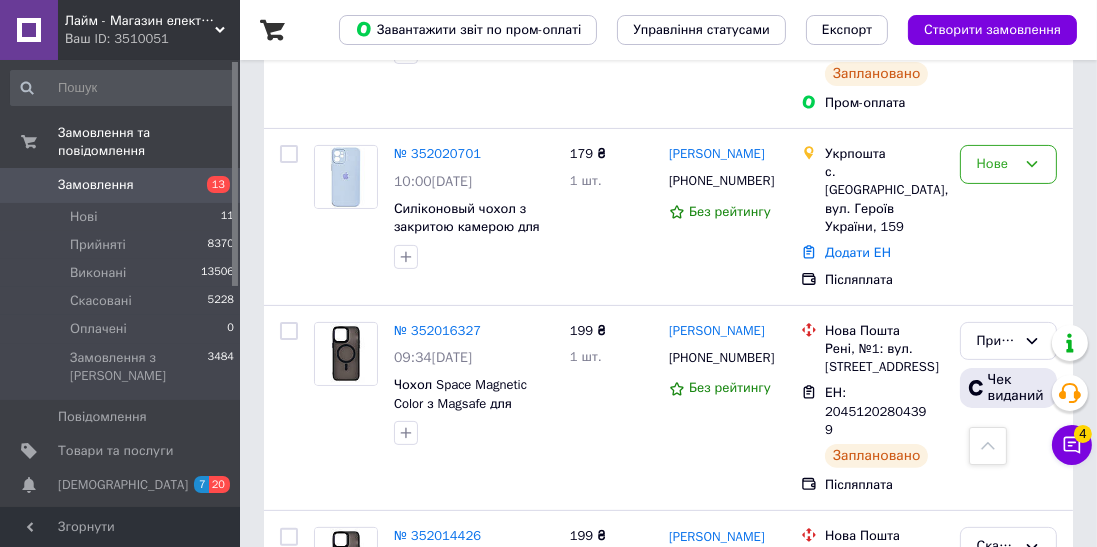 click on "№ 352020701" at bounding box center (437, 153) 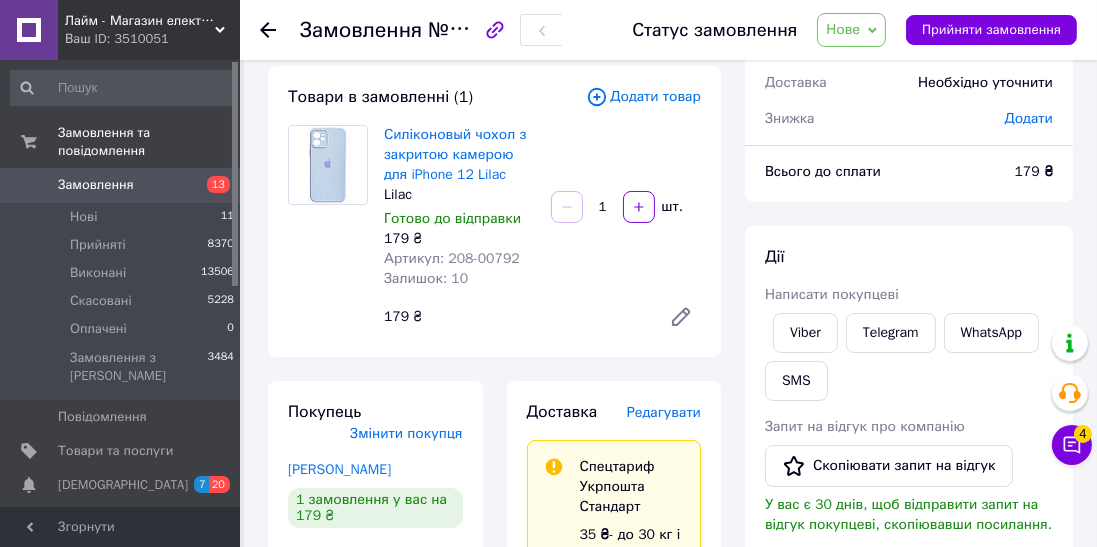 scroll, scrollTop: 108, scrollLeft: 0, axis: vertical 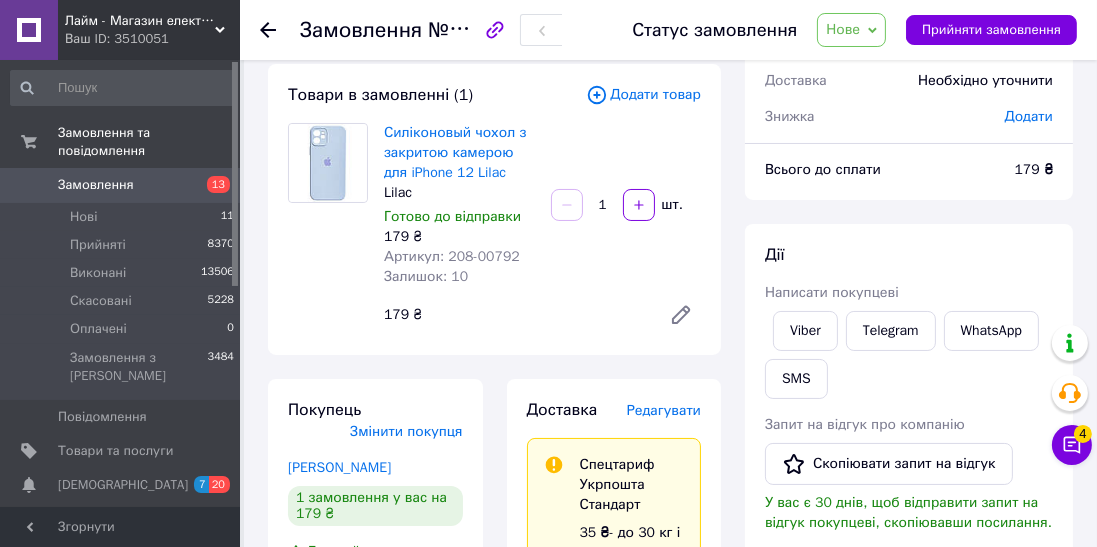 click on "Видати чек" at bounding box center (834, 578) 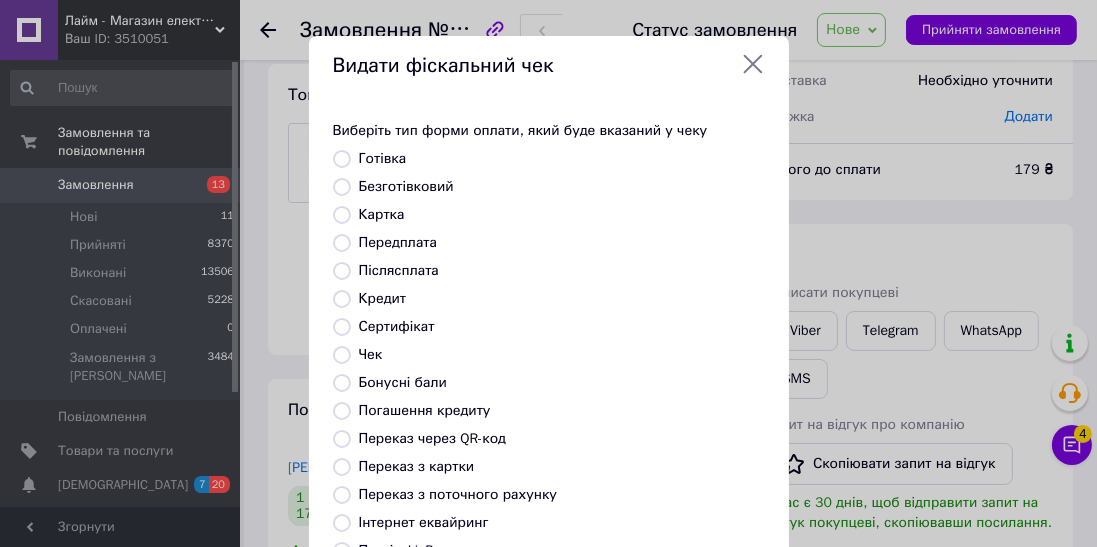 click on "Видати фіскальний чек Виберіть тип форми оплати, який буде вказаний у чеку Готівка Безготівковий Картка Передплата Післясплата Кредит Сертифікат Чек Бонусні бали Погашення кредиту Переказ через QR-код [GEOGRAPHIC_DATA] з картки Переказ з поточного рахунку Інтернет еквайринг Платіж LiqPay Платіж RozetkaPay Платіж Portmone Платіж NovaPay Або додайте посилання на фіскальний чек Вибрати" at bounding box center [548, 429] 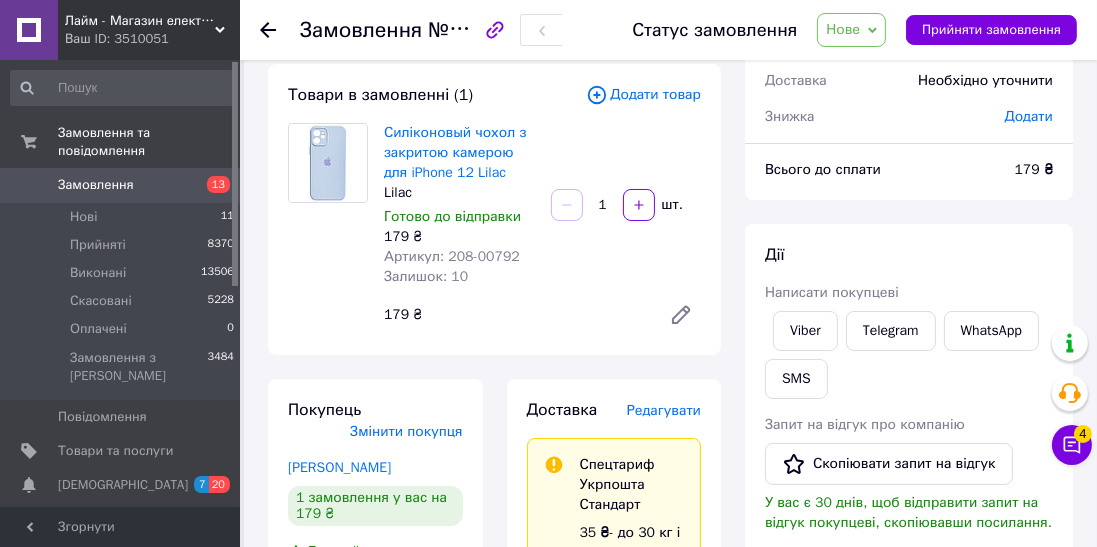 scroll, scrollTop: 109, scrollLeft: 0, axis: vertical 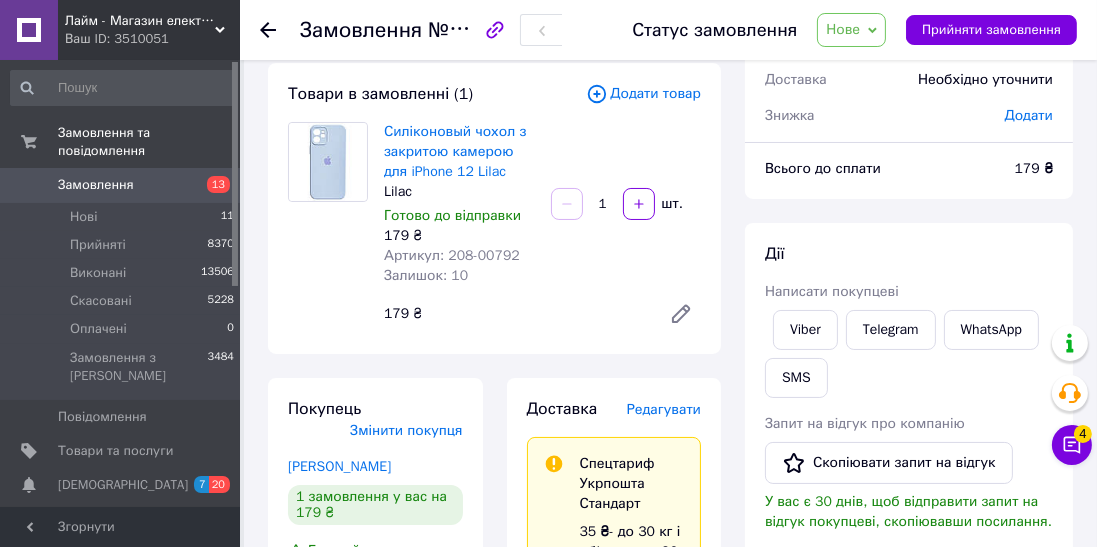 click on "Viber" at bounding box center [805, 330] 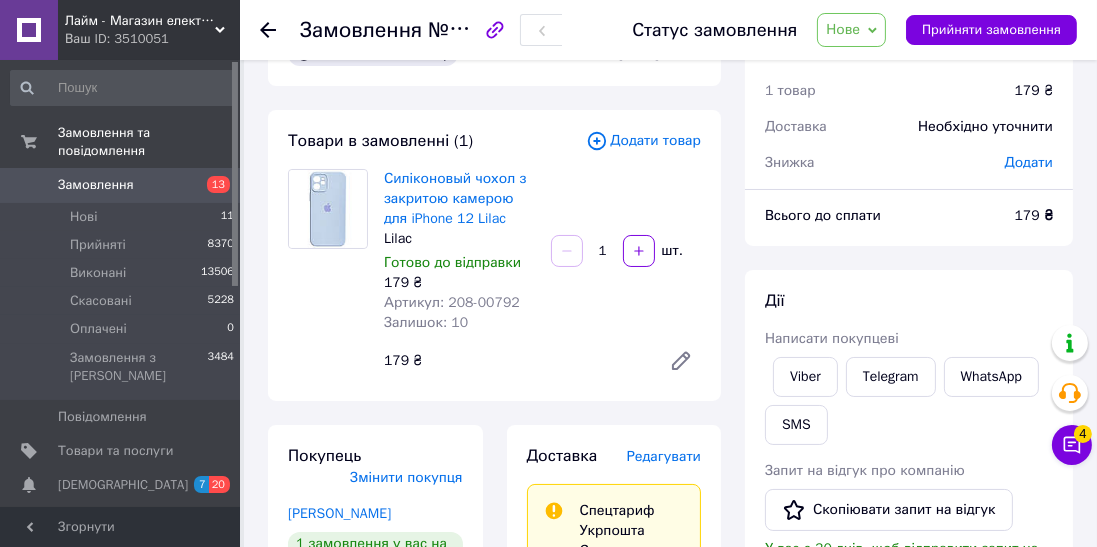 scroll, scrollTop: 58, scrollLeft: 0, axis: vertical 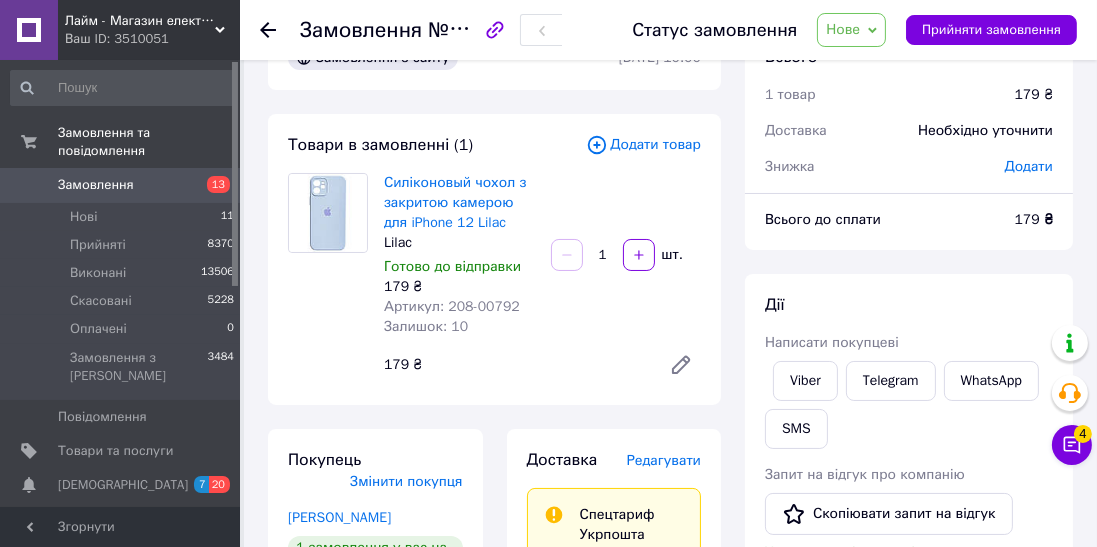 click 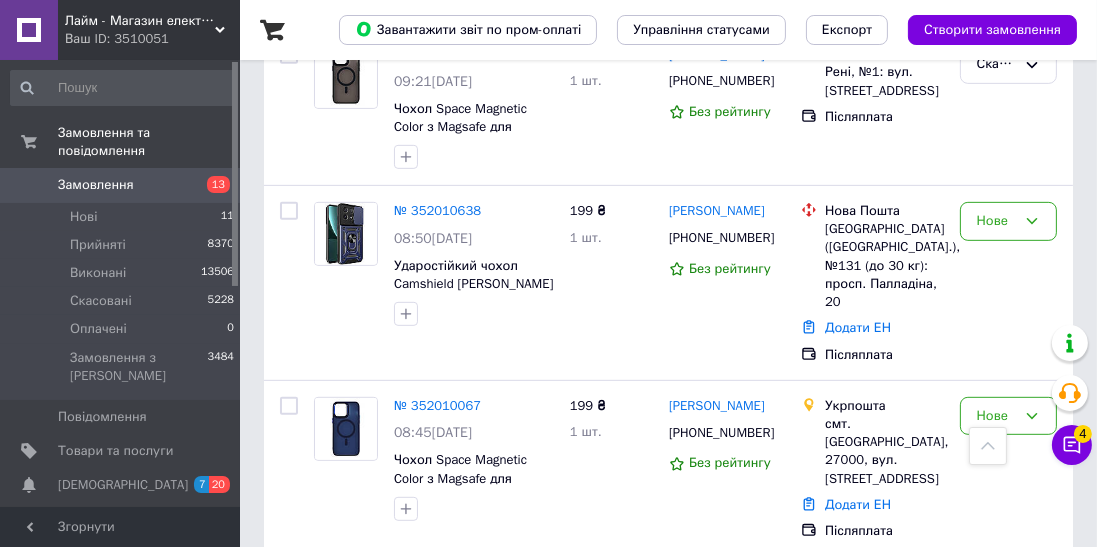 scroll, scrollTop: 978, scrollLeft: 0, axis: vertical 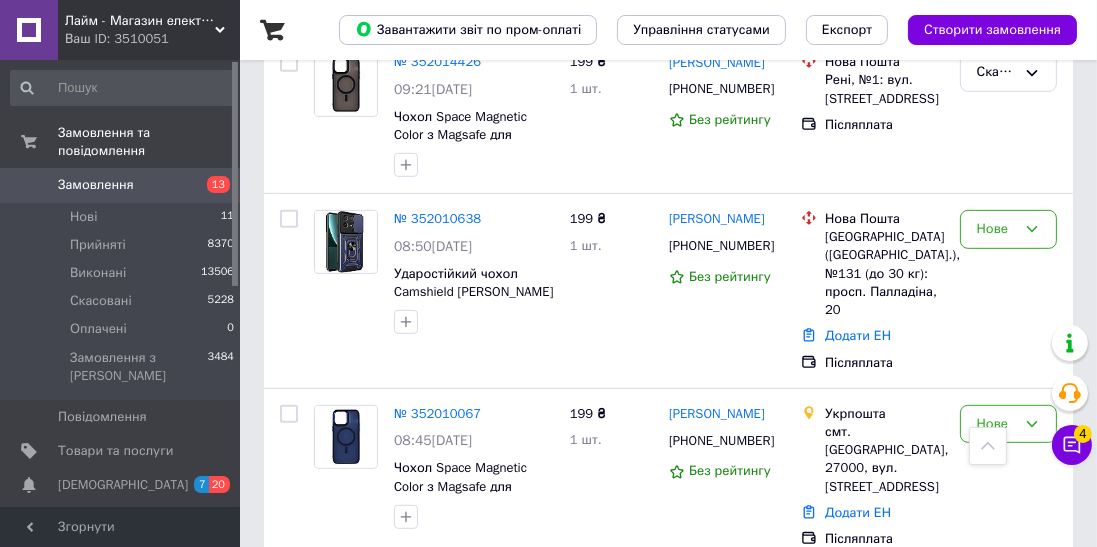 click on "08:50[DATE]" at bounding box center (433, 246) 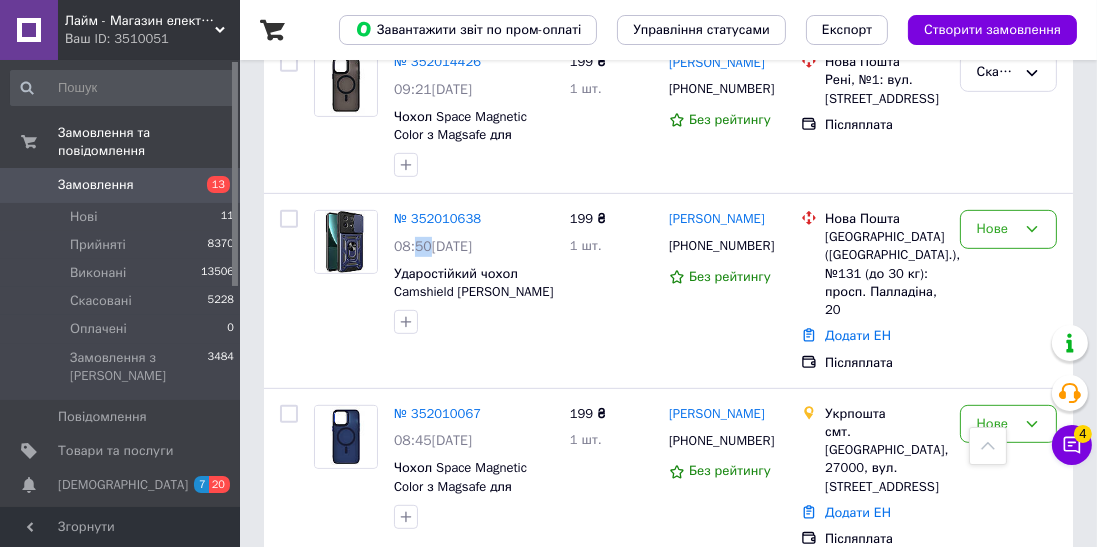 click on "№ 352010638" at bounding box center (437, 218) 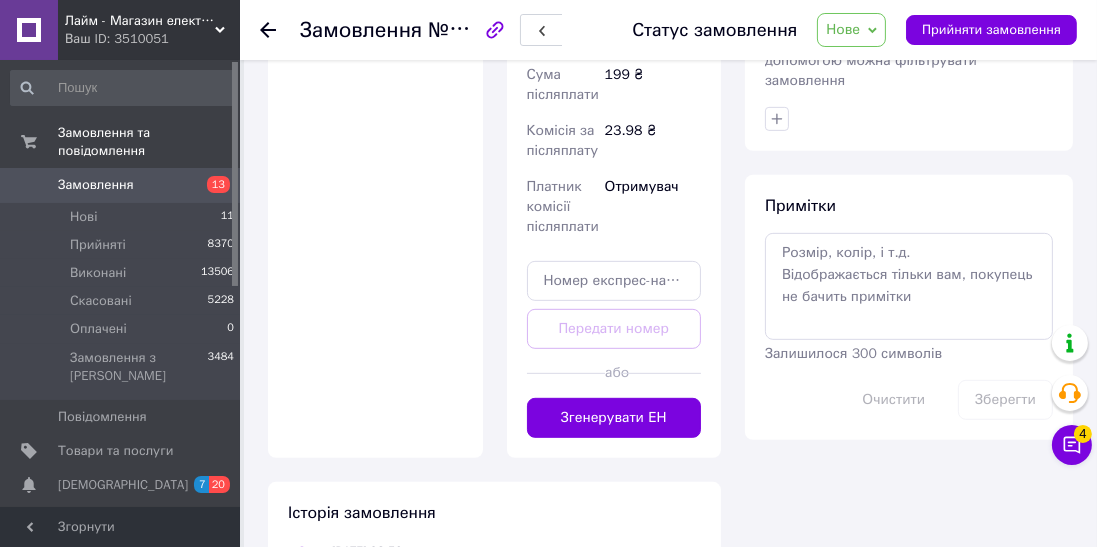 scroll, scrollTop: 1023, scrollLeft: 0, axis: vertical 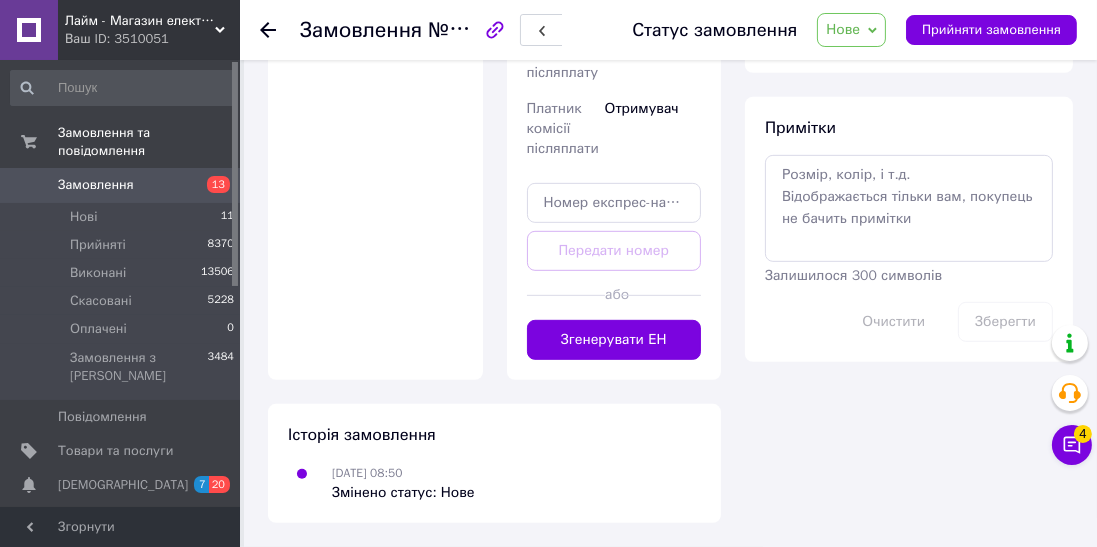 click on "Згенерувати ЕН" at bounding box center [614, 340] 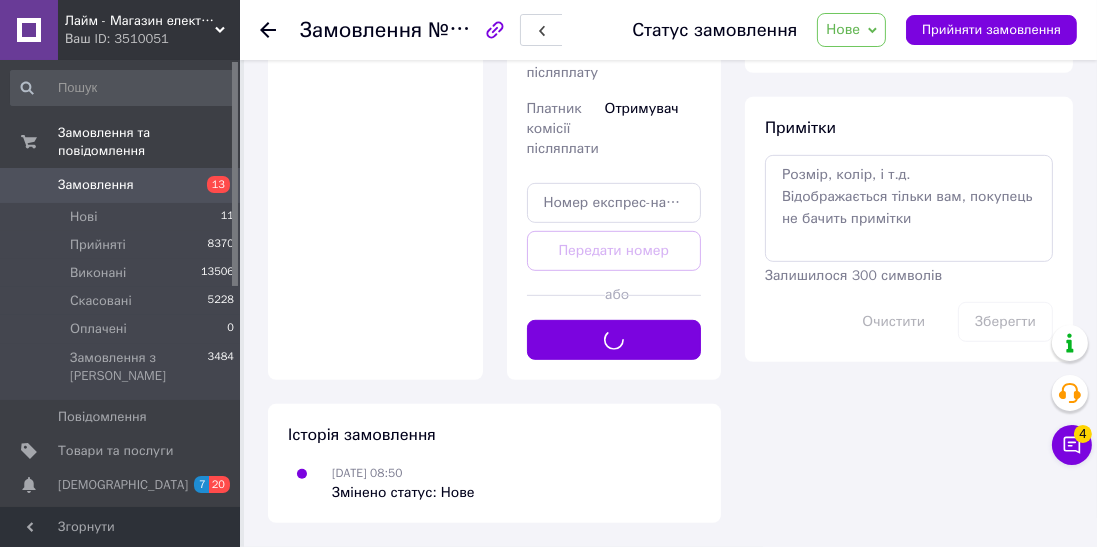 click 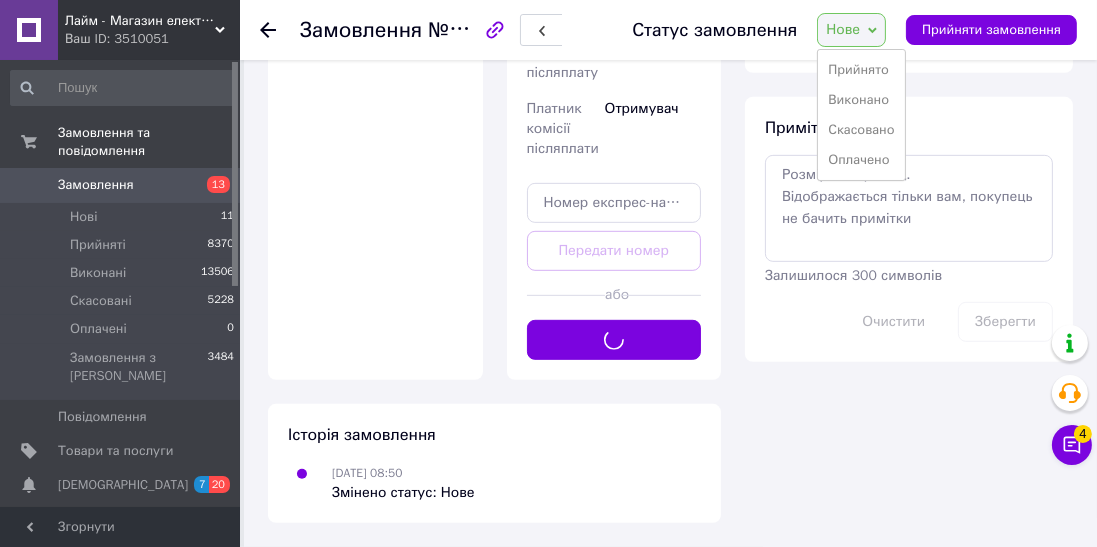 click on "Прийнято" at bounding box center (861, 70) 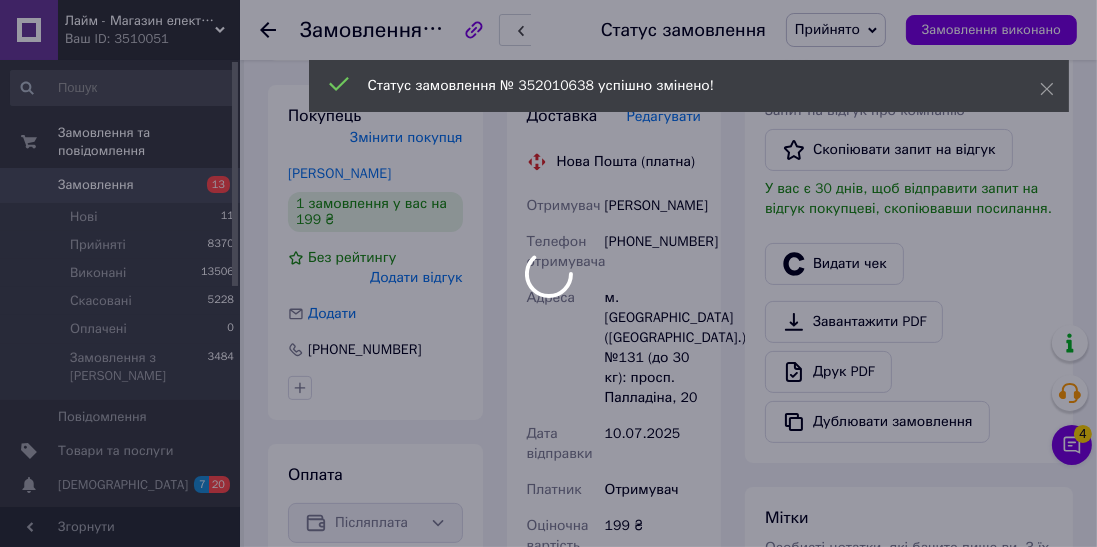 scroll, scrollTop: 392, scrollLeft: 0, axis: vertical 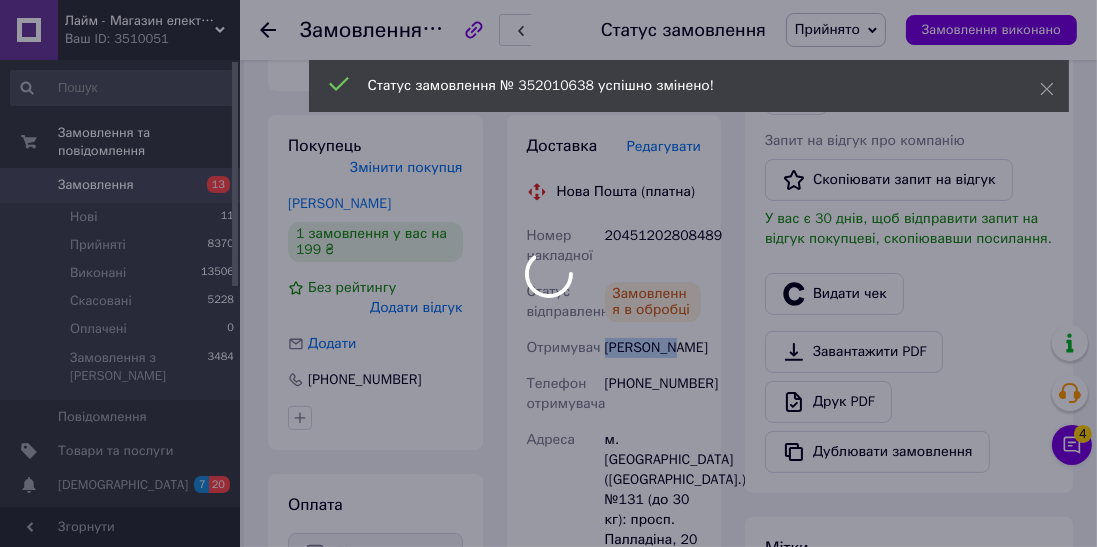 click on "[PHONE_NUMBER]" at bounding box center (653, 394) 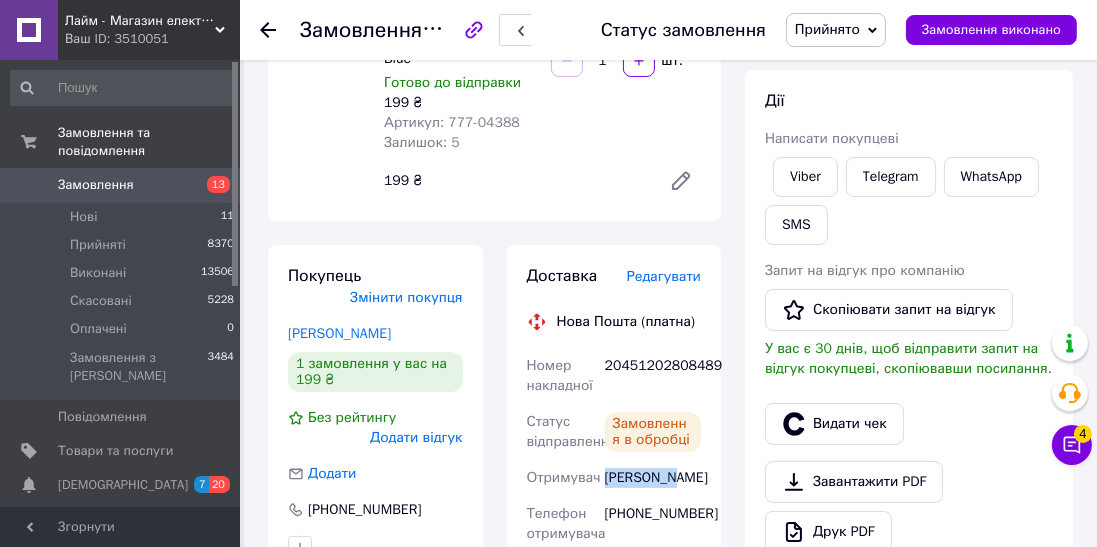 scroll, scrollTop: 260, scrollLeft: 0, axis: vertical 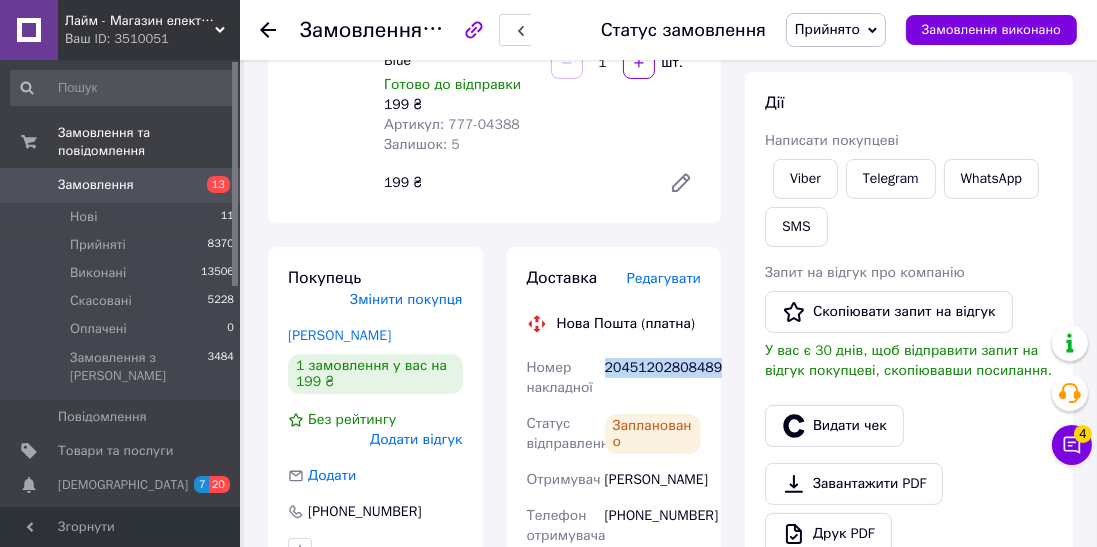 copy on "20451202808489" 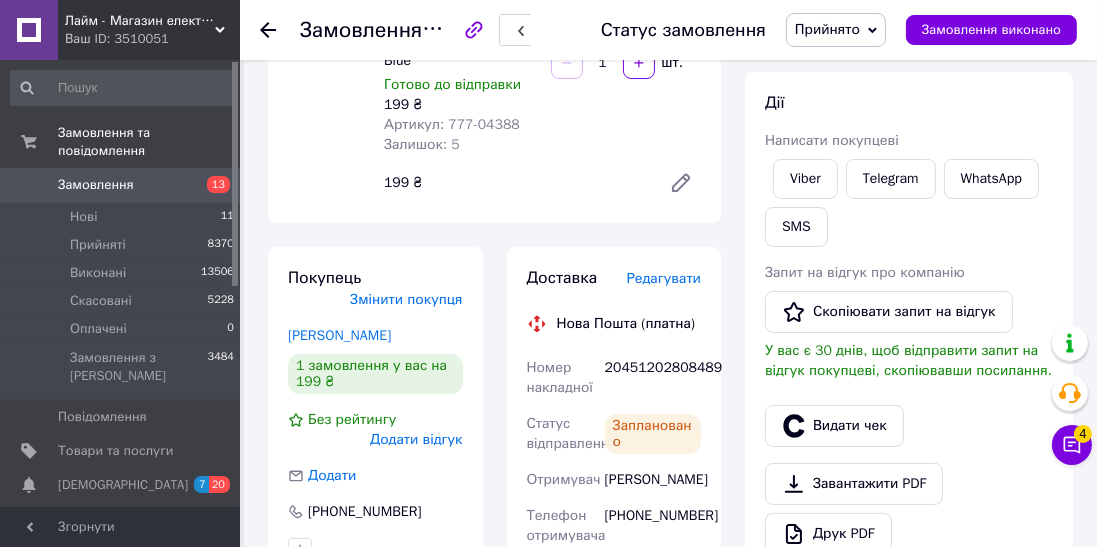 click on "Видати чек" at bounding box center [834, 426] 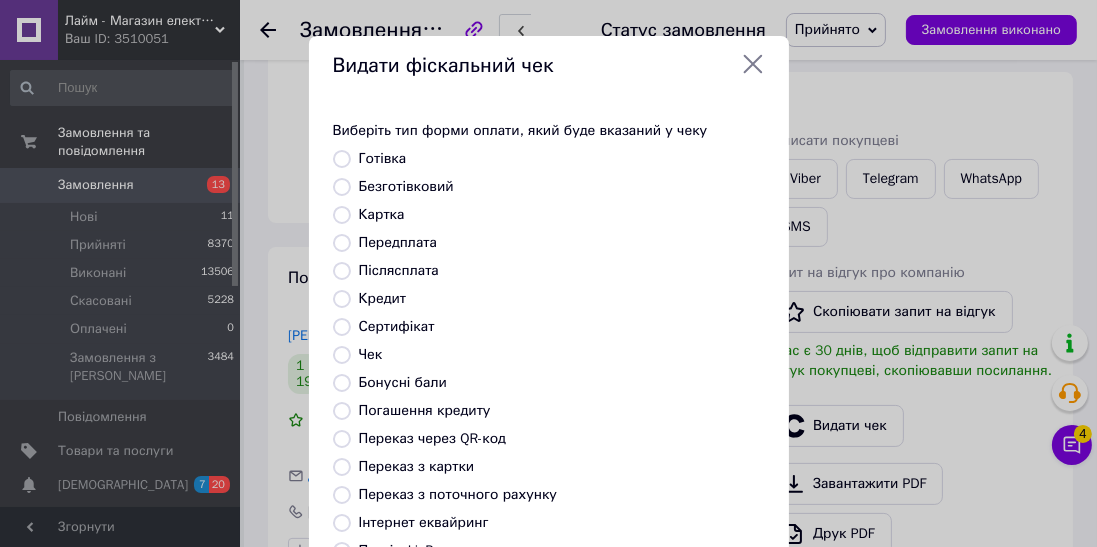 scroll, scrollTop: 310, scrollLeft: 0, axis: vertical 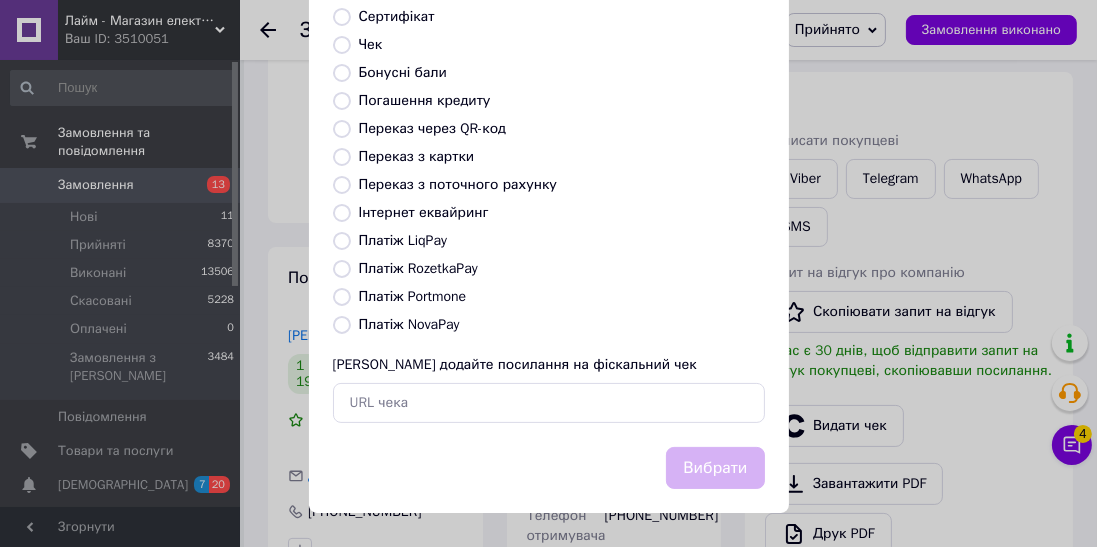 click on "Платіж NovaPay" at bounding box center (342, 325) 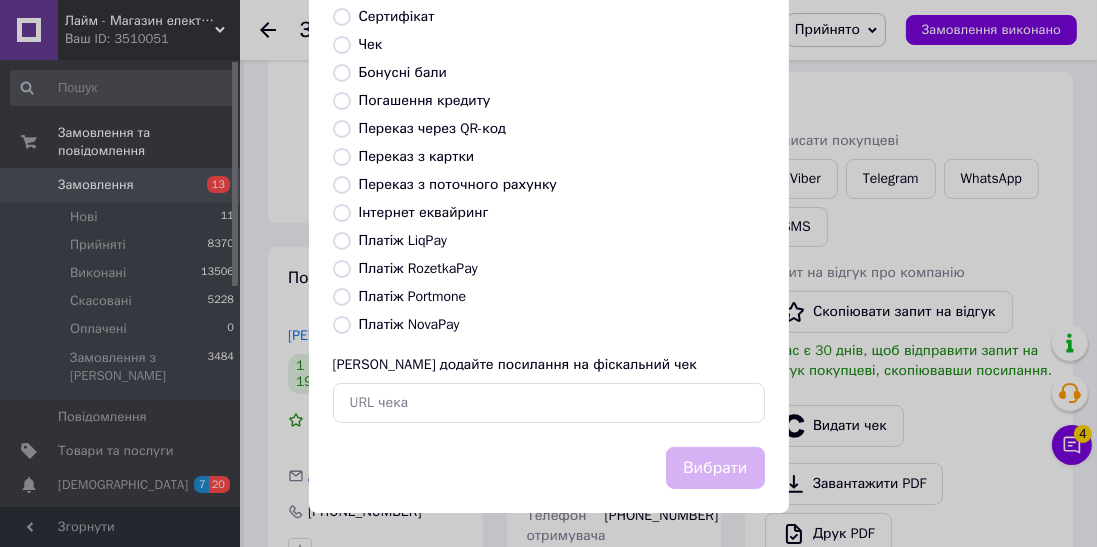 radio on "true" 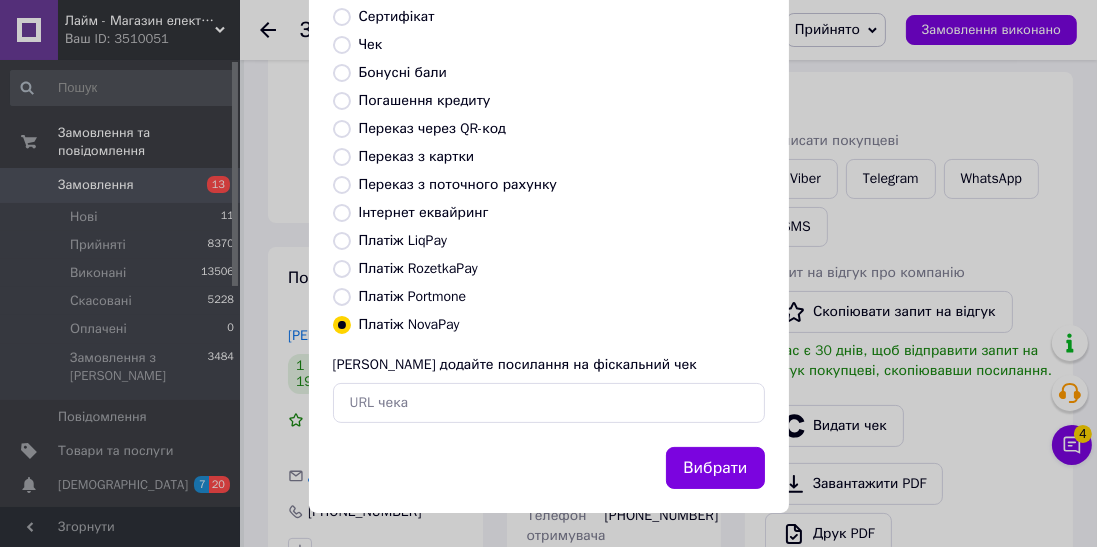 click on "Вибрати" at bounding box center [715, 468] 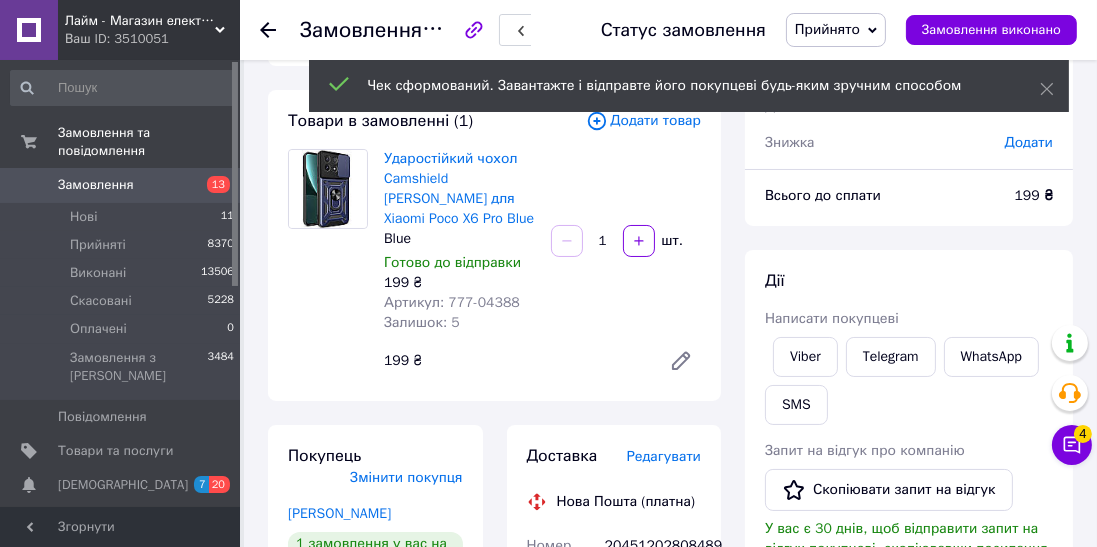 scroll, scrollTop: 38, scrollLeft: 0, axis: vertical 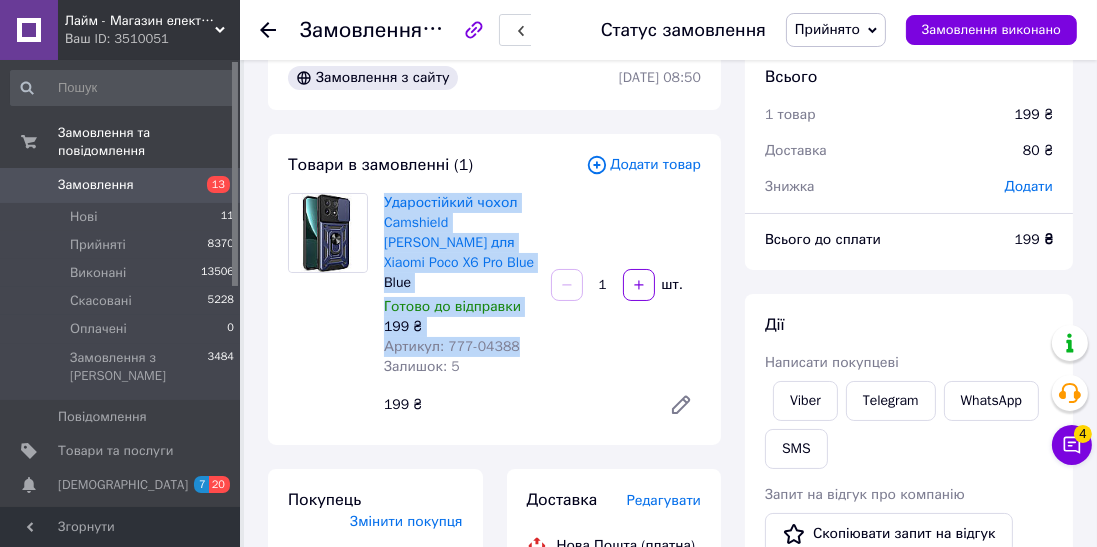copy on "Ударостійкий чохол Camshield [PERSON_NAME] для Xiaomi Poco X6 Pro Blue Blue Готово до відправки 199 ₴ Артикул: 777-04388" 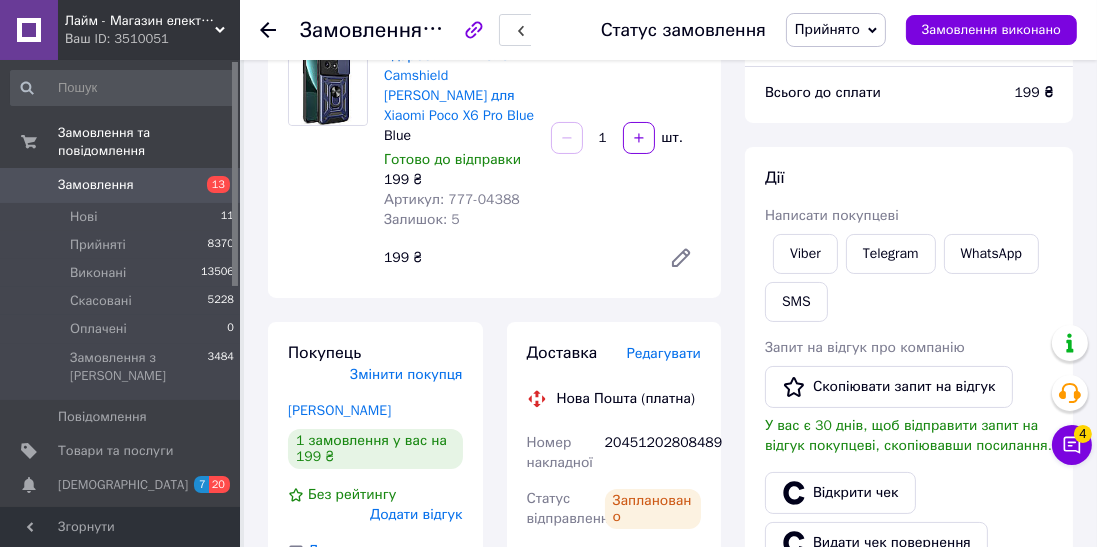 scroll, scrollTop: 184, scrollLeft: 0, axis: vertical 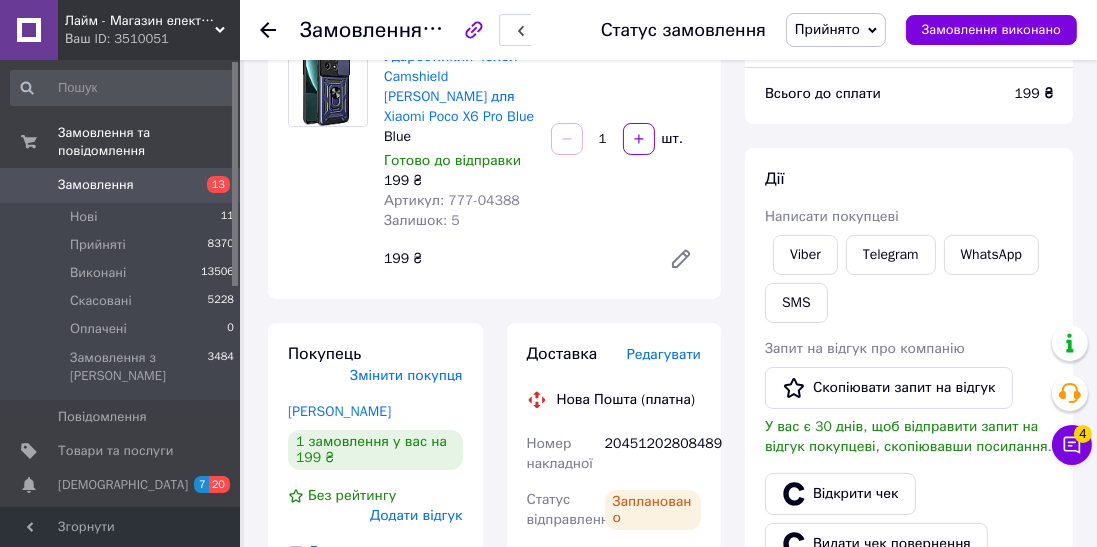 click on "SMS" at bounding box center (796, 303) 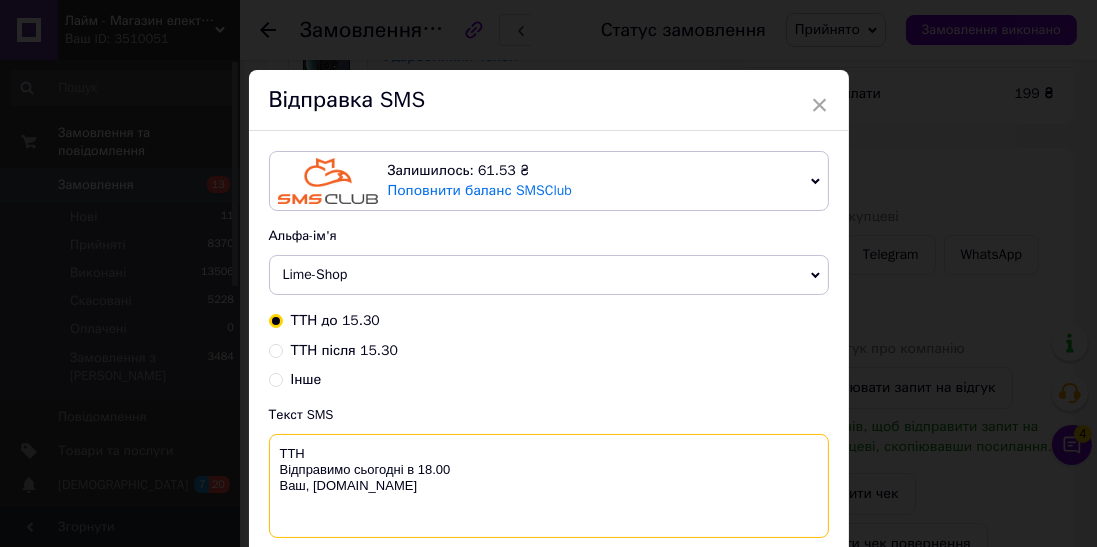click on "ТТН
Відправимо сьогодні в 18.00
Ваш, [DOMAIN_NAME]" at bounding box center [549, 486] 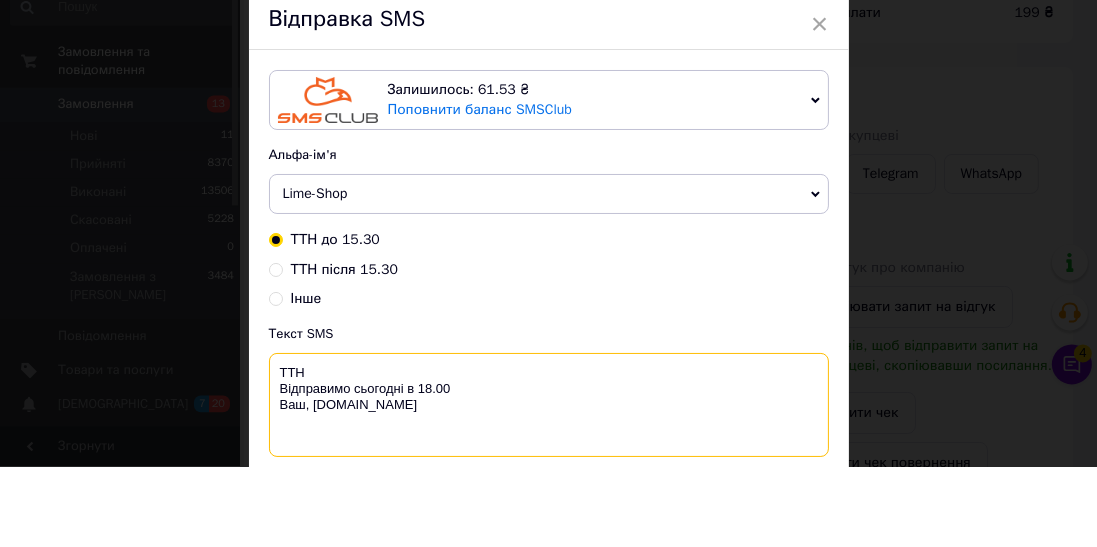 scroll, scrollTop: 184, scrollLeft: 0, axis: vertical 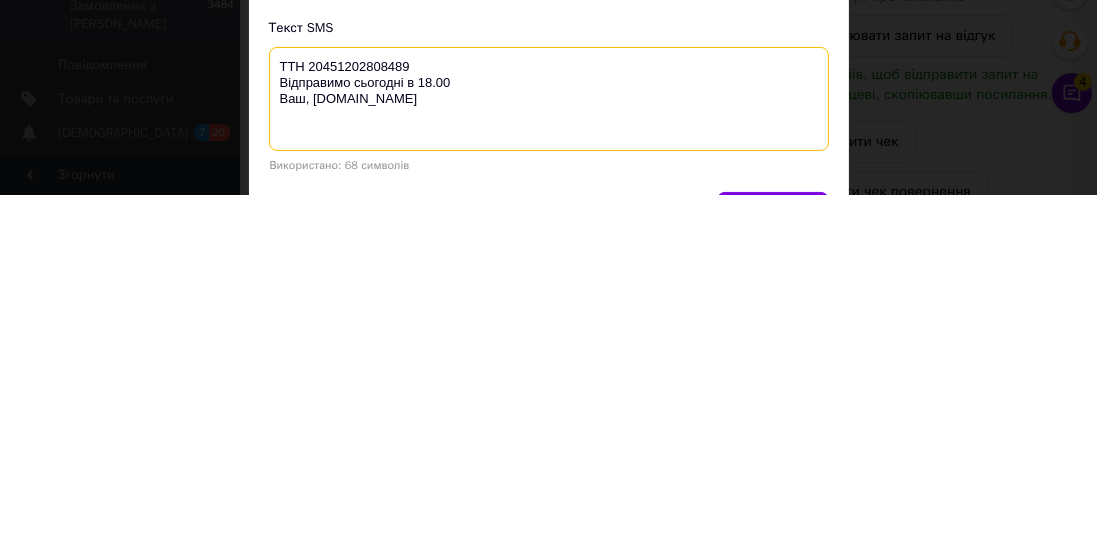 type on "ТТН 20451202808489
Відправимо сьогодні в 18.00
Ваш, [DOMAIN_NAME]" 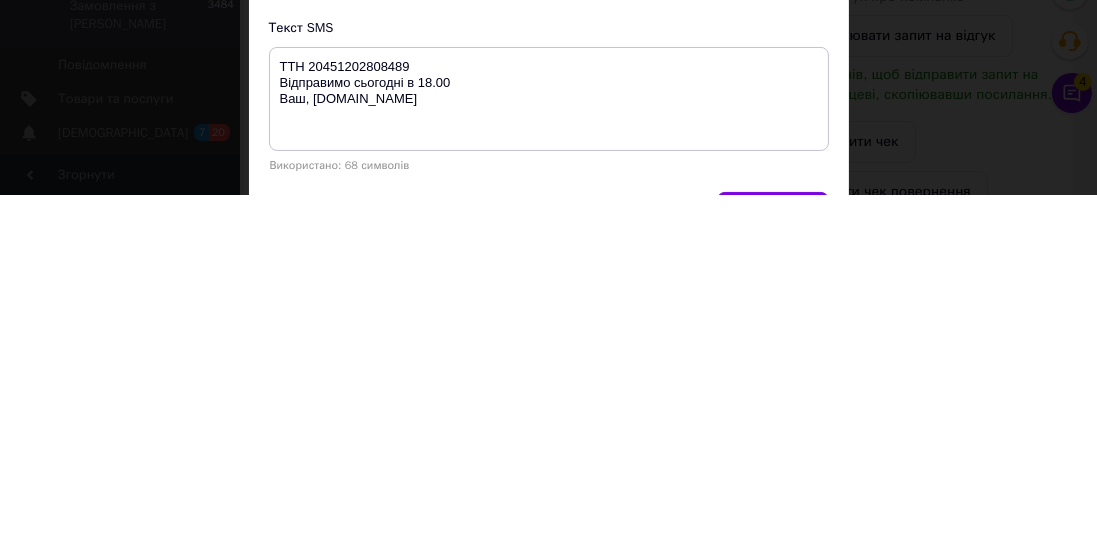 click on "Відправити" at bounding box center [772, 564] 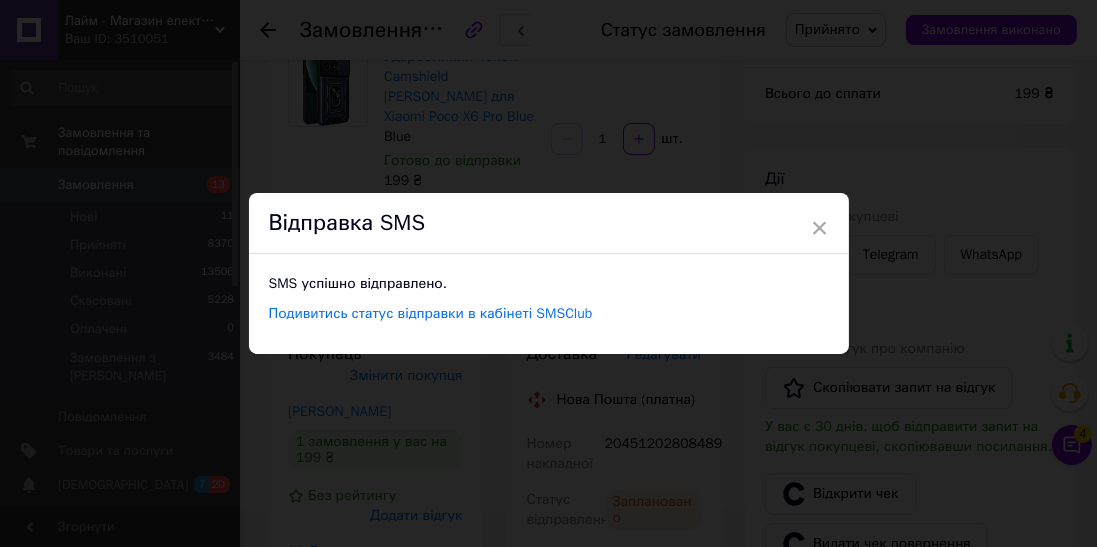 scroll, scrollTop: 0, scrollLeft: 0, axis: both 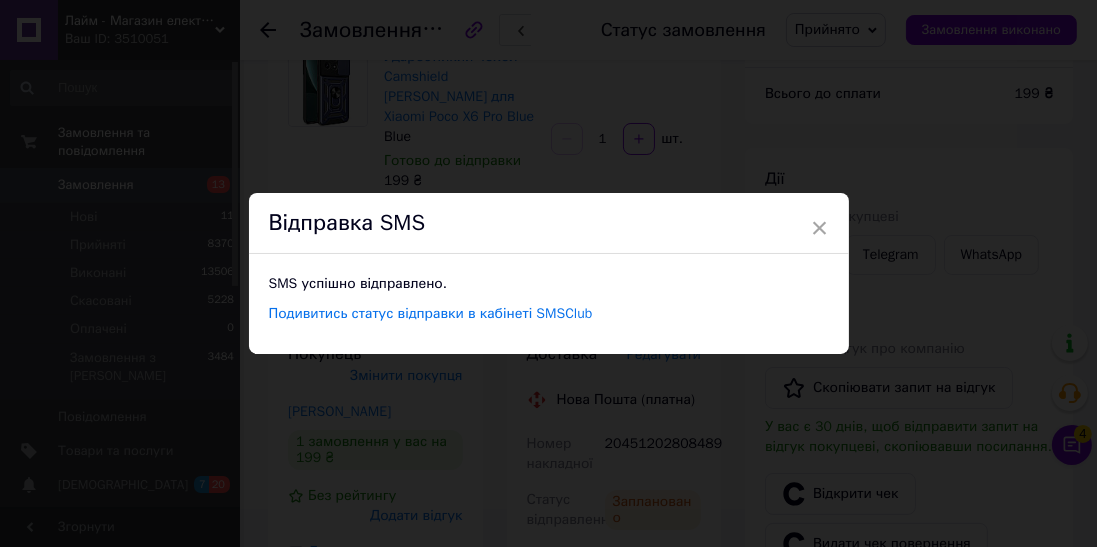 click on "× Відправка SMS SMS успішно відправлено. Подивитись статус відправки в кабінеті SMSClub" at bounding box center (548, 273) 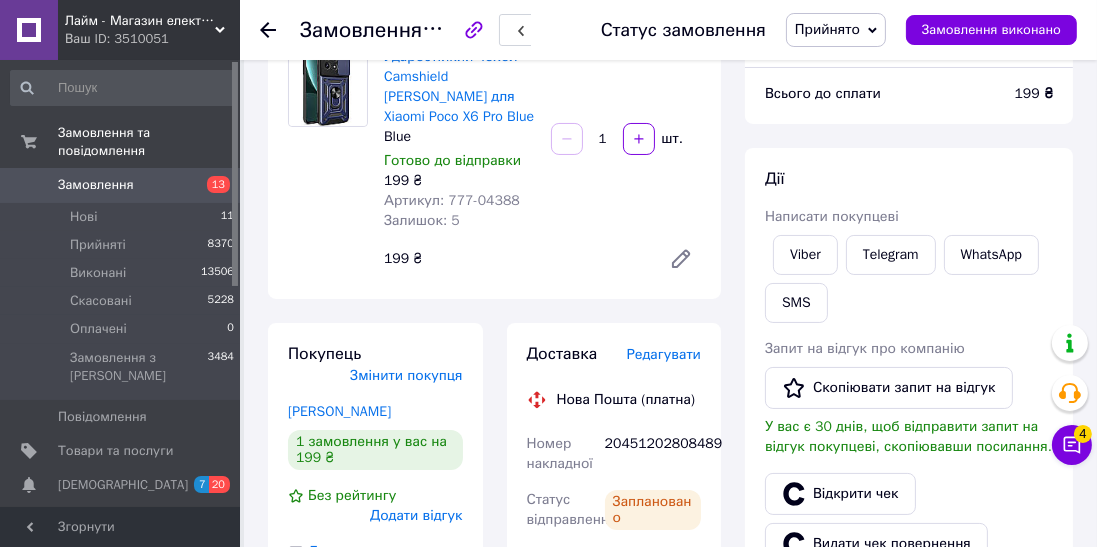 click at bounding box center (280, 30) 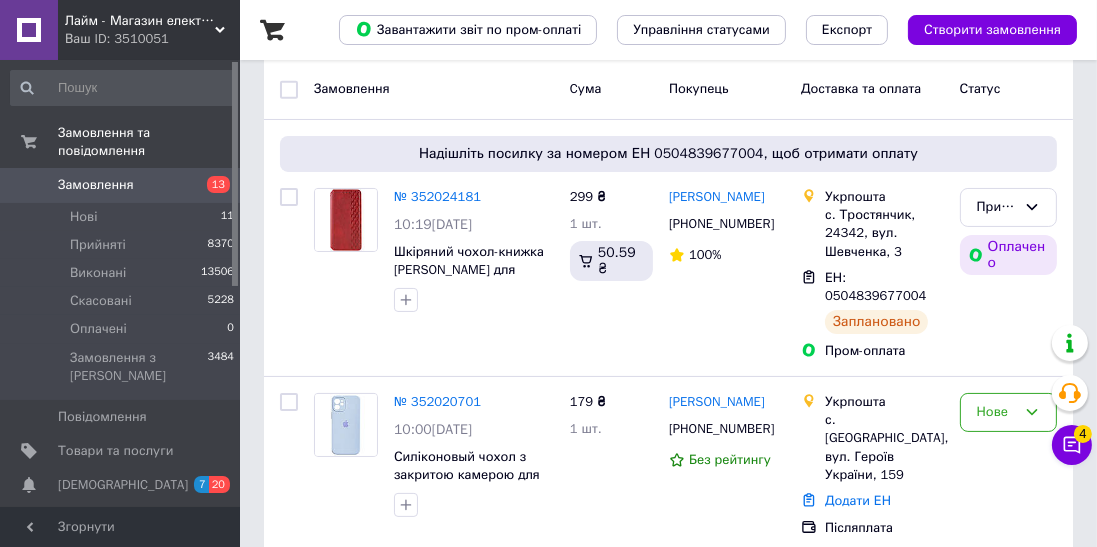 scroll, scrollTop: 260, scrollLeft: 0, axis: vertical 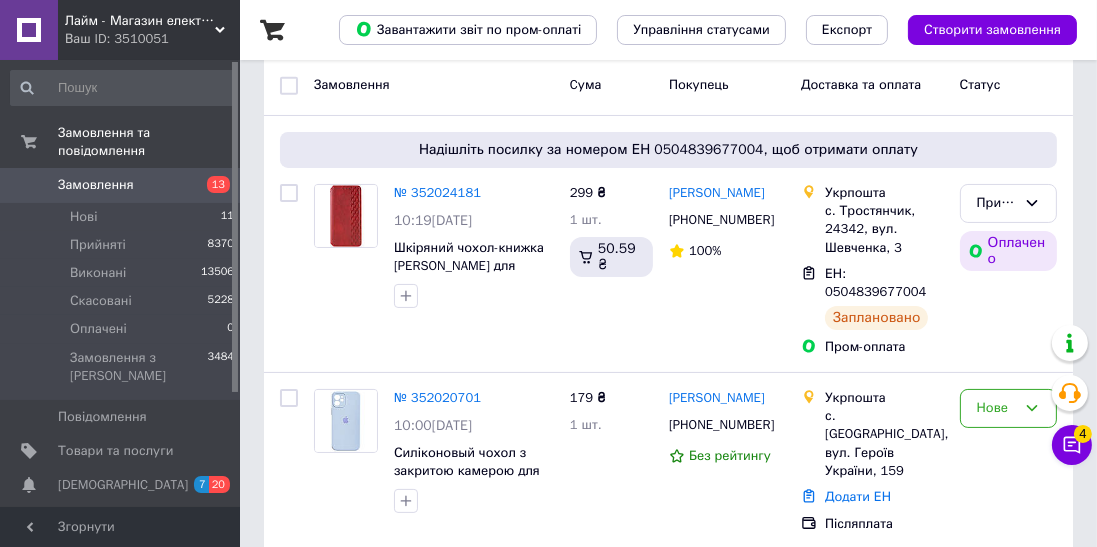 click on "Нові 11" at bounding box center [123, 217] 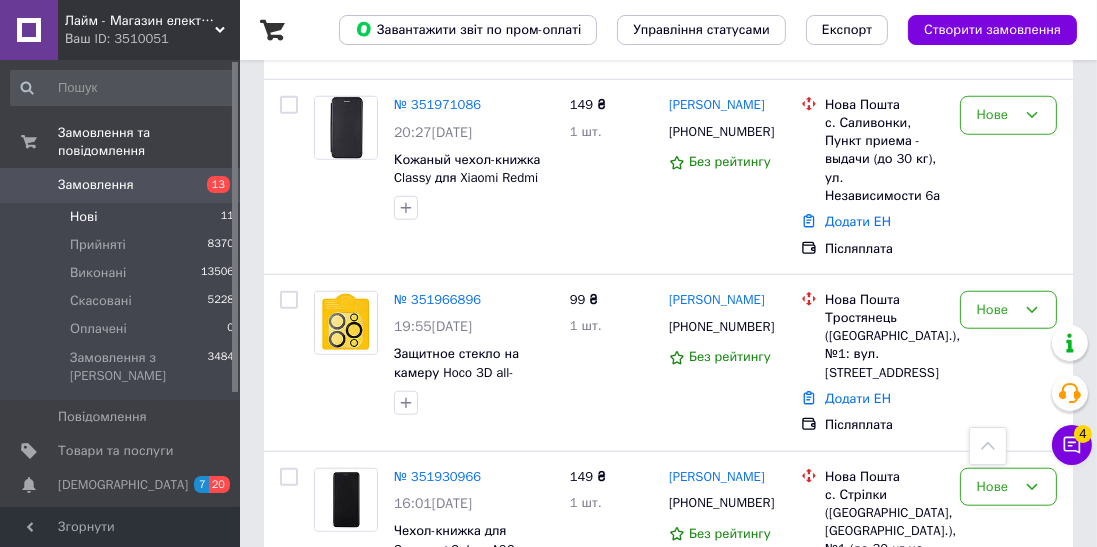scroll, scrollTop: 1882, scrollLeft: 0, axis: vertical 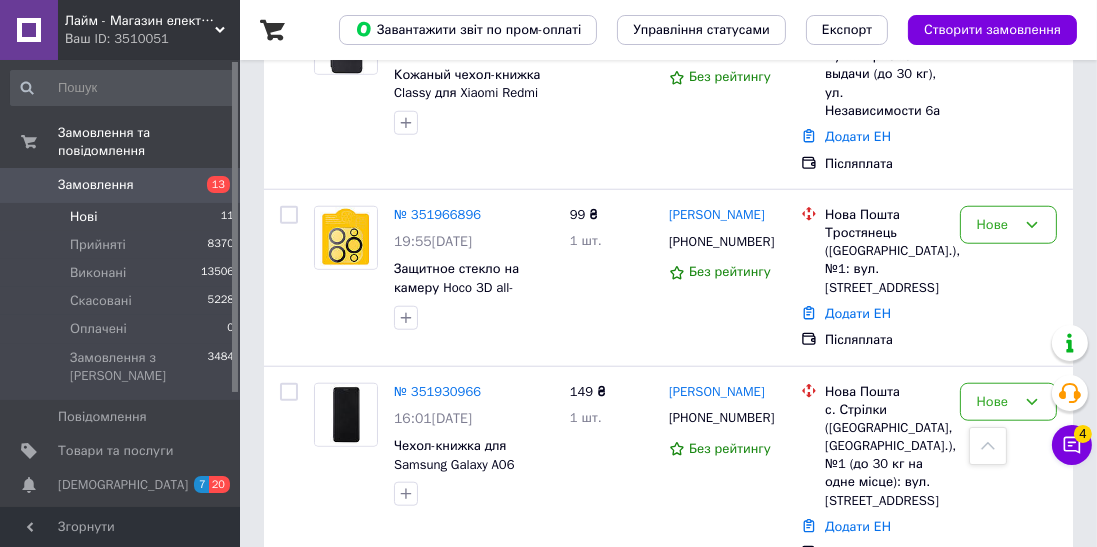click on "№ 351850030" at bounding box center [437, 604] 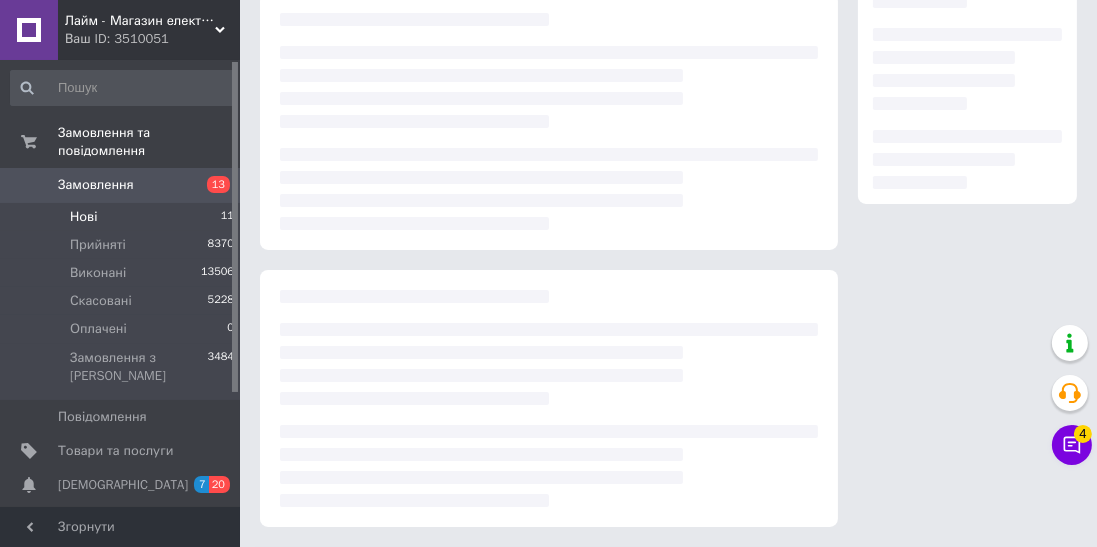 scroll, scrollTop: 270, scrollLeft: 0, axis: vertical 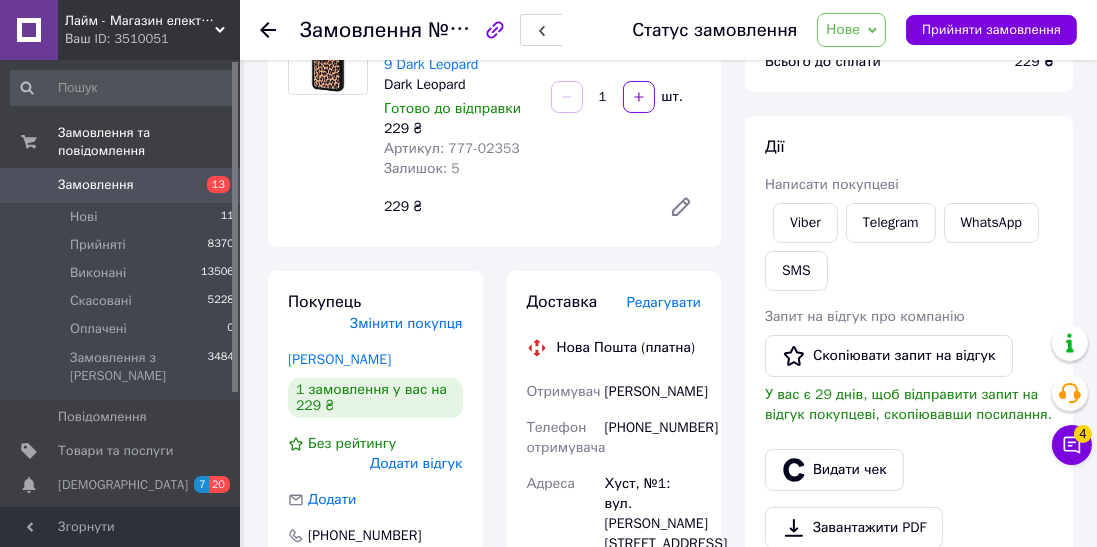 click on "Viber" at bounding box center (805, 223) 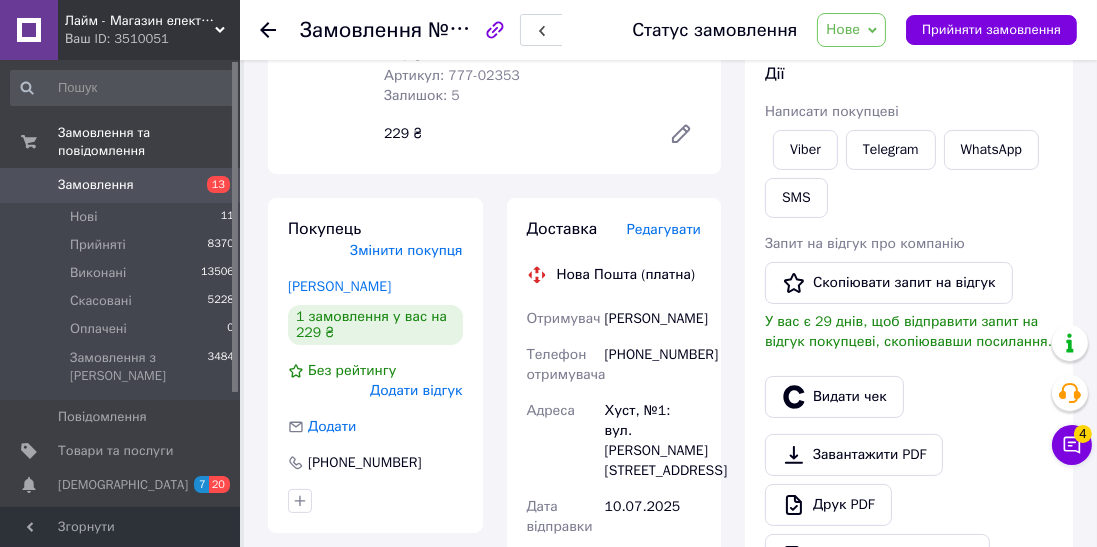 scroll, scrollTop: 312, scrollLeft: 0, axis: vertical 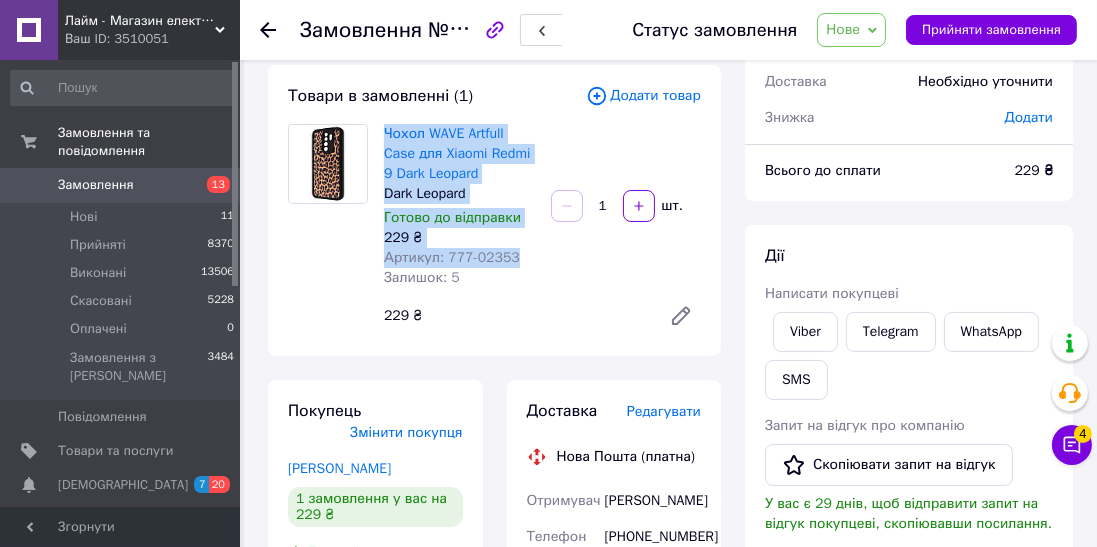 copy on "Чохол WAVE Artfull Case для Xiaomi Redmi 9 Dark Leopard Dark Leopard Готово до відправки 229 ₴ Артикул: 777-02353" 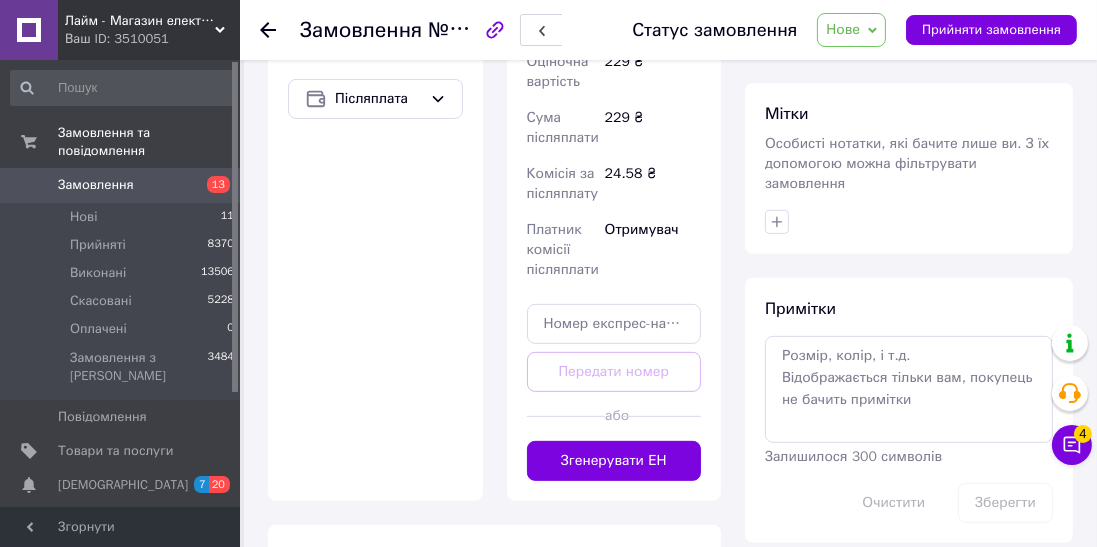 scroll, scrollTop: 847, scrollLeft: 0, axis: vertical 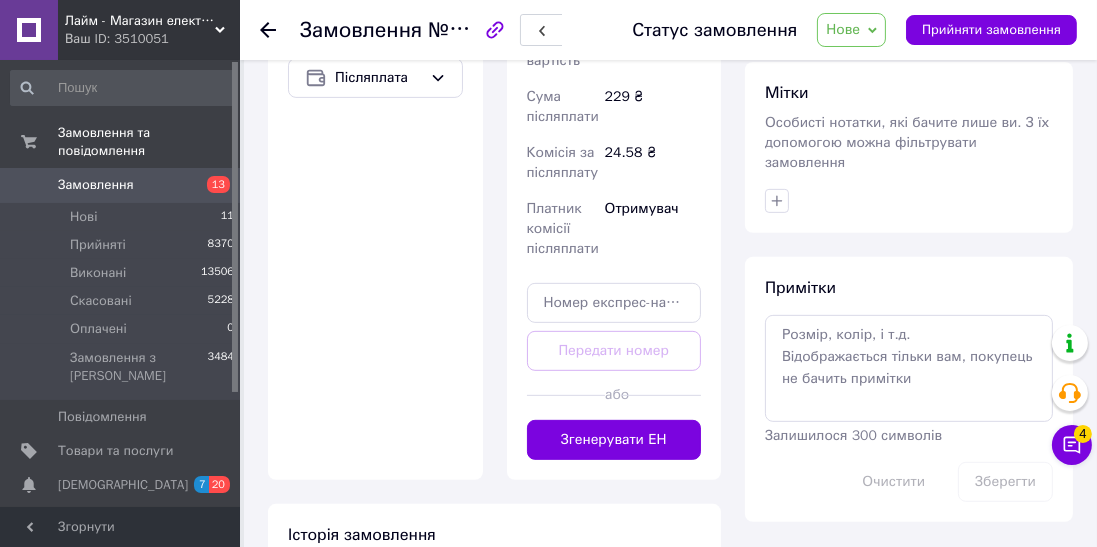 click on "Нове" at bounding box center [851, 30] 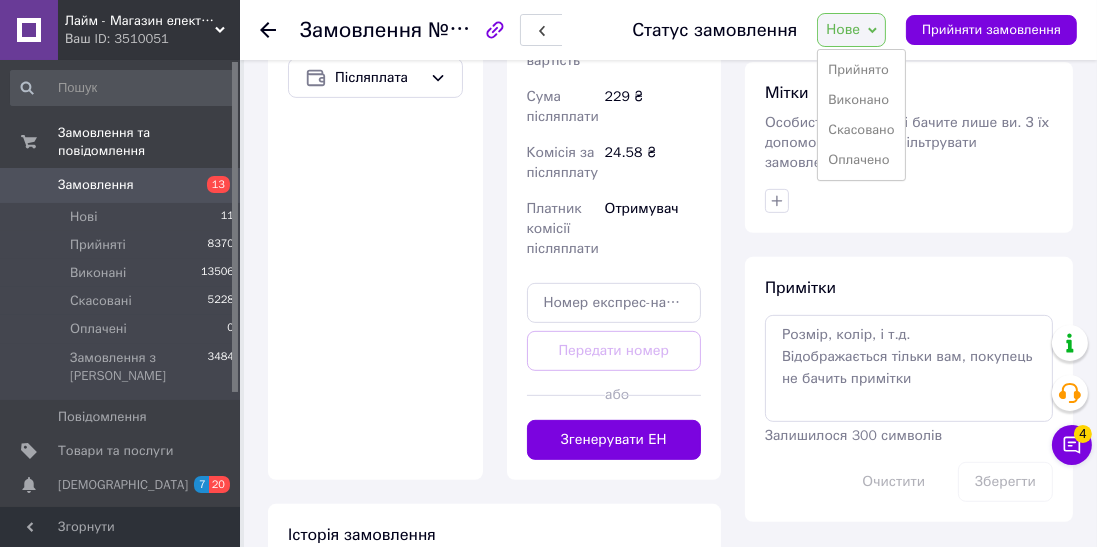 click on "Прийнято" at bounding box center [861, 70] 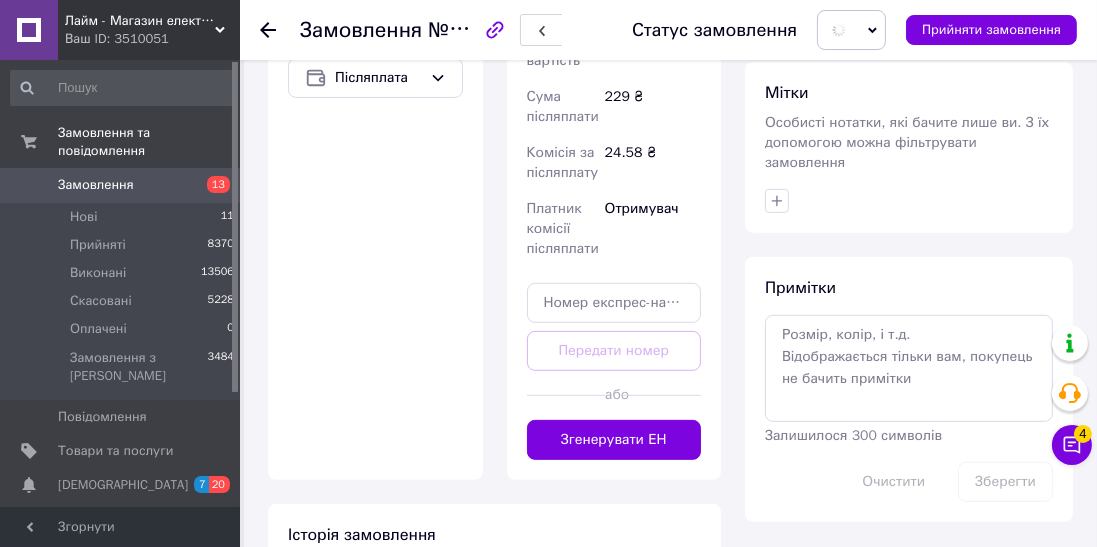 click on "Згенерувати ЕН" at bounding box center (614, 440) 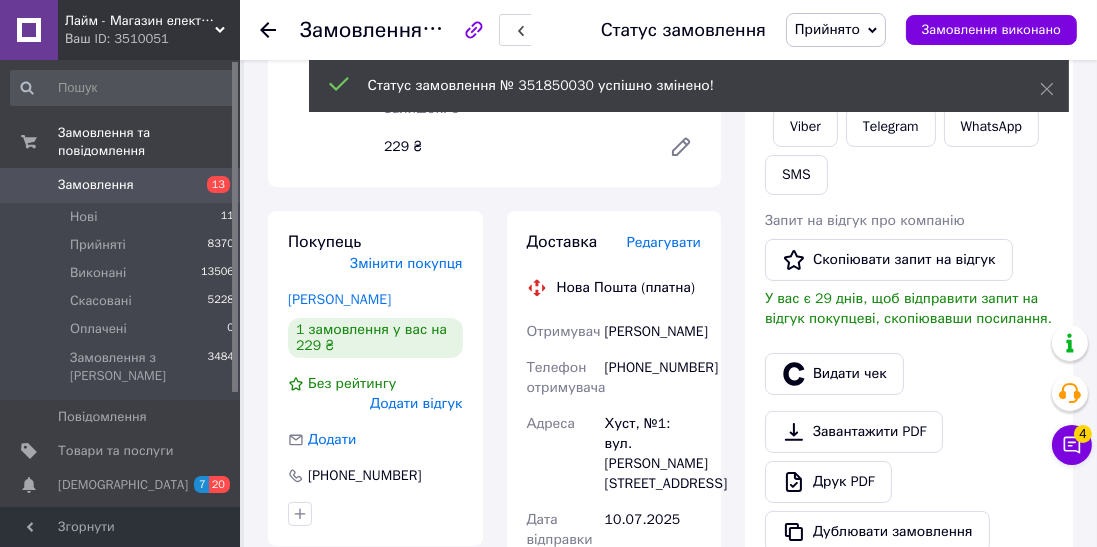 scroll, scrollTop: 269, scrollLeft: 0, axis: vertical 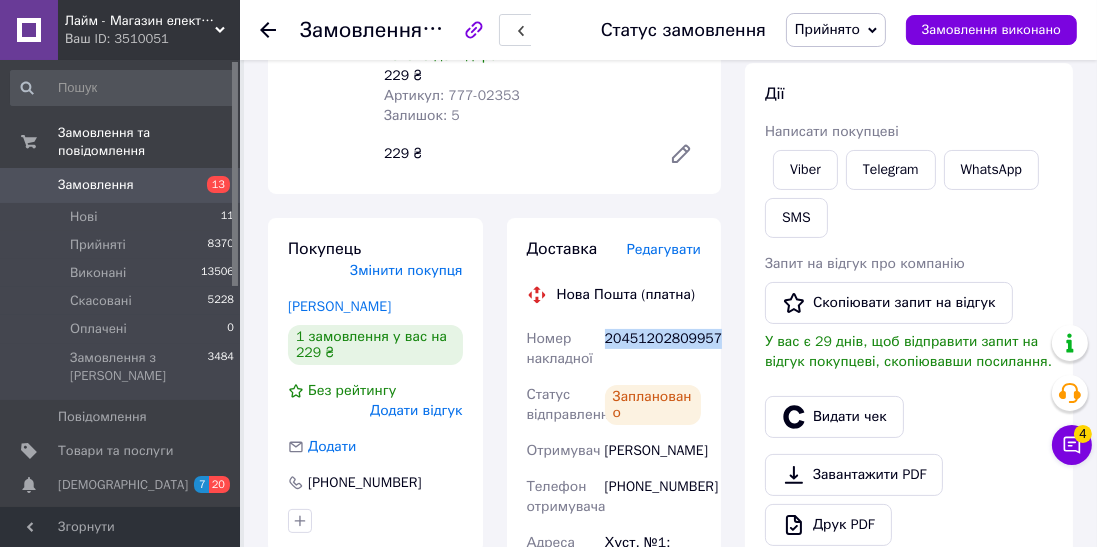 copy on "20451202809957" 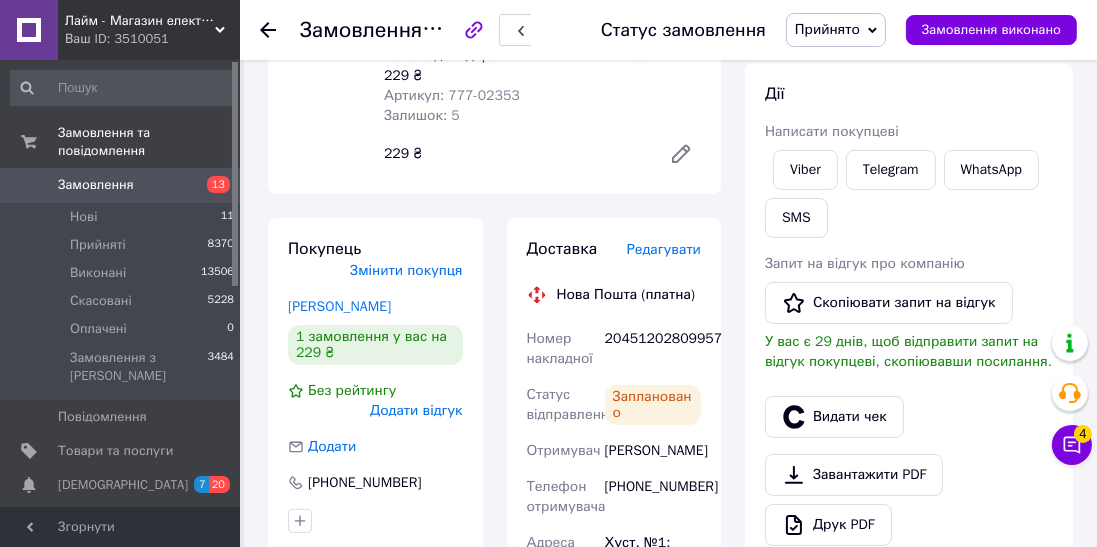 click on "SMS" at bounding box center (796, 218) 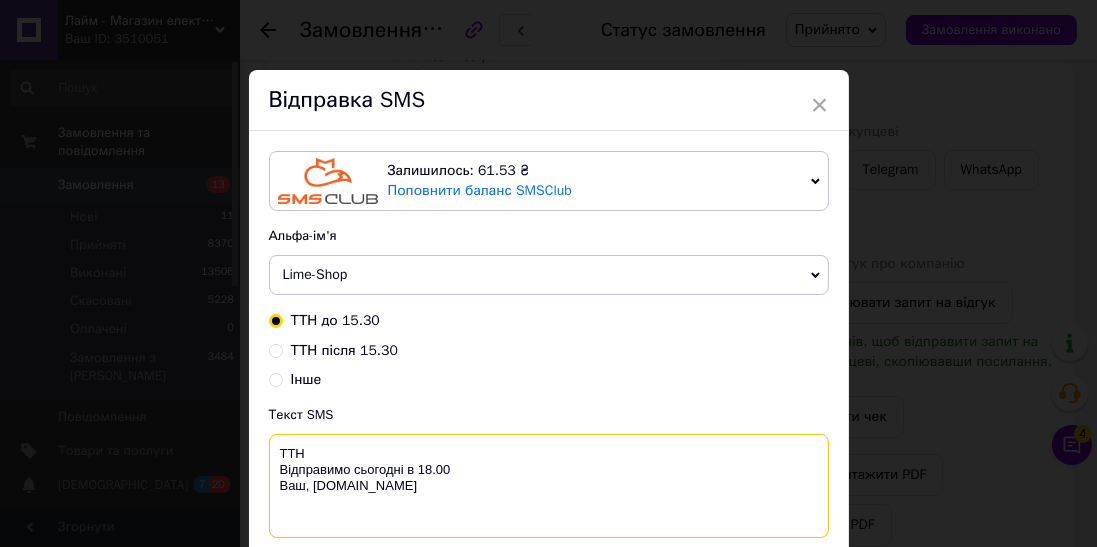 click on "ТТН
Відправимо сьогодні в 18.00
Ваш, [DOMAIN_NAME]" at bounding box center (549, 486) 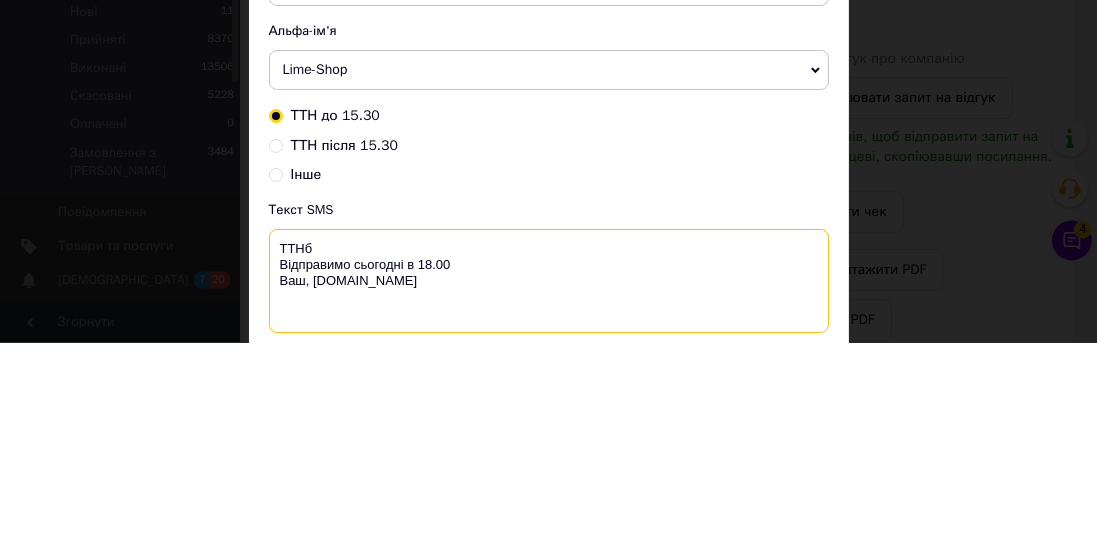 scroll, scrollTop: 269, scrollLeft: 0, axis: vertical 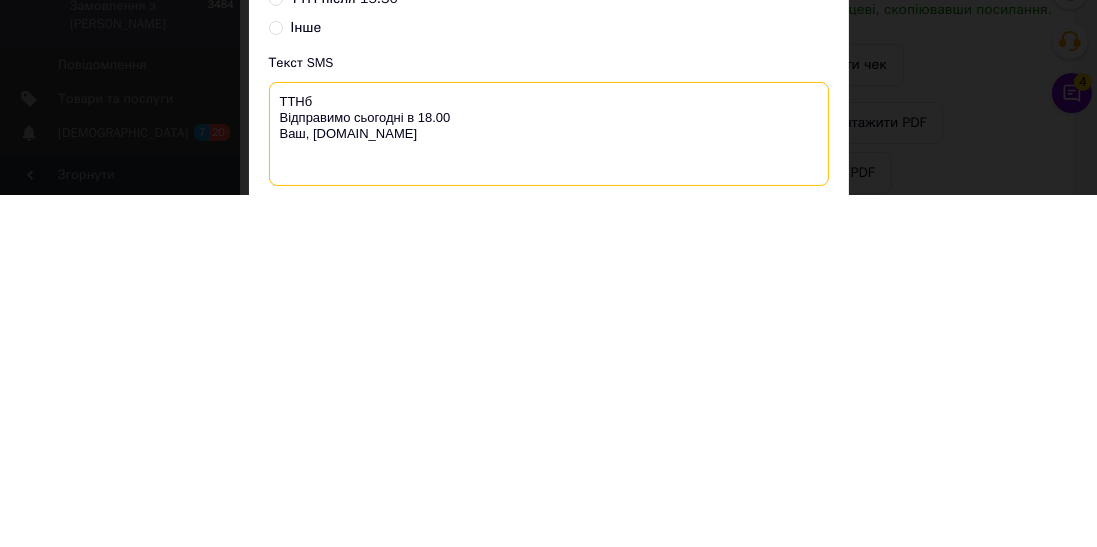 type on "ТТН
Відправимо сьогодні в 18.00
Ваш, [DOMAIN_NAME]" 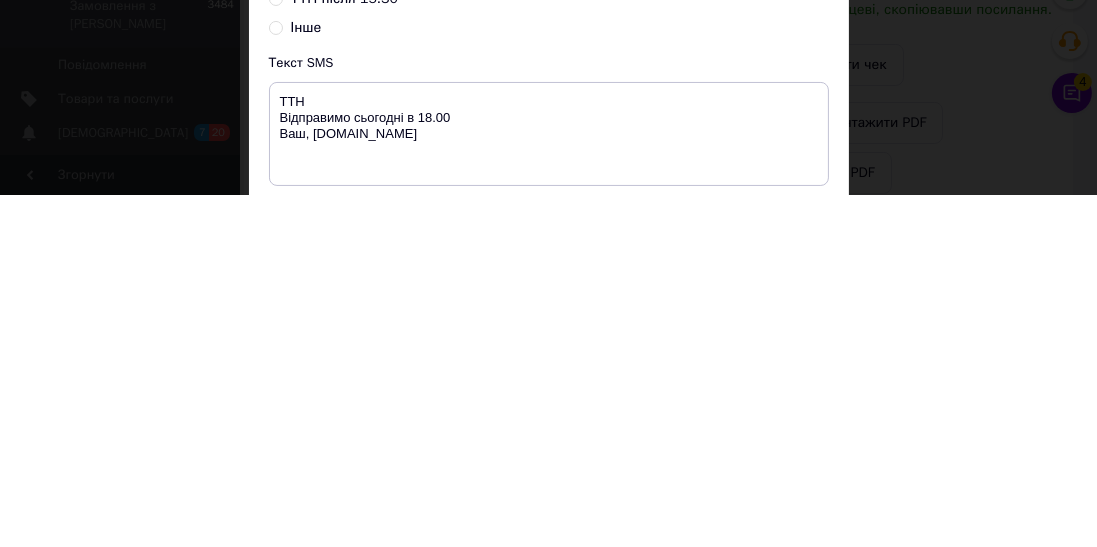 click on "× Відправка SMS Залишилось: 61.53 ₴ Поповнити баланс SMSClub Підключити LetsAds Альфа-ім'я  Lime-Shop Оновити список альфа-імен ТТН до 15.30 ТТН після 15.30 Інше Текст SMS ТТН
Відправимо сьогодні в 18.00
Ваш, [DOMAIN_NAME] Використано: 53 символи Скасувати   Відправити" at bounding box center [548, 273] 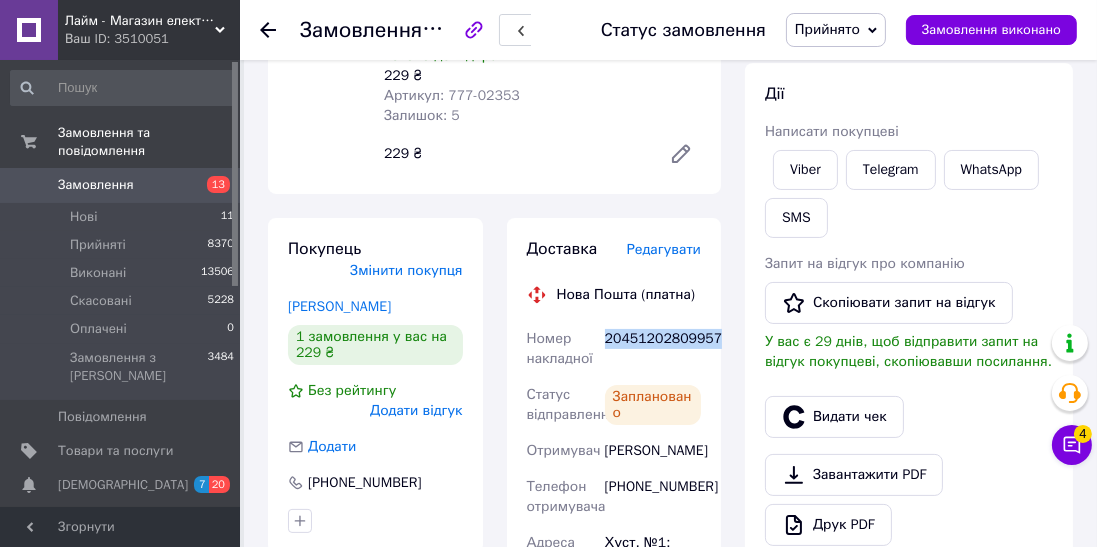copy on "20451202809957" 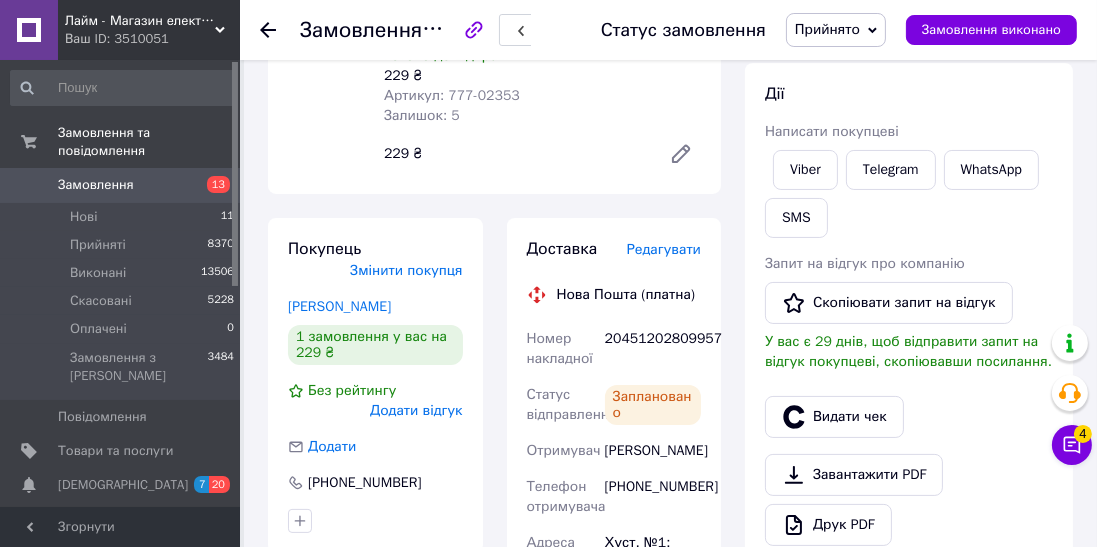 click on "SMS" at bounding box center [796, 218] 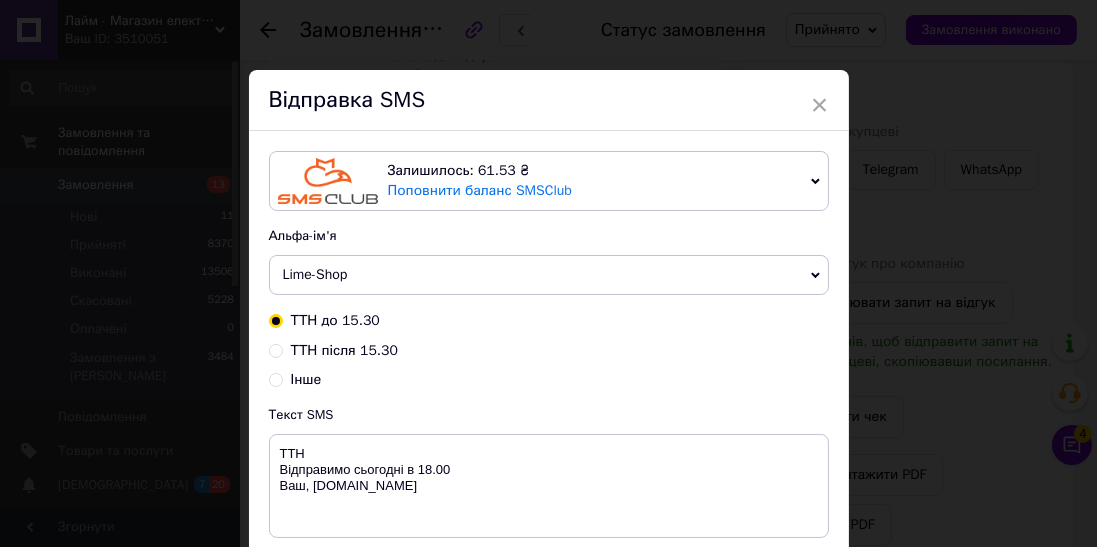 click on "Текст SMS" at bounding box center (549, 415) 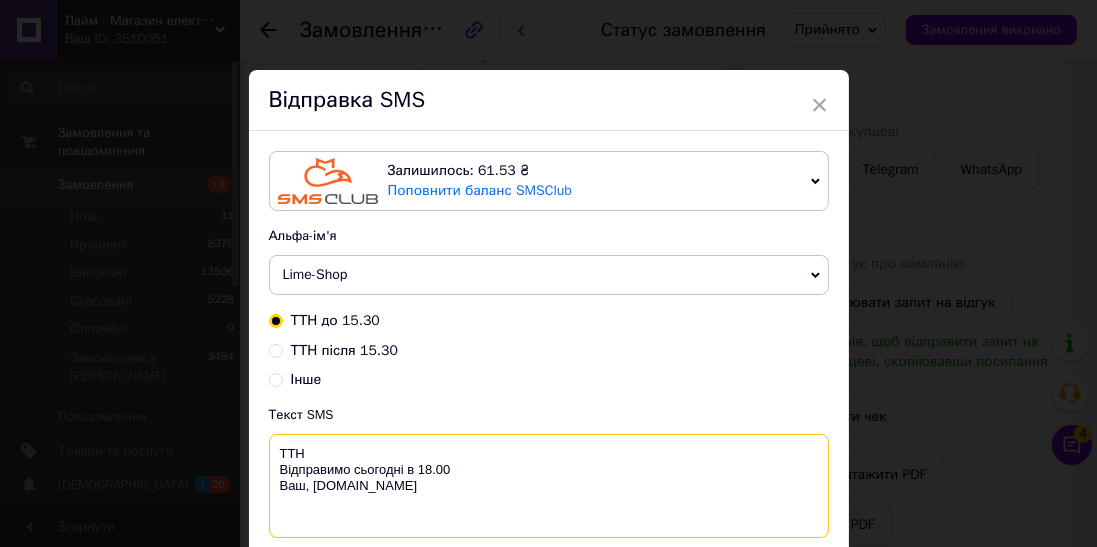 click on "ТТН
Відправимо сьогодні в 18.00
Ваш, [DOMAIN_NAME]" at bounding box center [549, 486] 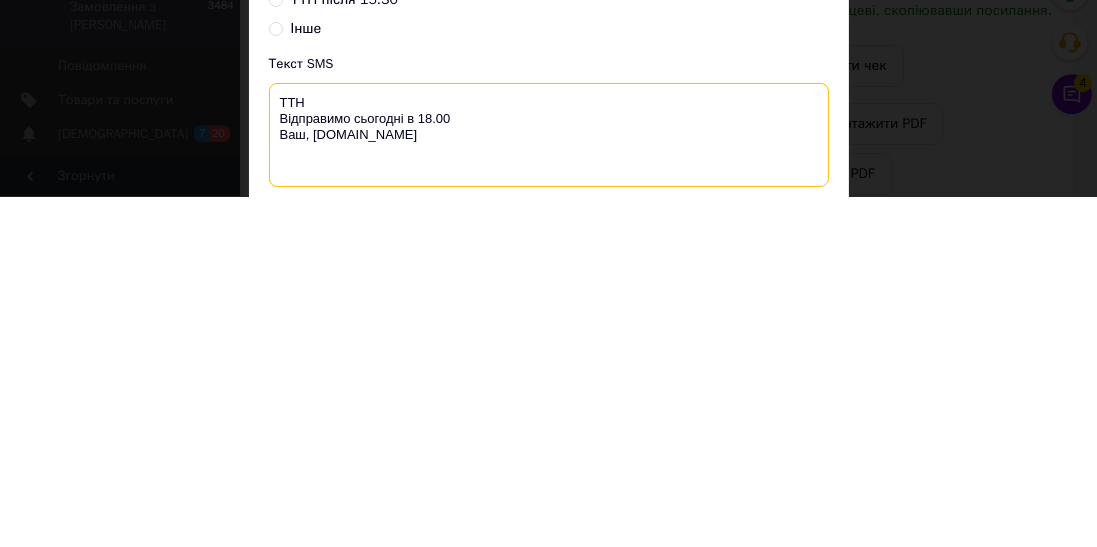 scroll, scrollTop: 269, scrollLeft: 0, axis: vertical 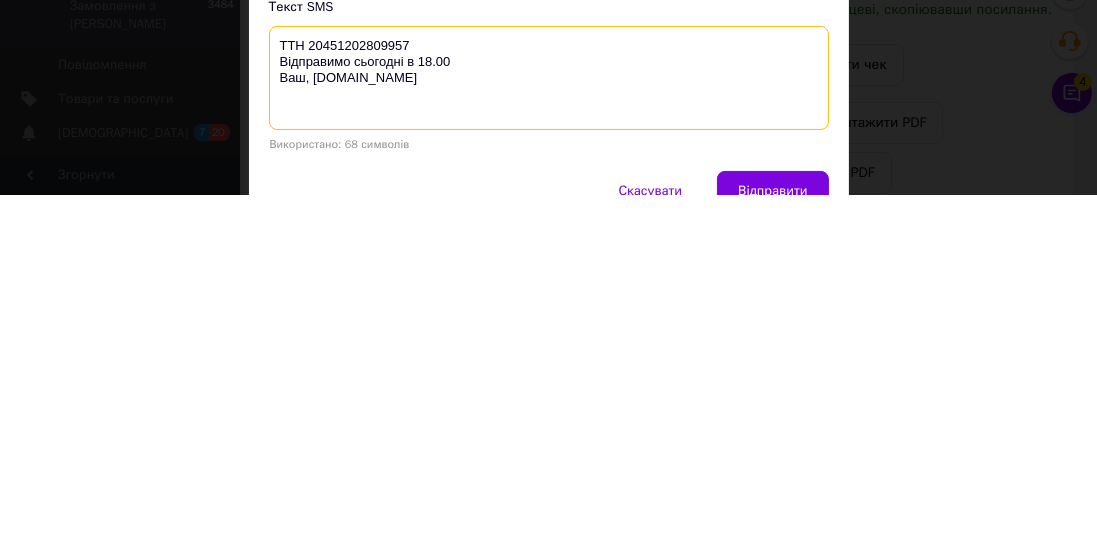 type on "ТТН 20451202809957
Відправимо сьогодні в 18.00
Ваш, [DOMAIN_NAME]" 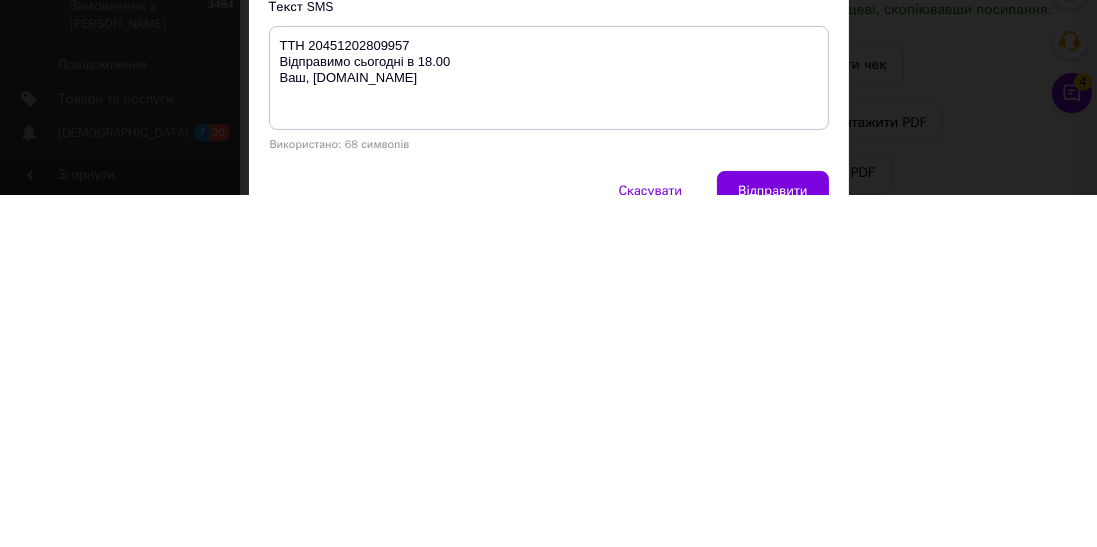 click on "Відправити" at bounding box center (772, 543) 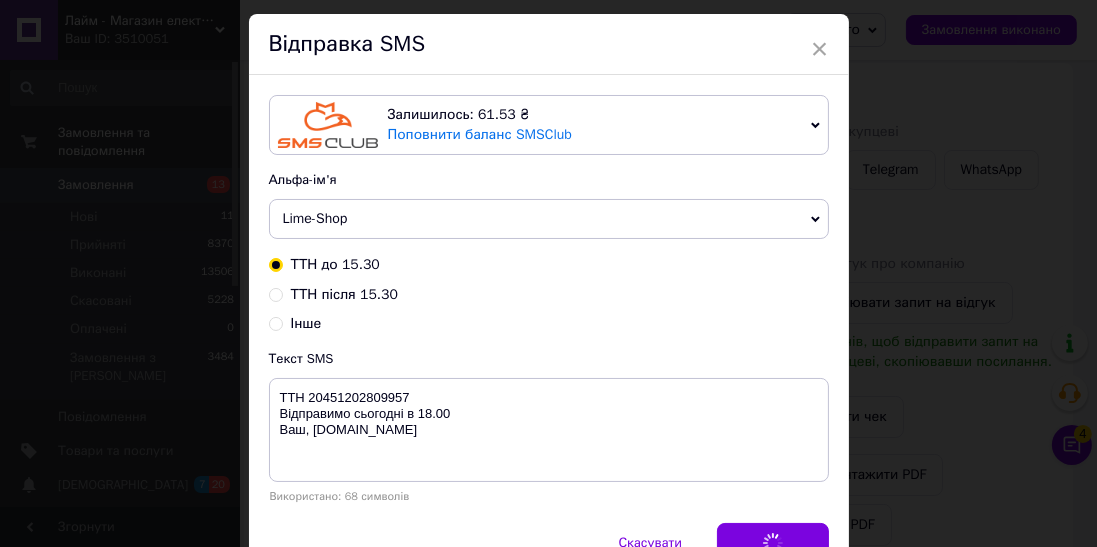 scroll, scrollTop: 0, scrollLeft: 0, axis: both 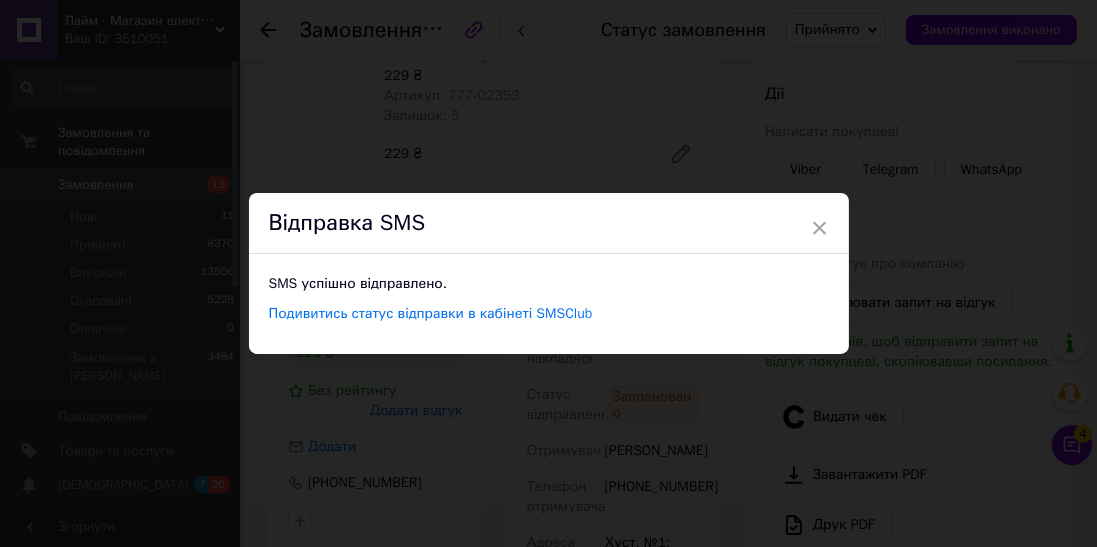 click on "× Відправка SMS SMS успішно відправлено. Подивитись статус відправки в кабінеті SMSClub" at bounding box center (548, 273) 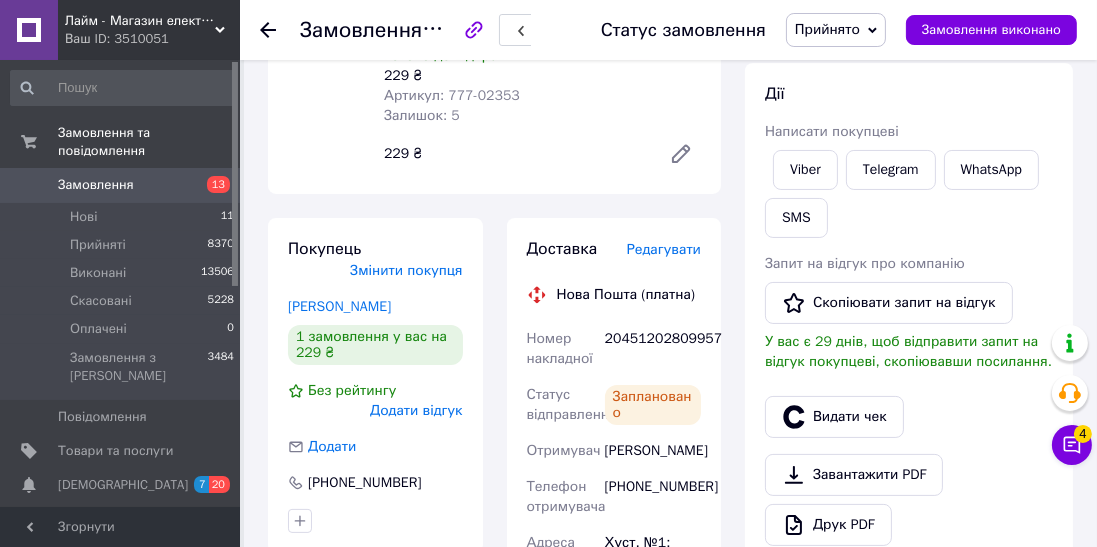 click on "Видати чек" at bounding box center [834, 417] 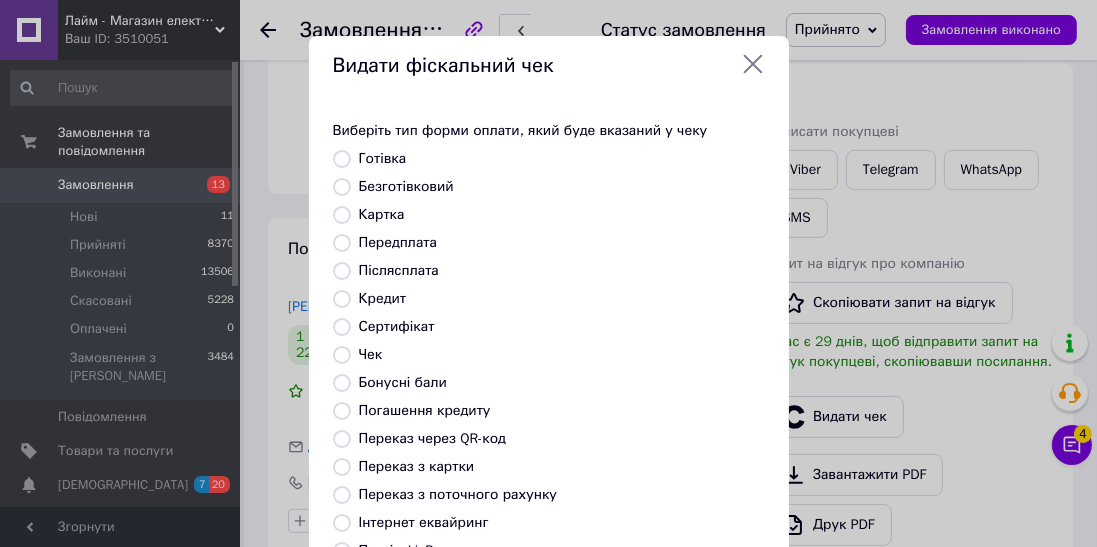 scroll, scrollTop: 310, scrollLeft: 0, axis: vertical 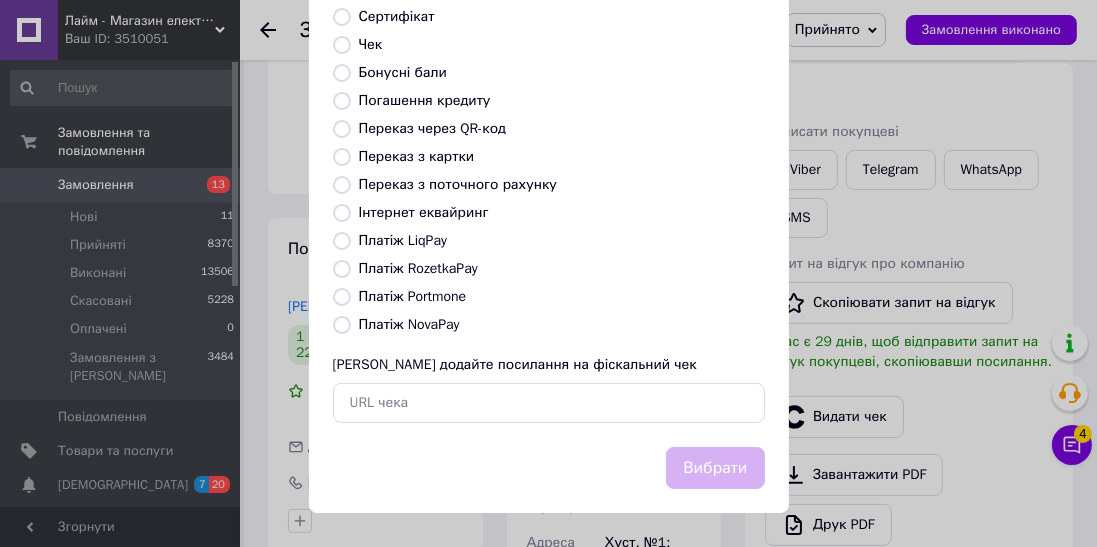 click on "Платіж NovaPay" at bounding box center (409, 324) 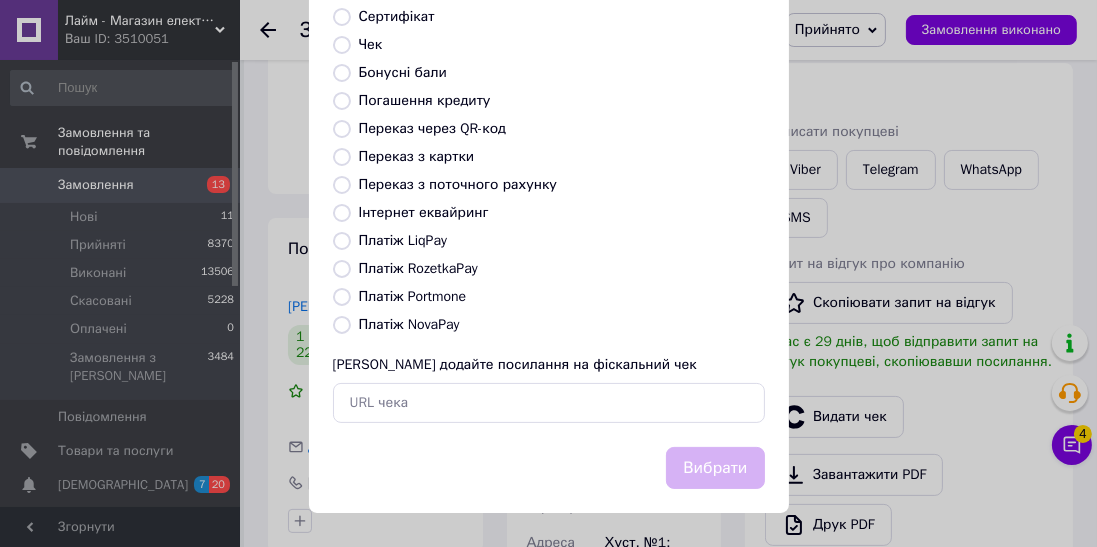 radio on "true" 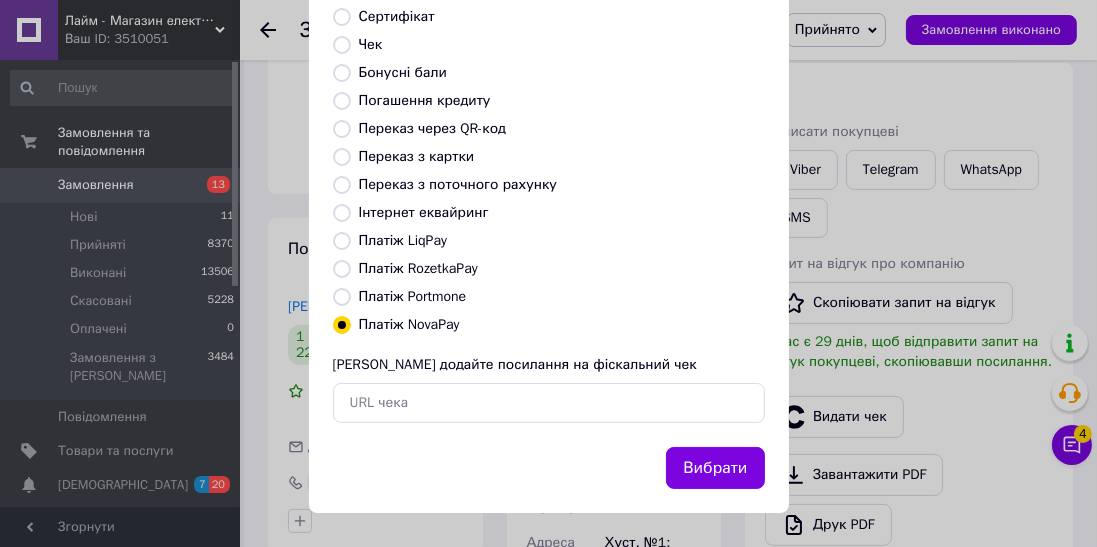 click on "Вибрати" at bounding box center [715, 468] 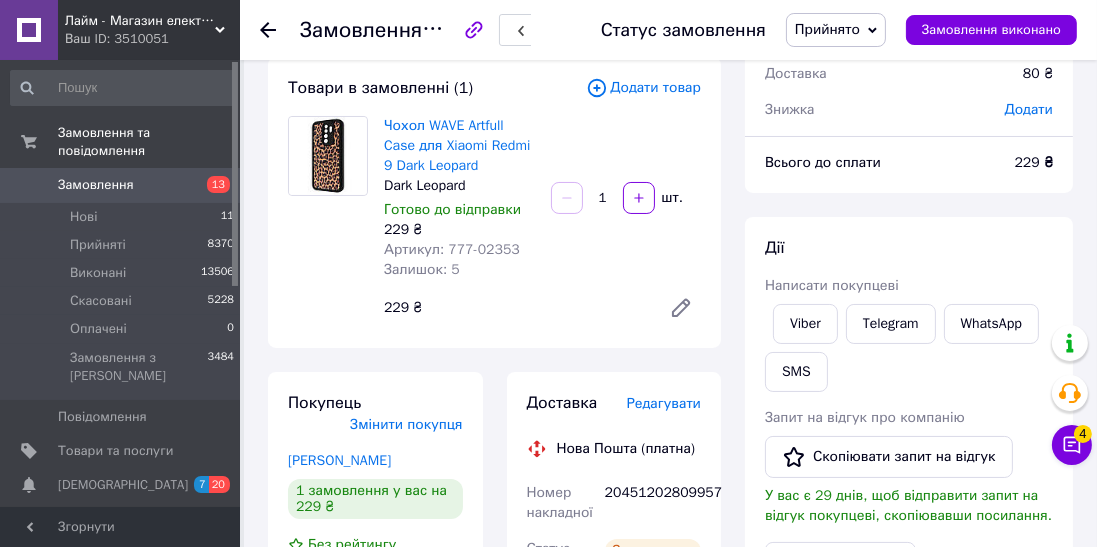 scroll, scrollTop: 75, scrollLeft: 0, axis: vertical 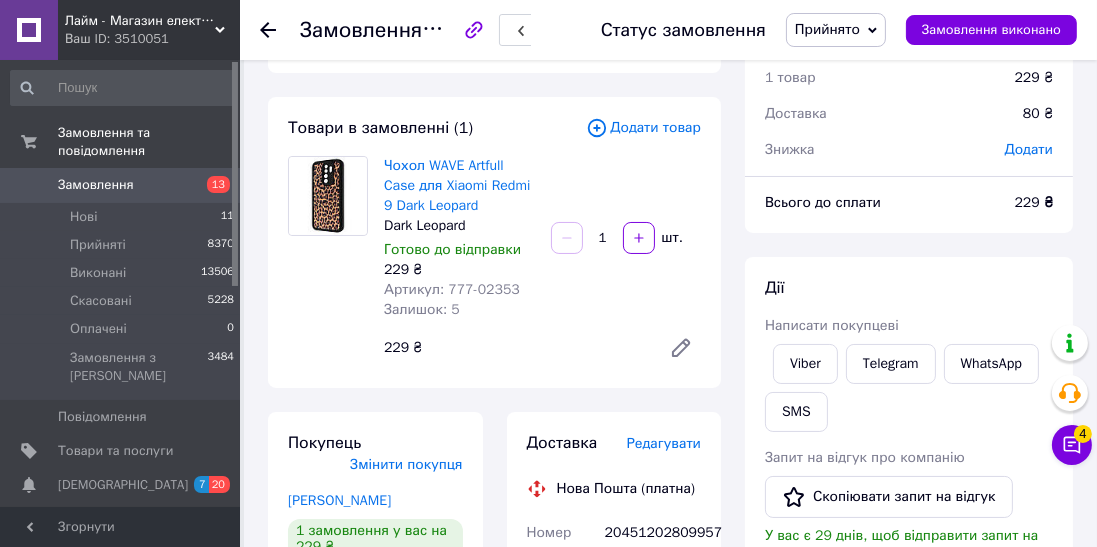 click on "Залишок: 5" at bounding box center (459, 310) 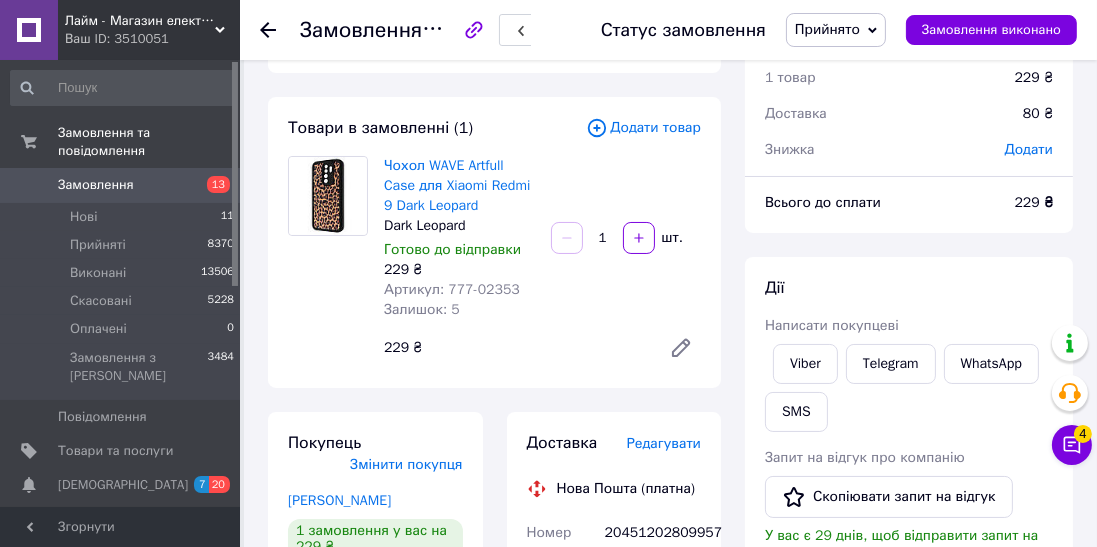click 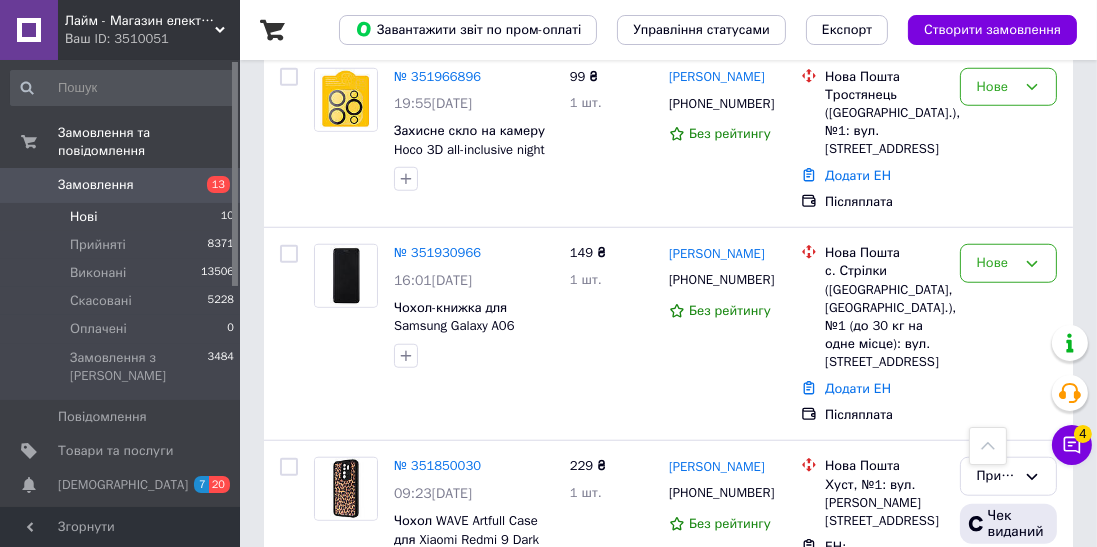 scroll, scrollTop: 1744, scrollLeft: 0, axis: vertical 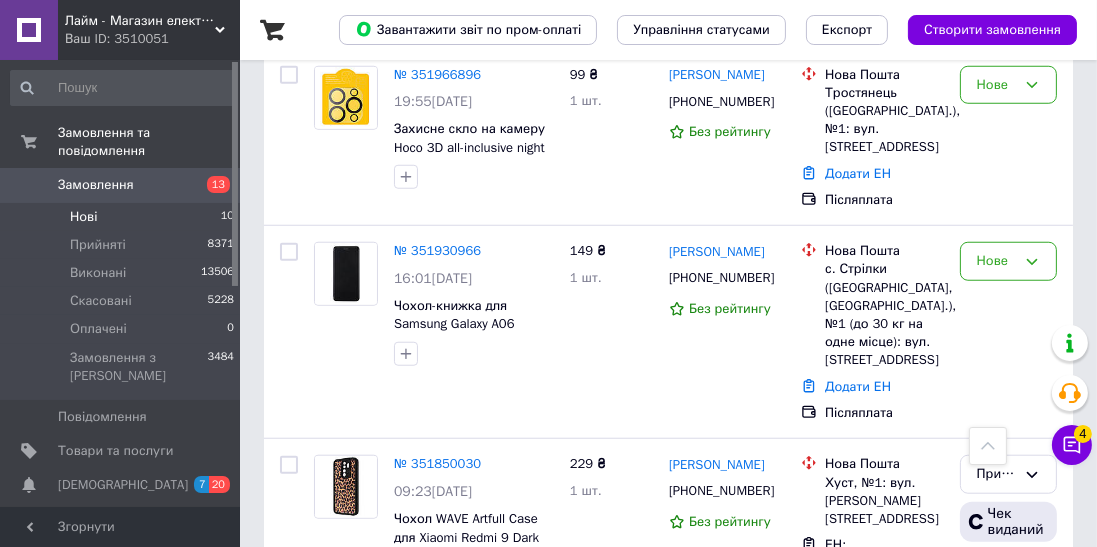 click on "№ 351930966 16:01[DATE] Чохол-книжка для Samsung Galaxy A06 (A065) Black" at bounding box center (474, 304) 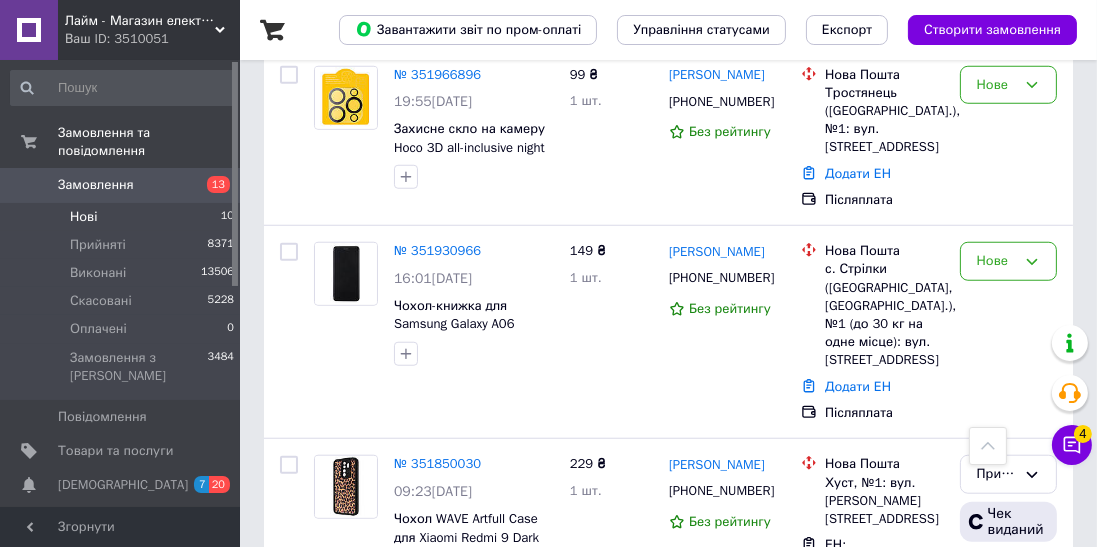 click on "№ 351930966" at bounding box center [437, 250] 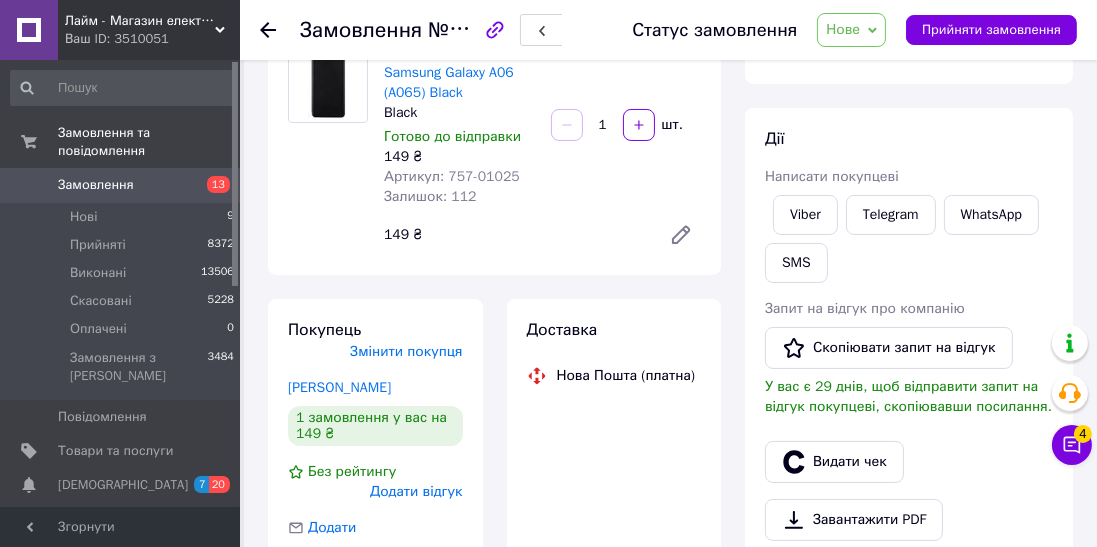 scroll, scrollTop: 0, scrollLeft: 0, axis: both 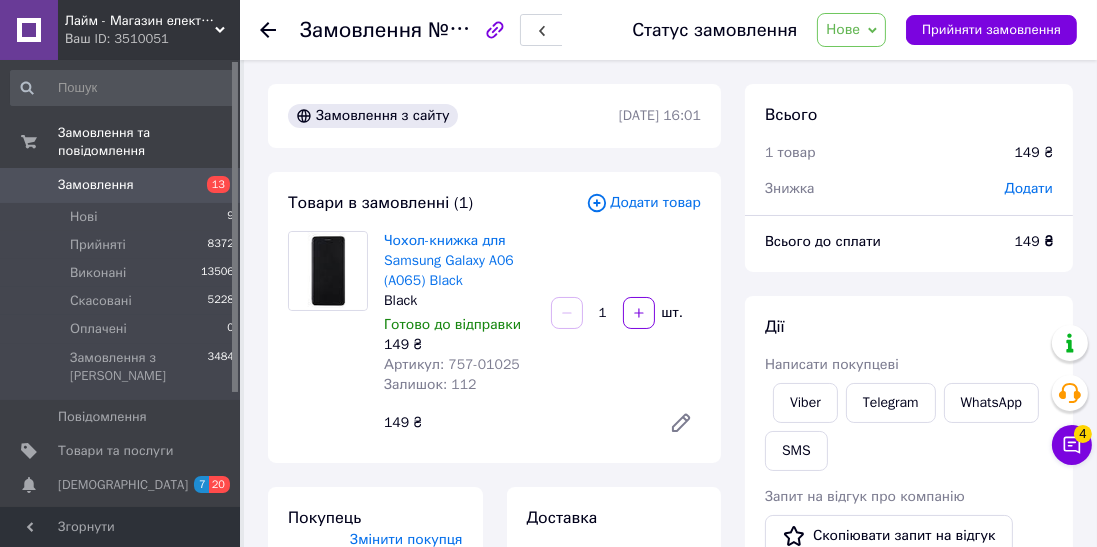 click on "Написати покупцеві" at bounding box center [832, 364] 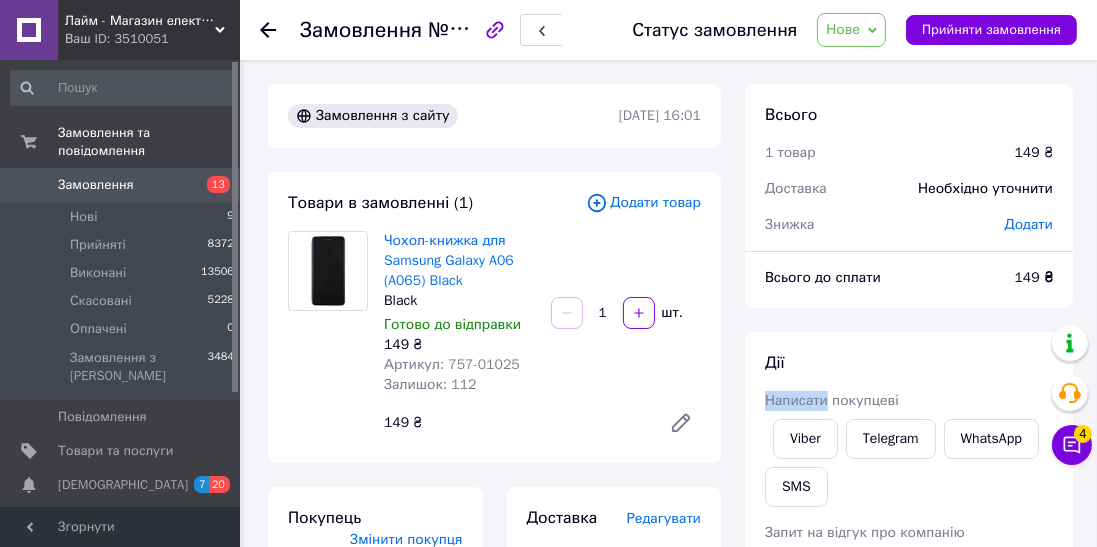 click on "Viber" at bounding box center [805, 439] 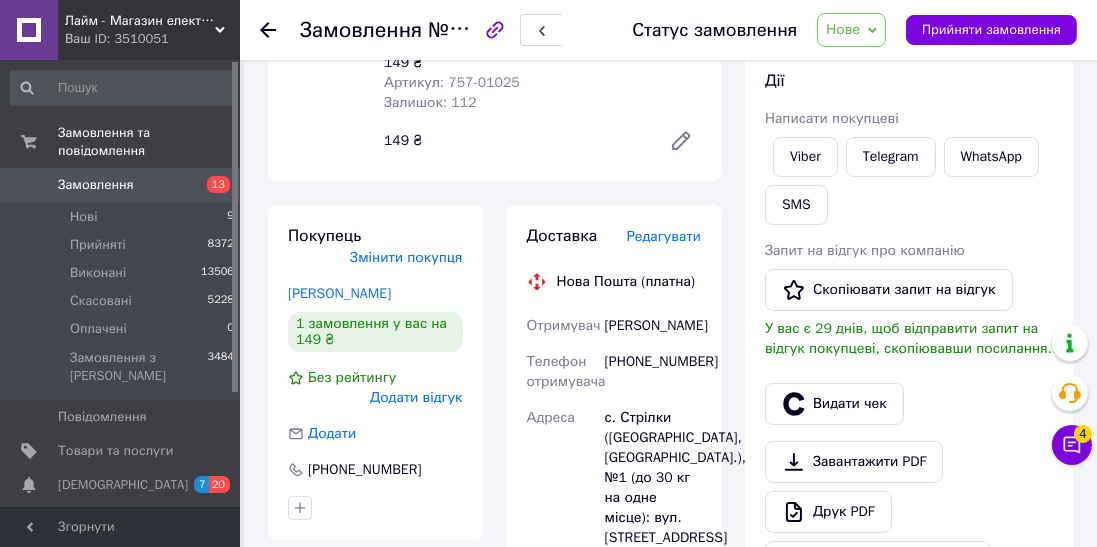 scroll, scrollTop: 290, scrollLeft: 0, axis: vertical 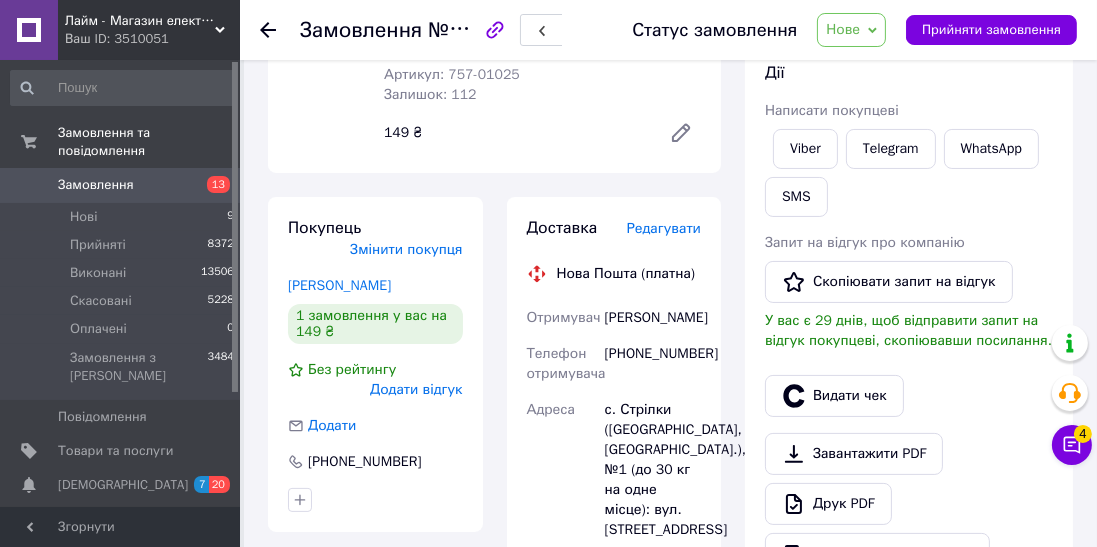 click on "Нове" at bounding box center [851, 30] 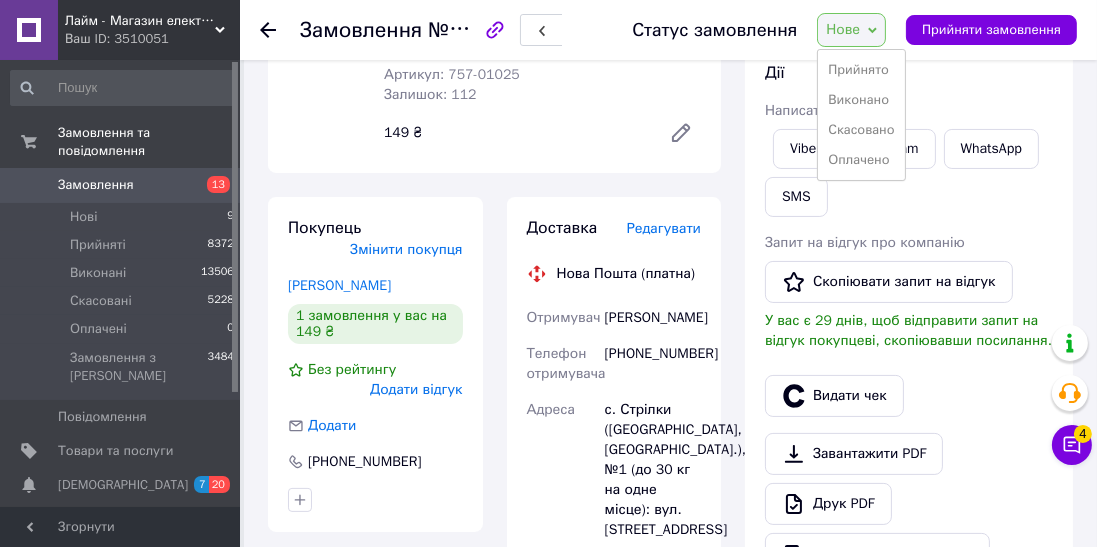 click on "Прийнято" at bounding box center (861, 70) 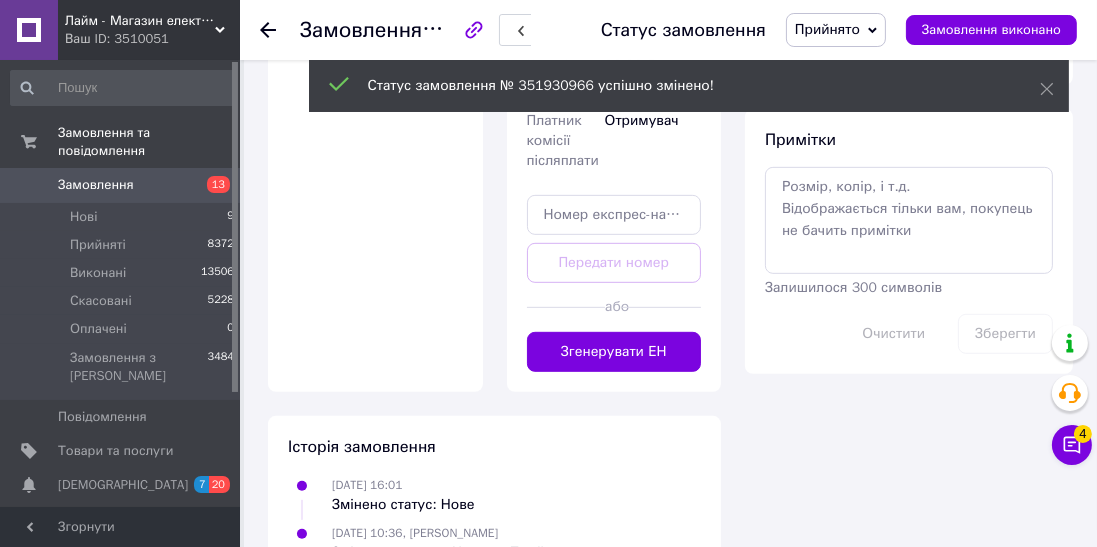 click on "Згенерувати ЕН" at bounding box center (614, 352) 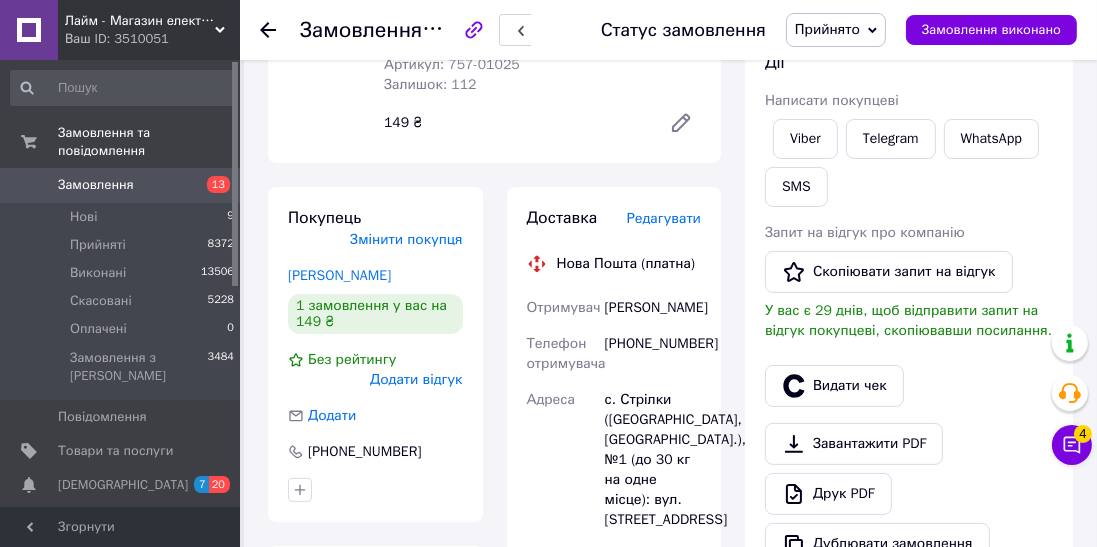 scroll, scrollTop: 289, scrollLeft: 0, axis: vertical 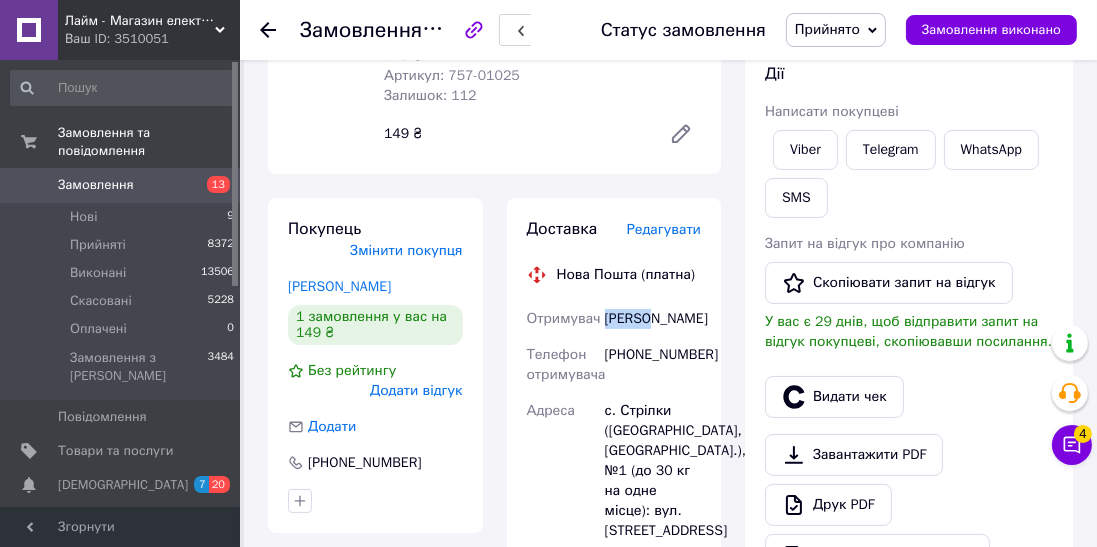 click on "[PHONE_NUMBER]" at bounding box center (653, 365) 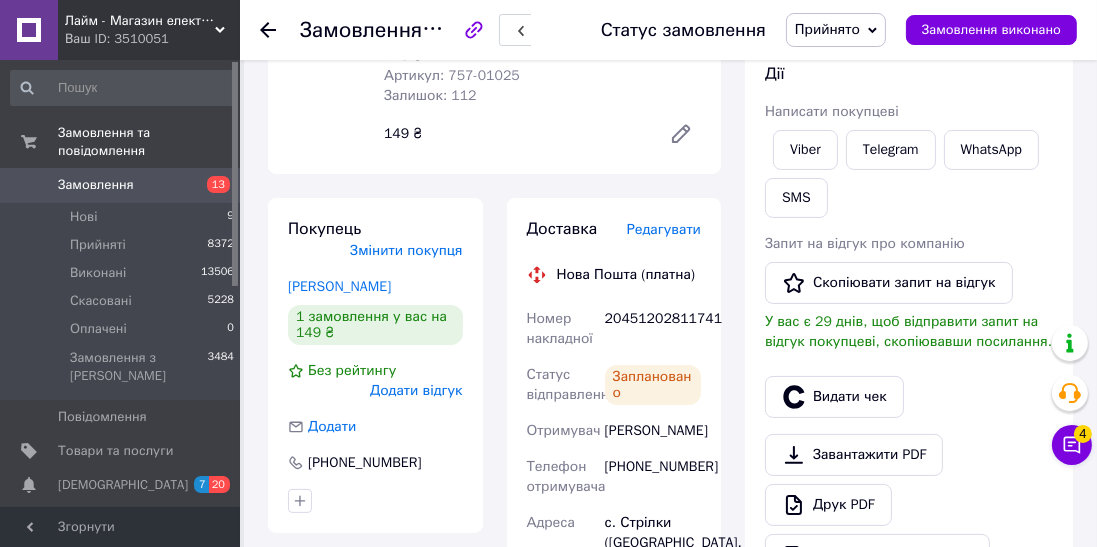 click on "SMS" at bounding box center [796, 198] 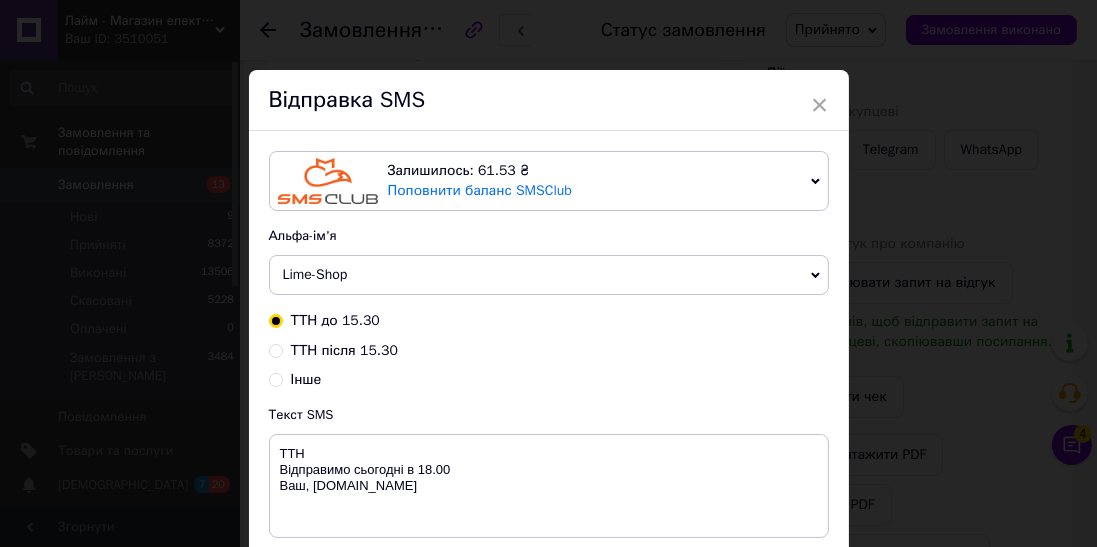 click on "Текст SMS" at bounding box center [549, 415] 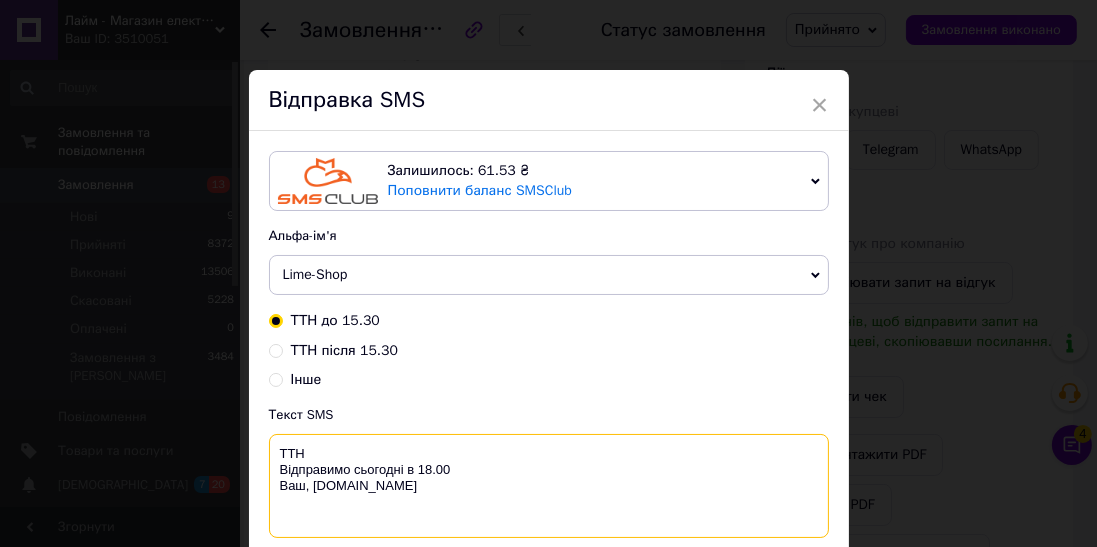 click on "ТТН
Відправимо сьогодні в 18.00
Ваш, [DOMAIN_NAME]" at bounding box center (549, 486) 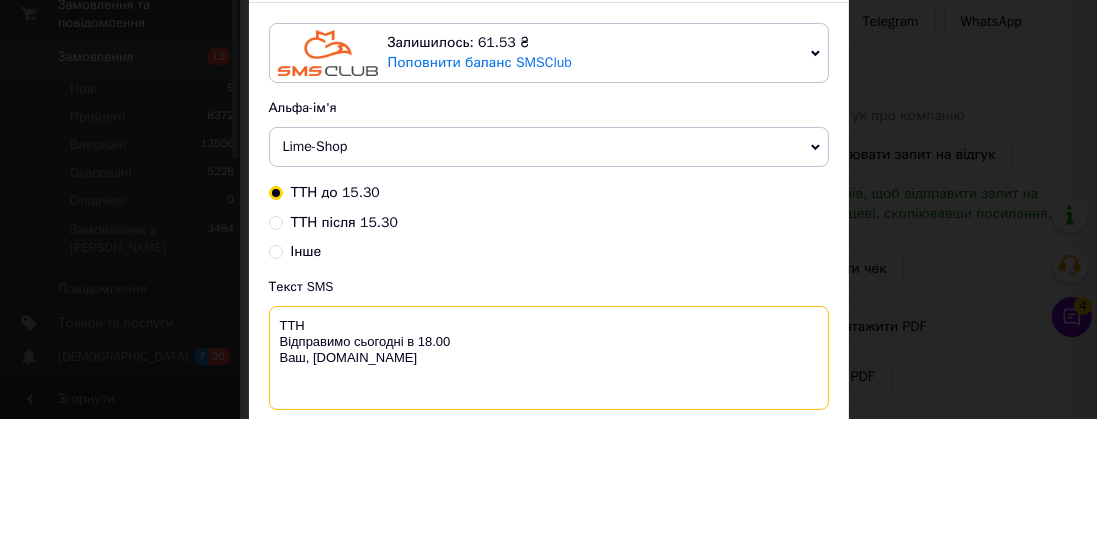 scroll, scrollTop: 289, scrollLeft: 0, axis: vertical 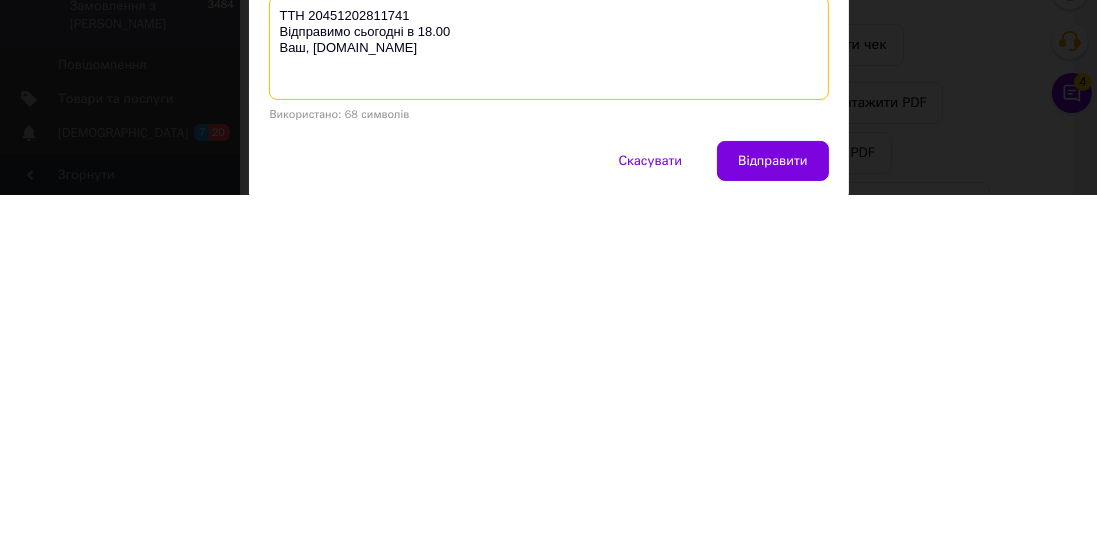 type on "ТТН 20451202811741
Відправимо сьогодні в 18.00
Ваш, [DOMAIN_NAME]" 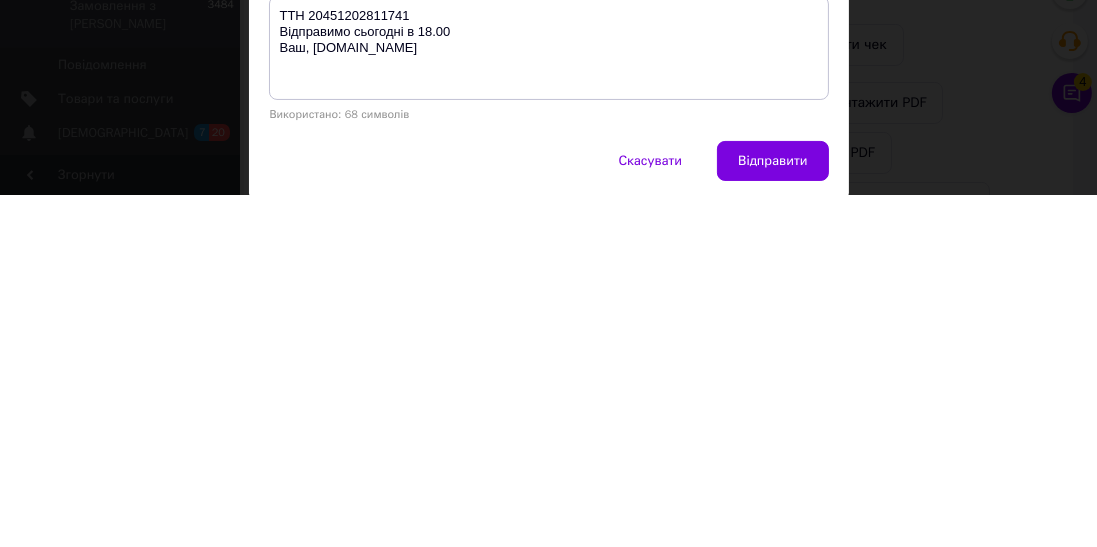 click on "Відправити" at bounding box center [772, 513] 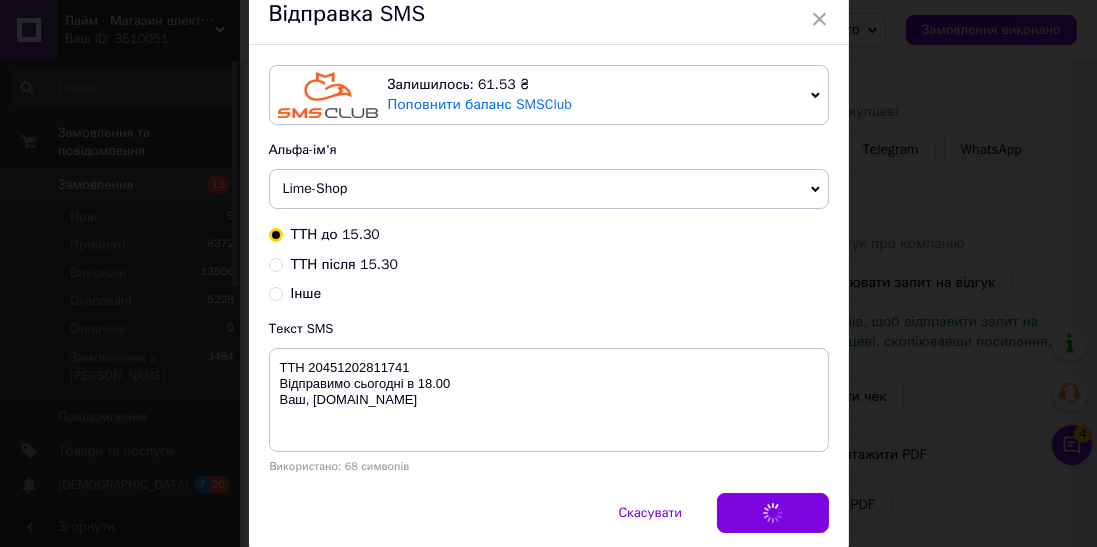 scroll, scrollTop: 0, scrollLeft: 0, axis: both 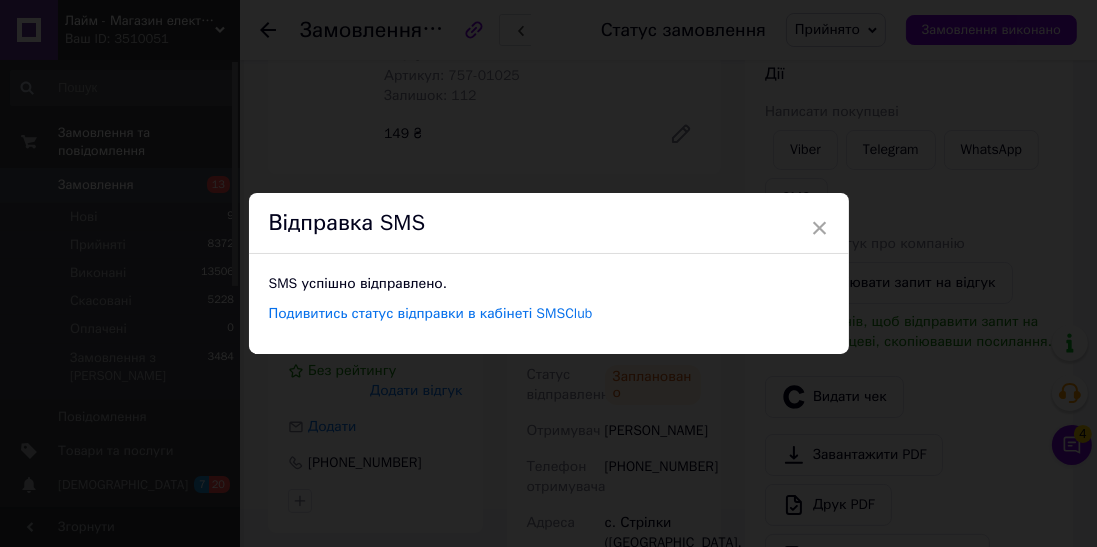 click on "× Відправка SMS SMS успішно відправлено. Подивитись статус відправки в кабінеті SMSClub" at bounding box center (548, 273) 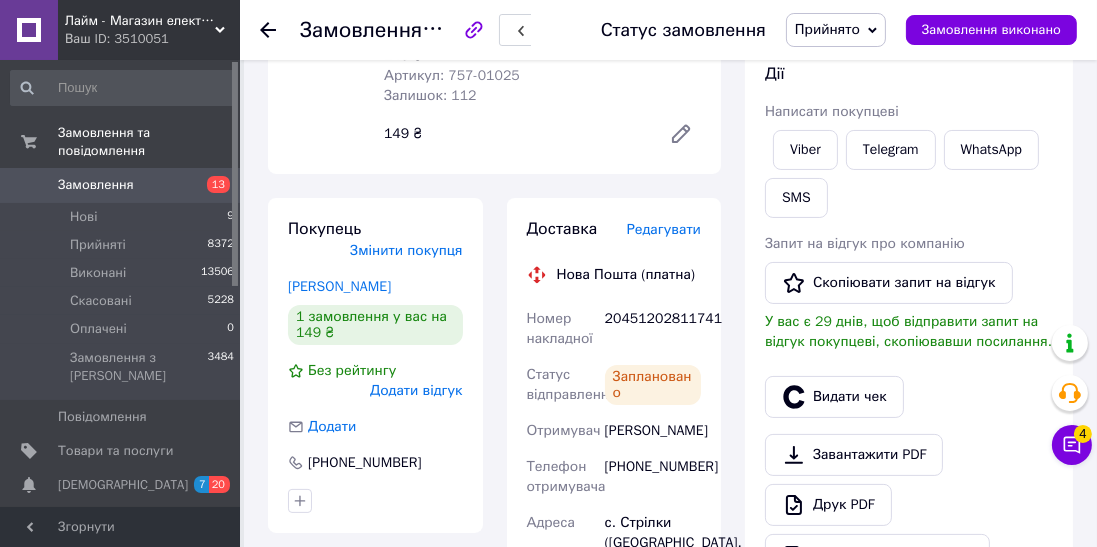 click on "Видати чек" at bounding box center [834, 397] 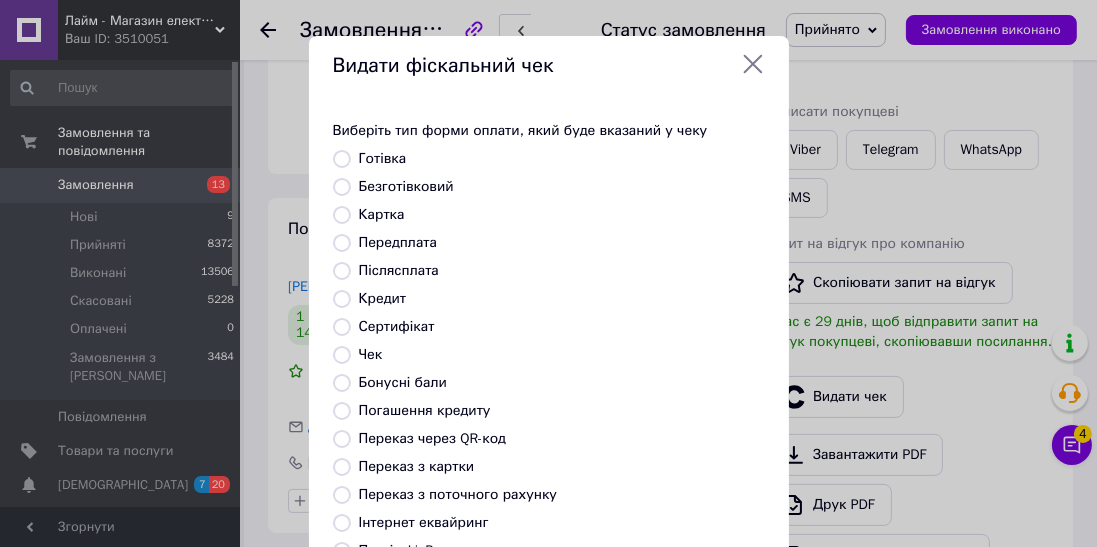 scroll, scrollTop: 310, scrollLeft: 0, axis: vertical 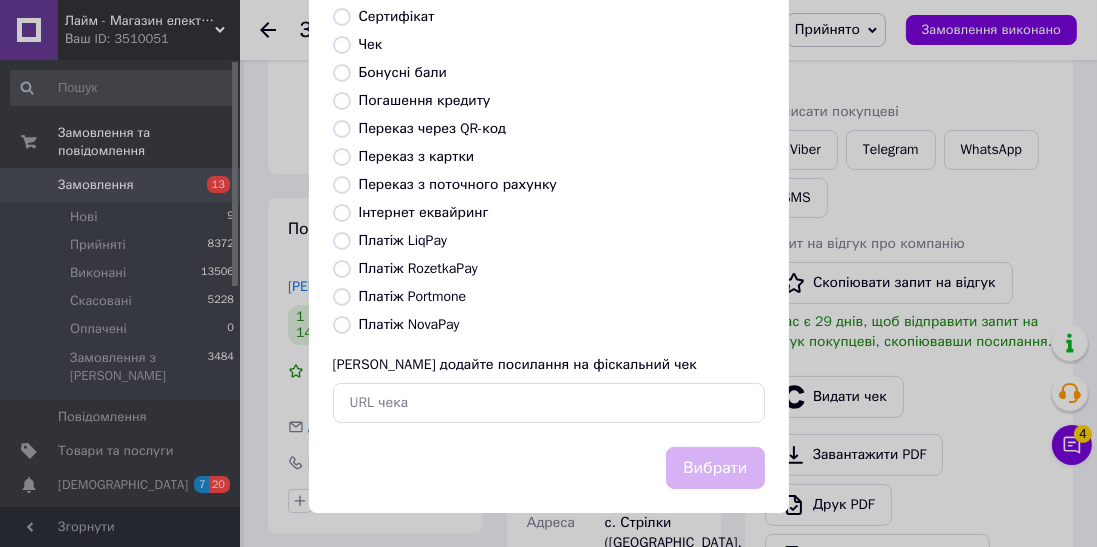click on "Платіж Portmone" at bounding box center [413, 296] 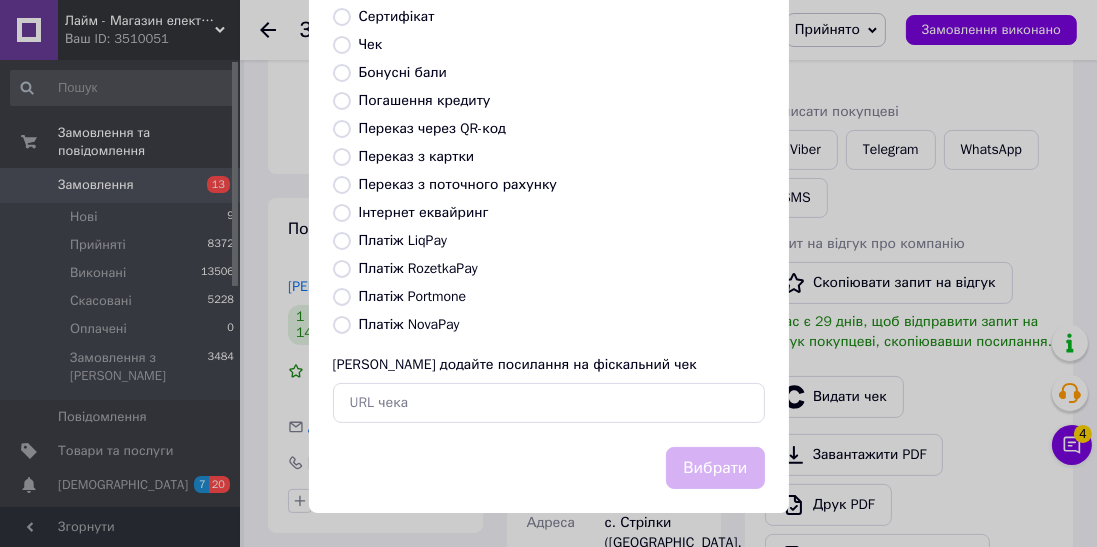 radio on "true" 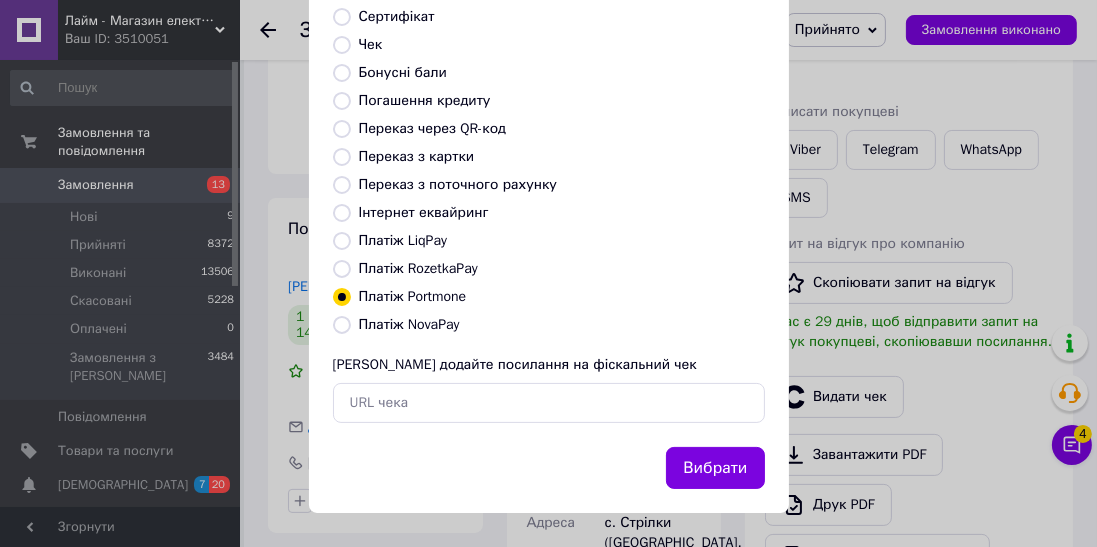 click on "Платіж NovaPay" at bounding box center [409, 324] 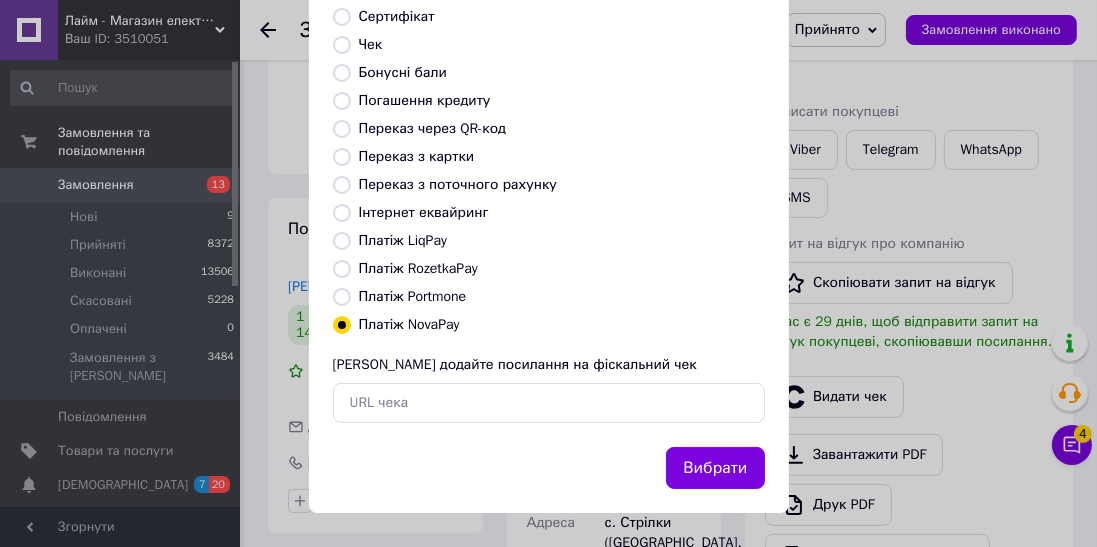 click on "Вибрати" at bounding box center (715, 468) 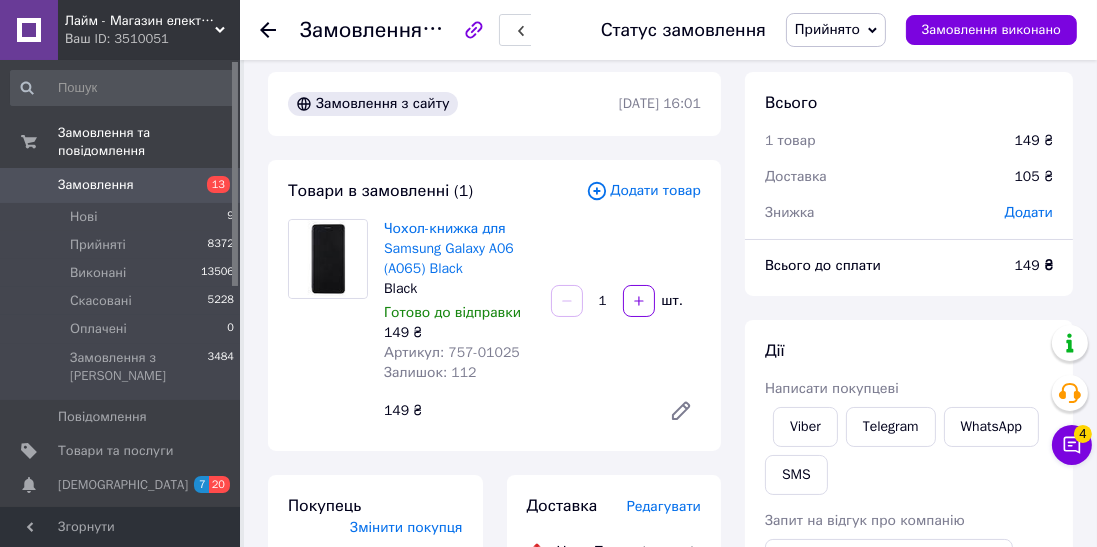 scroll, scrollTop: 11, scrollLeft: 0, axis: vertical 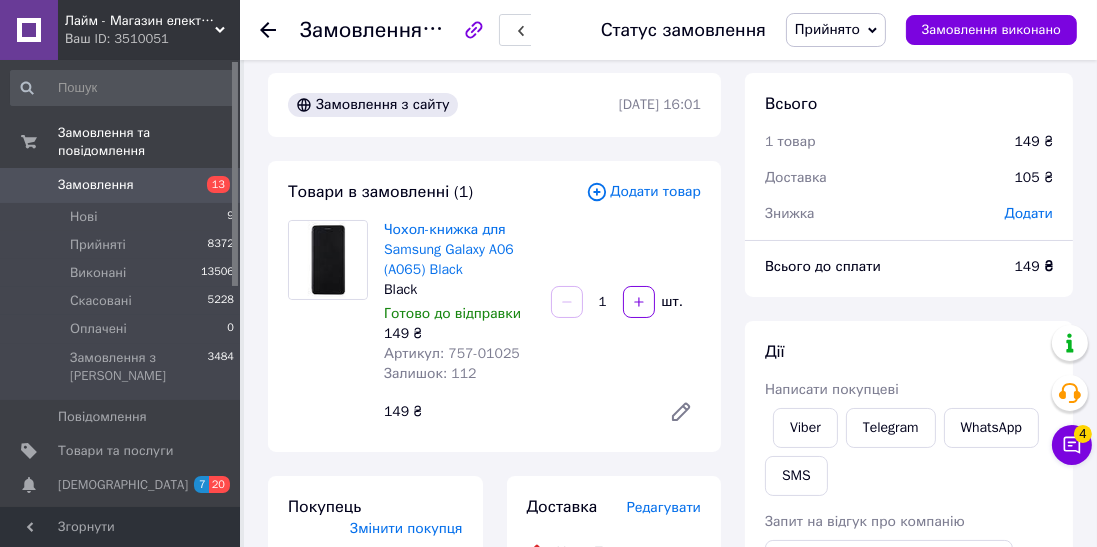click 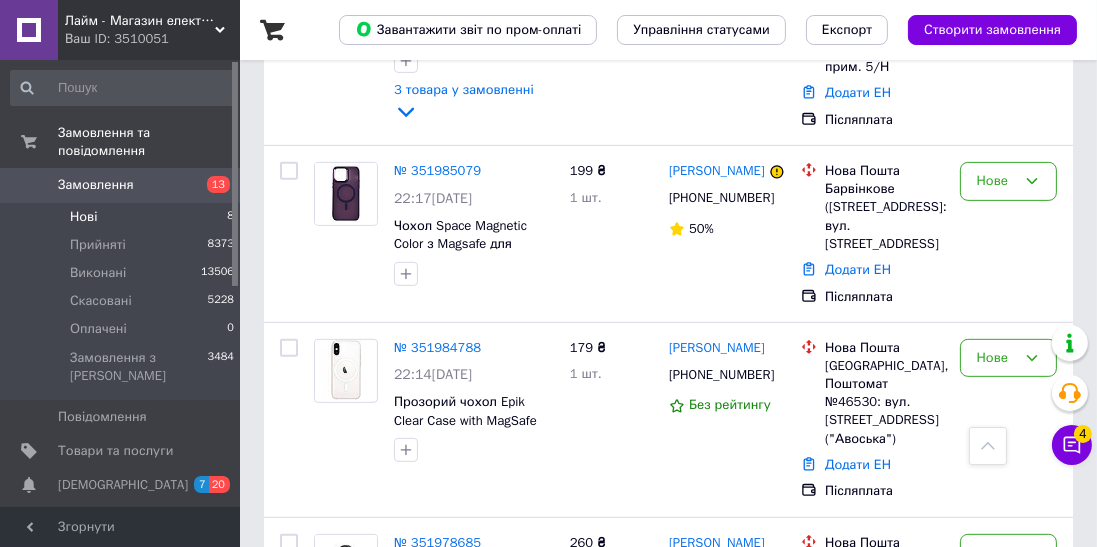 scroll, scrollTop: 1386, scrollLeft: 0, axis: vertical 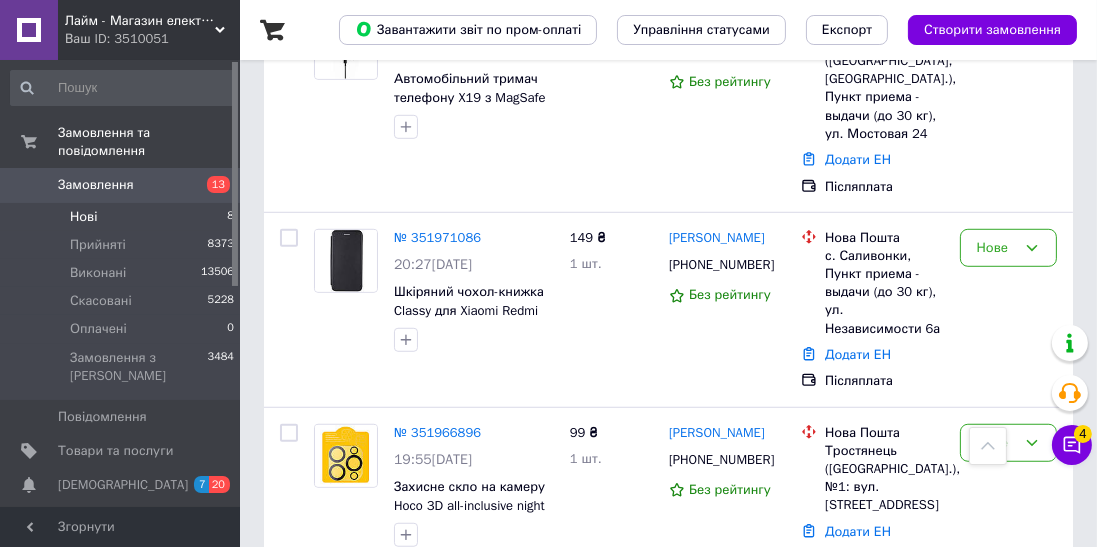 click on "№ 351971086" at bounding box center (437, 237) 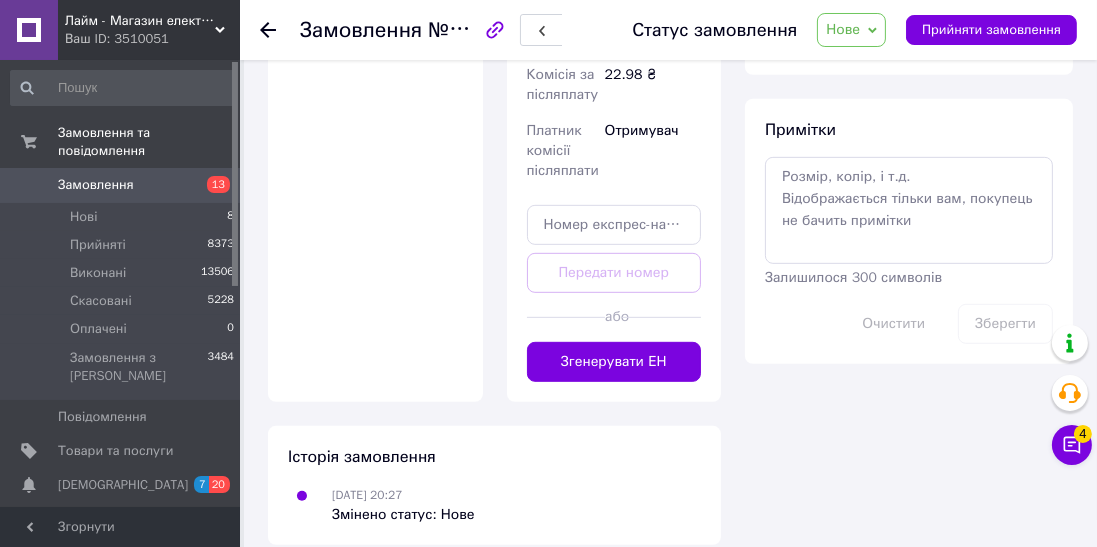 scroll, scrollTop: 1043, scrollLeft: 0, axis: vertical 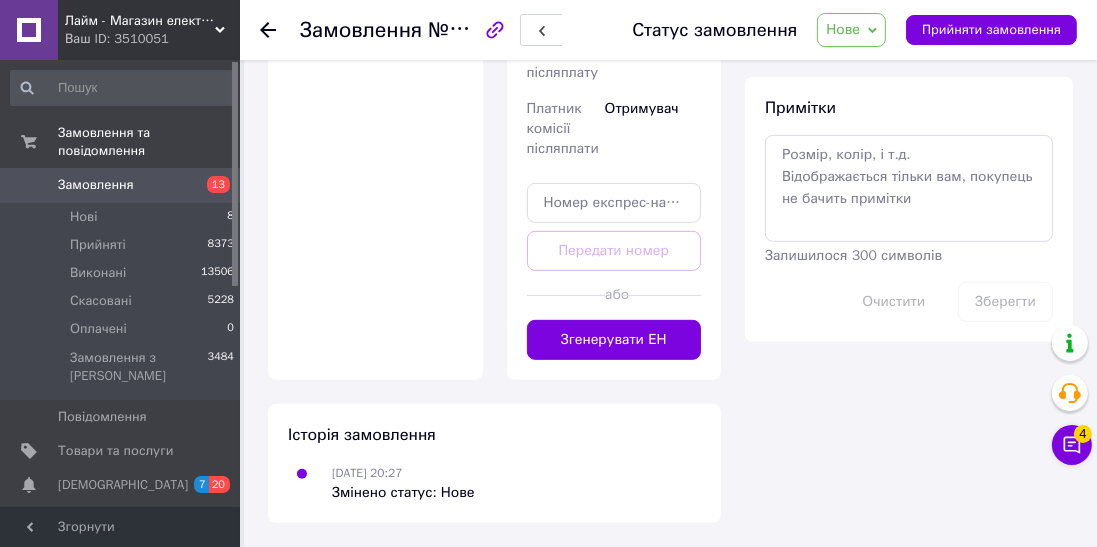 click on "Нове" at bounding box center [851, 30] 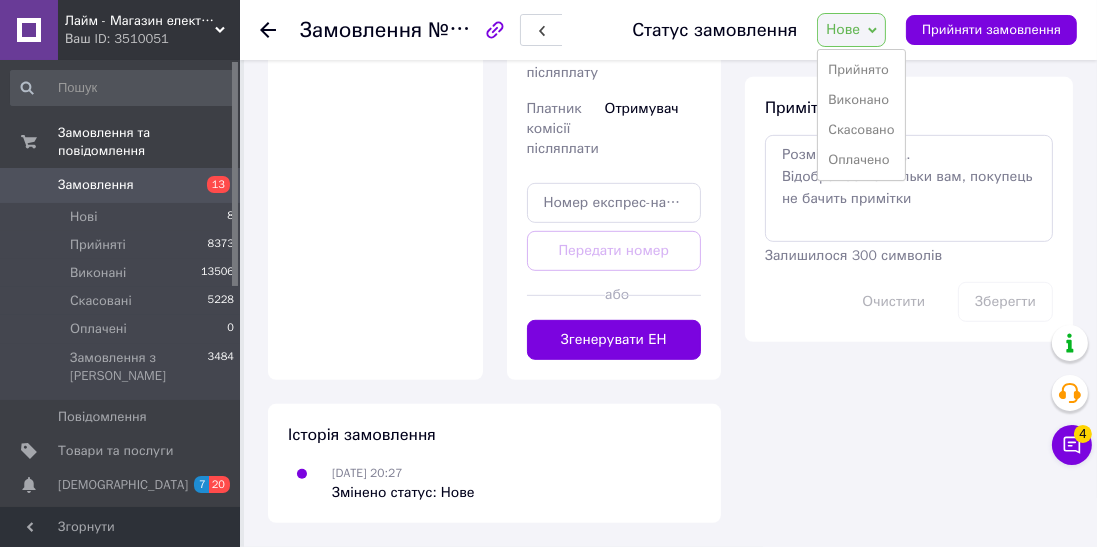 click on "Прийнято" at bounding box center (861, 70) 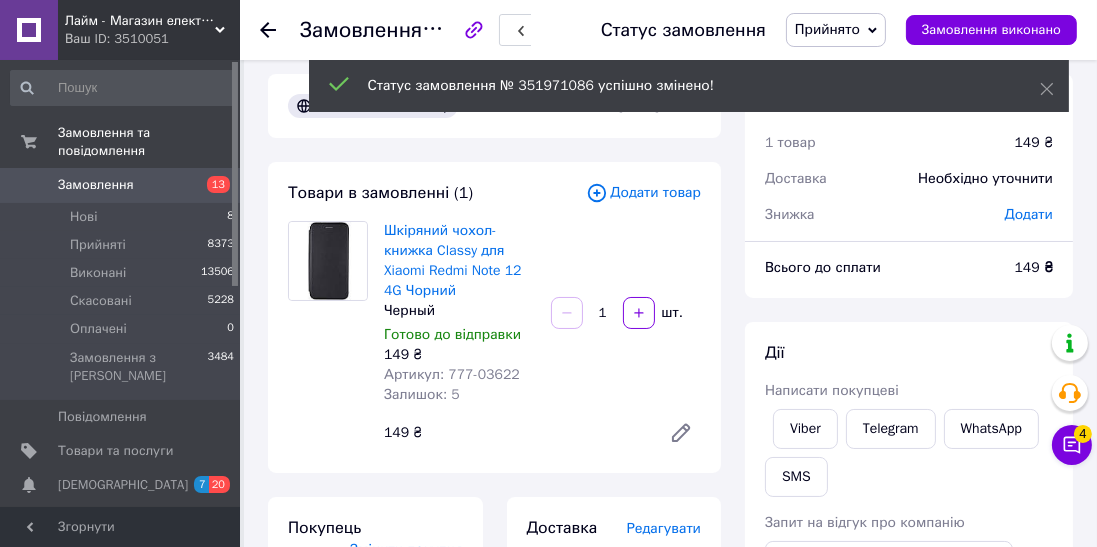 scroll, scrollTop: 11, scrollLeft: 0, axis: vertical 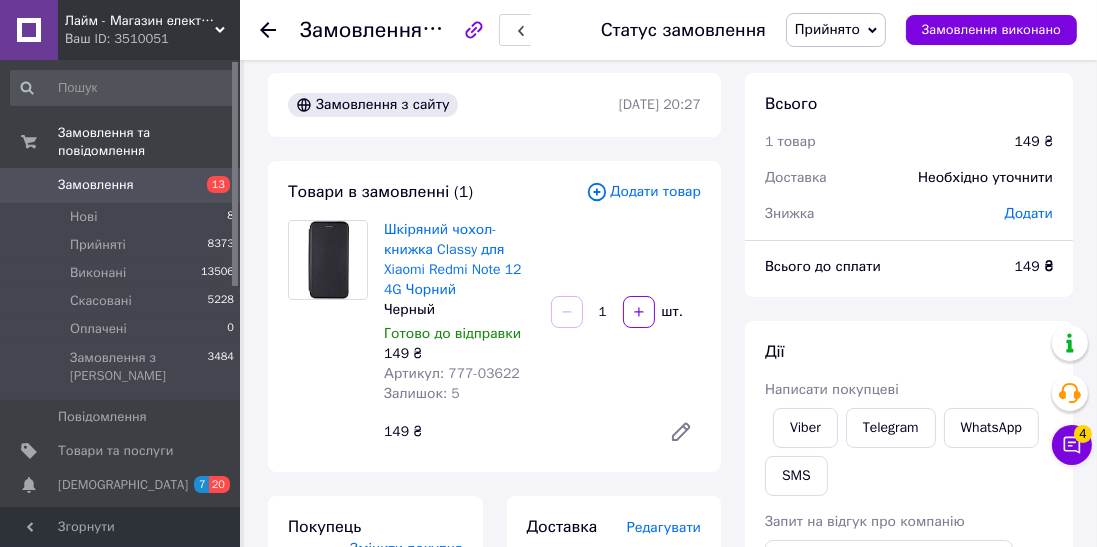 click on "Додати товар" at bounding box center [643, 192] 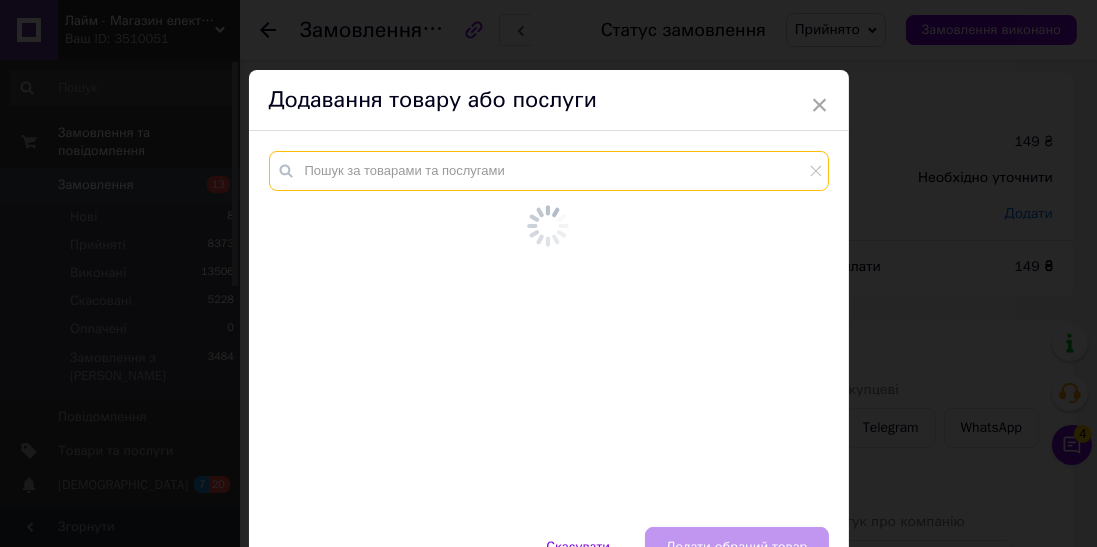 click at bounding box center (549, 171) 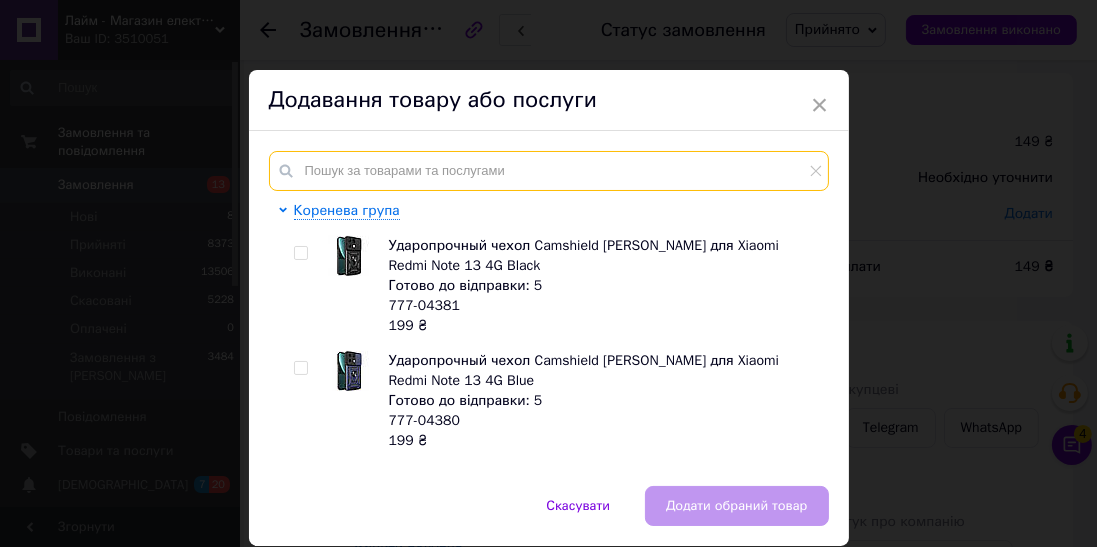 scroll, scrollTop: 11, scrollLeft: 0, axis: vertical 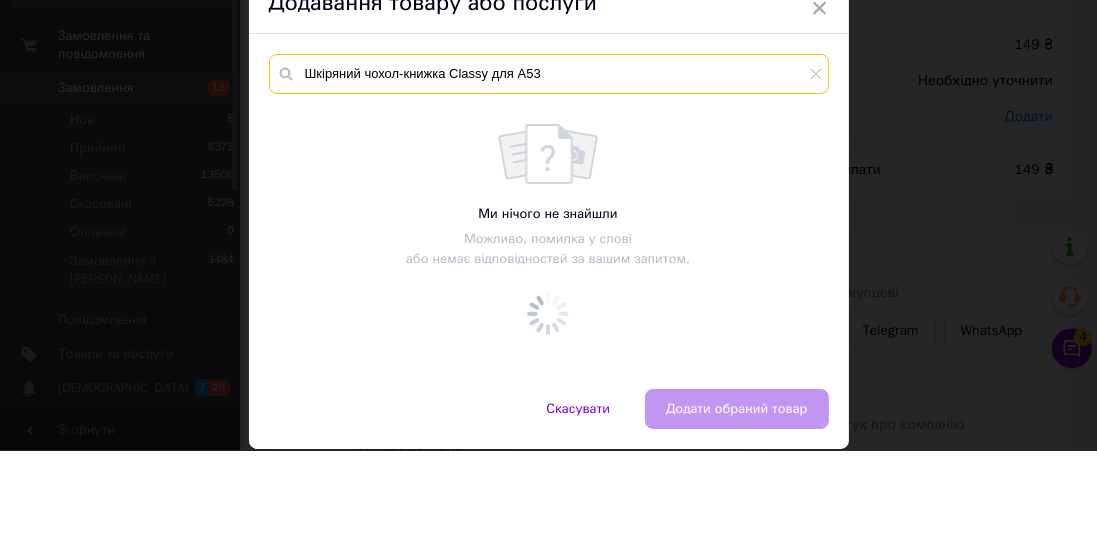 click on "Шкіряний чохол-книжка Classy для A53" at bounding box center (549, 171) 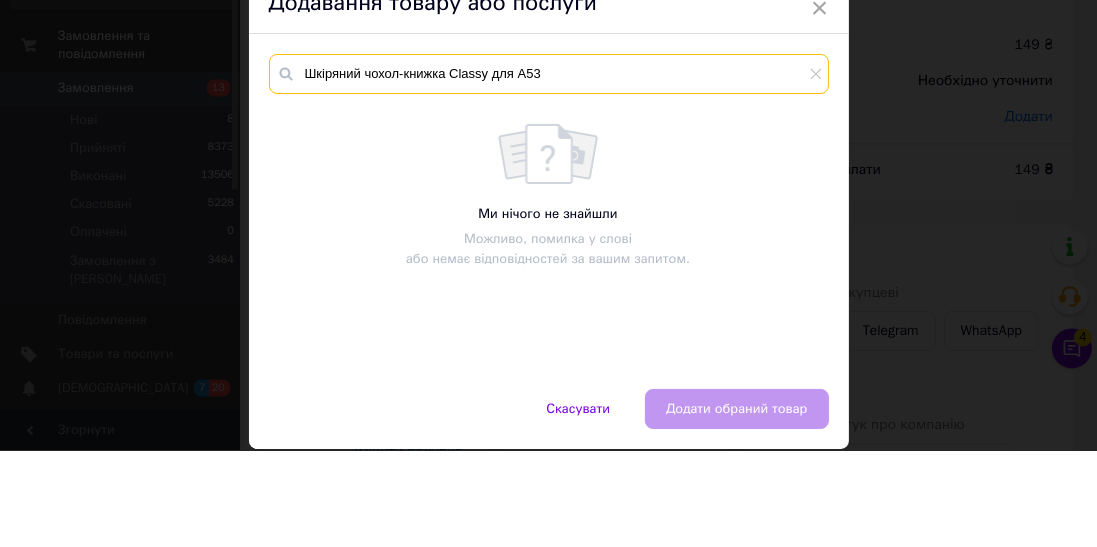 click on "Шкіряний чохол-книжка Classy для A53" at bounding box center (549, 171) 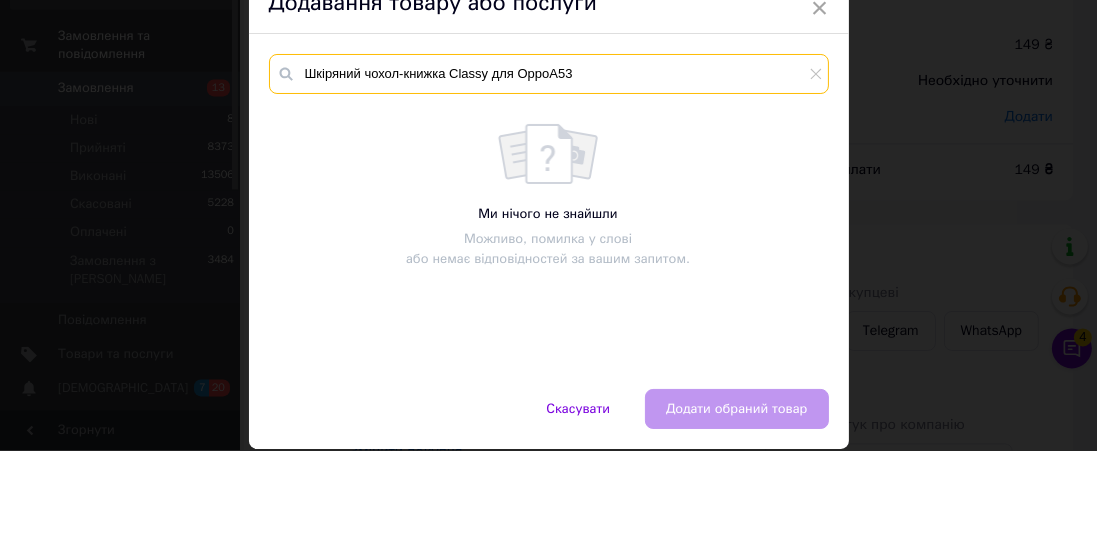 type on "Шкіряний чохол-книжка Classy для Oppo A53" 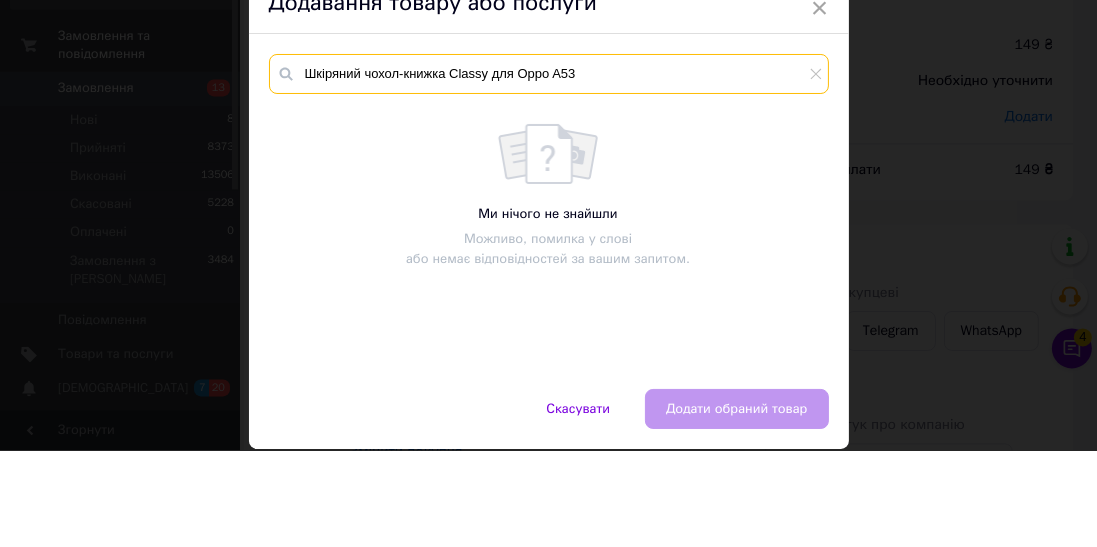 scroll, scrollTop: 67, scrollLeft: 0, axis: vertical 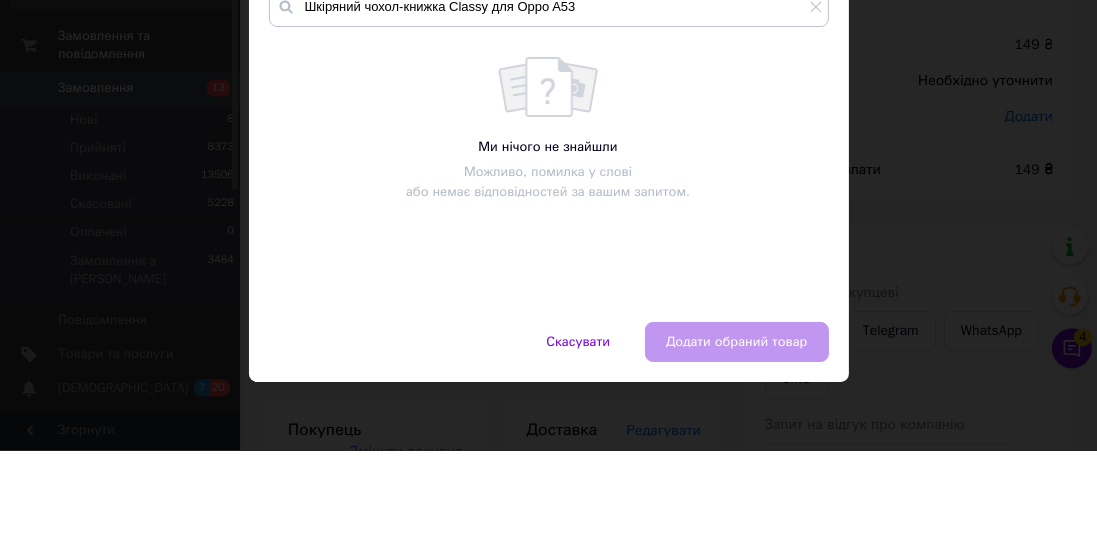 click on "× Додавання товару або послуги Шкіряний чохол-книжка Classy для Oppo A53 Ми нічого не знайшли Можливо, помилка у слові  або немає відповідностей за вашим запитом. Скасувати   Додати обраний товар" at bounding box center (548, 273) 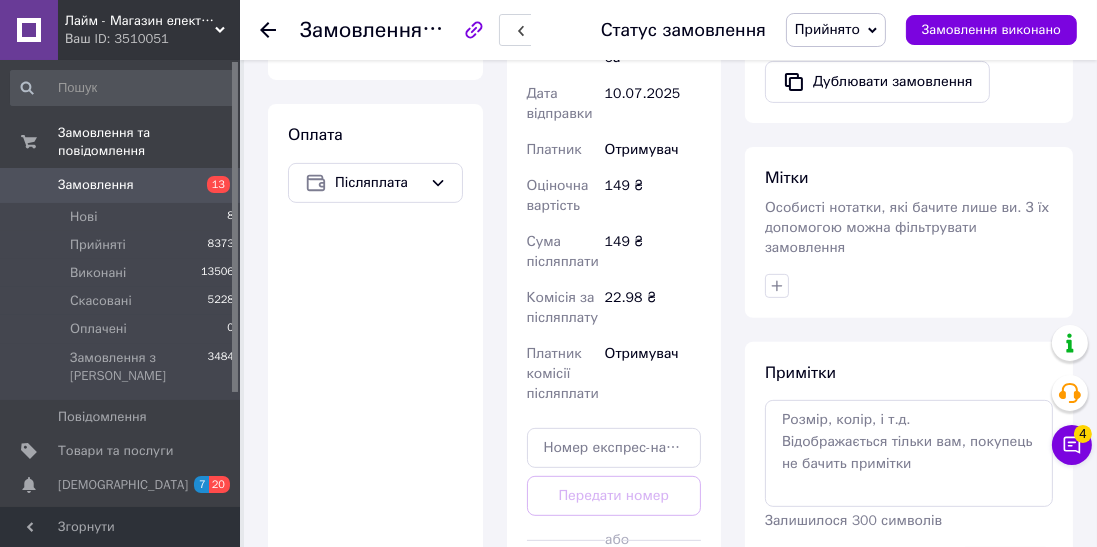 scroll, scrollTop: 975, scrollLeft: 0, axis: vertical 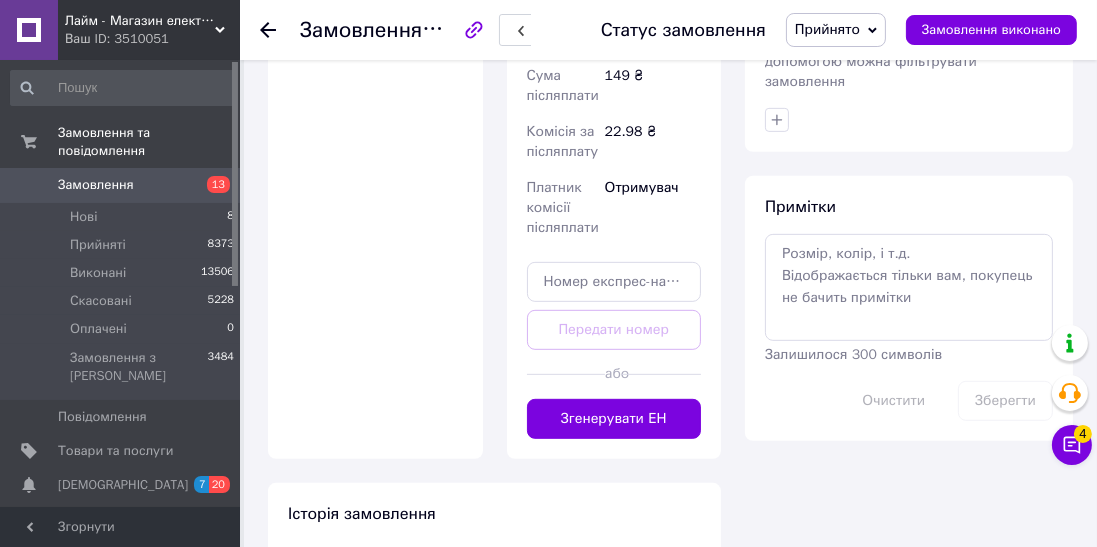 click on "Згенерувати ЕН" at bounding box center [614, 419] 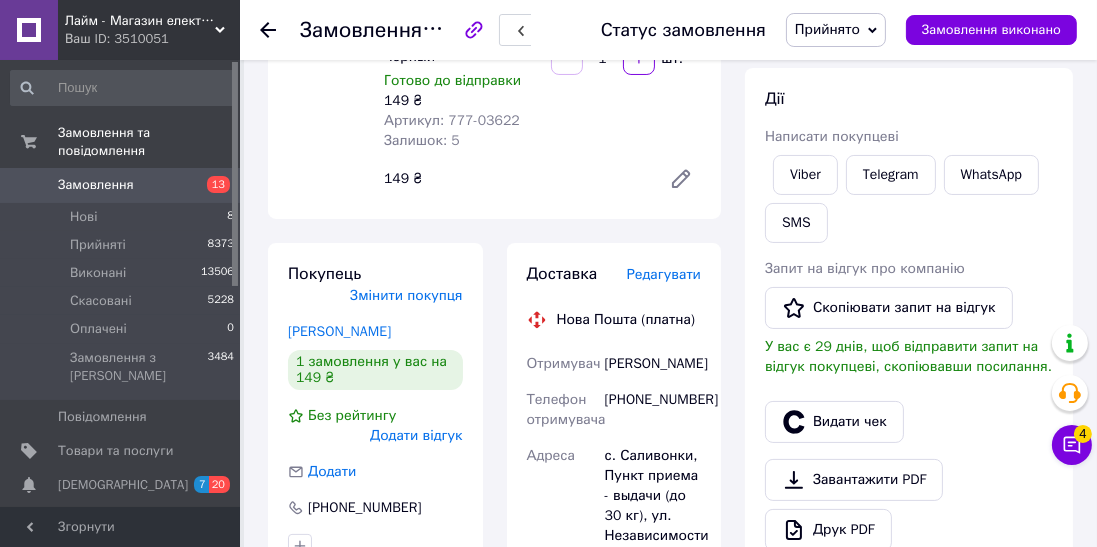 scroll, scrollTop: 254, scrollLeft: 0, axis: vertical 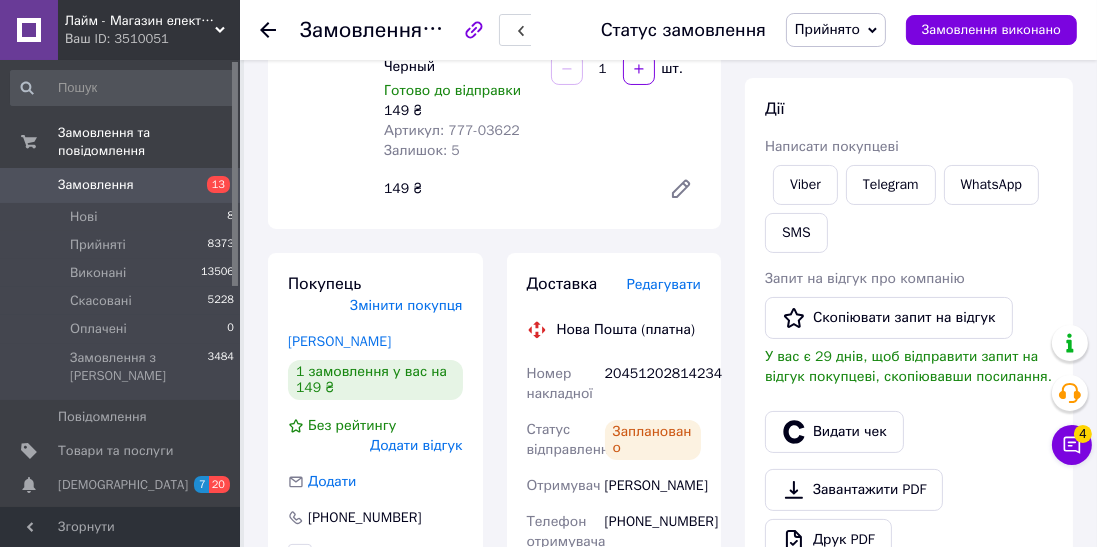 click on "SMS" at bounding box center [796, 233] 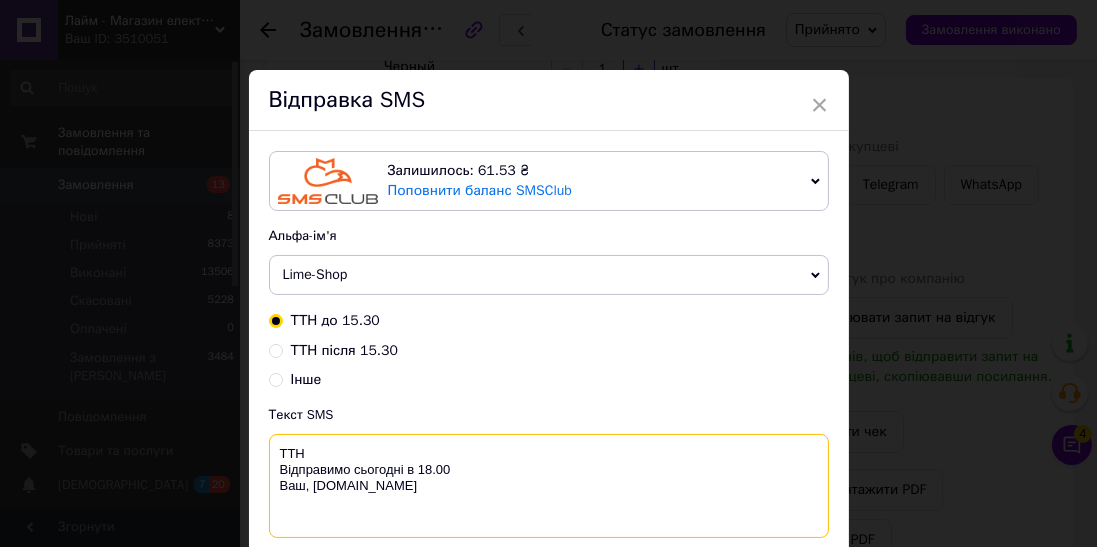 click on "ТТН
Відправимо сьогодні в 18.00
Ваш, [DOMAIN_NAME]" at bounding box center (549, 486) 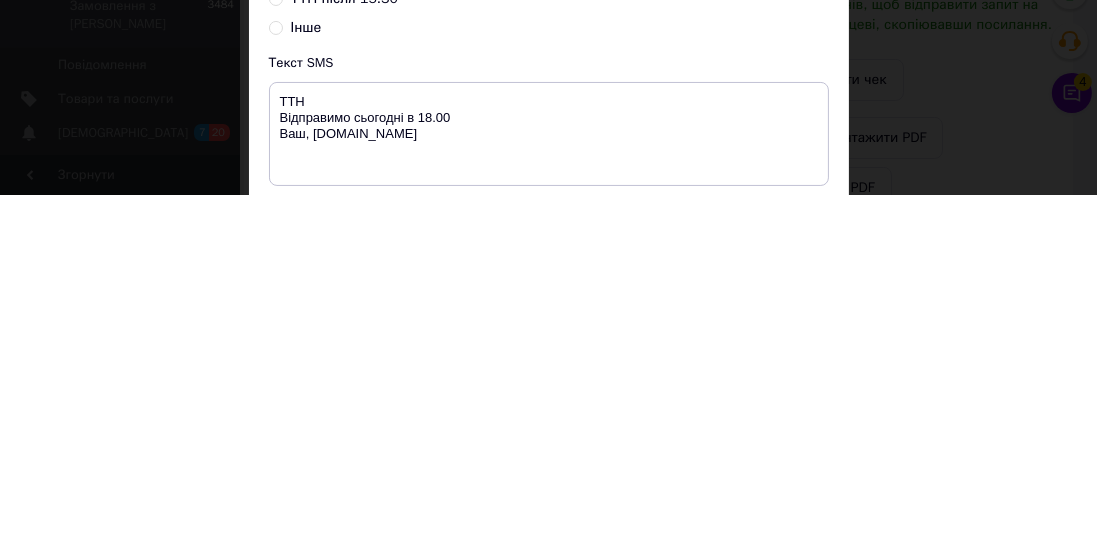 click on "Використано: 54 символи" at bounding box center [549, 552] 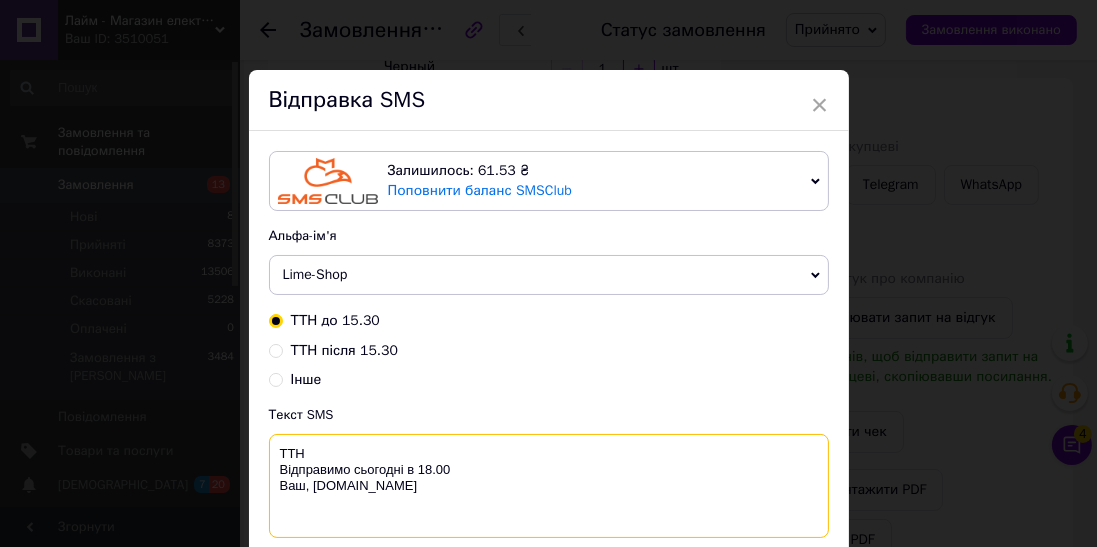 click on "ТТН
Відправимо сьогодні в 18.00
Ваш, [DOMAIN_NAME]" at bounding box center (549, 486) 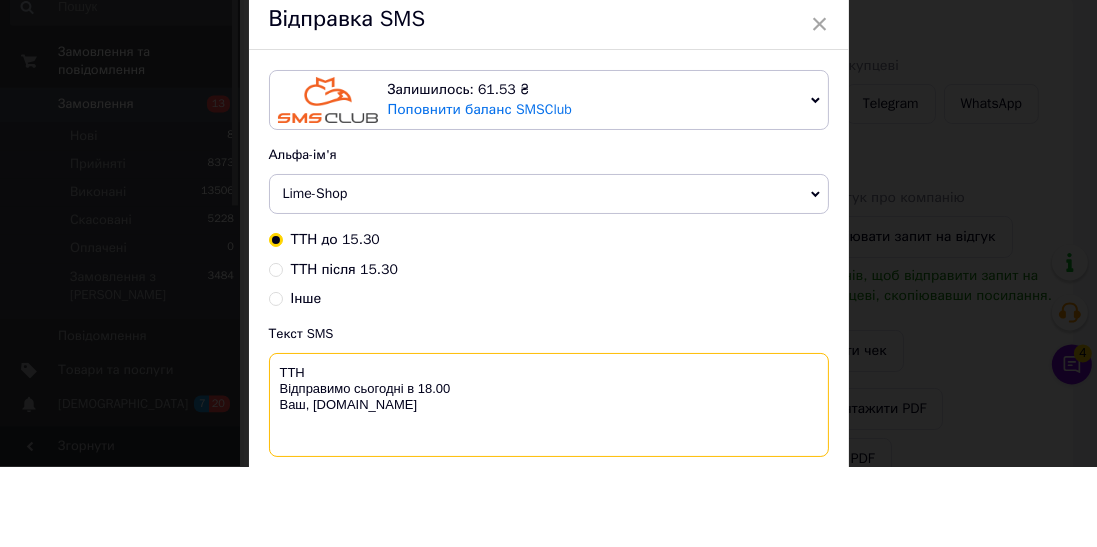 scroll, scrollTop: 254, scrollLeft: 0, axis: vertical 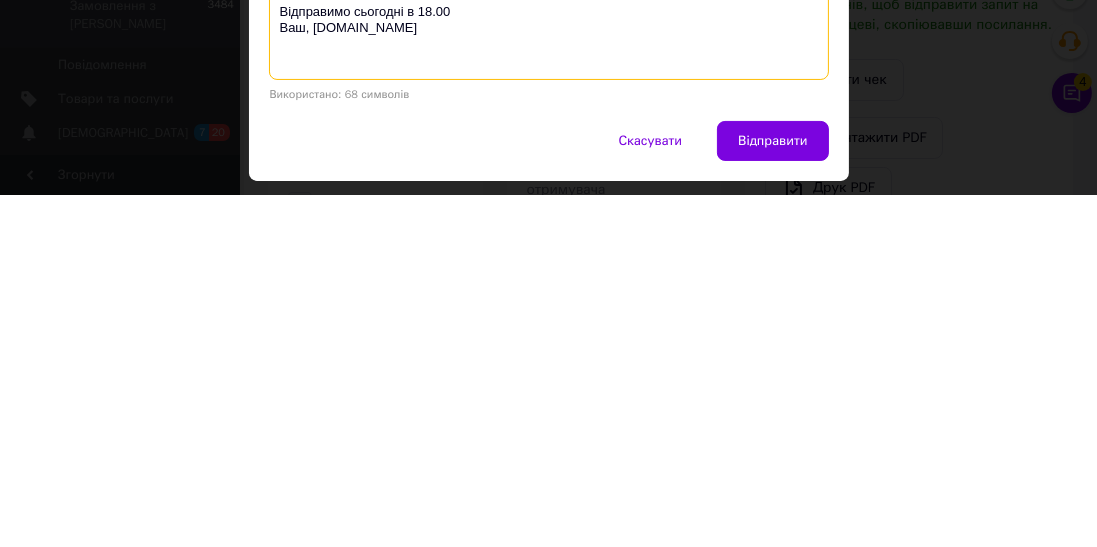 type on "ТТН 20451202814234
Відправимо сьогодні в 18.00
Ваш, [DOMAIN_NAME]" 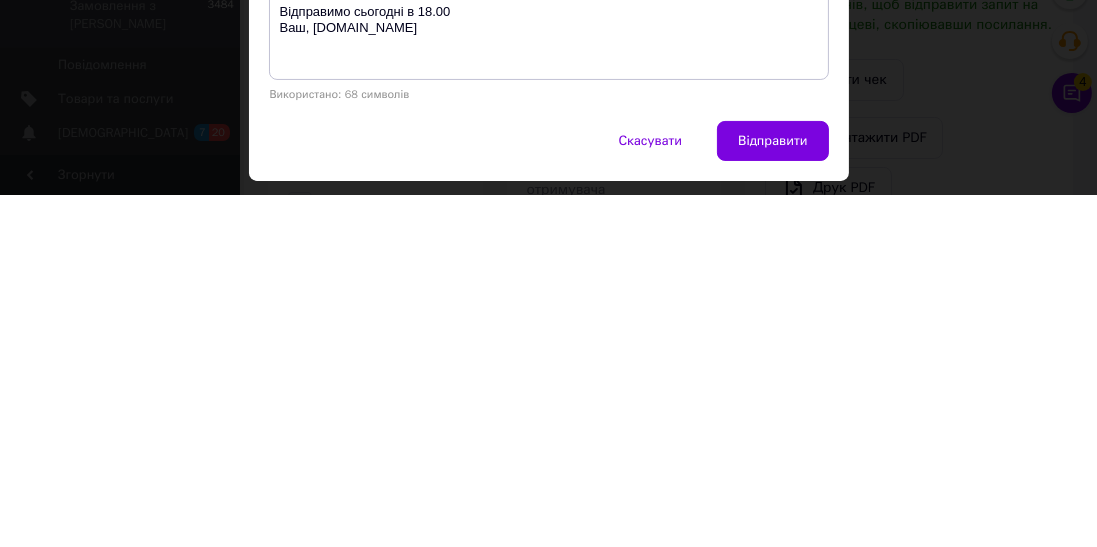 click on "Відправити" at bounding box center [772, 493] 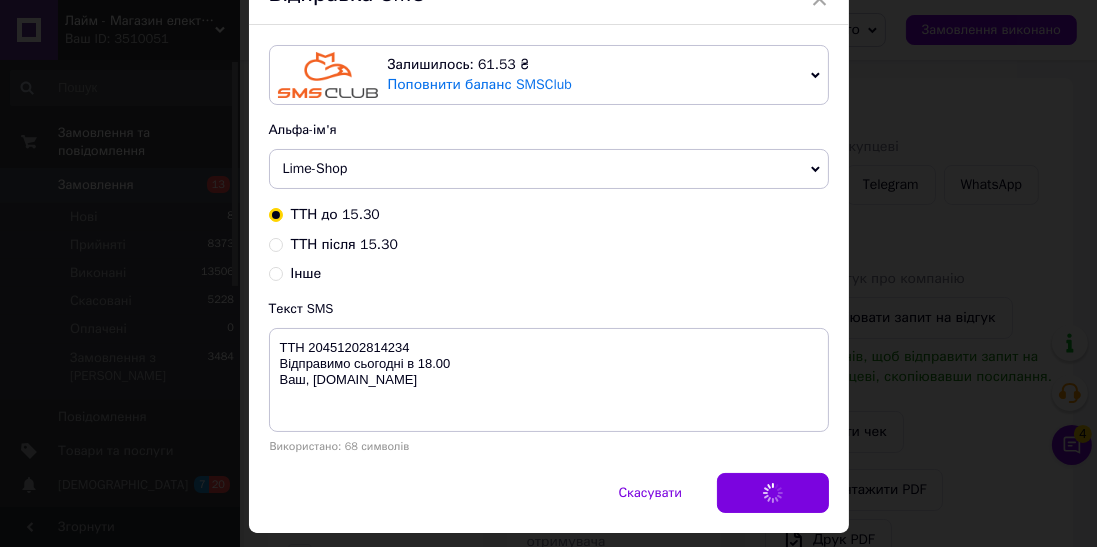 scroll, scrollTop: 0, scrollLeft: 0, axis: both 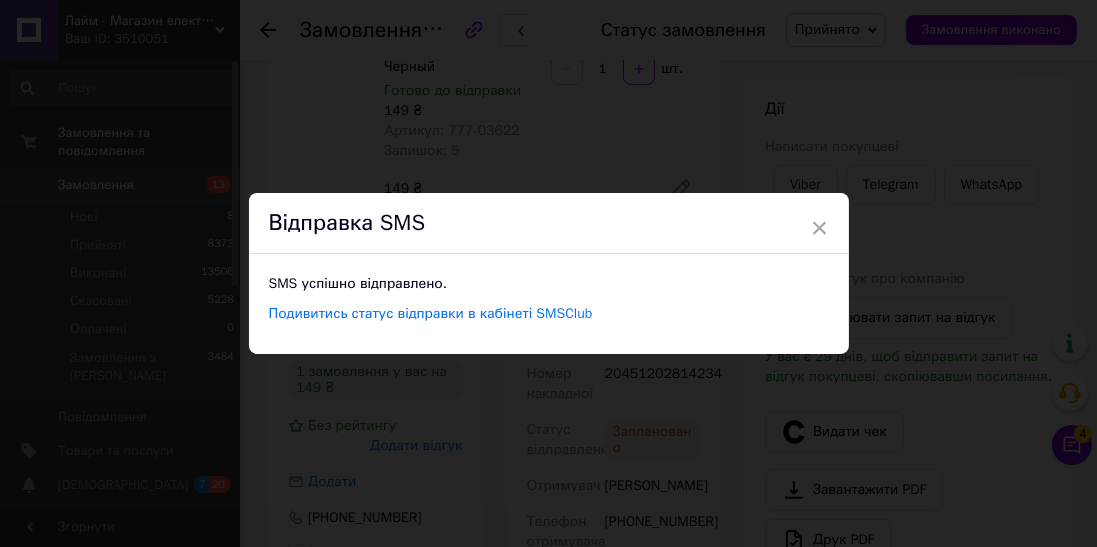 click on "× Відправка SMS SMS успішно відправлено. Подивитись статус відправки в кабінеті SMSClub" at bounding box center (548, 273) 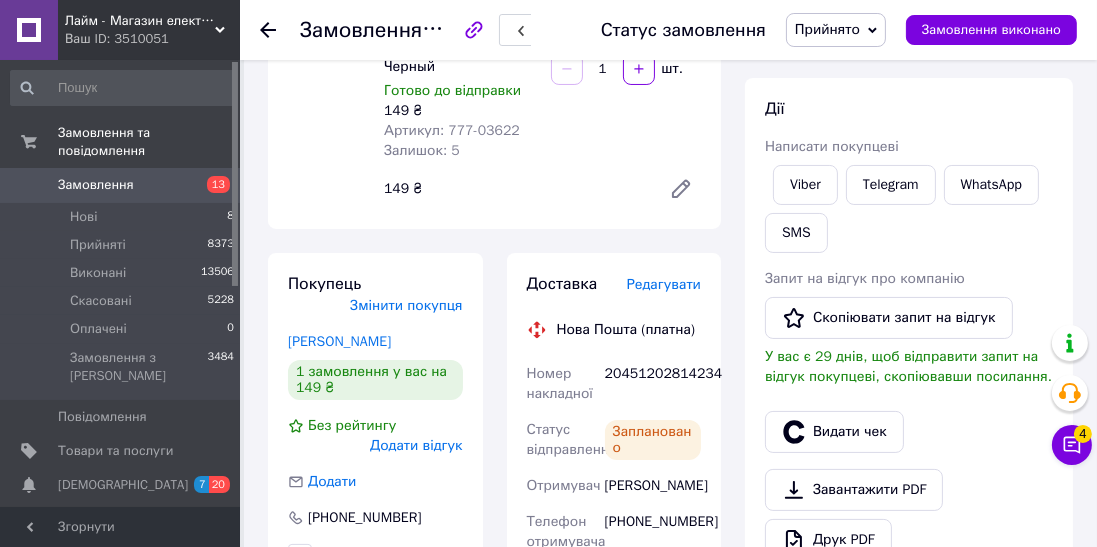 click on "Видати чек" at bounding box center (834, 432) 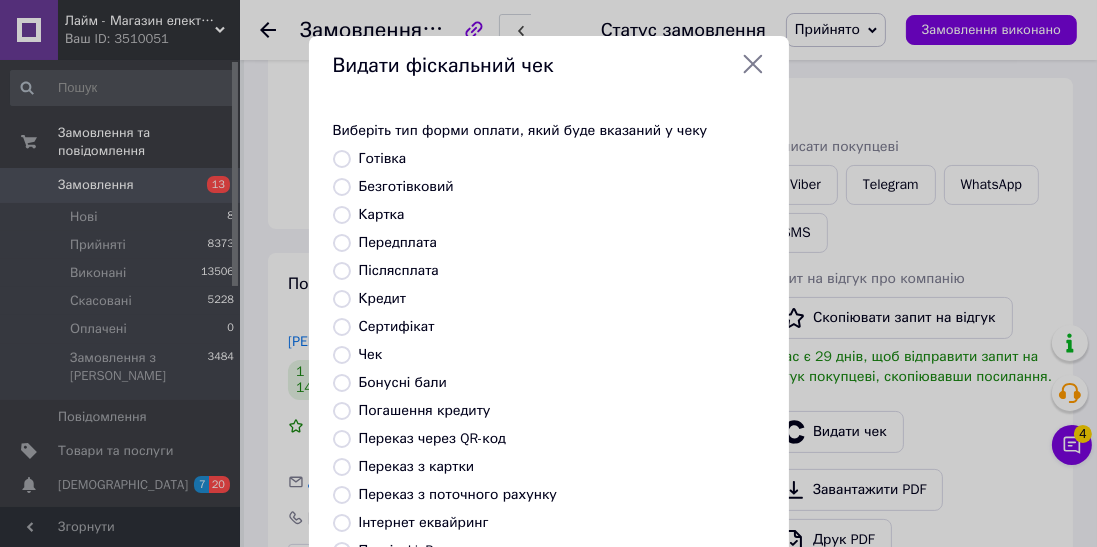 scroll, scrollTop: 310, scrollLeft: 0, axis: vertical 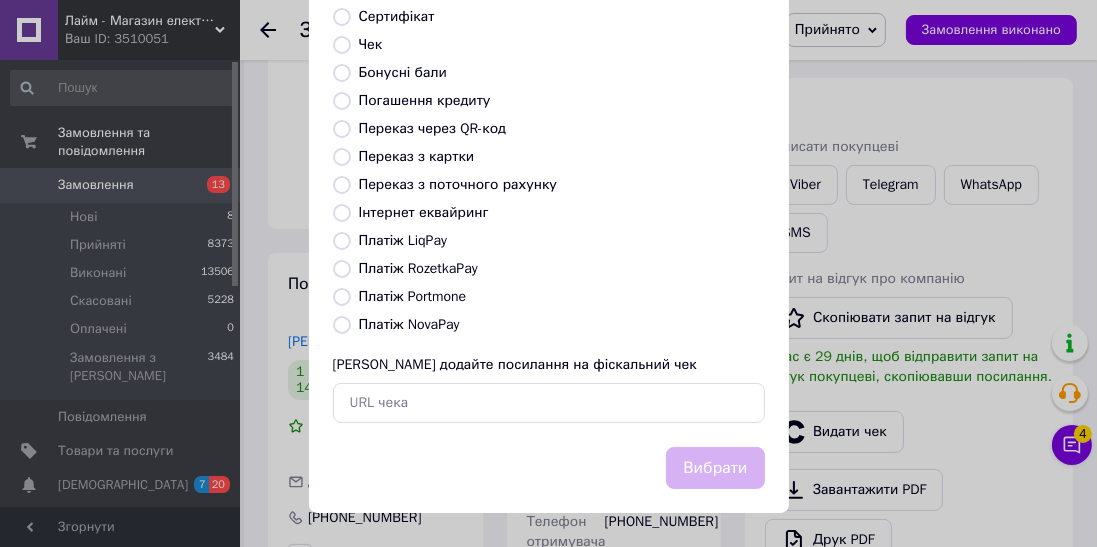 click on "Платіж NovaPay" at bounding box center [409, 324] 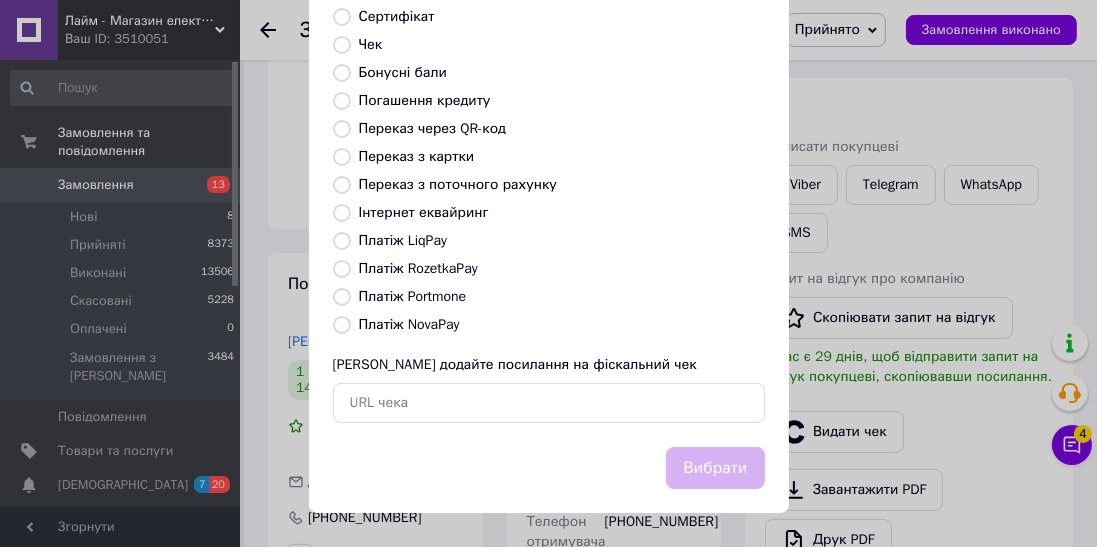 radio on "true" 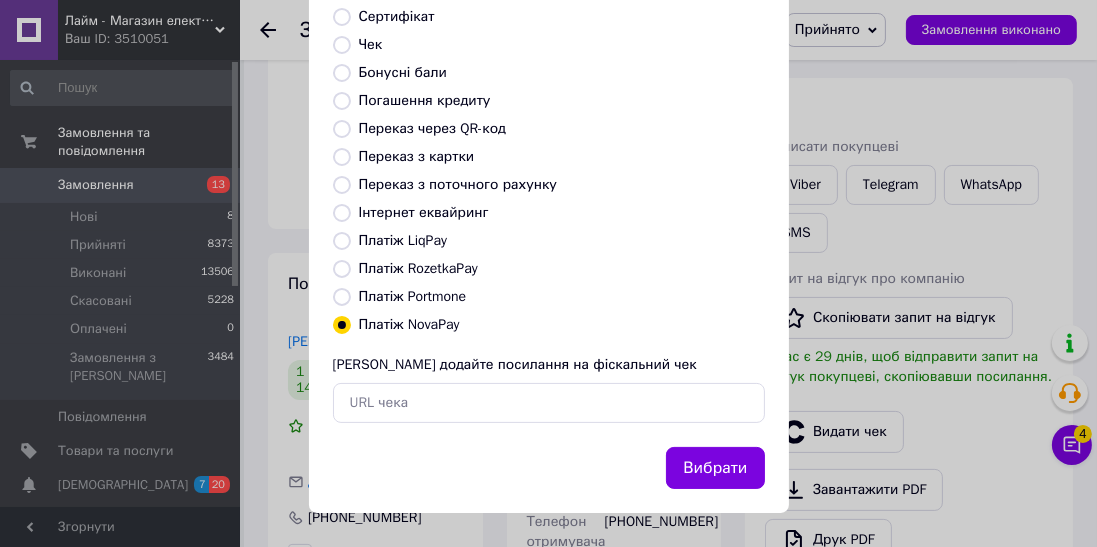 click on "Вибрати" at bounding box center [715, 468] 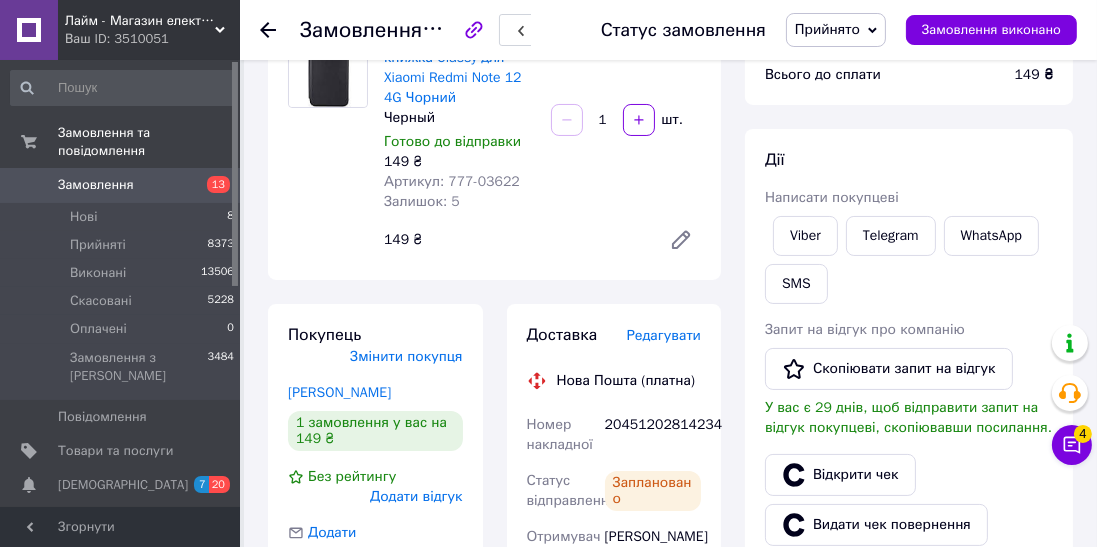 scroll, scrollTop: 93, scrollLeft: 0, axis: vertical 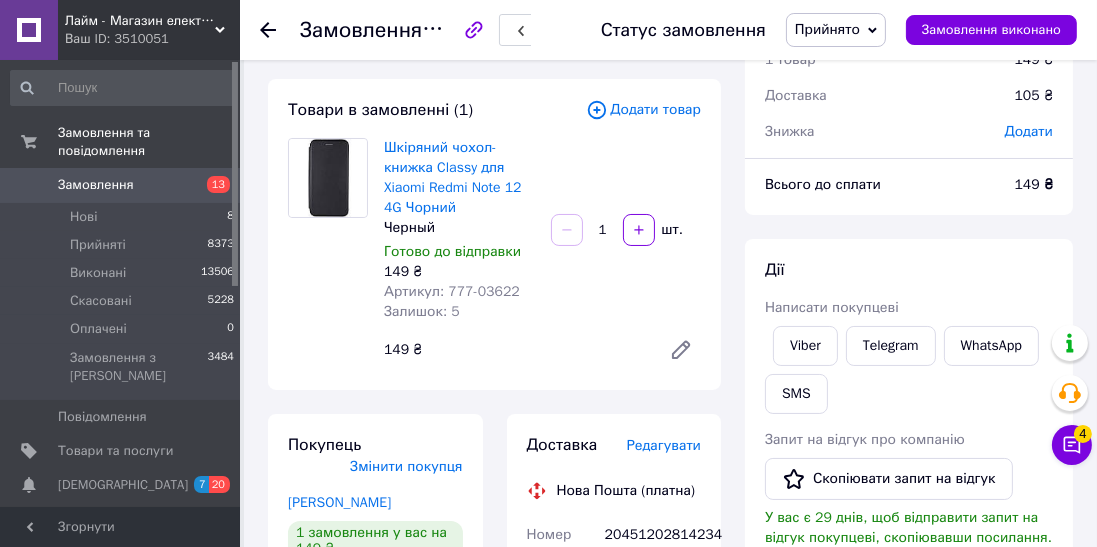 click 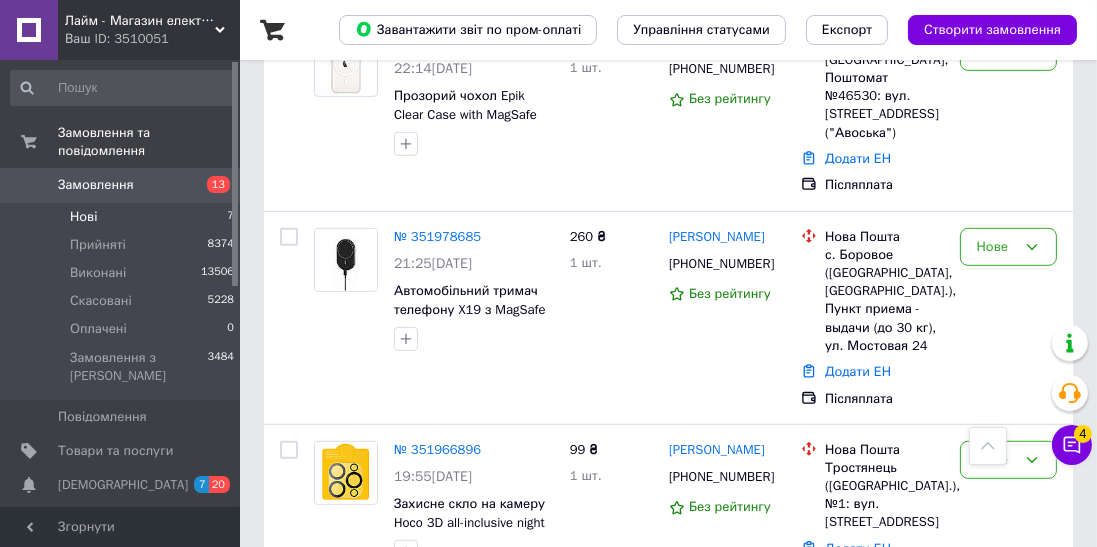 scroll, scrollTop: 1191, scrollLeft: 0, axis: vertical 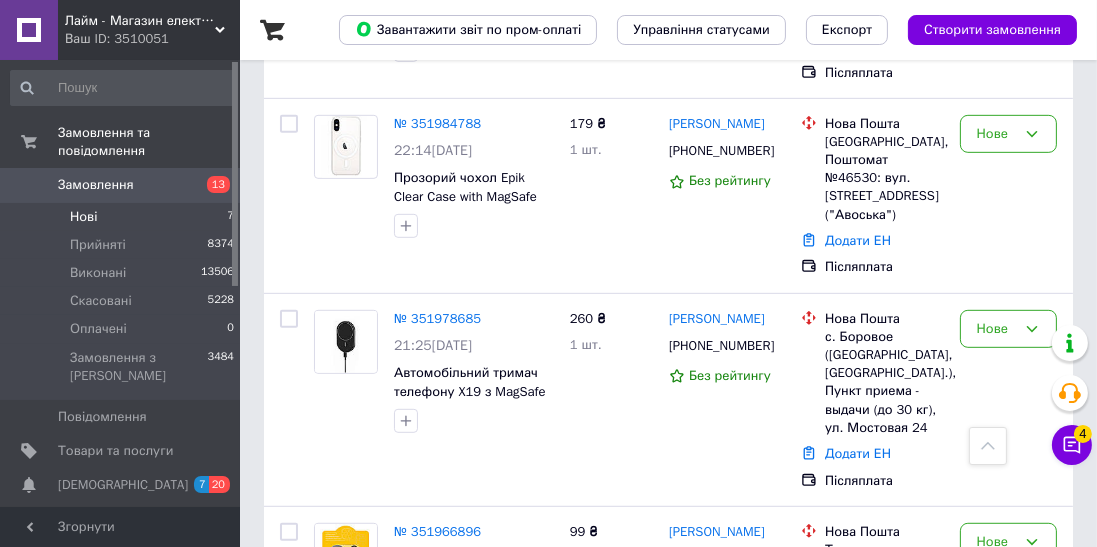 click on "№ 351978685" at bounding box center (437, 318) 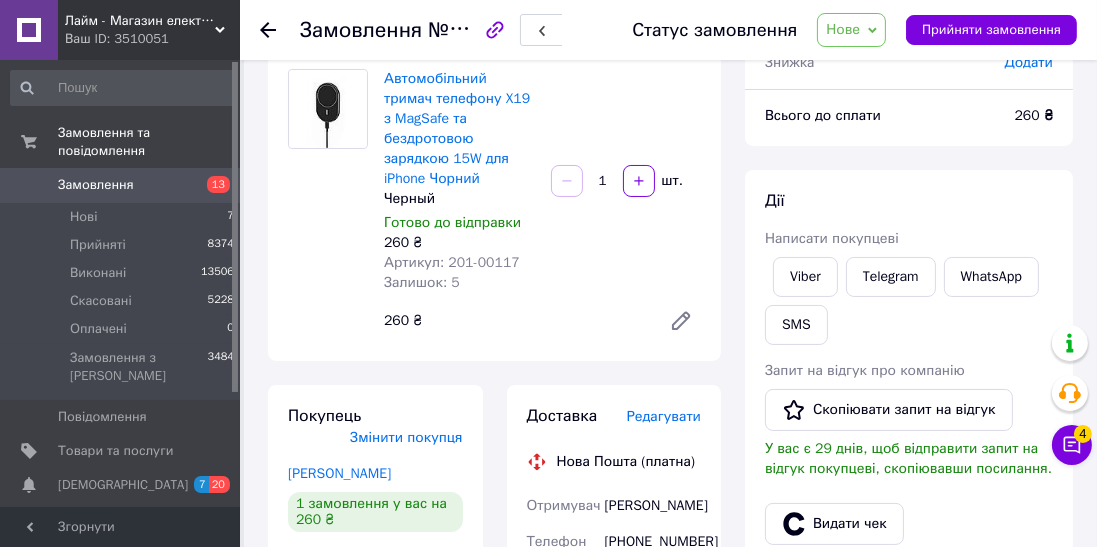 scroll, scrollTop: 178, scrollLeft: 0, axis: vertical 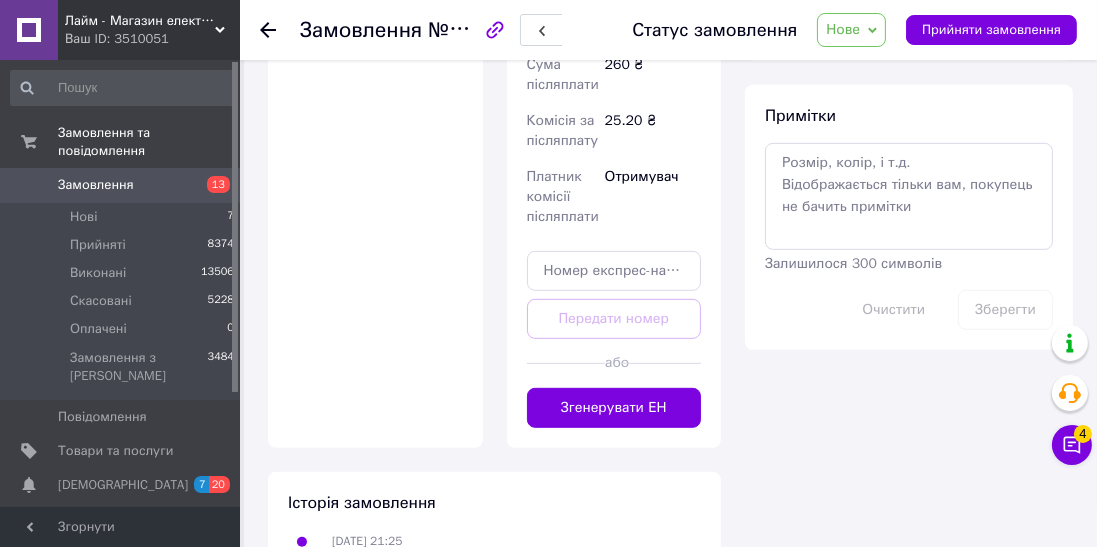 click on "Історія замовлення [DATE] 21:25 Змінено статус: Нове" at bounding box center [494, 531] 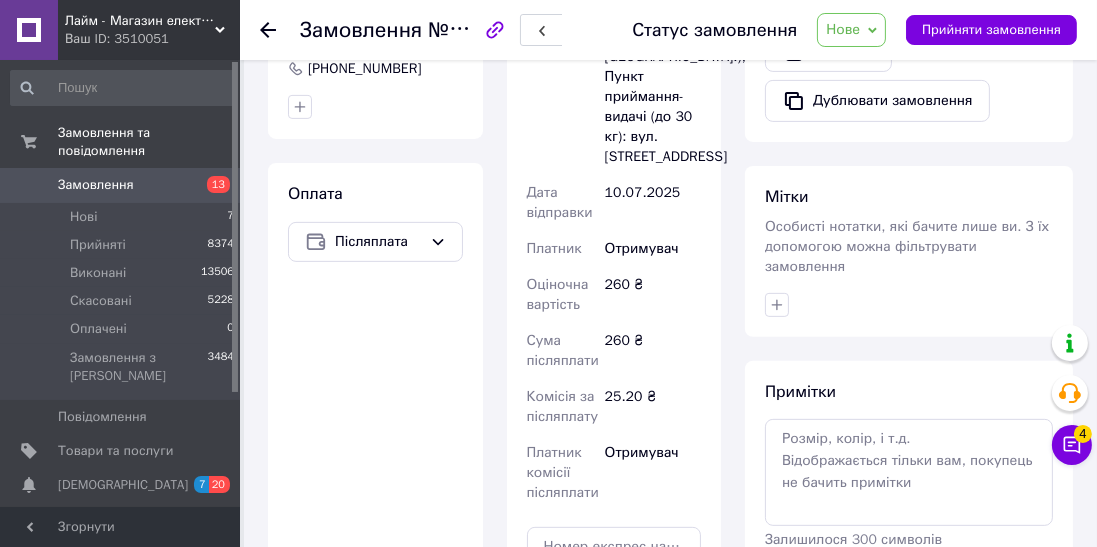 scroll, scrollTop: 724, scrollLeft: 0, axis: vertical 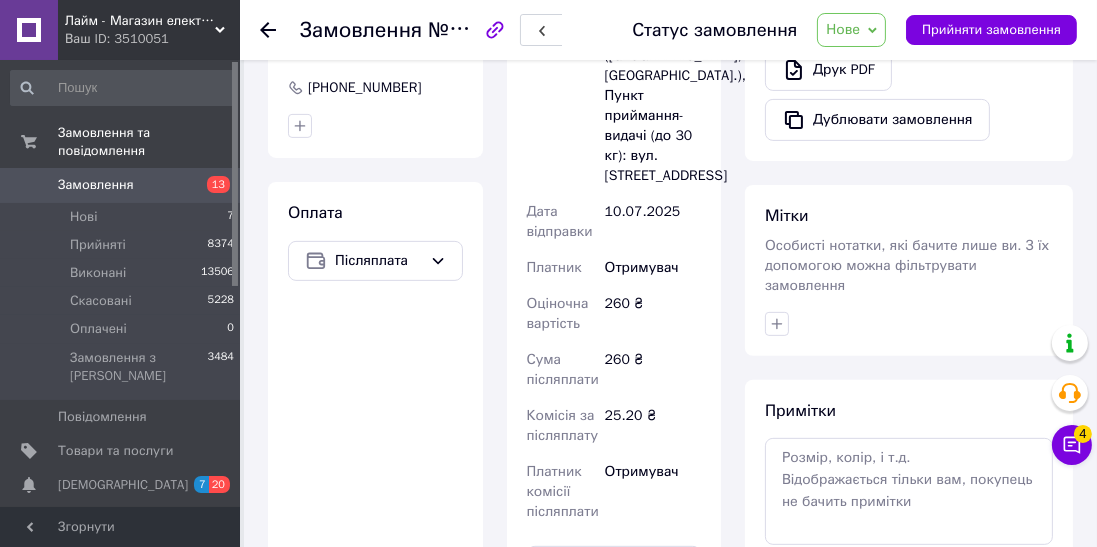 click on "Статус замовлення Нове Прийнято Виконано Скасовано Оплачено Прийняти замовлення" at bounding box center (834, 30) 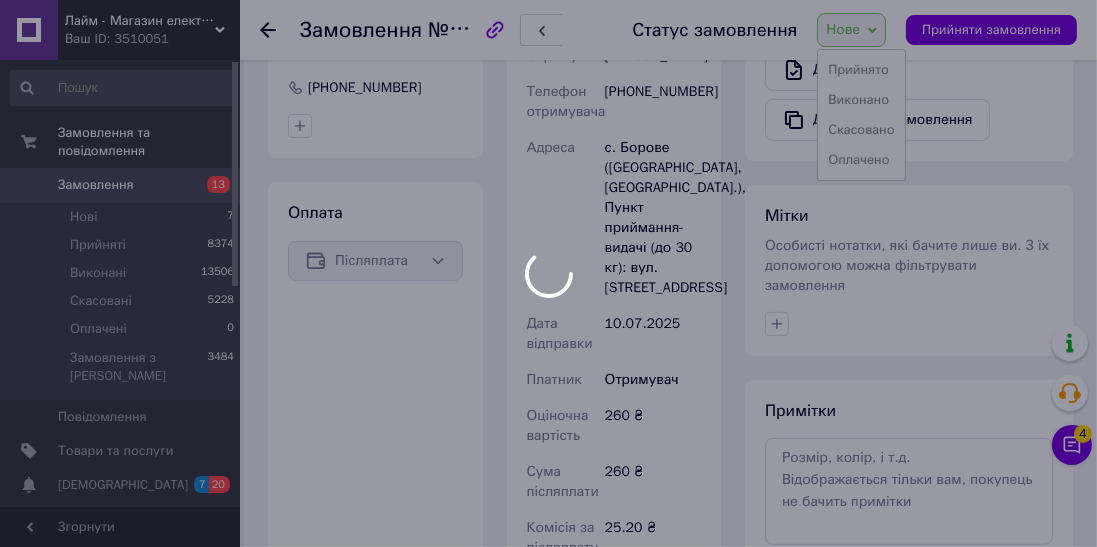 click on "Прийнято" at bounding box center (861, 70) 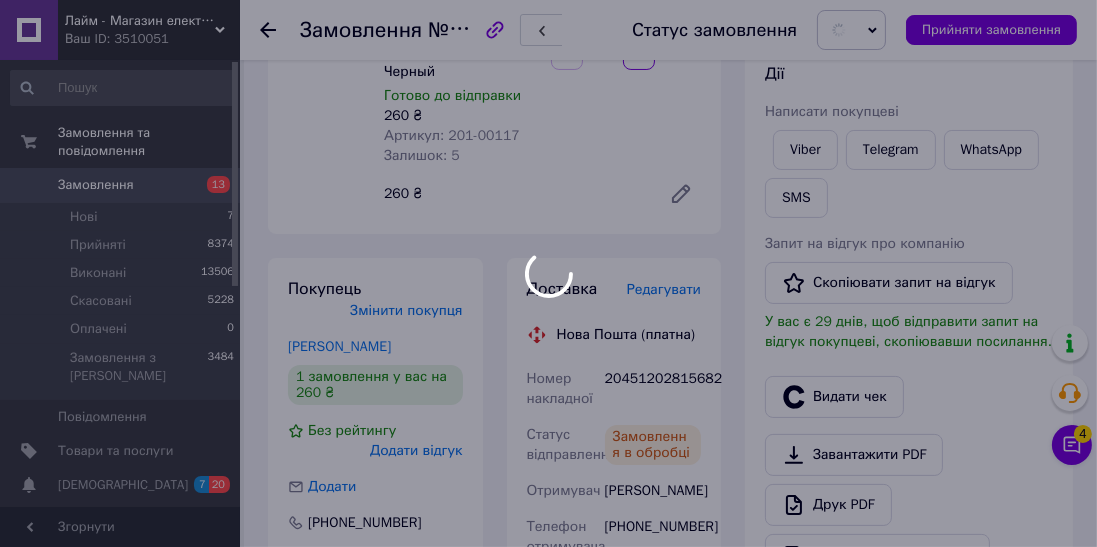 scroll, scrollTop: 282, scrollLeft: 0, axis: vertical 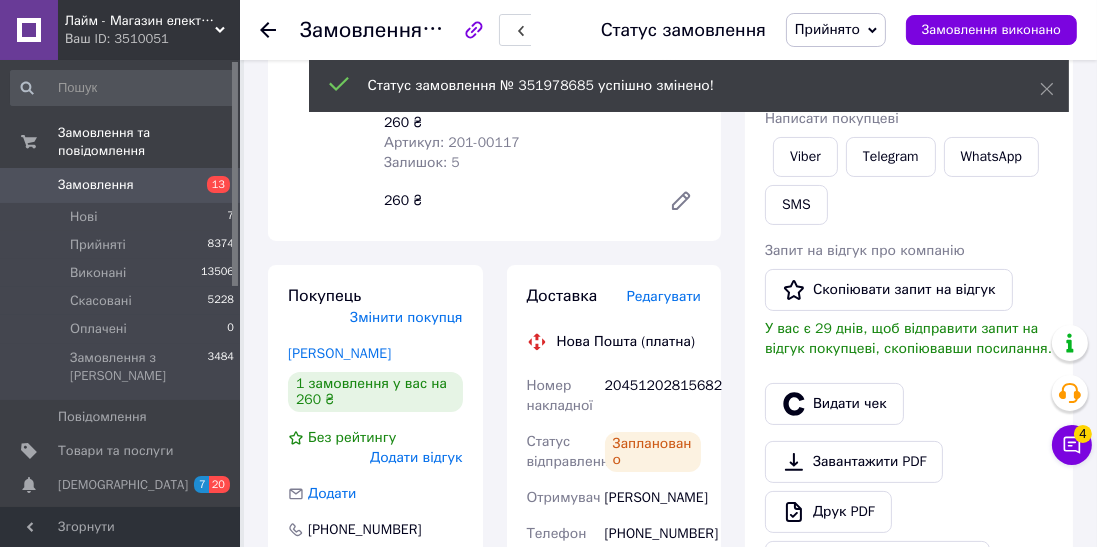 click on "SMS" at bounding box center [796, 205] 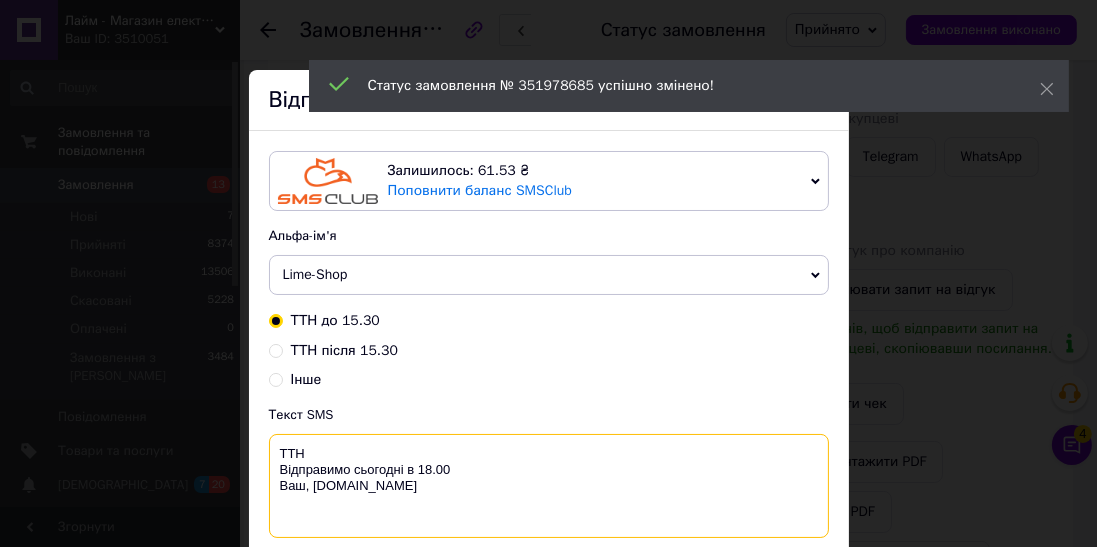 click on "ТТН
Відправимо сьогодні в 18.00
Ваш, [DOMAIN_NAME]" at bounding box center [549, 486] 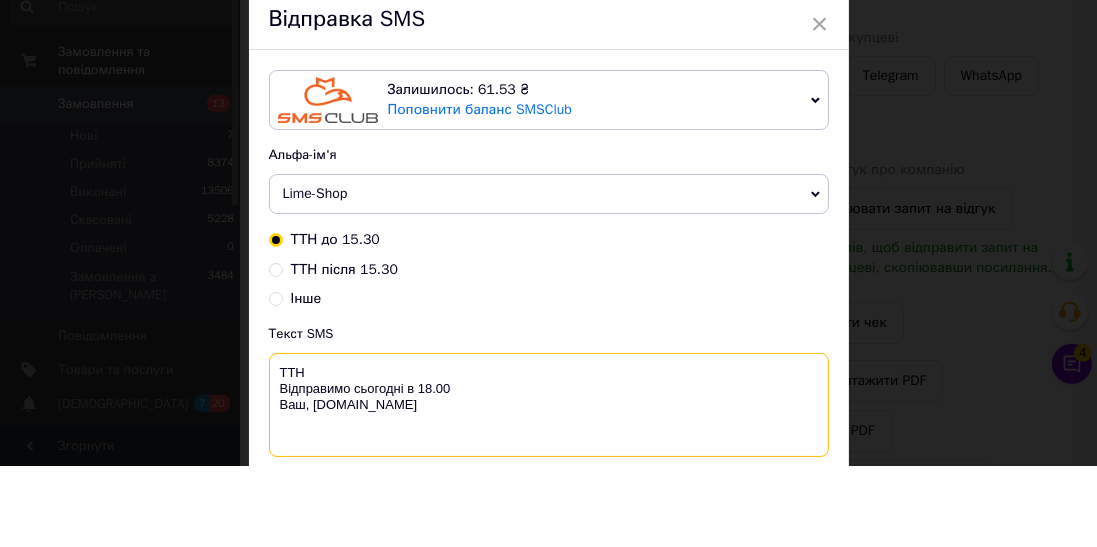 scroll, scrollTop: 282, scrollLeft: 0, axis: vertical 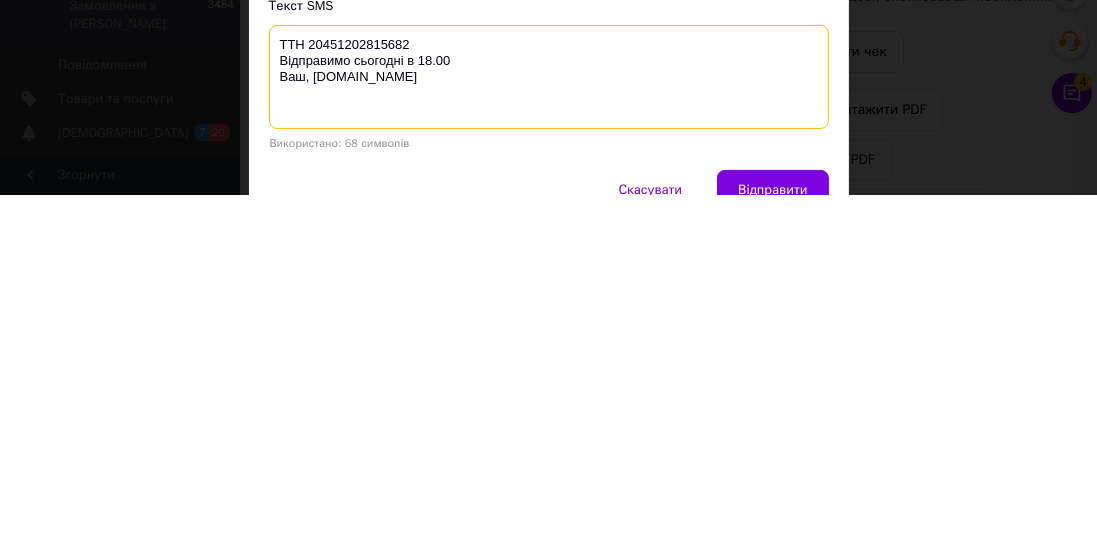 type on "ТТН 20451202815682
Відправимо сьогодні в 18.00
Ваш, [DOMAIN_NAME]" 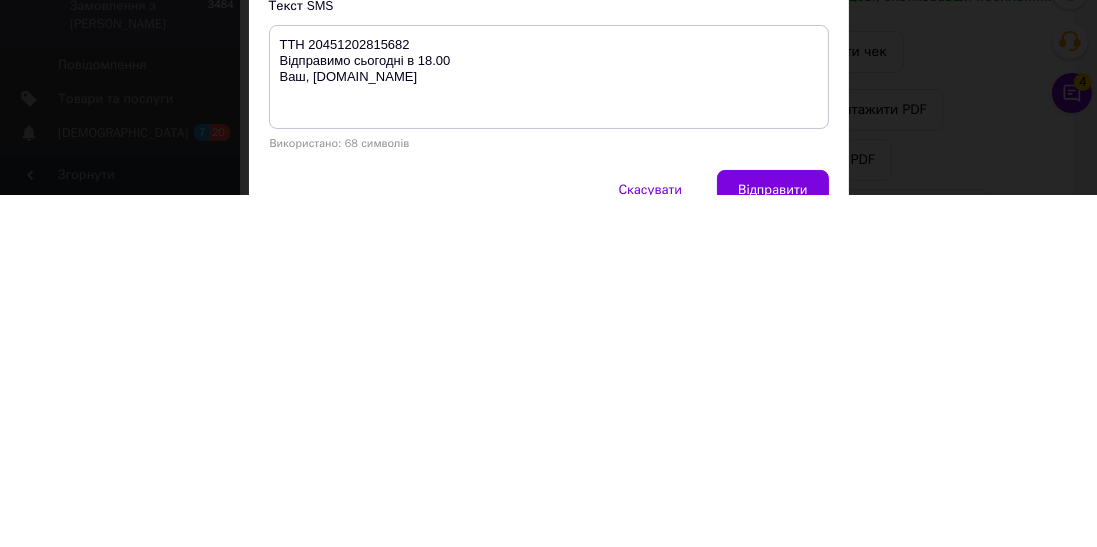 click on "Відправити" at bounding box center (772, 542) 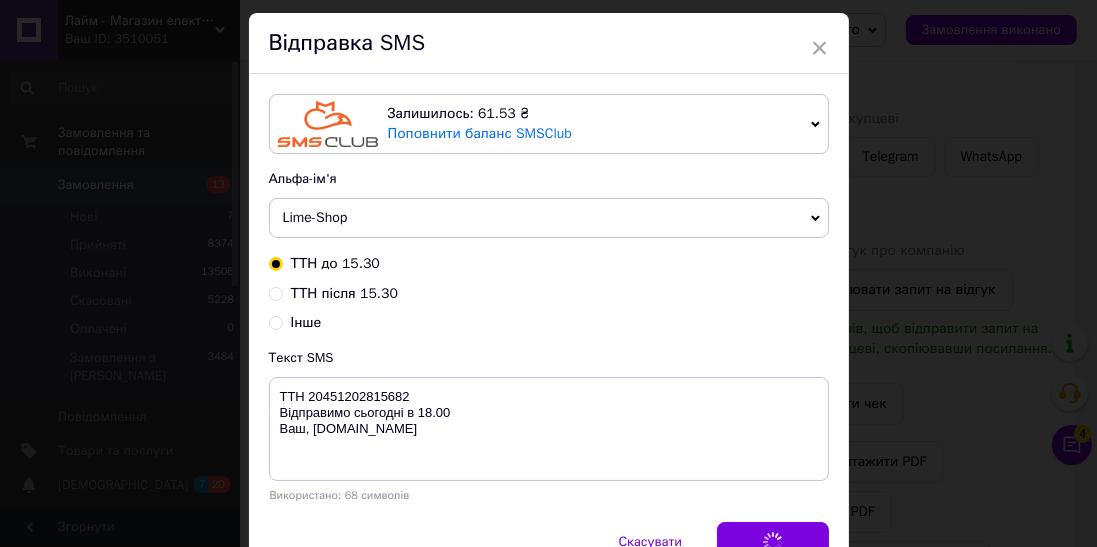 scroll, scrollTop: 0, scrollLeft: 0, axis: both 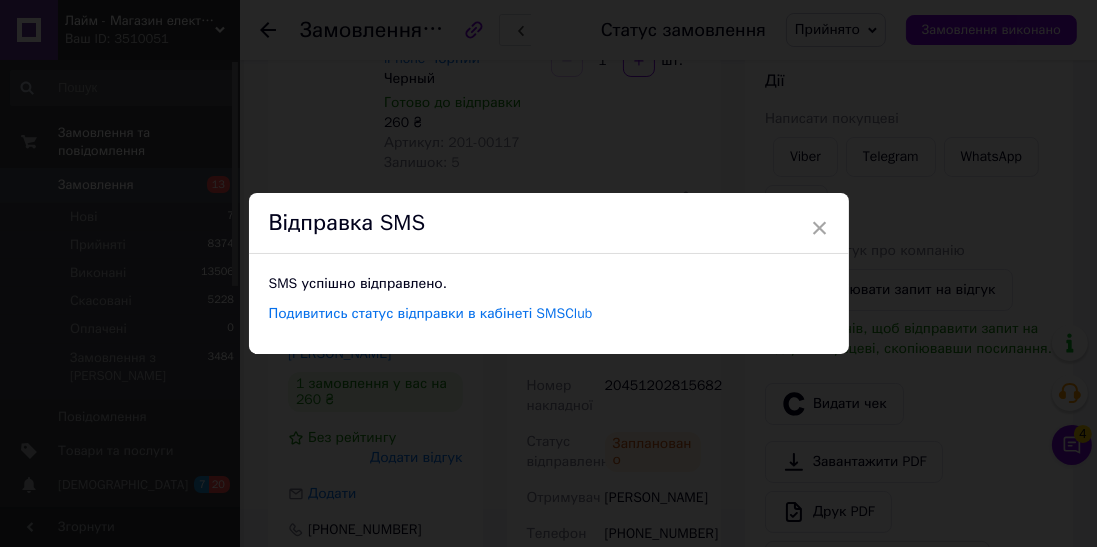 click on "× Відправка SMS SMS успішно відправлено. Подивитись статус відправки в кабінеті SMSClub" at bounding box center [548, 273] 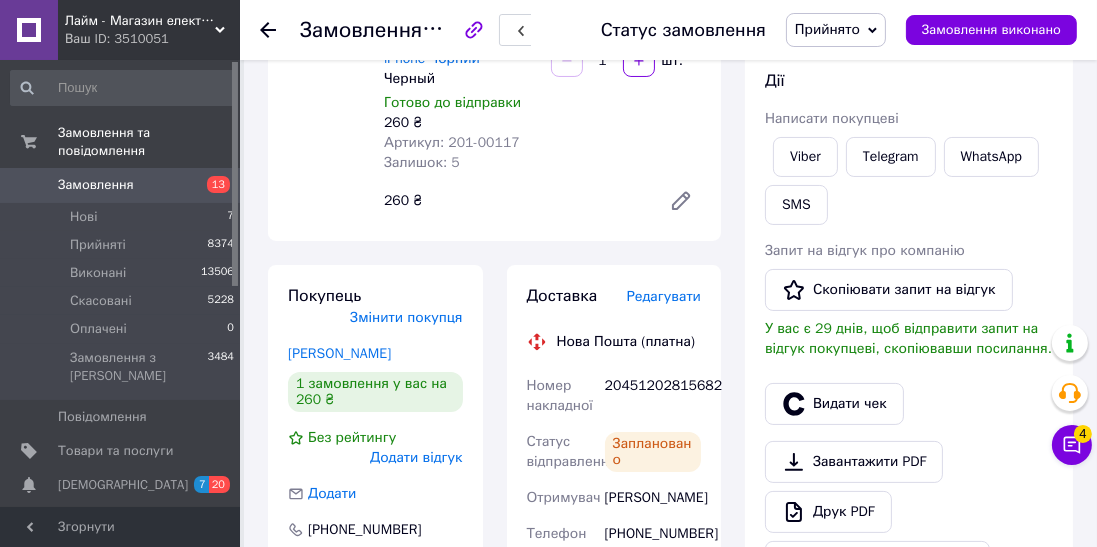 click on "Видати чек" at bounding box center [834, 404] 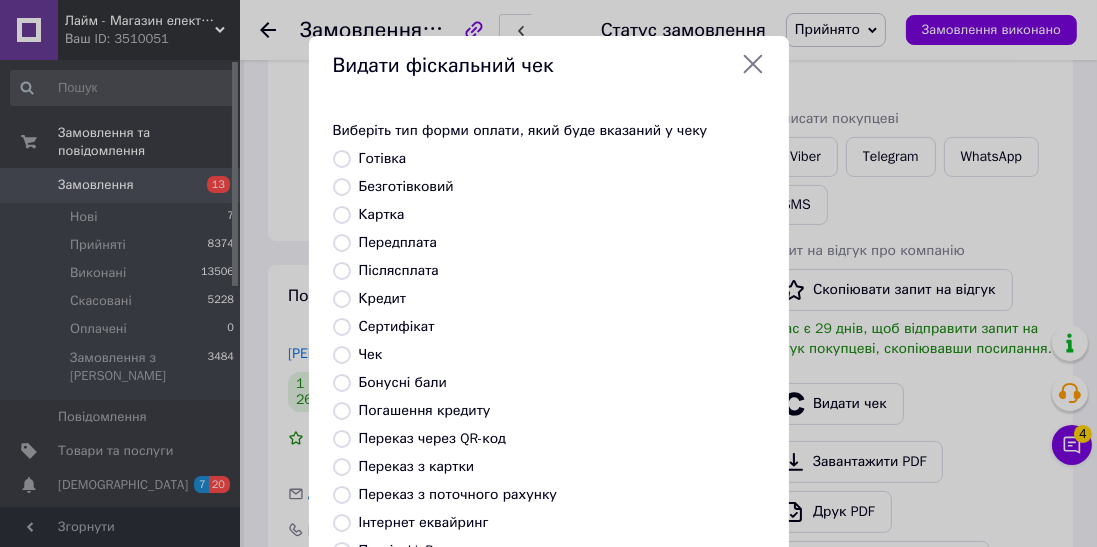 scroll, scrollTop: 310, scrollLeft: 0, axis: vertical 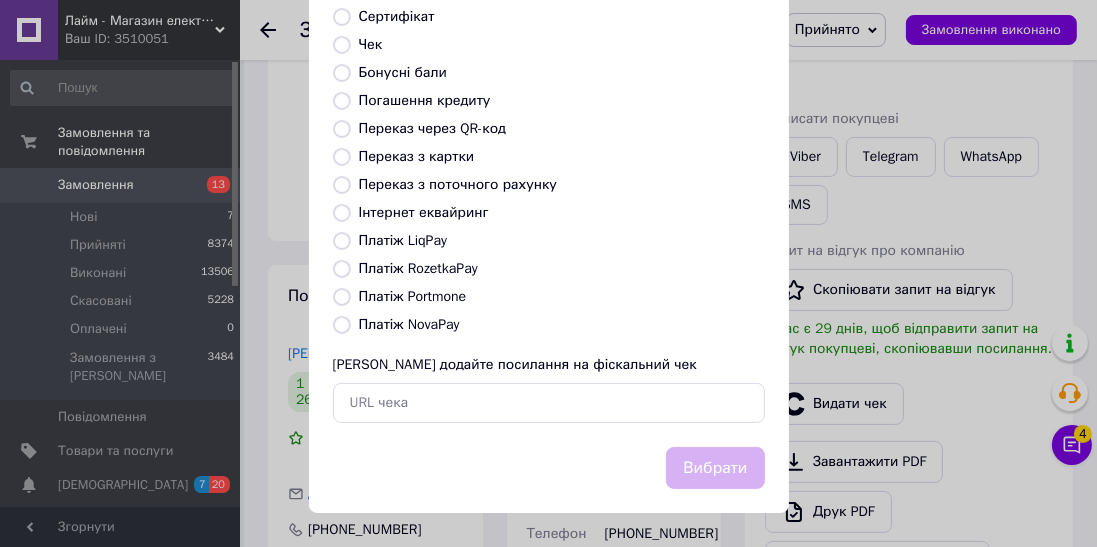 click on "Платіж NovaPay" at bounding box center [342, 325] 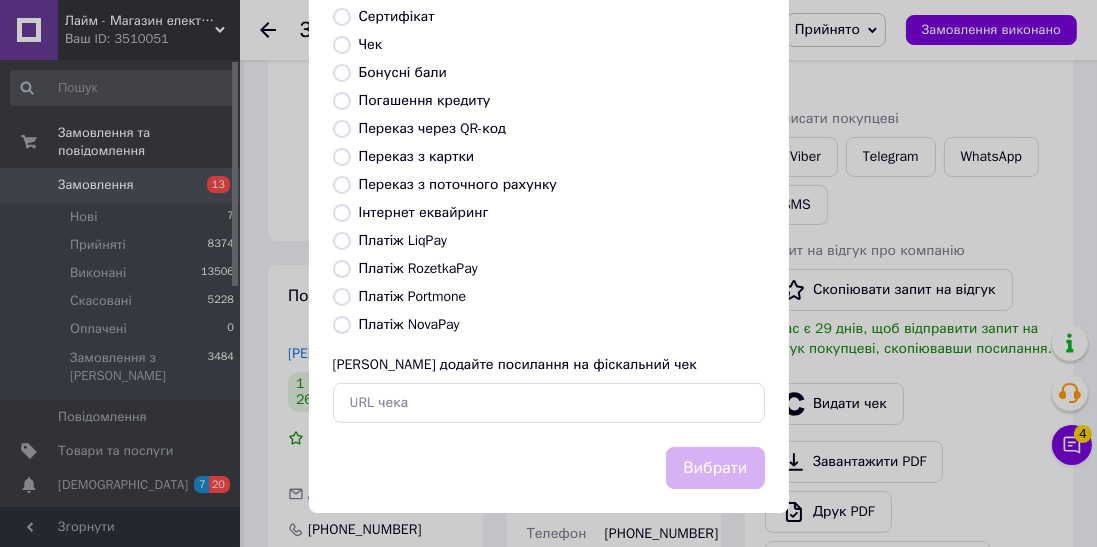 radio on "true" 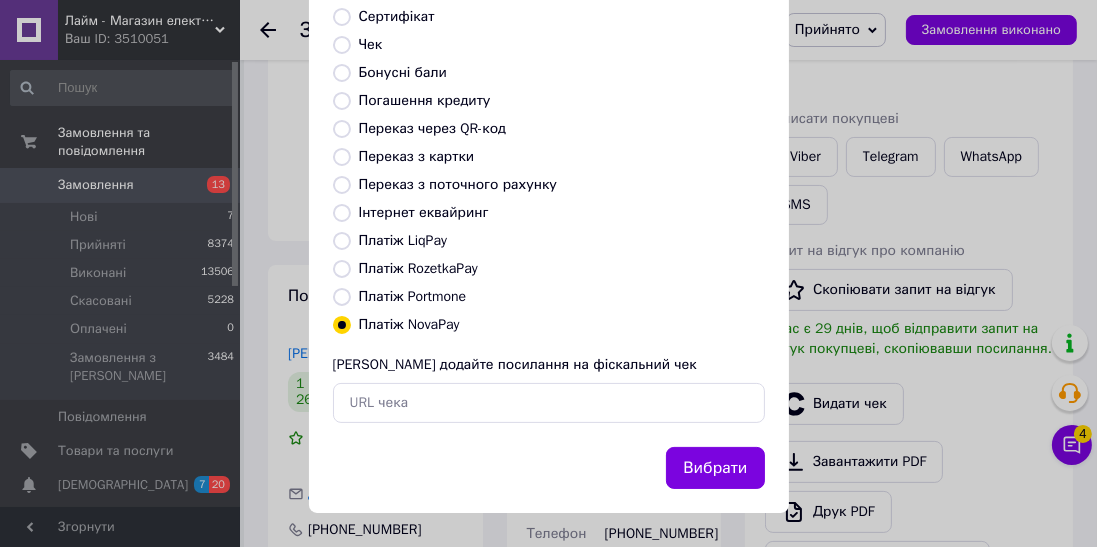 click on "Вибрати" at bounding box center (715, 468) 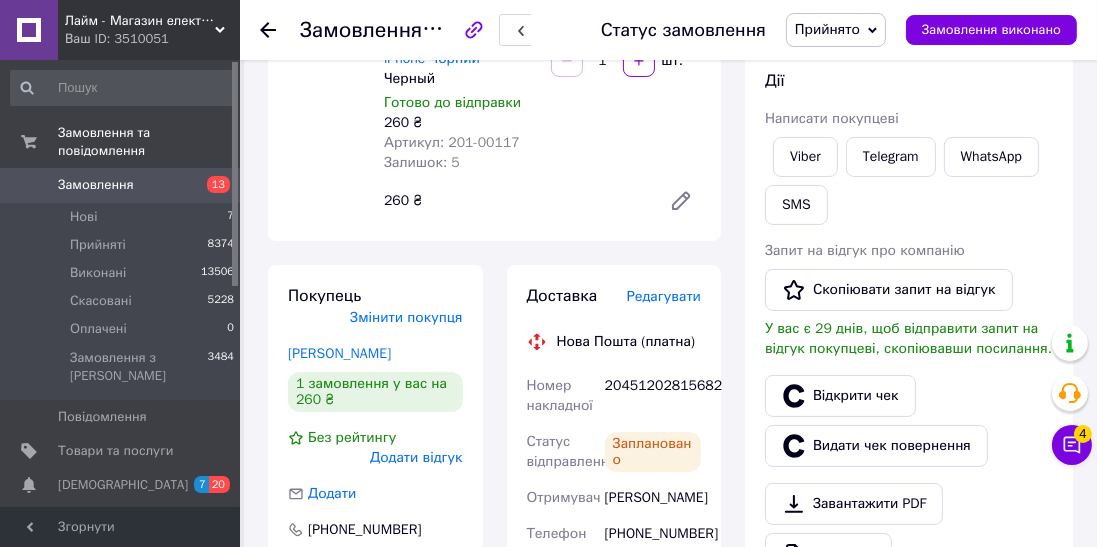 click 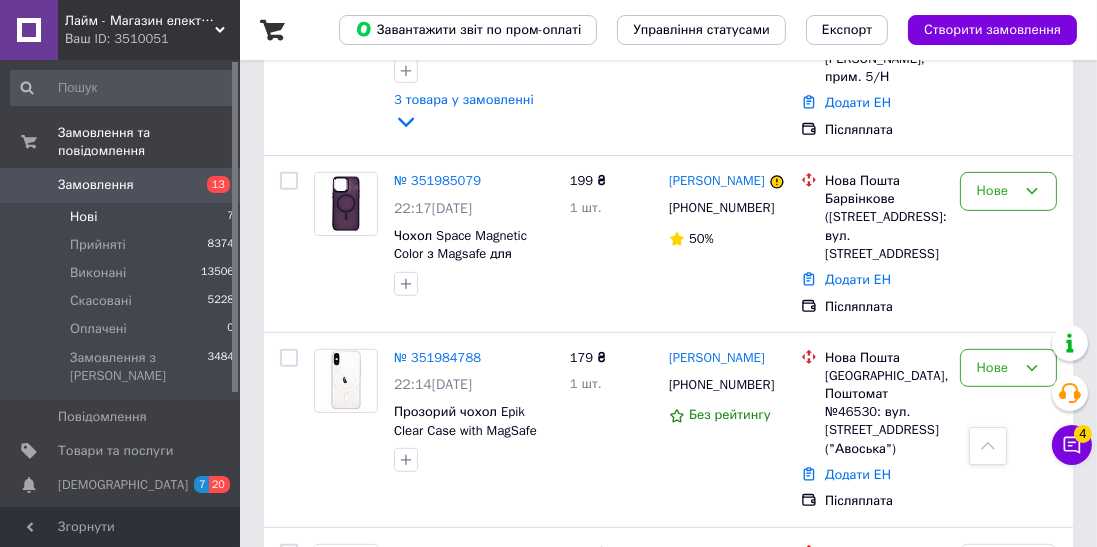 scroll, scrollTop: 857, scrollLeft: 0, axis: vertical 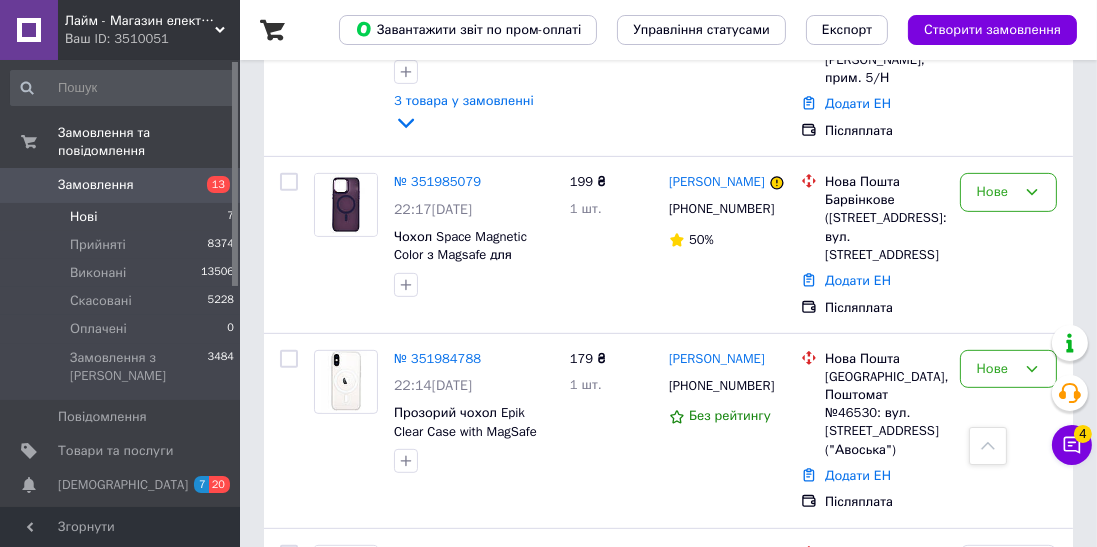 click on "№ 351984788" at bounding box center [437, 358] 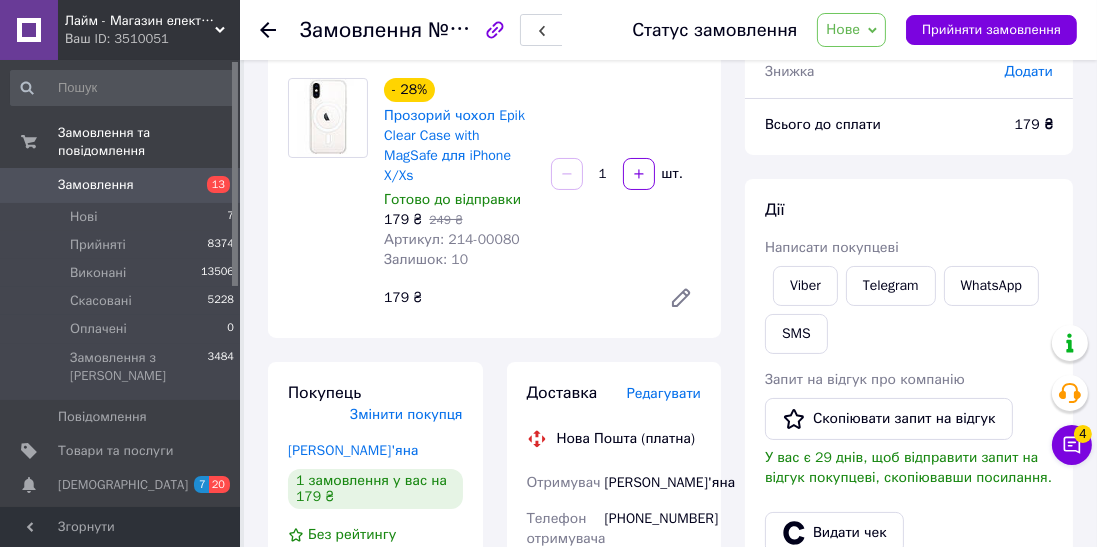 scroll, scrollTop: 0, scrollLeft: 0, axis: both 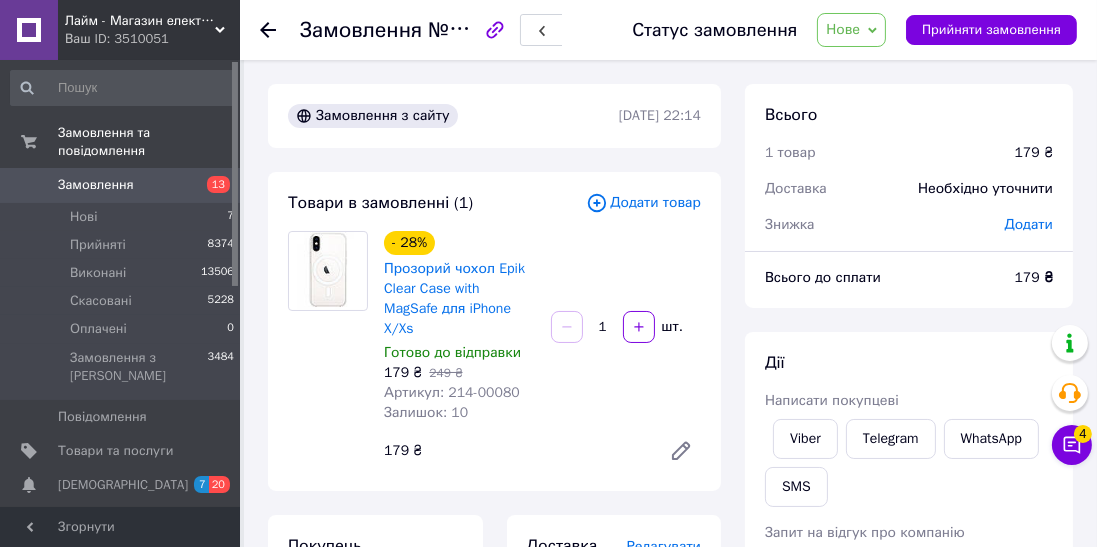 click at bounding box center (765, 439) 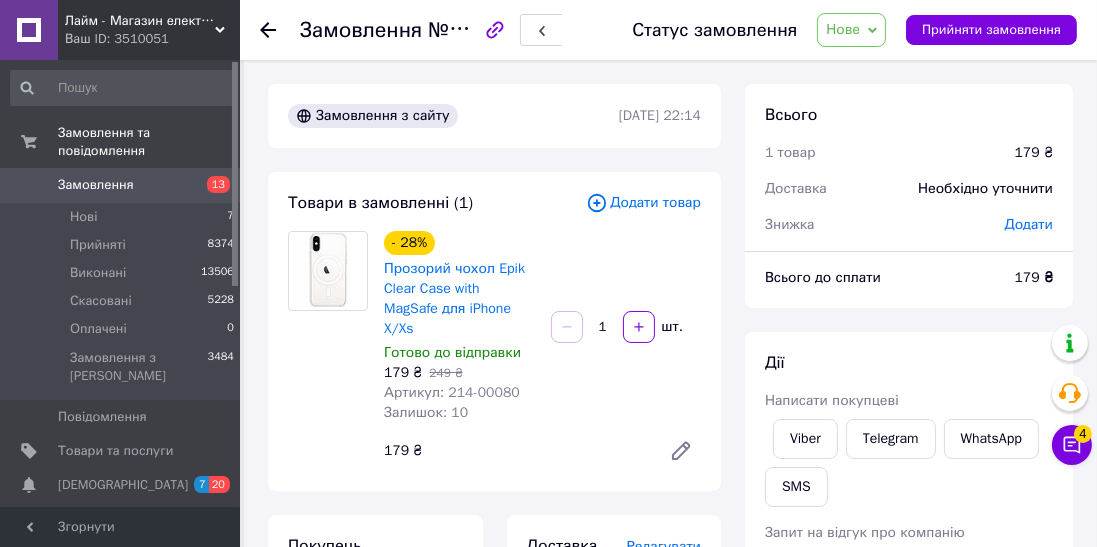 click on "Viber" at bounding box center (805, 439) 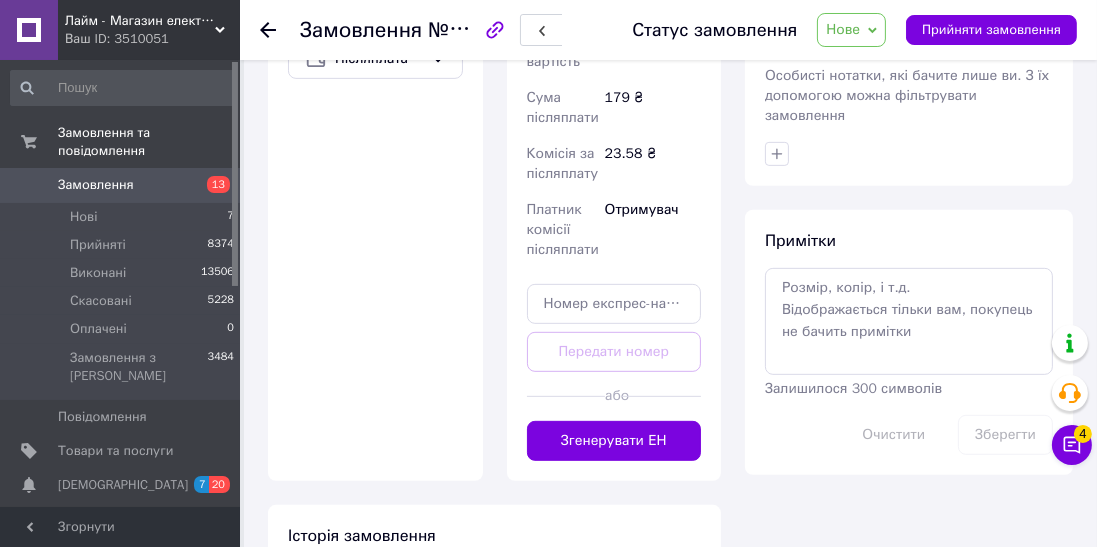 scroll, scrollTop: 1011, scrollLeft: 0, axis: vertical 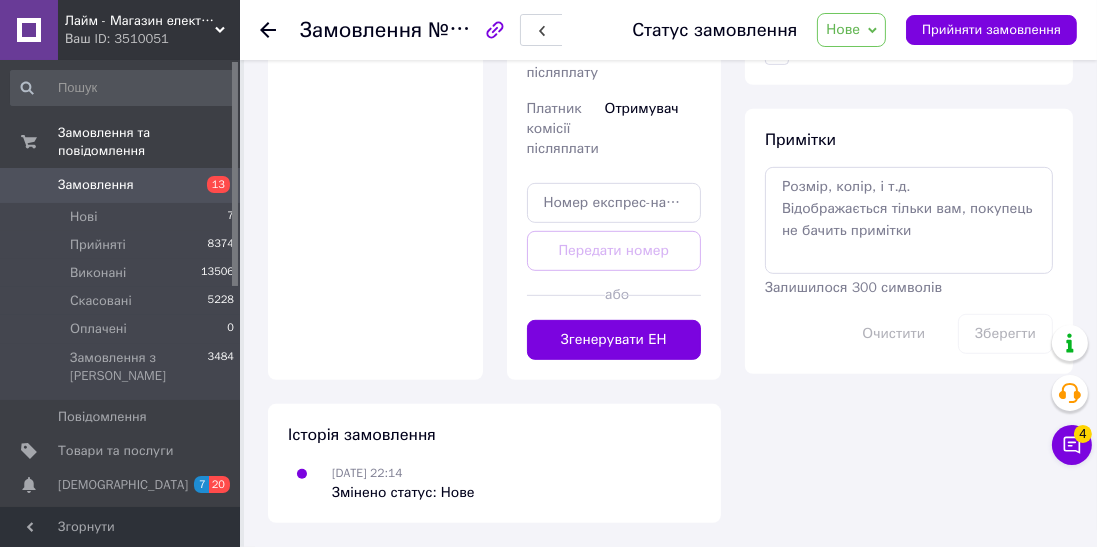 click on "Згенерувати ЕН" at bounding box center [614, 340] 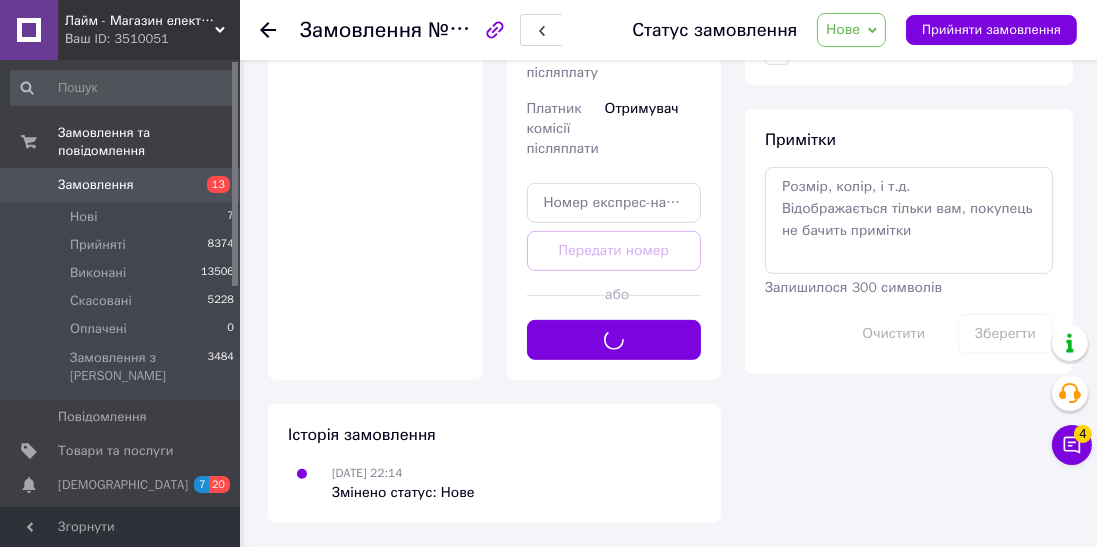 click on "Нове" at bounding box center [851, 30] 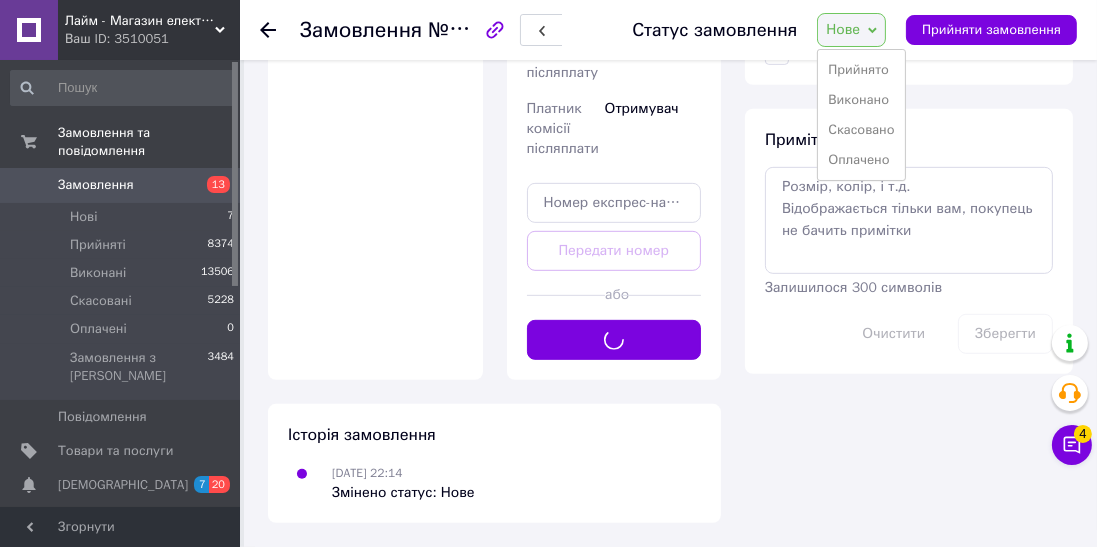 click on "Прийнято" at bounding box center [861, 70] 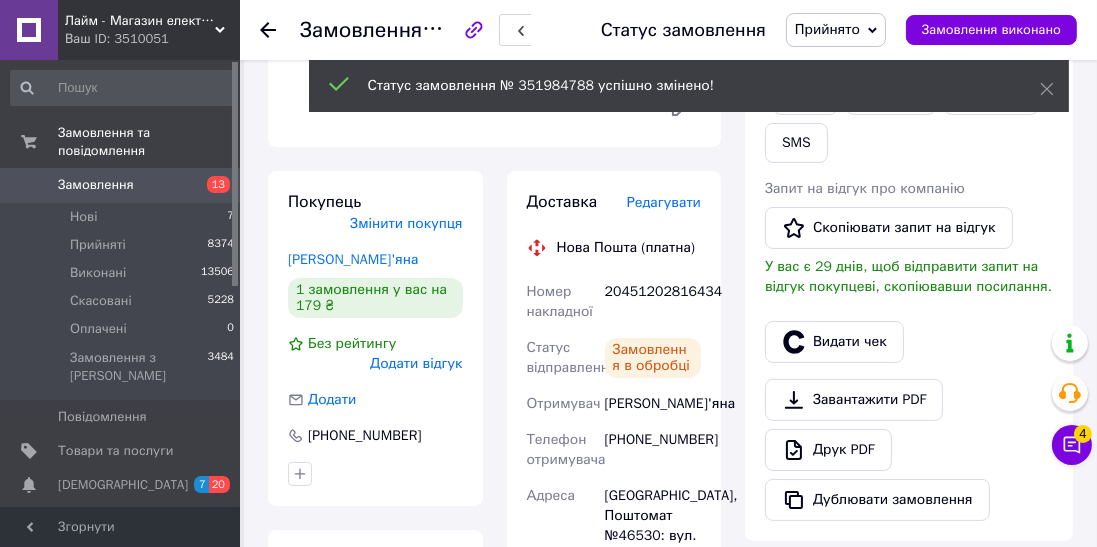 scroll, scrollTop: 344, scrollLeft: 0, axis: vertical 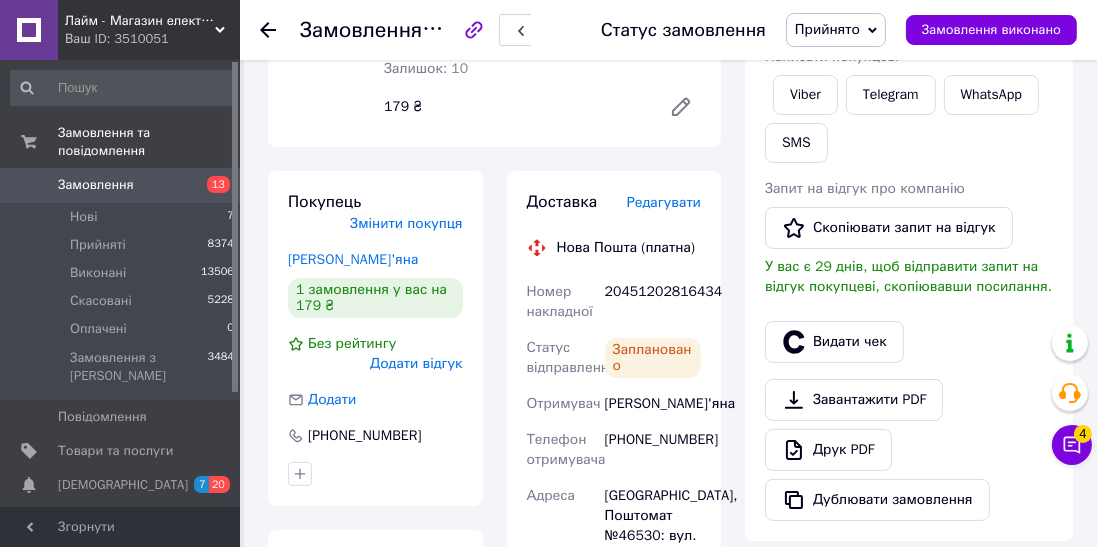 click on "Видати чек" at bounding box center (834, 342) 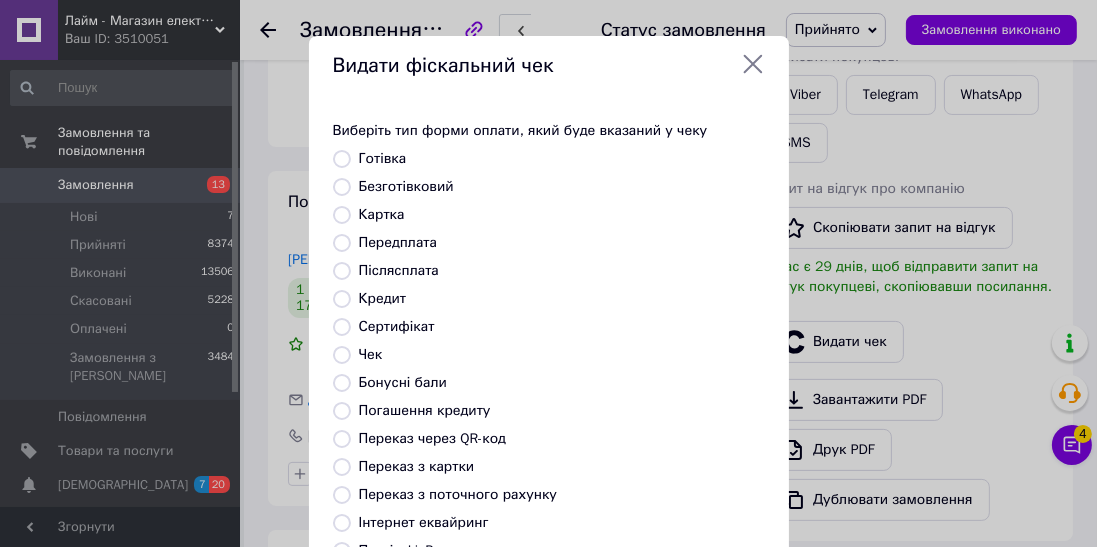 scroll, scrollTop: 214, scrollLeft: 0, axis: vertical 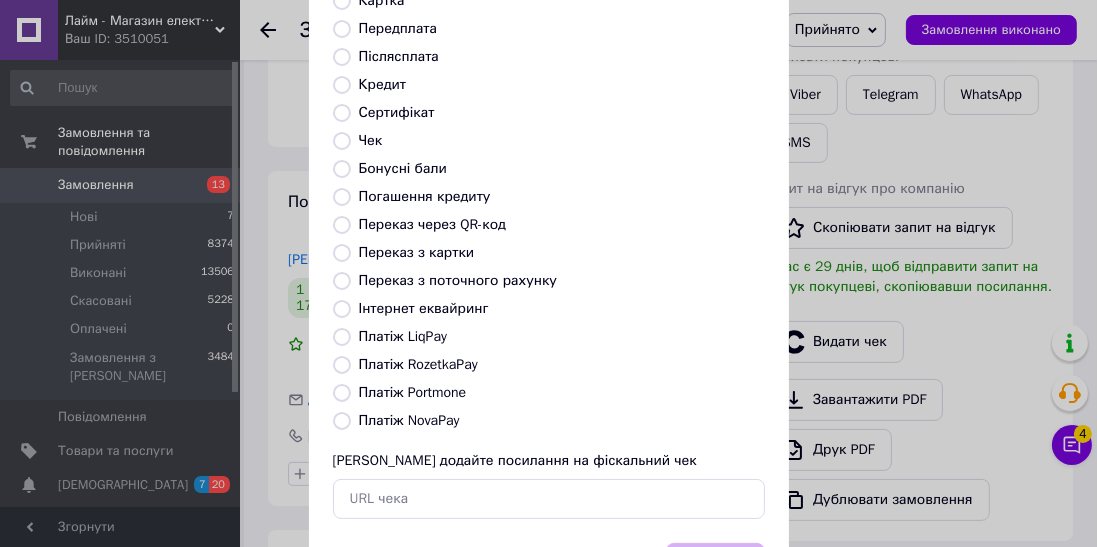 click on "Платіж NovaPay" at bounding box center (409, 420) 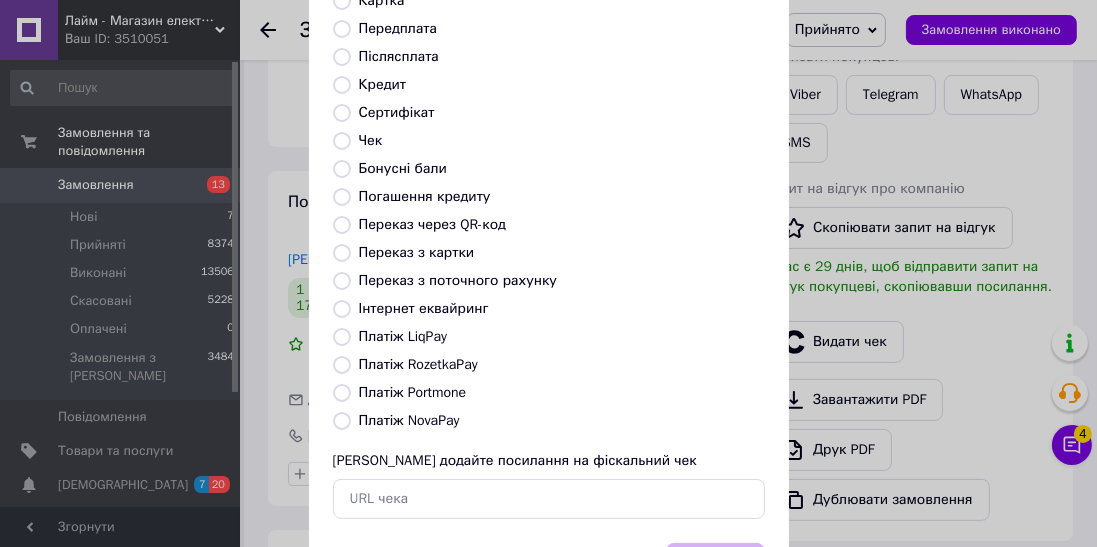 radio on "true" 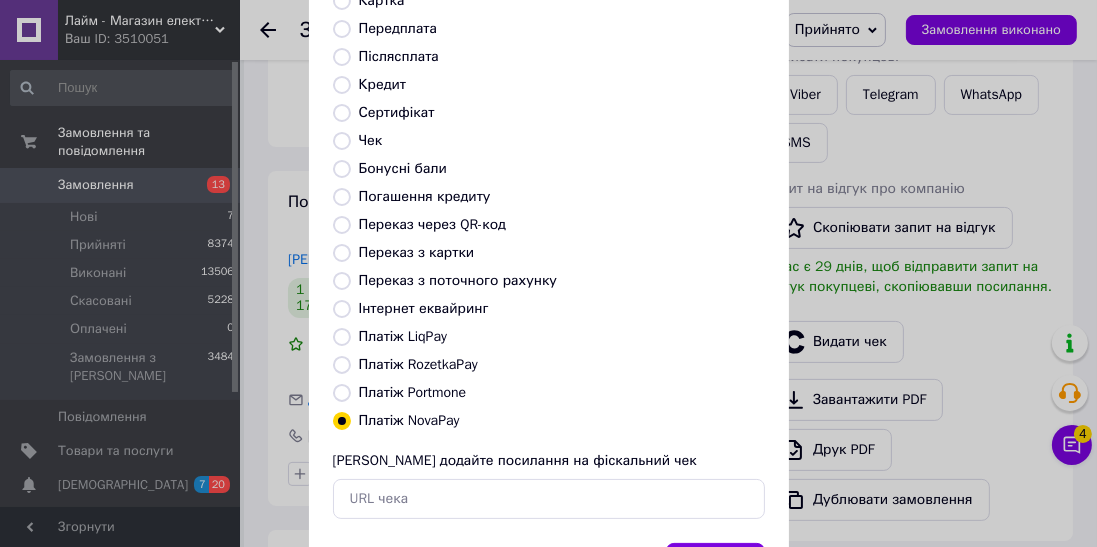 click on "Вибрати" at bounding box center [715, 564] 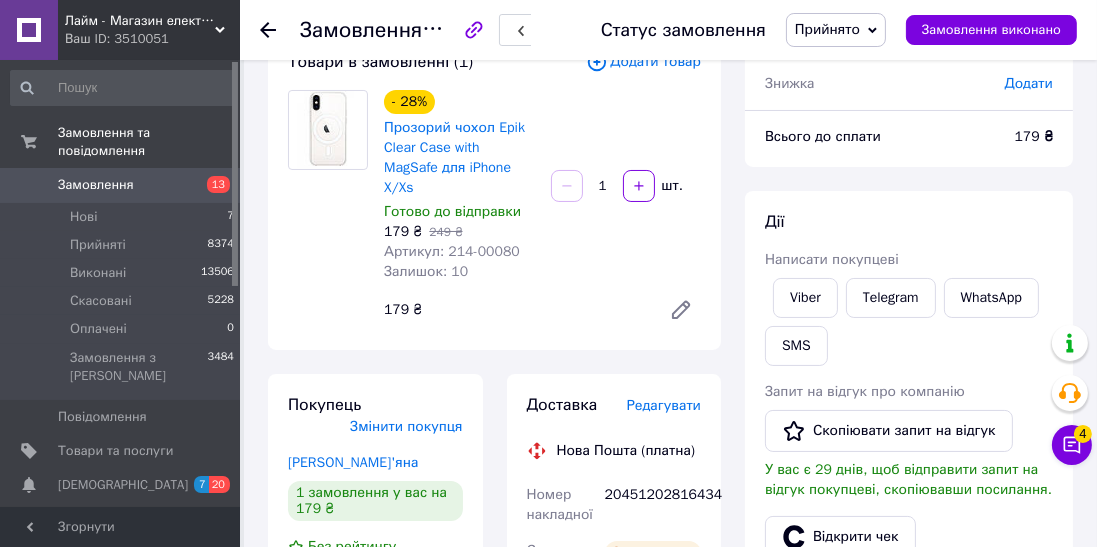 scroll, scrollTop: 140, scrollLeft: 0, axis: vertical 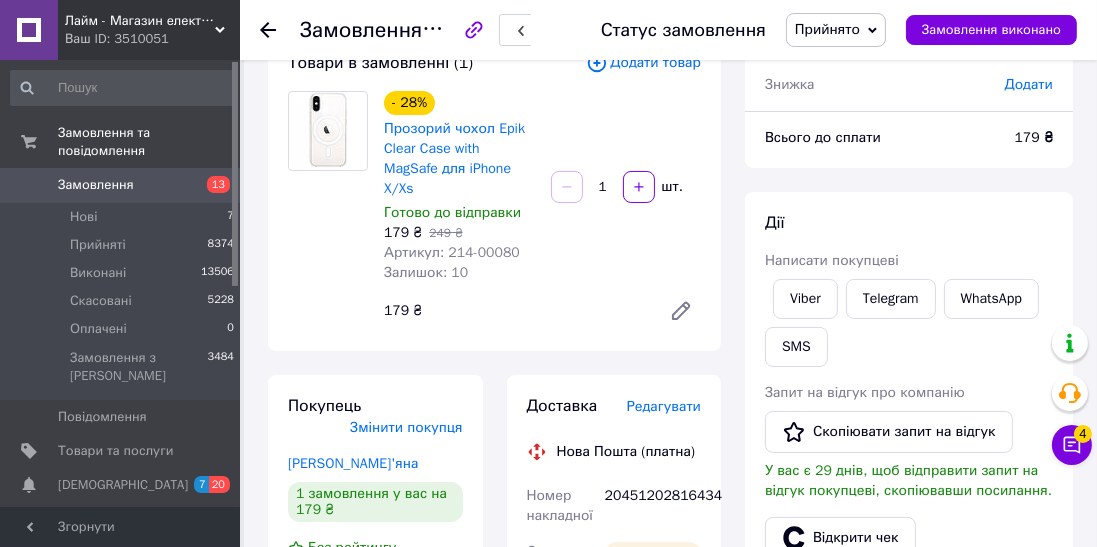 click 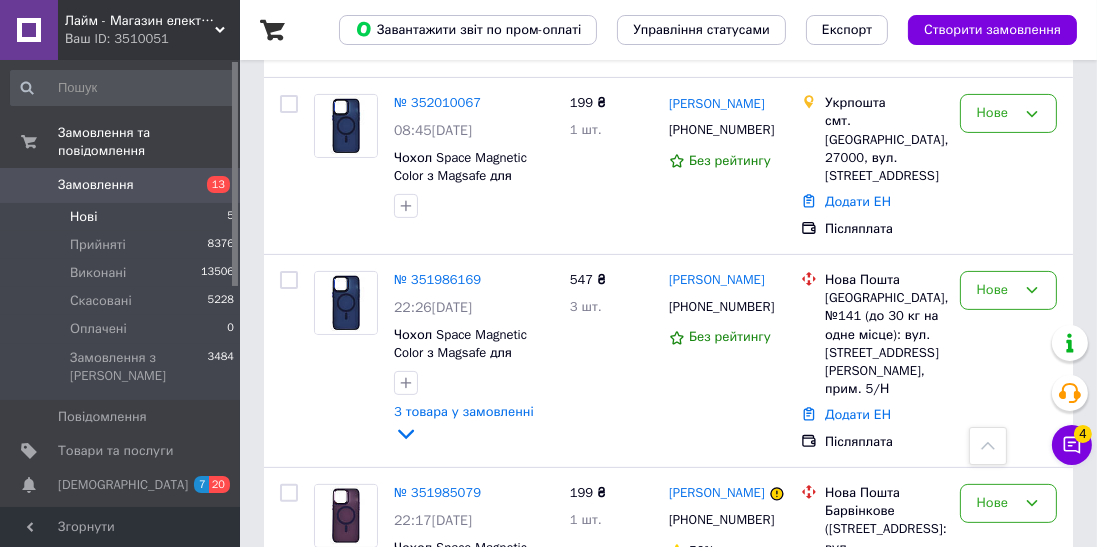scroll, scrollTop: 548, scrollLeft: 0, axis: vertical 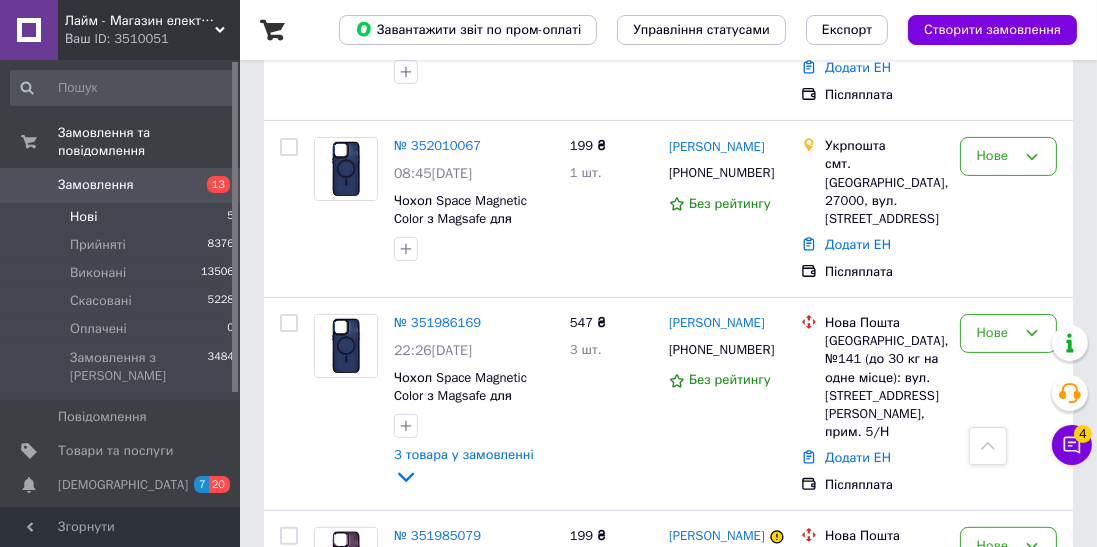 click on "№ 351986169" at bounding box center (437, 322) 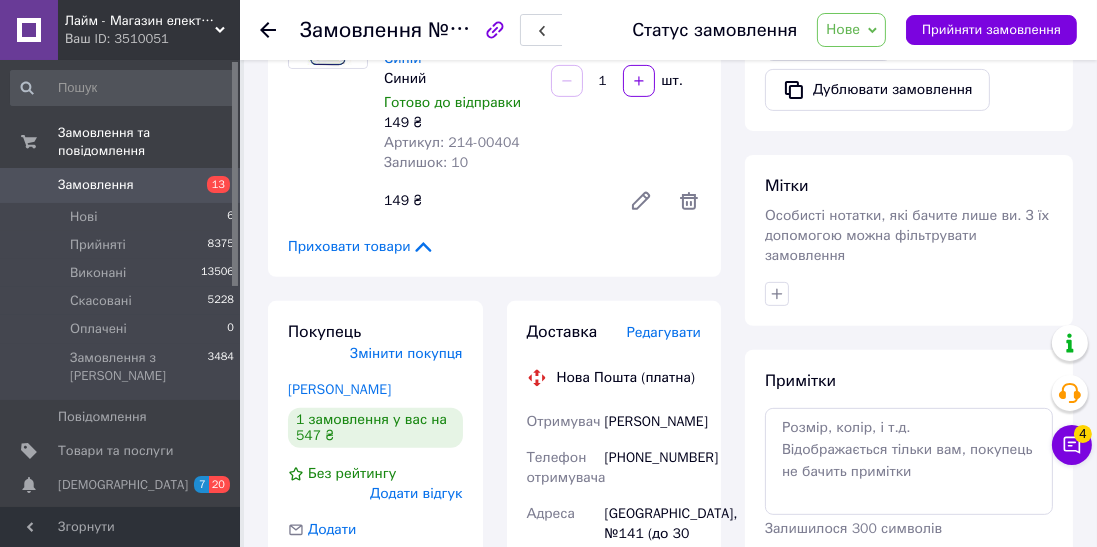 scroll, scrollTop: 1551, scrollLeft: 0, axis: vertical 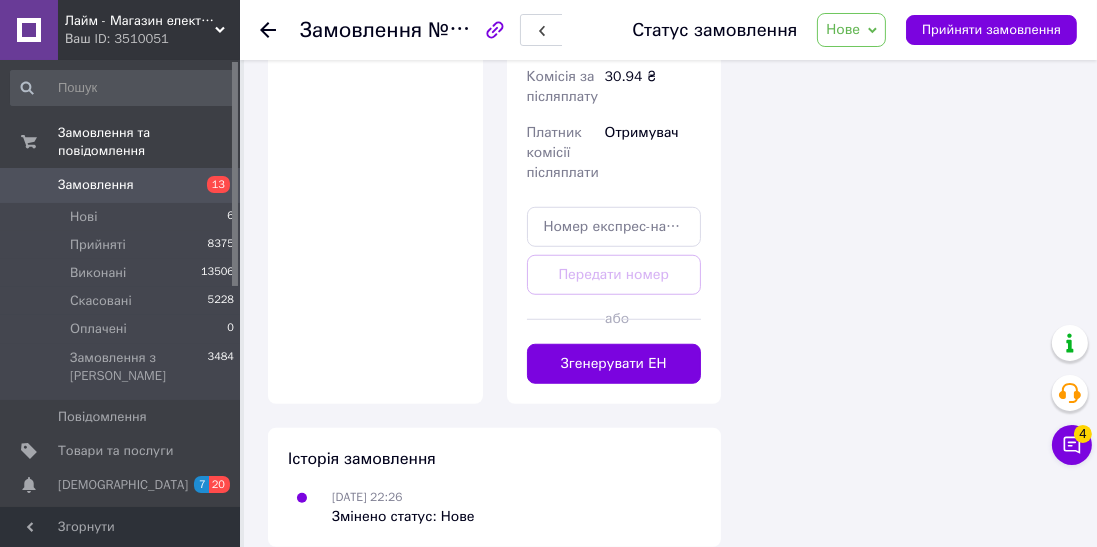 click on "Згенерувати ЕН" at bounding box center [614, 364] 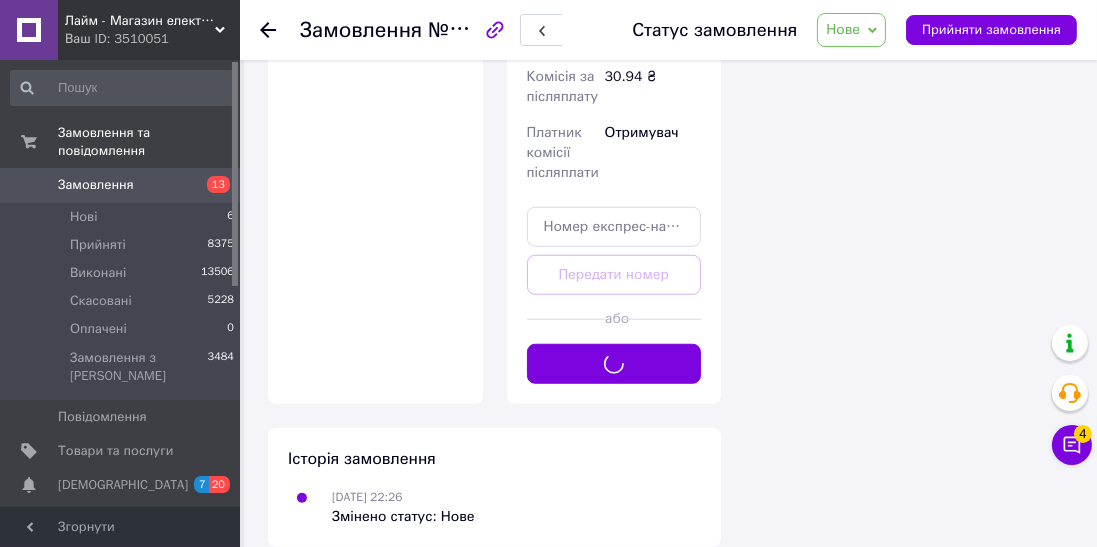 click 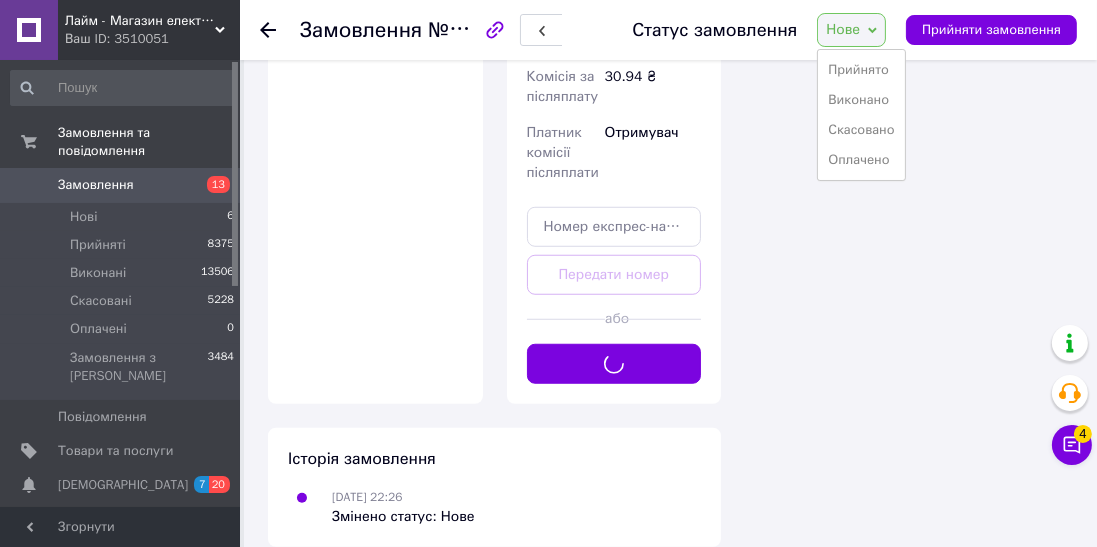 click on "Прийнято" at bounding box center [861, 70] 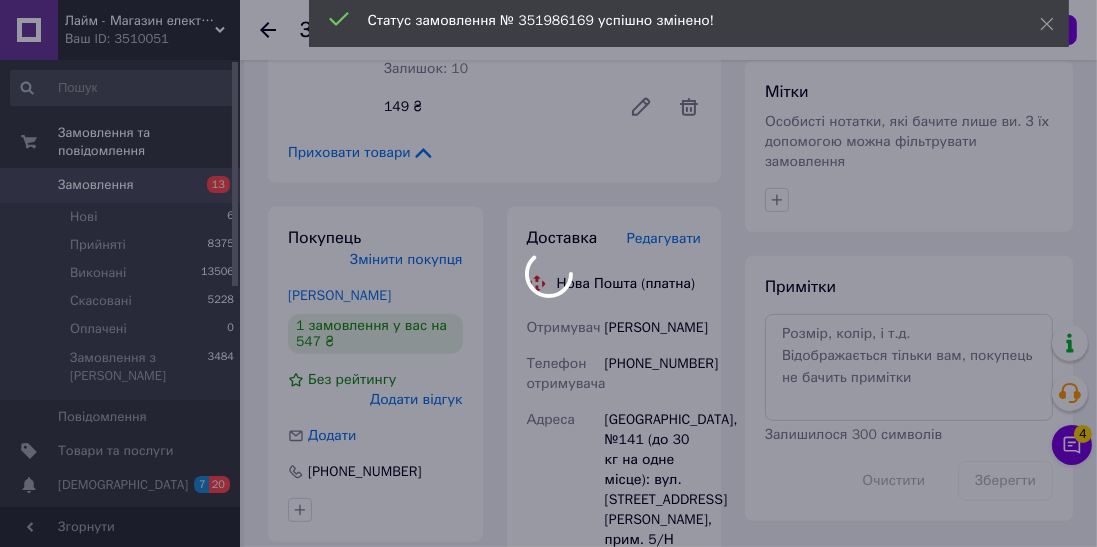 scroll, scrollTop: 805, scrollLeft: 0, axis: vertical 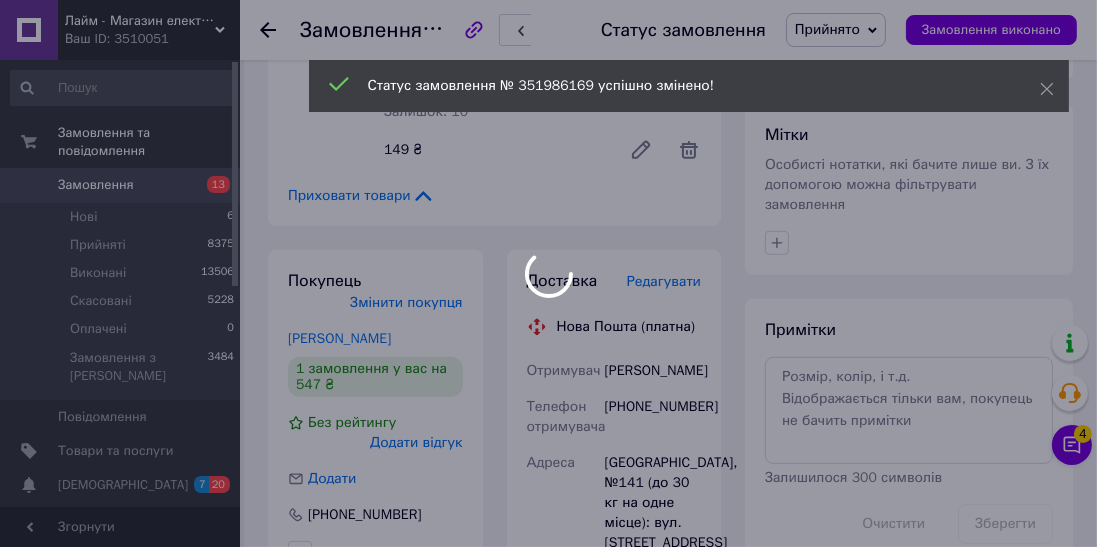 click at bounding box center (548, 273) 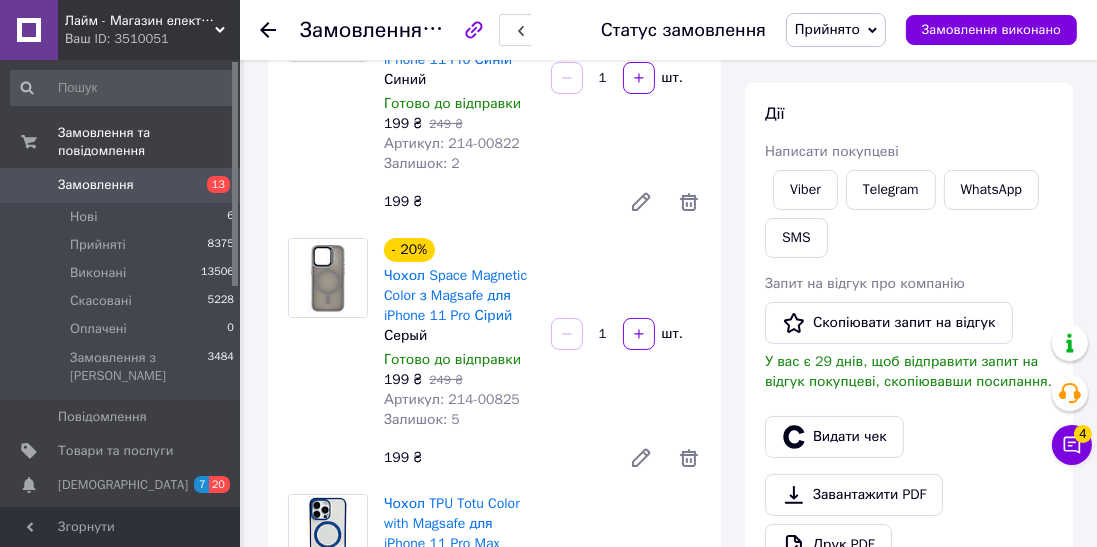 click on "SMS" at bounding box center (796, 238) 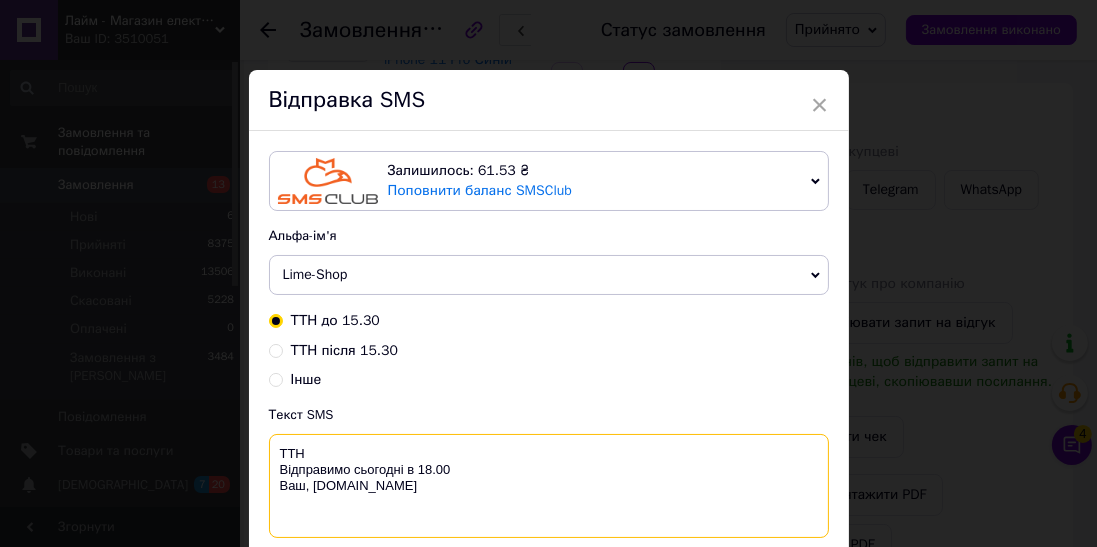 click on "ТТН
Відправимо сьогодні в 18.00
Ваш, [DOMAIN_NAME]" at bounding box center (549, 486) 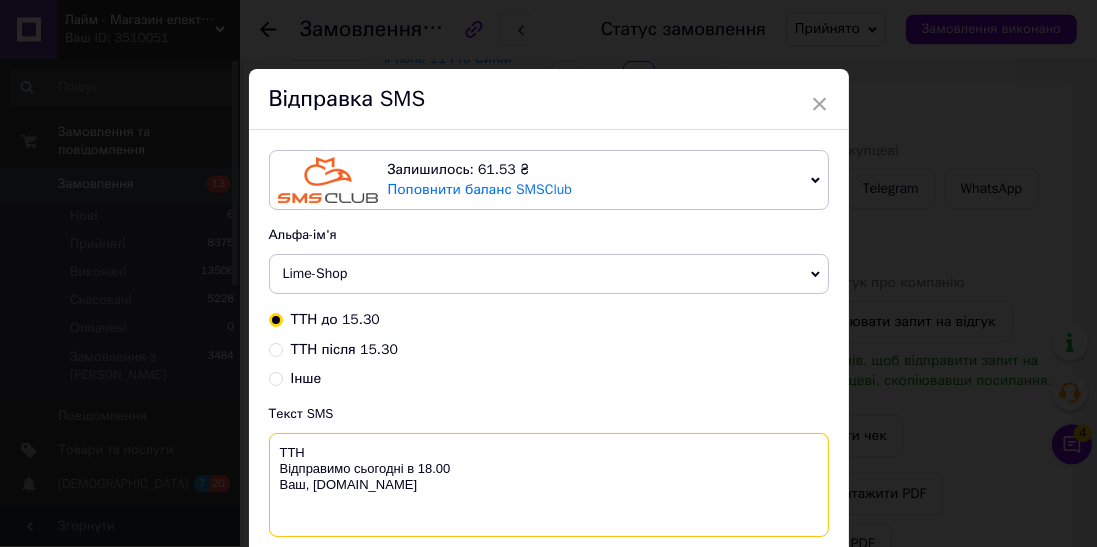 scroll, scrollTop: 249, scrollLeft: 0, axis: vertical 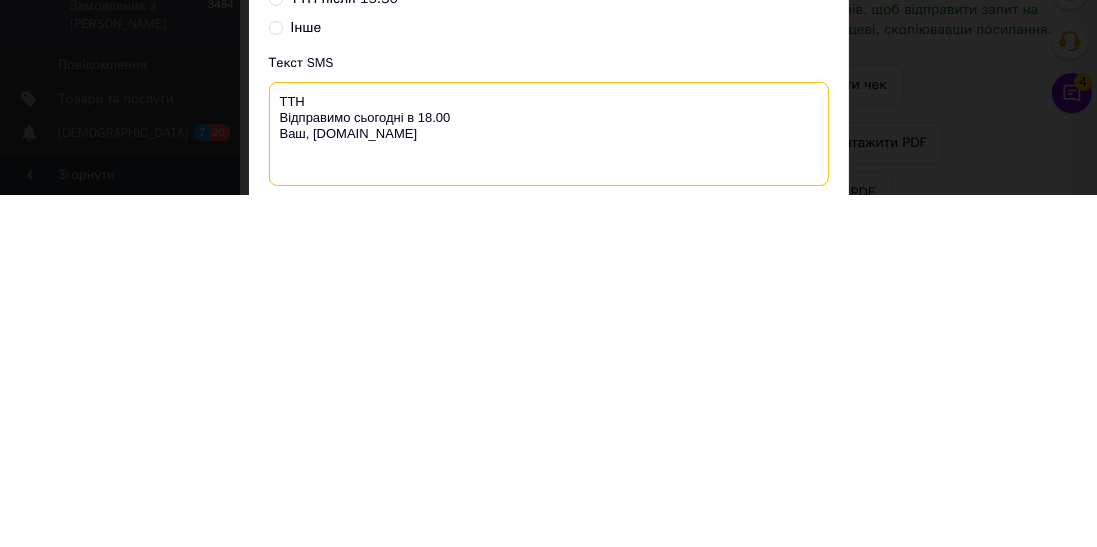 click on "ТТН
Відправимо сьогодні в 18.00
Ваш, [DOMAIN_NAME]" at bounding box center [549, 486] 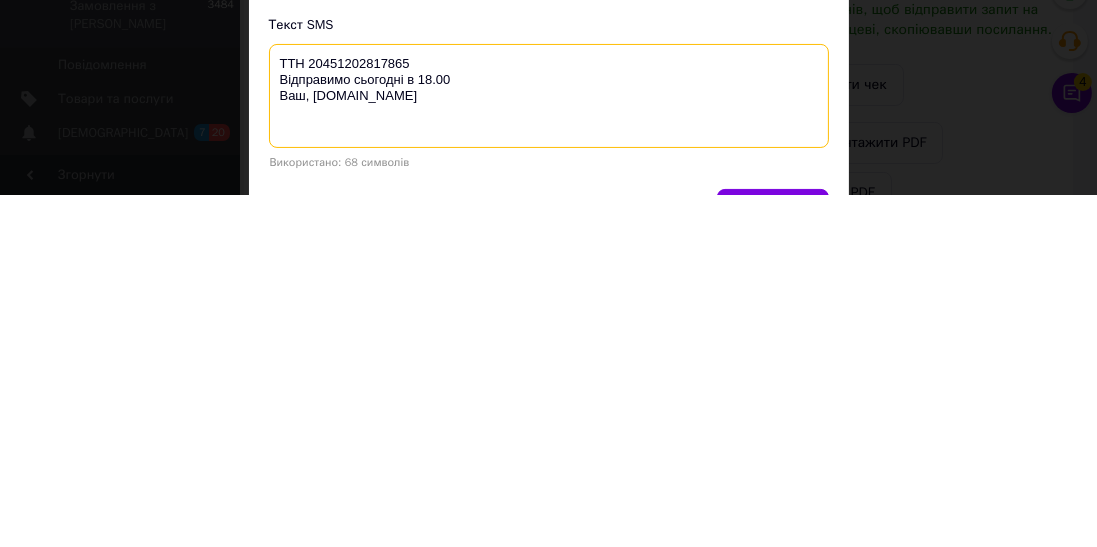 scroll, scrollTop: 41, scrollLeft: 0, axis: vertical 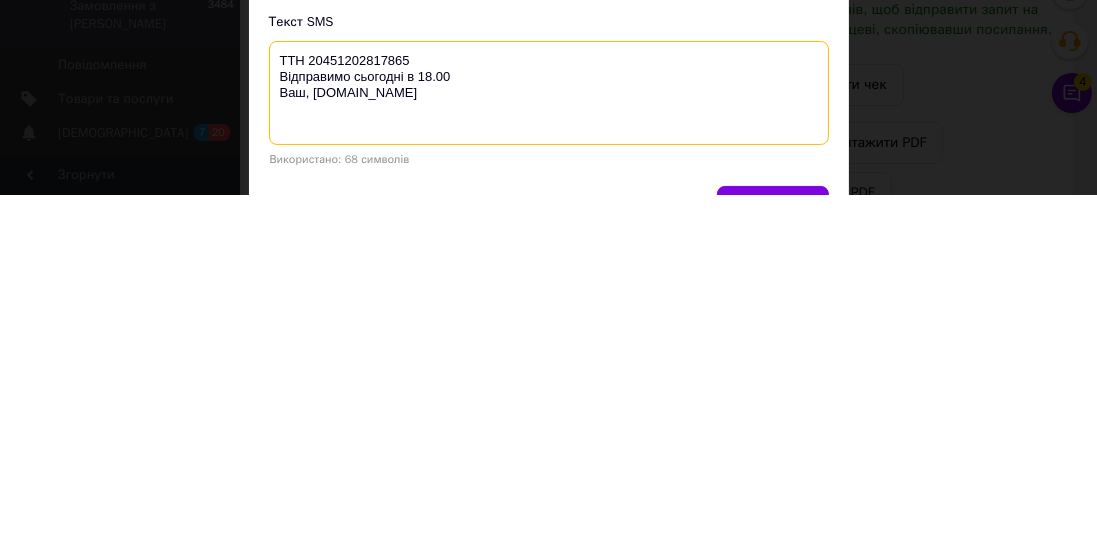 type on "ТТН 20451202817865
Відправимо сьогодні в 18.00
Ваш, [DOMAIN_NAME]" 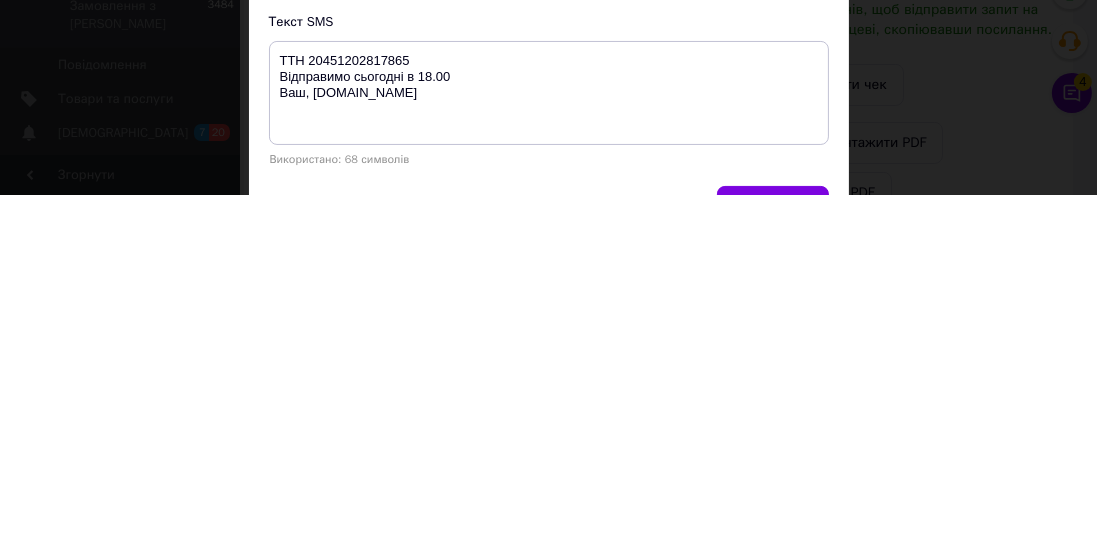 click on "Відправити" at bounding box center [772, 558] 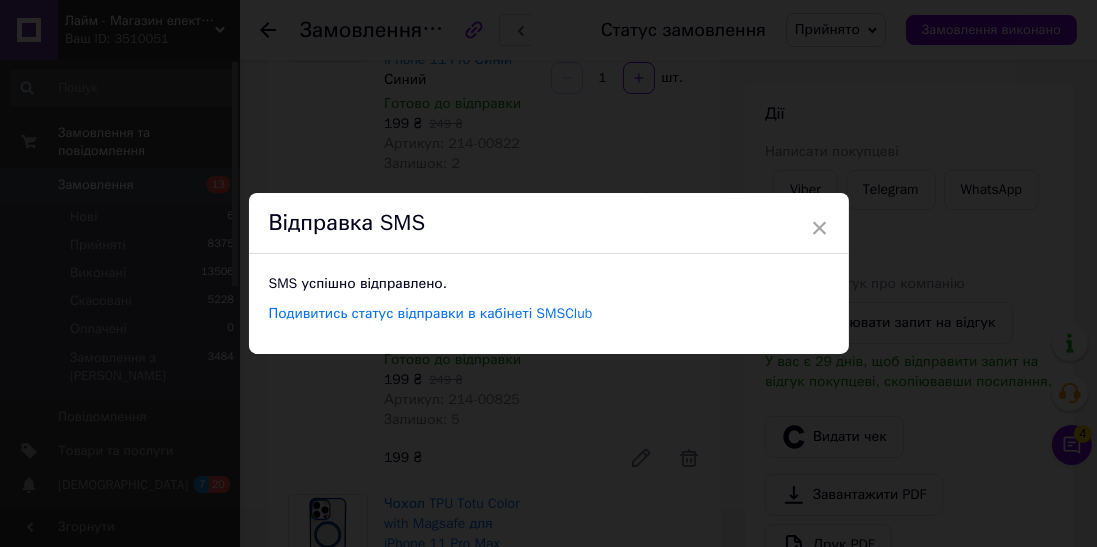 scroll, scrollTop: 0, scrollLeft: 0, axis: both 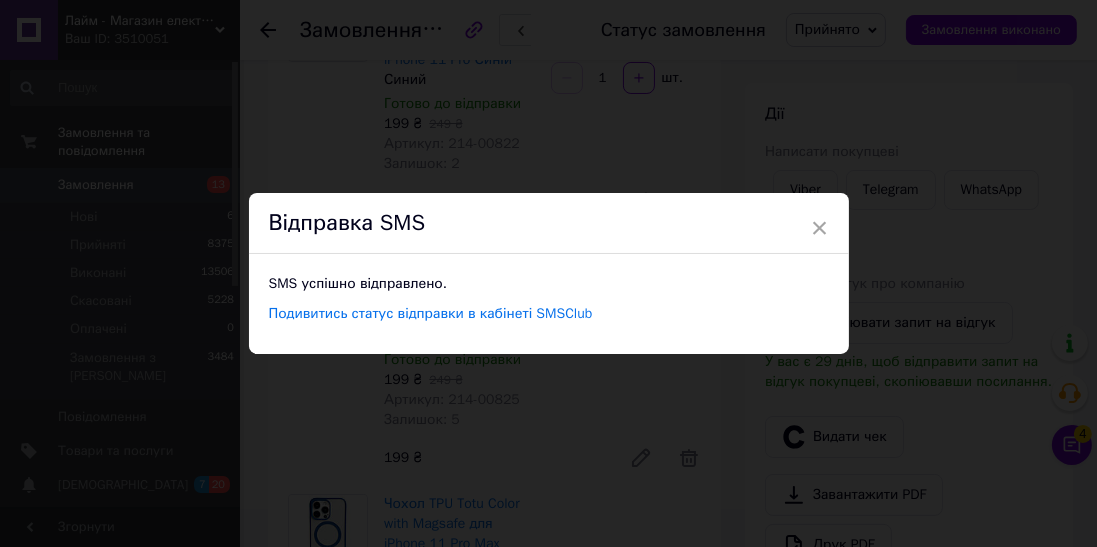 click on "× Відправка SMS SMS успішно відправлено. Подивитись статус відправки в кабінеті SMSClub" at bounding box center (548, 273) 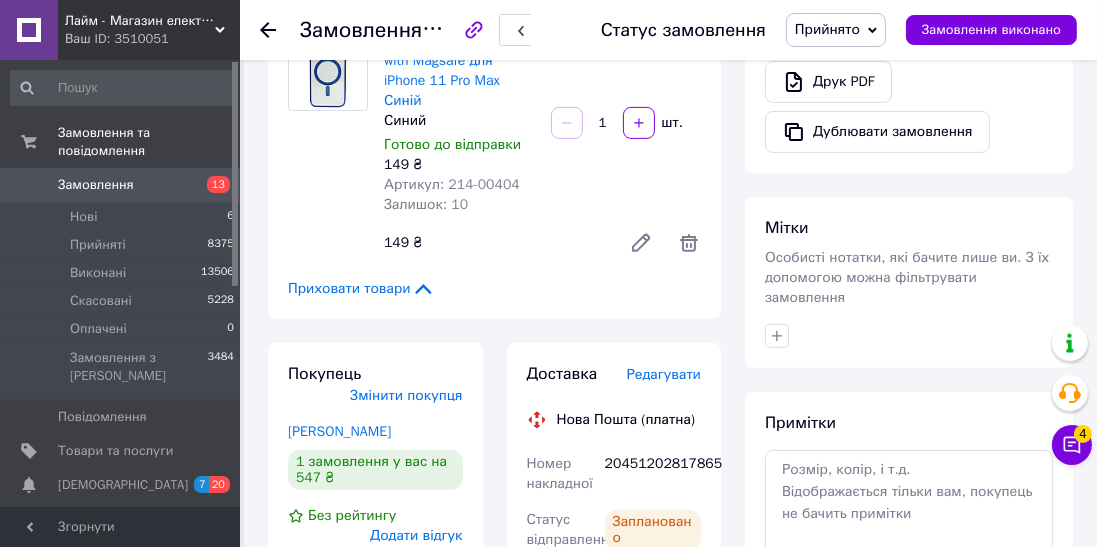 scroll, scrollTop: 820, scrollLeft: 0, axis: vertical 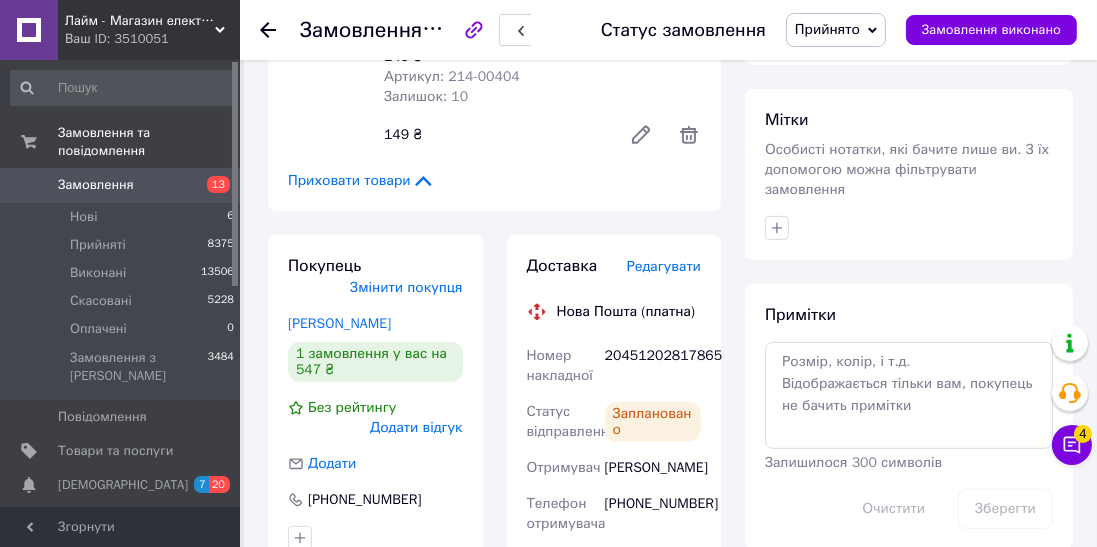 click on "[PERSON_NAME]" at bounding box center (653, 468) 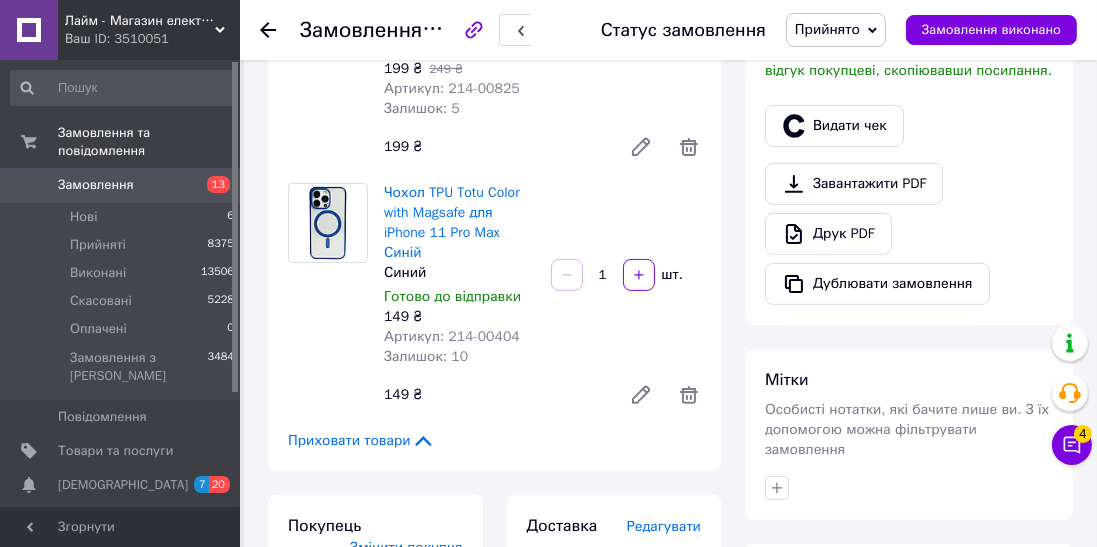 scroll, scrollTop: 569, scrollLeft: 0, axis: vertical 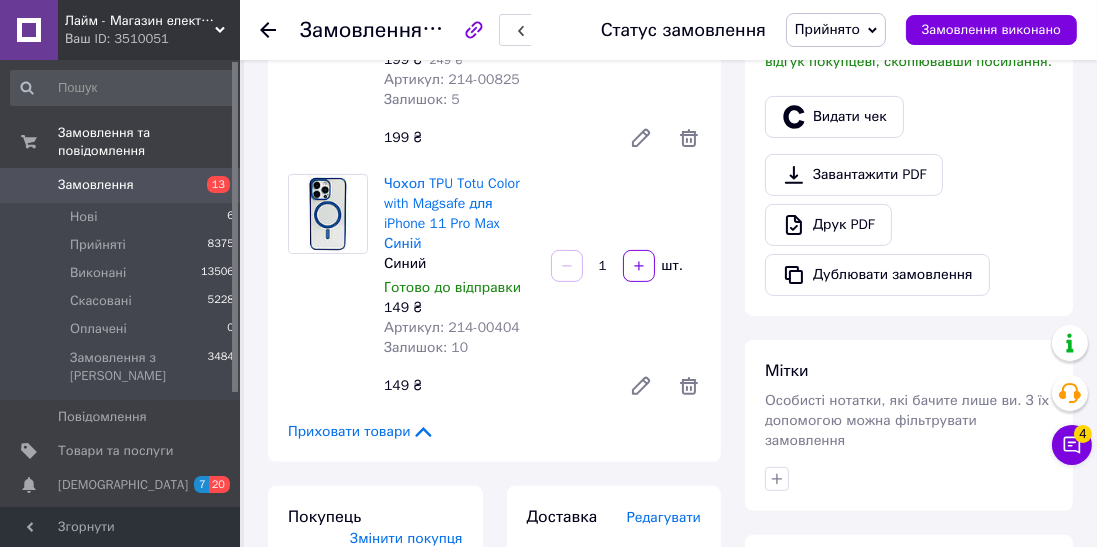 click on "Видати чек" at bounding box center (834, 117) 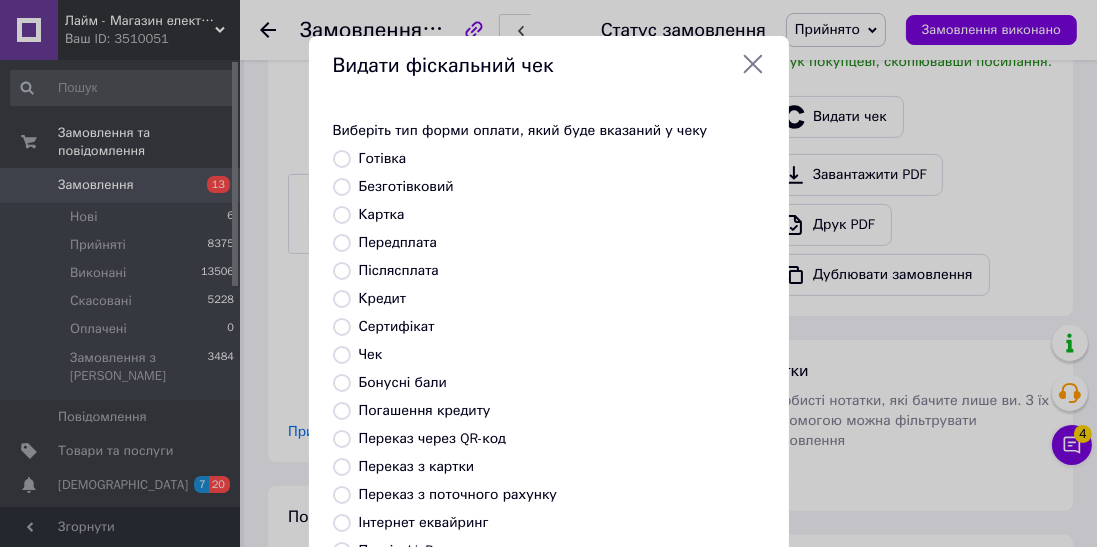 scroll, scrollTop: 310, scrollLeft: 0, axis: vertical 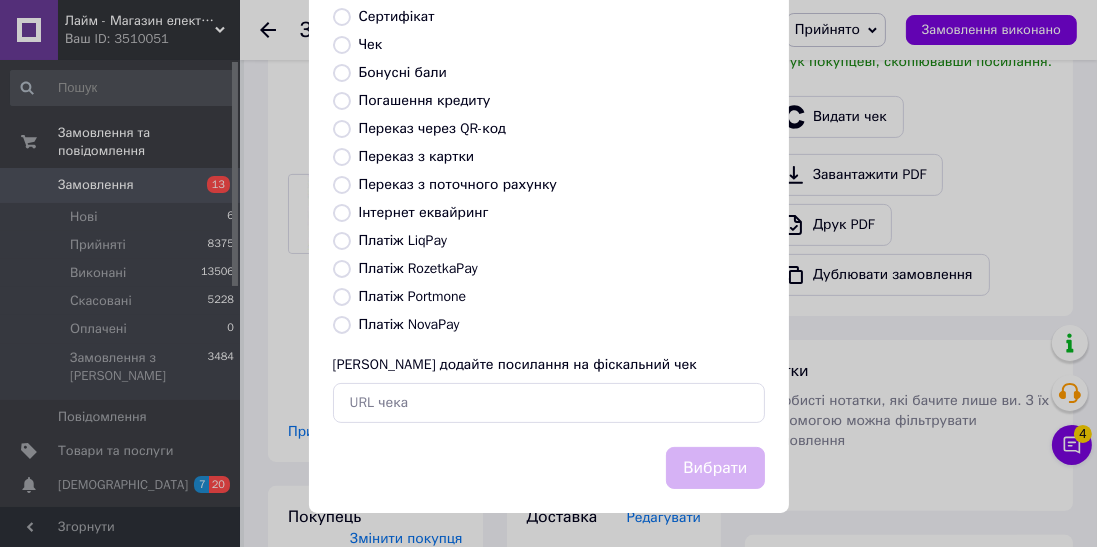 click on "Платіж NovaPay" at bounding box center (342, 325) 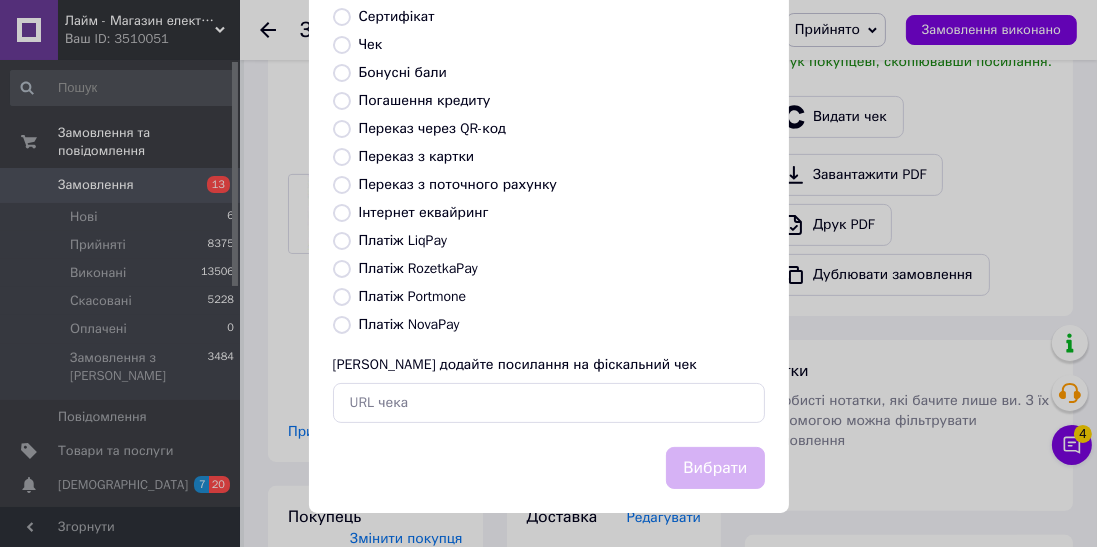 radio on "true" 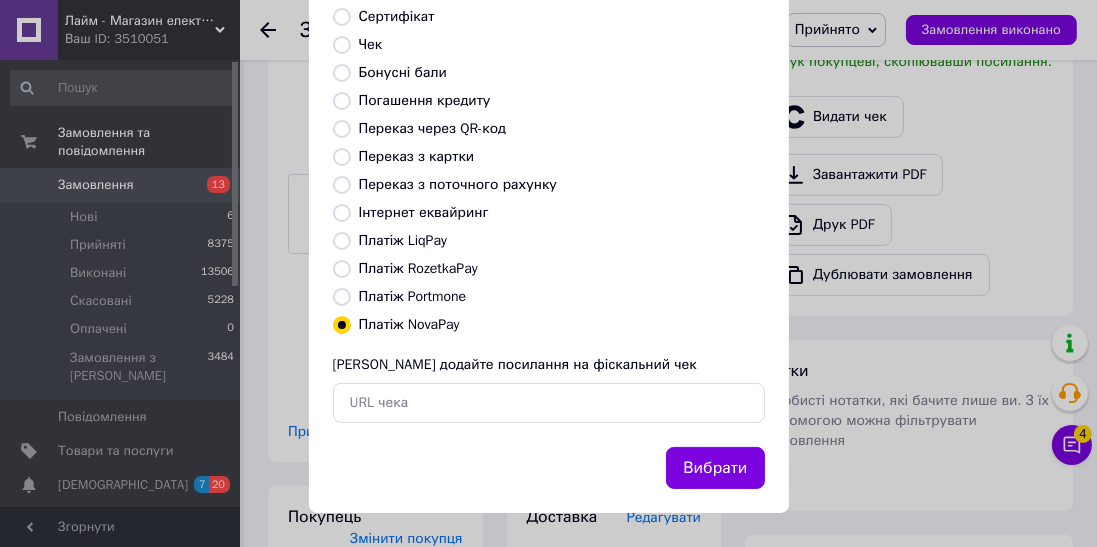 click on "Вибрати" at bounding box center [715, 468] 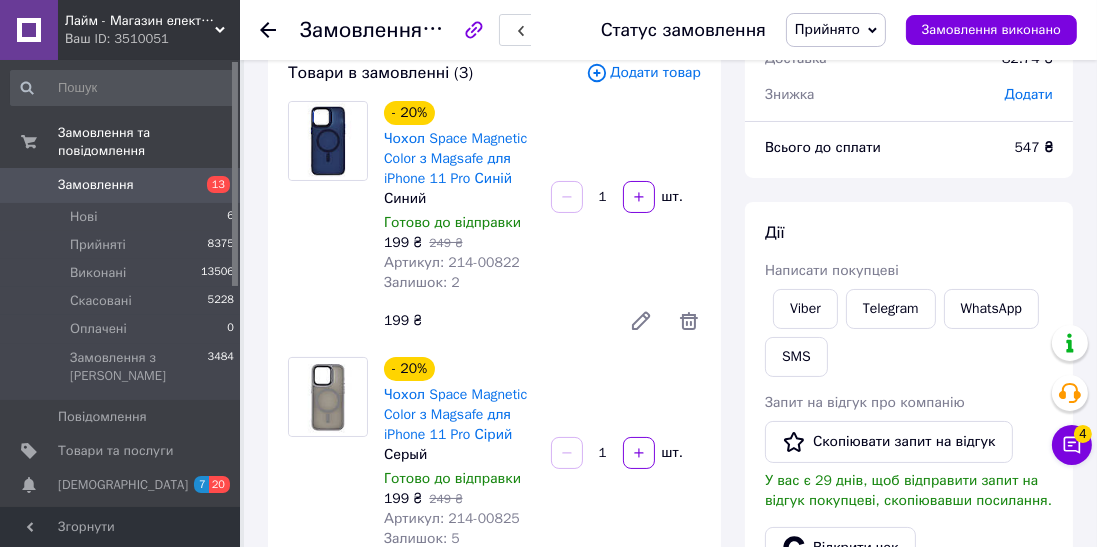 scroll, scrollTop: 0, scrollLeft: 0, axis: both 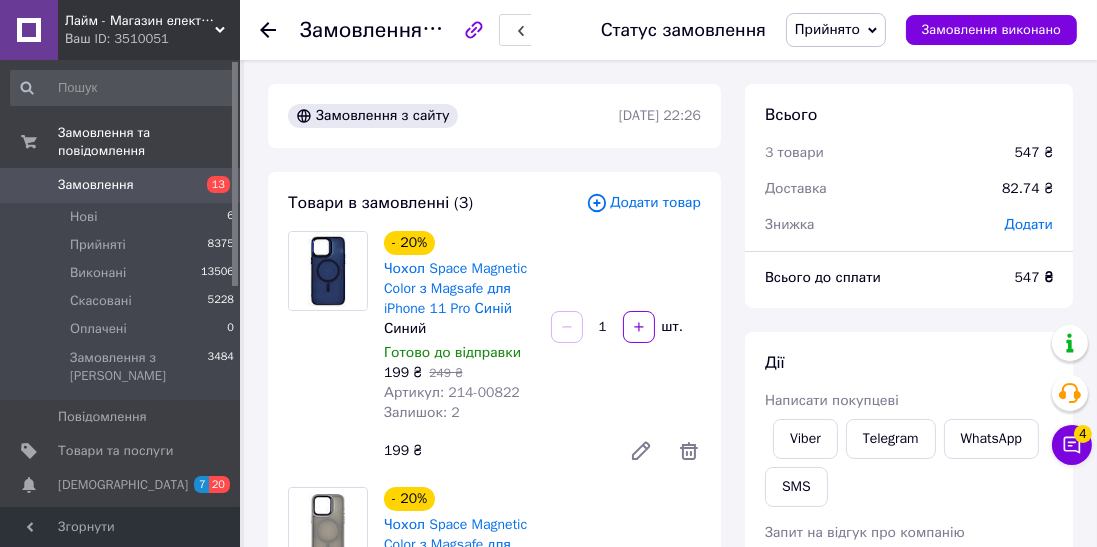 click on "Додати товар" at bounding box center (643, 203) 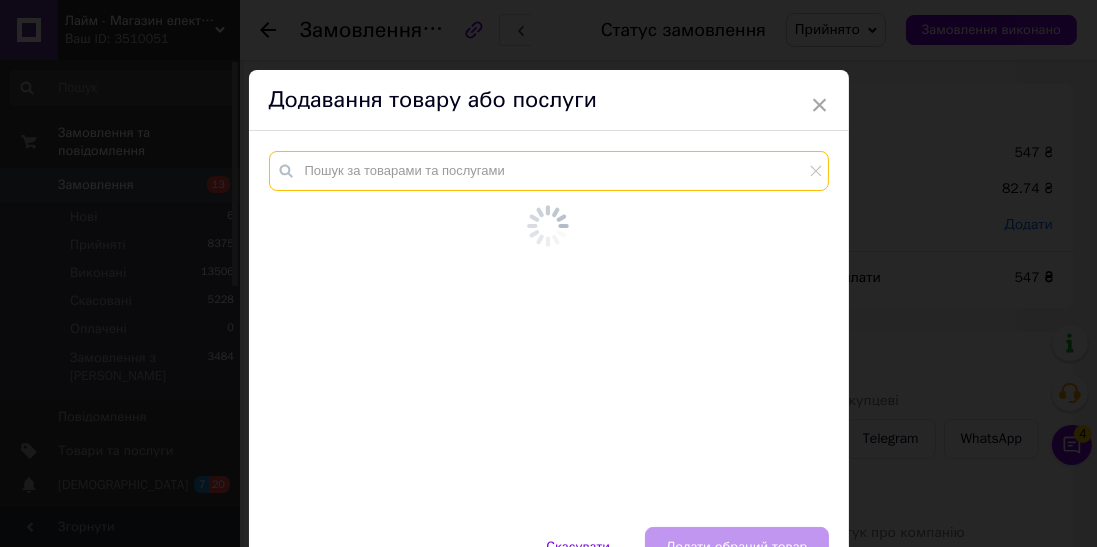 click at bounding box center [549, 171] 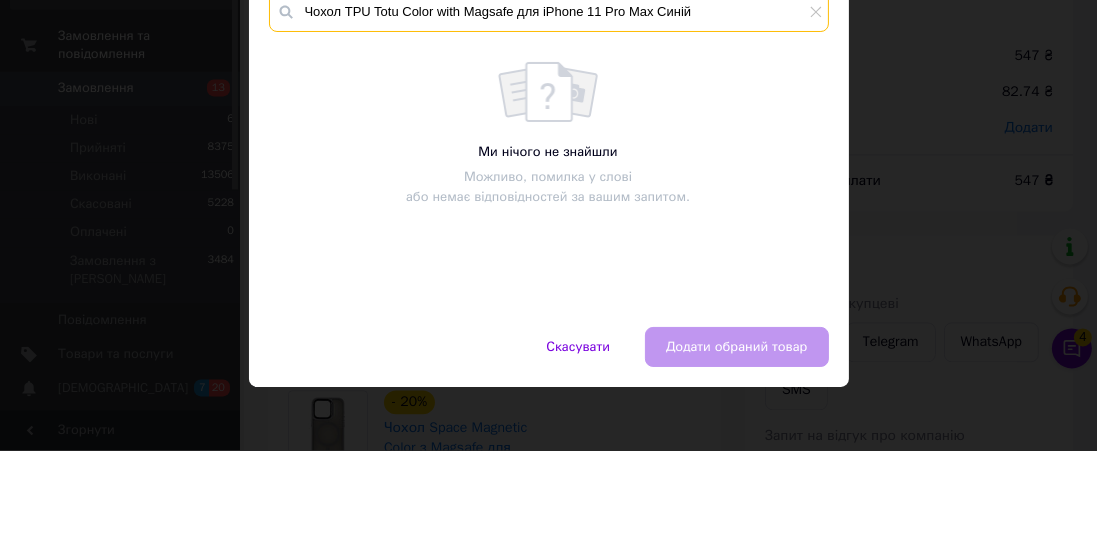 scroll, scrollTop: 64, scrollLeft: 0, axis: vertical 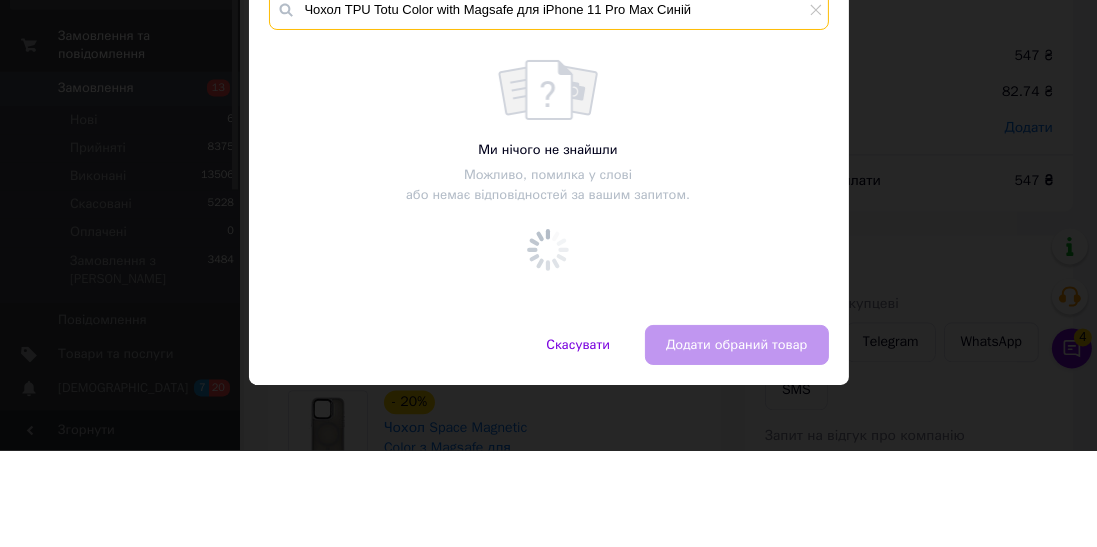 click on "Чохол TPU Totu Color with Magsafe для iPhone 11 Pro Max Синій" at bounding box center (549, 107) 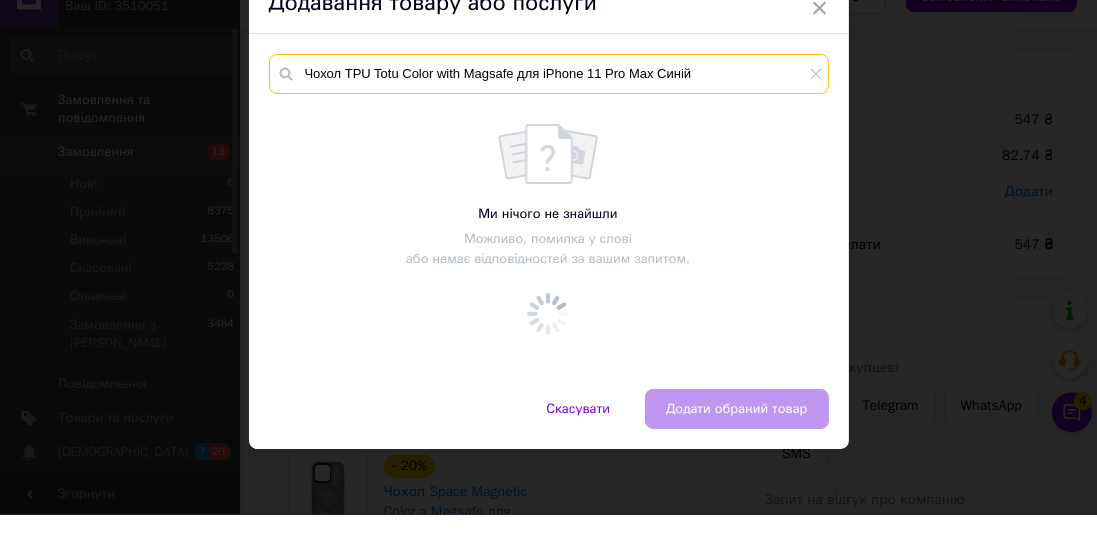 click on "Чохол TPU Totu Color with Magsafe для iPhone 11 Pro Max Синій" at bounding box center [549, 107] 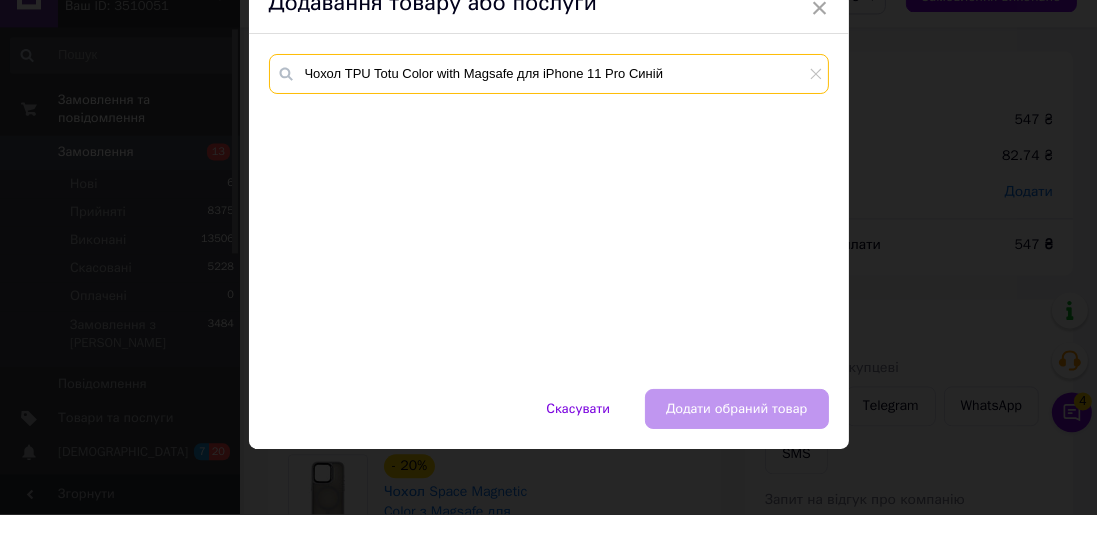 scroll, scrollTop: 67, scrollLeft: 0, axis: vertical 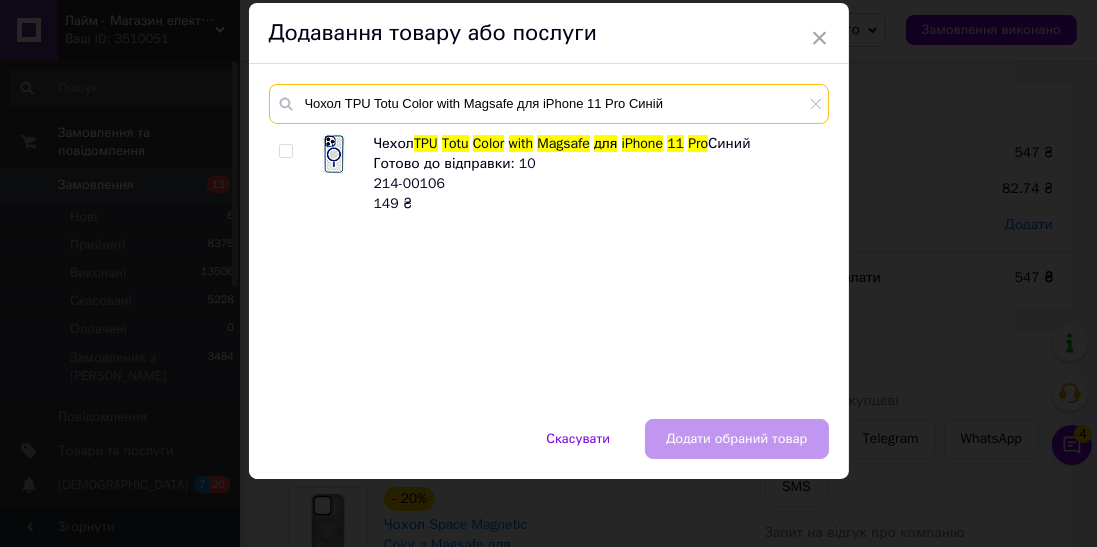 type on "Чохол TPU Totu Color with Magsafe для iPhone 11 Pro Синій" 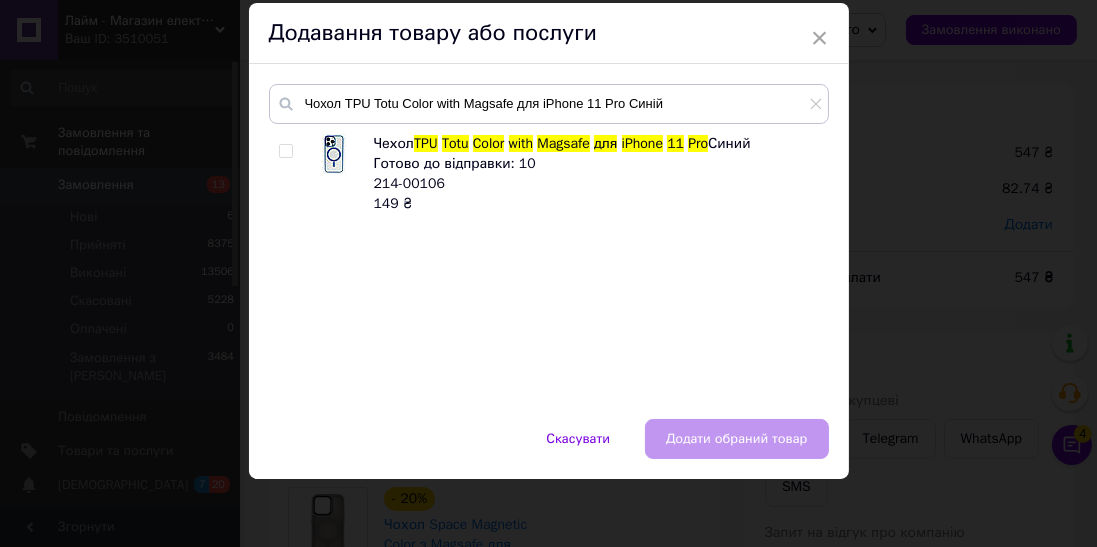 click at bounding box center (285, 151) 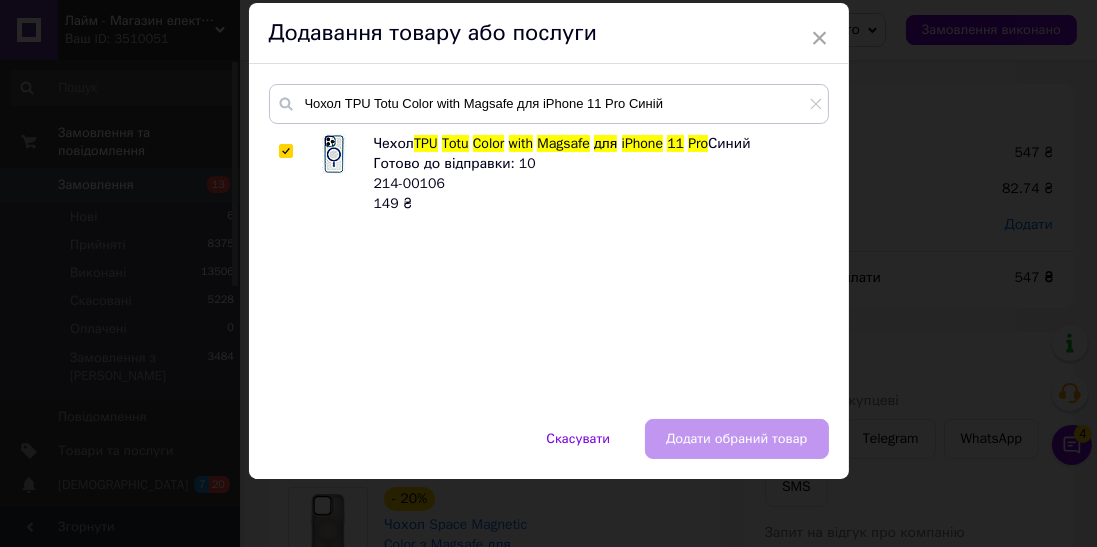 checkbox on "true" 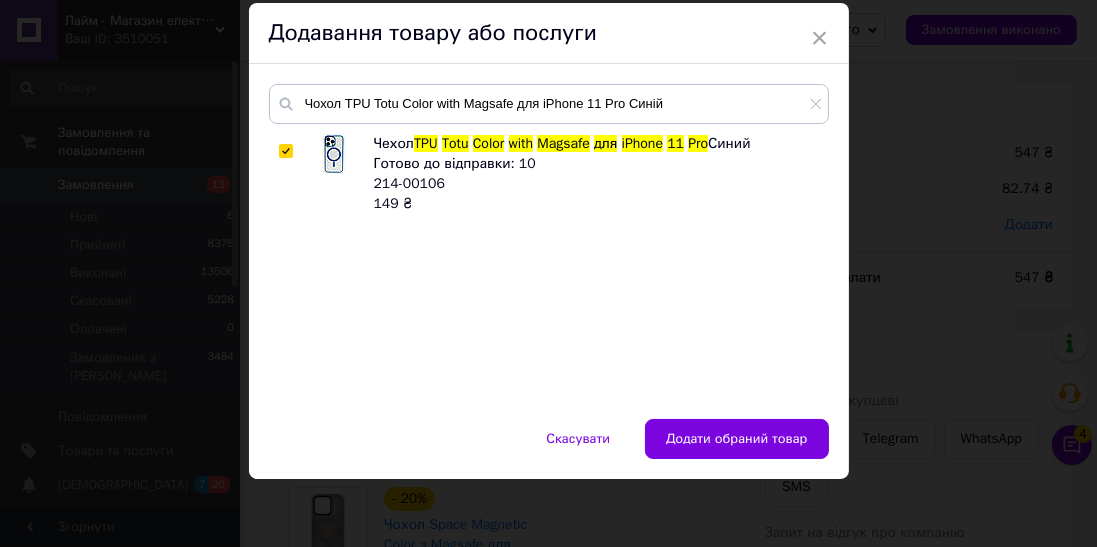 click on "× Додавання товару або послуги Чохол TPU Totu Color with Magsafe для iPhone 11 Pro Синій Чехол  TPU   Totu   Color   with   Magsafe   для   iPhone   11   Pro  Синий Готово до відправки: 10 214-00106 149   ₴ Скасувати   Додати обраний товар" at bounding box center (548, 273) 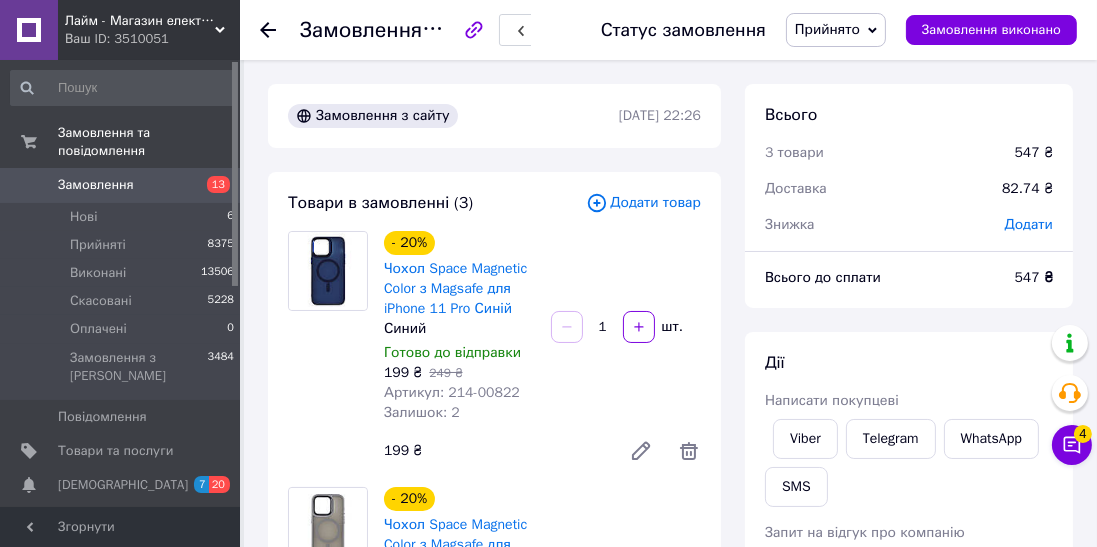 click 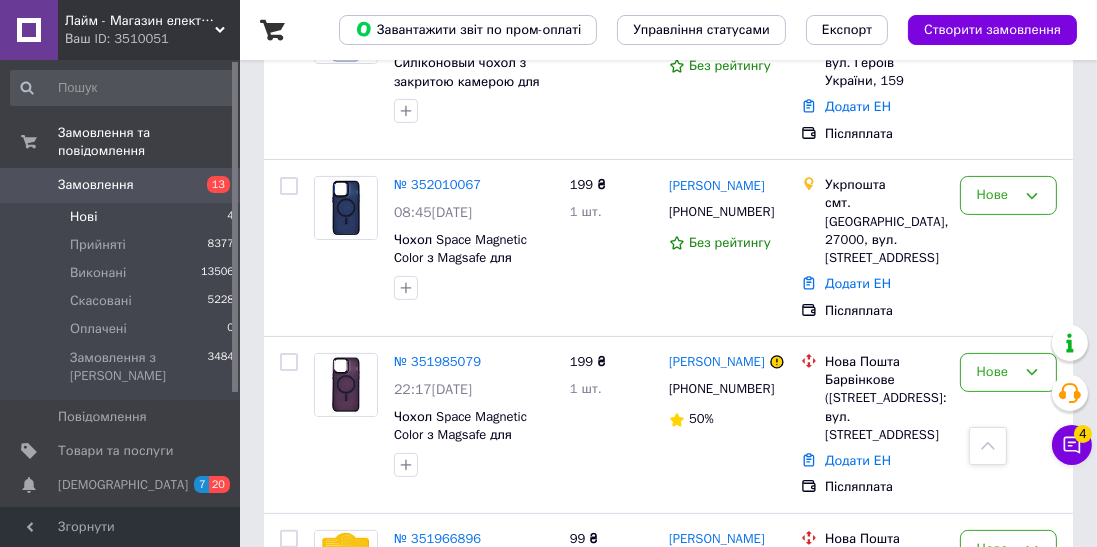 scroll, scrollTop: 463, scrollLeft: 0, axis: vertical 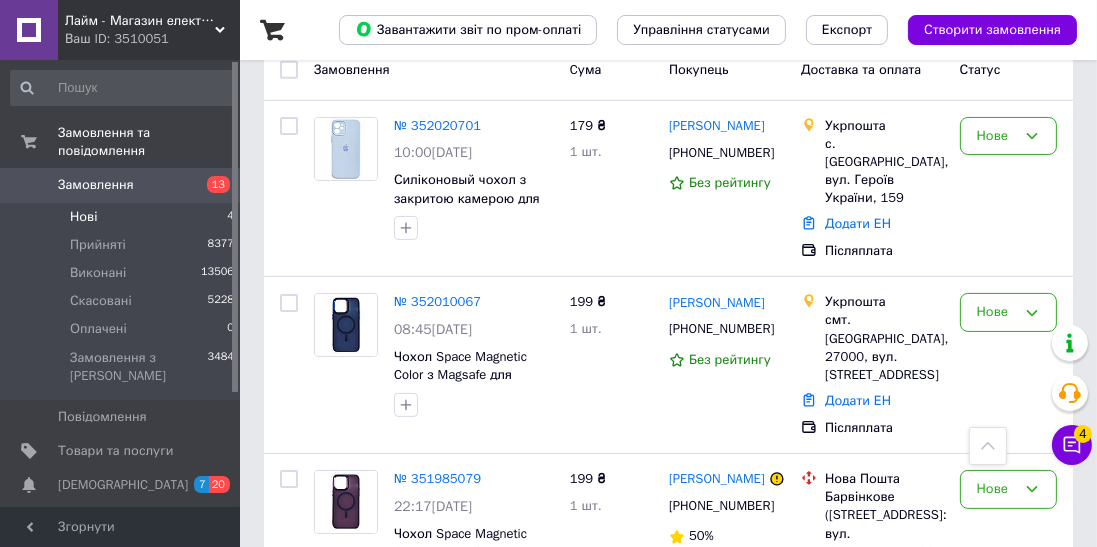 click on "№ 351985079" at bounding box center (437, 478) 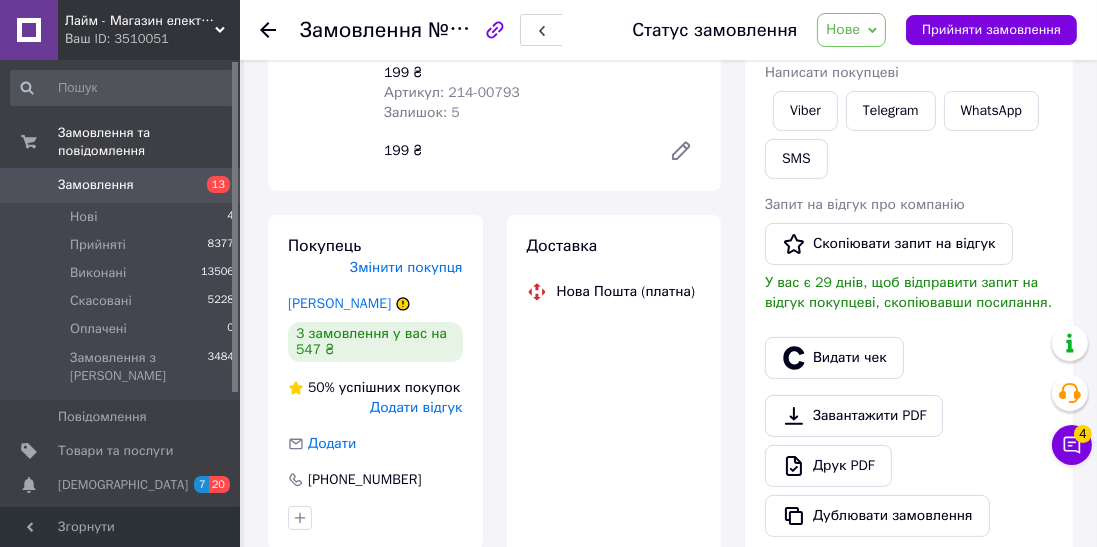 scroll, scrollTop: 284, scrollLeft: 0, axis: vertical 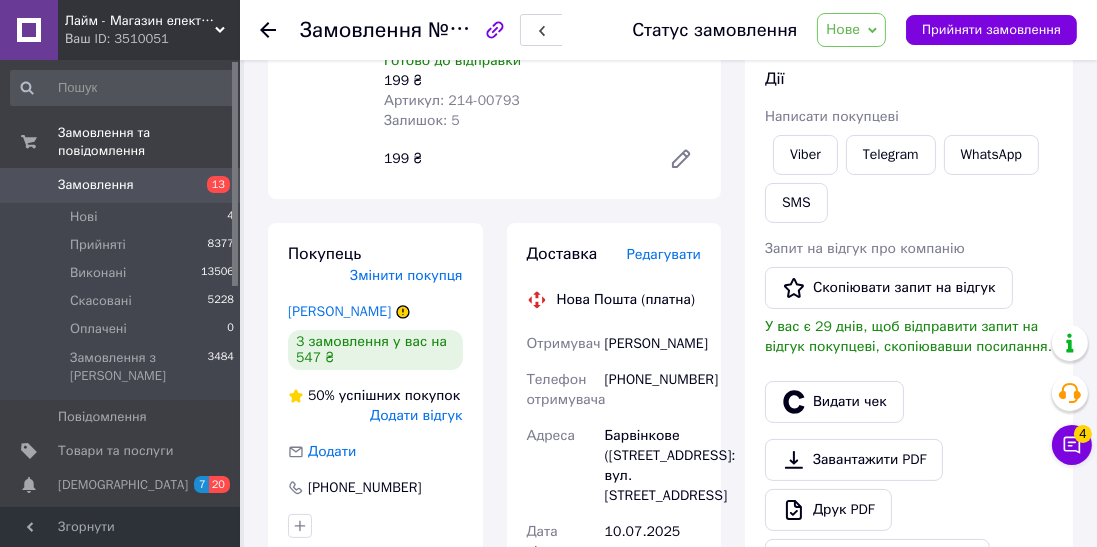 click on "[PERSON_NAME]" at bounding box center [339, 311] 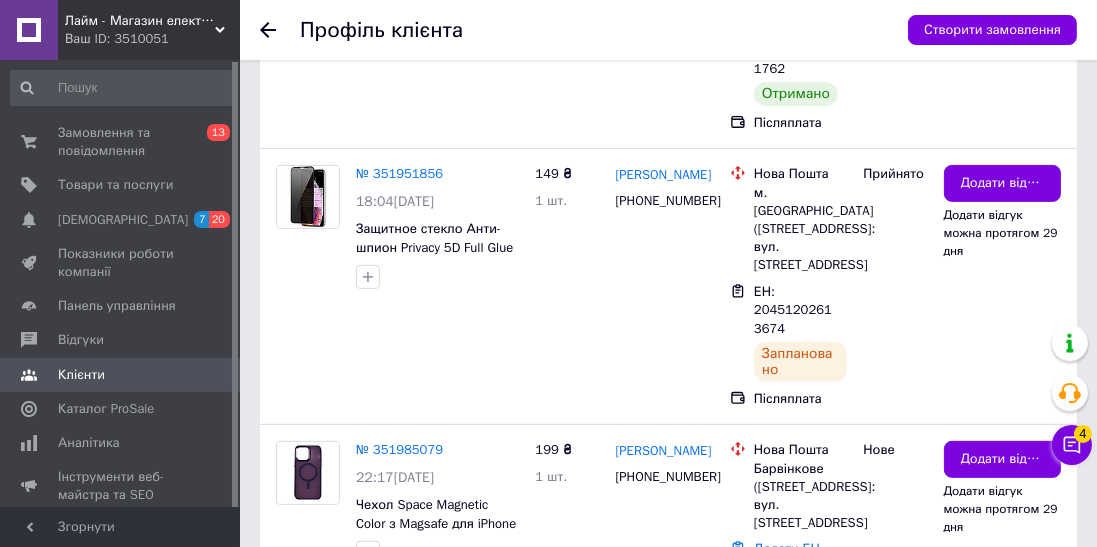 scroll, scrollTop: 783, scrollLeft: 0, axis: vertical 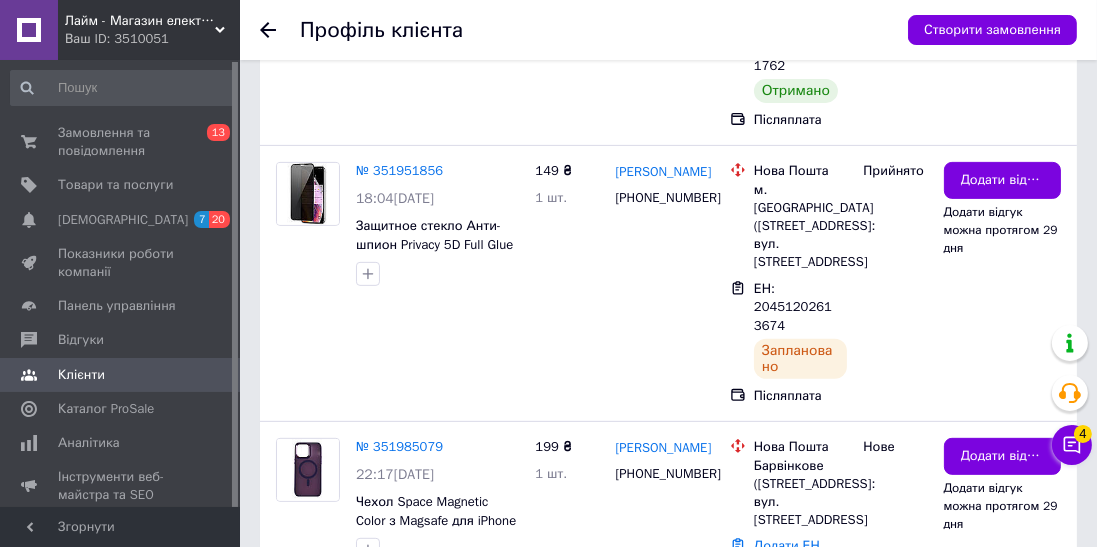 click 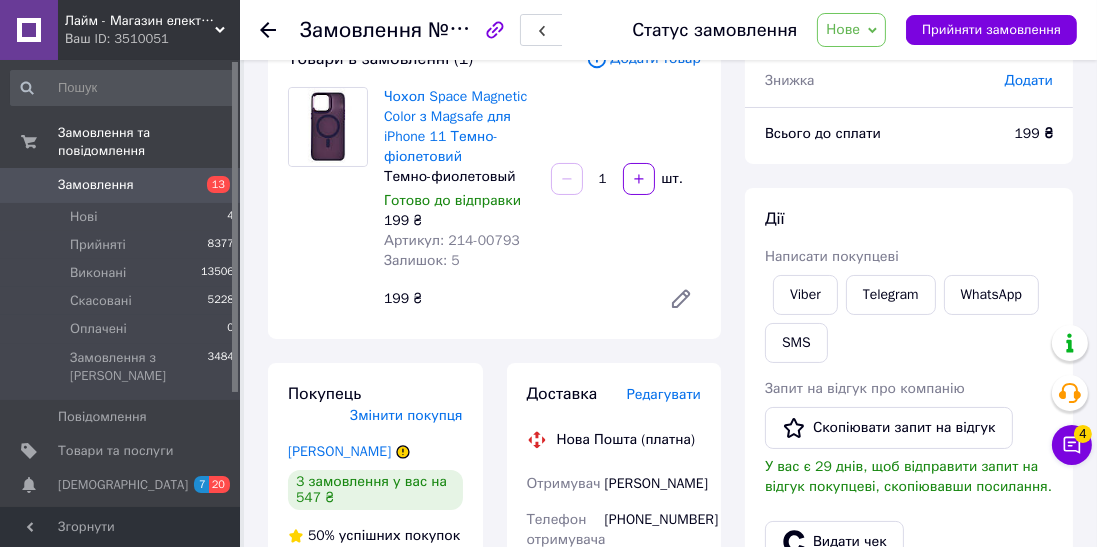 scroll, scrollTop: 145, scrollLeft: 0, axis: vertical 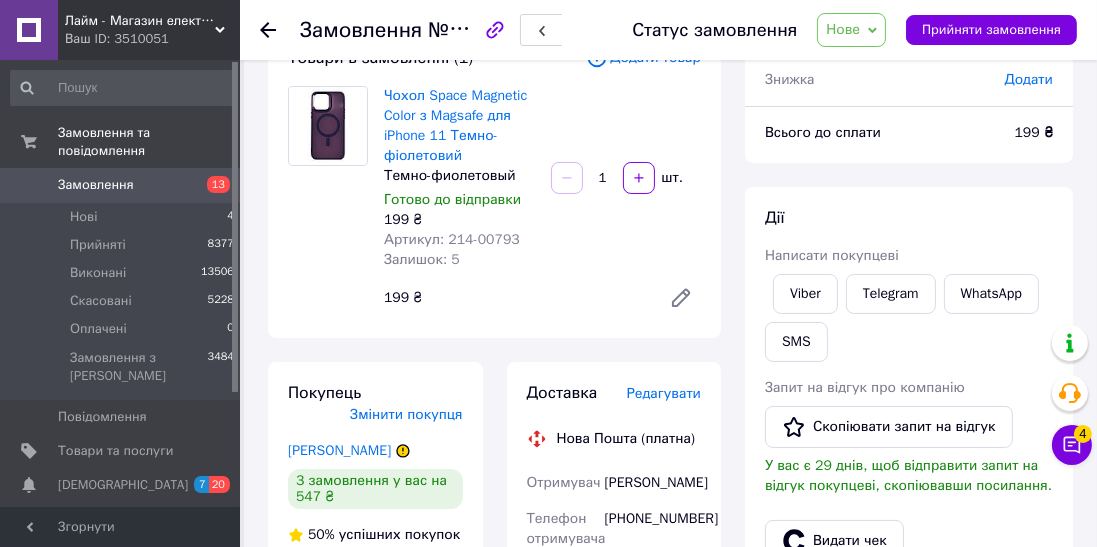 click on "[PERSON_NAME]" at bounding box center [339, 450] 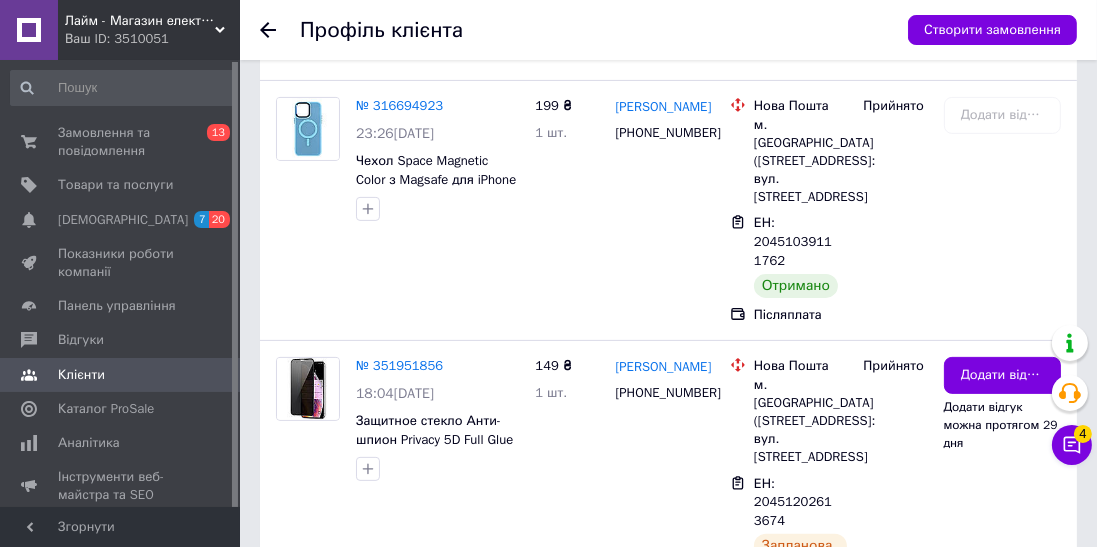 scroll, scrollTop: 607, scrollLeft: 0, axis: vertical 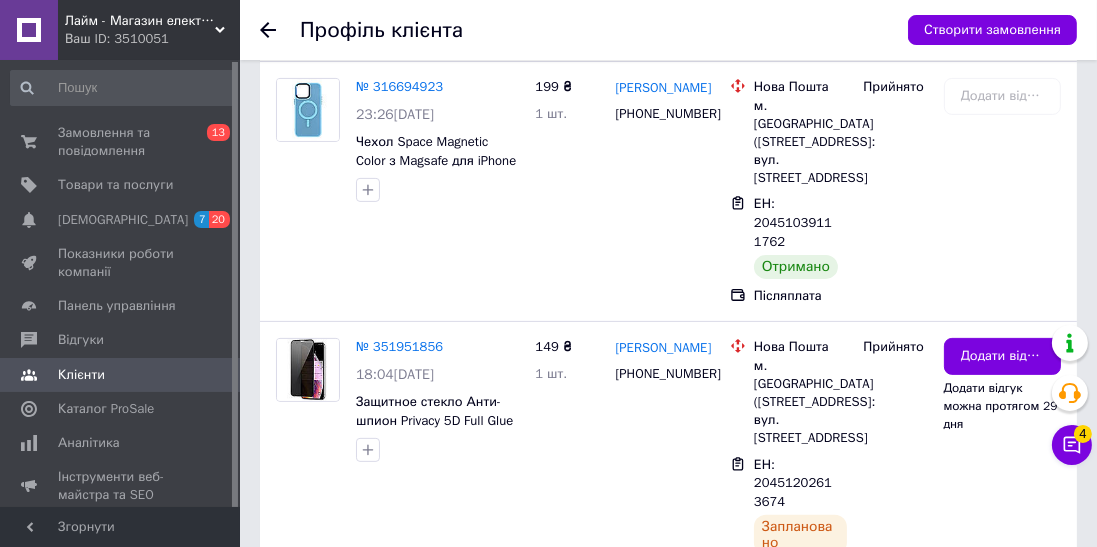 click on "№ 351951856" at bounding box center (399, 346) 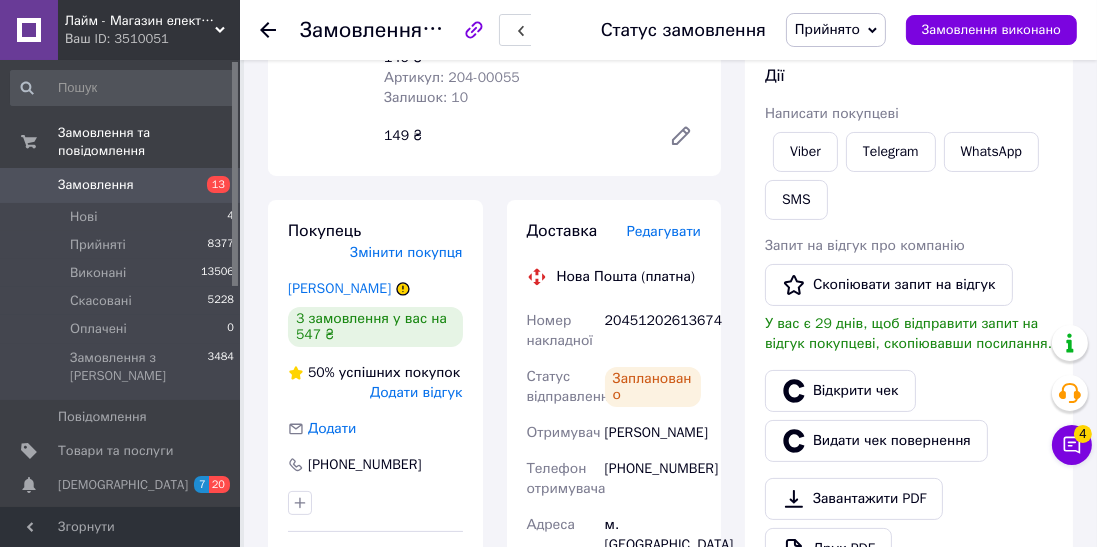 scroll, scrollTop: 0, scrollLeft: 0, axis: both 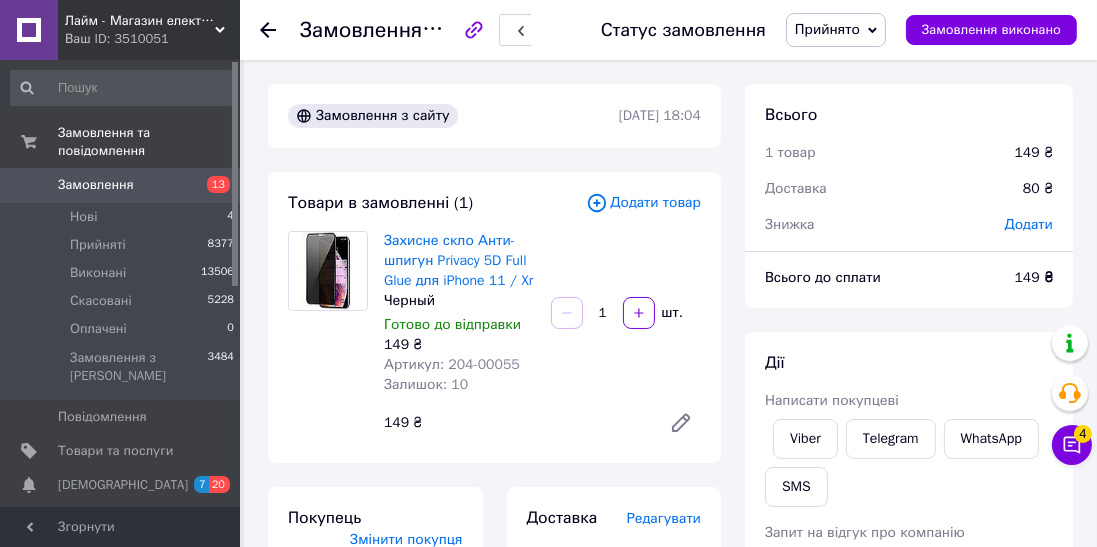 click on "Прийнято" at bounding box center [827, 29] 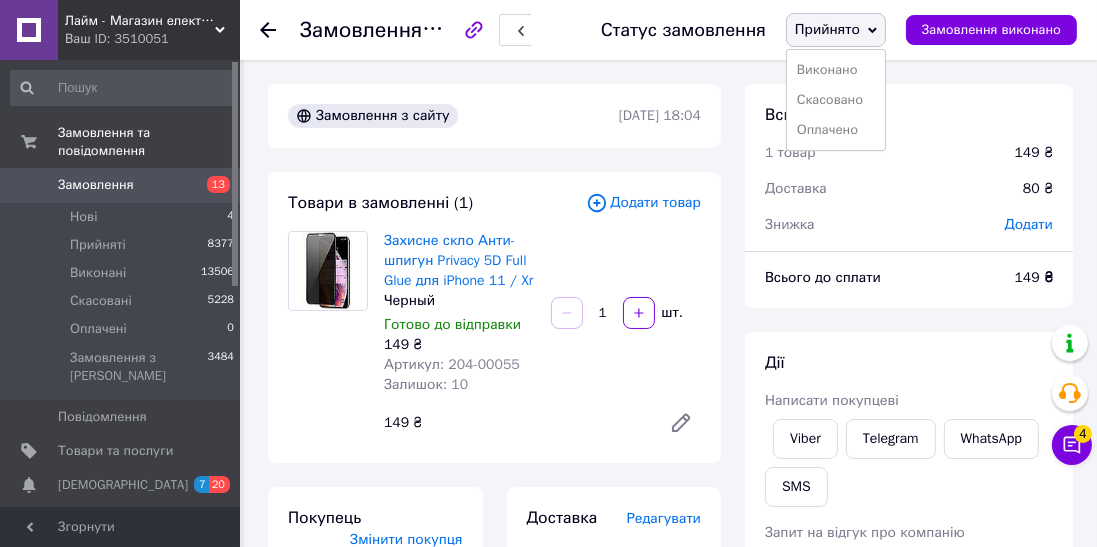 click on "Скасовано" at bounding box center (836, 100) 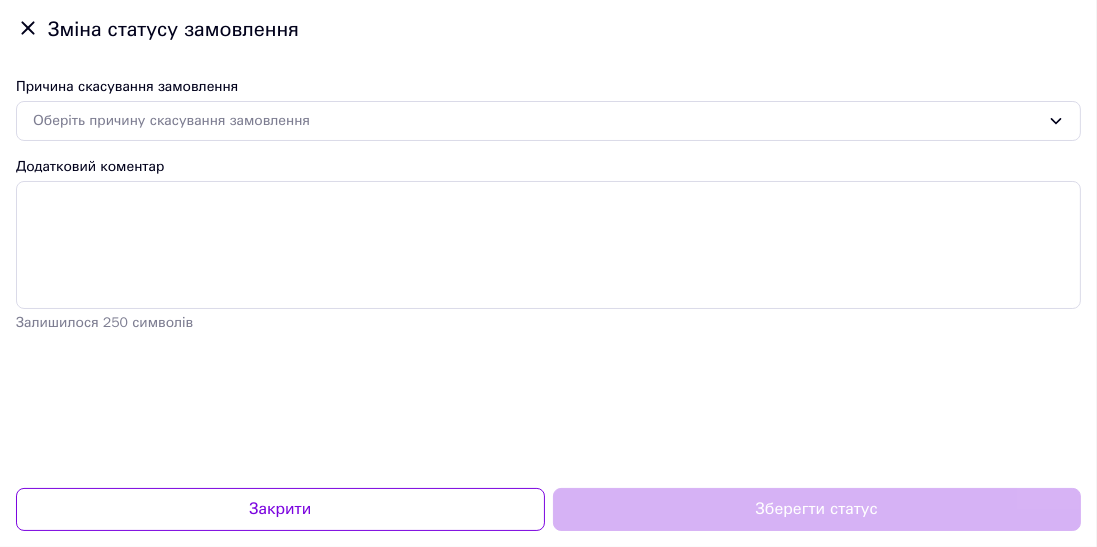 click on "Оберіть причину скасування замовлення" at bounding box center [536, 121] 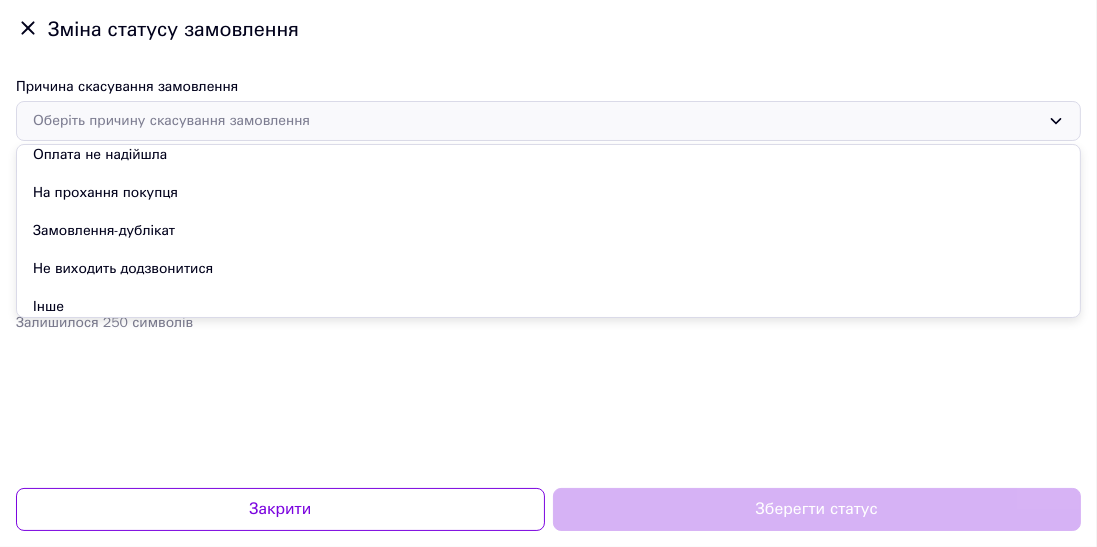 scroll, scrollTop: 85, scrollLeft: 0, axis: vertical 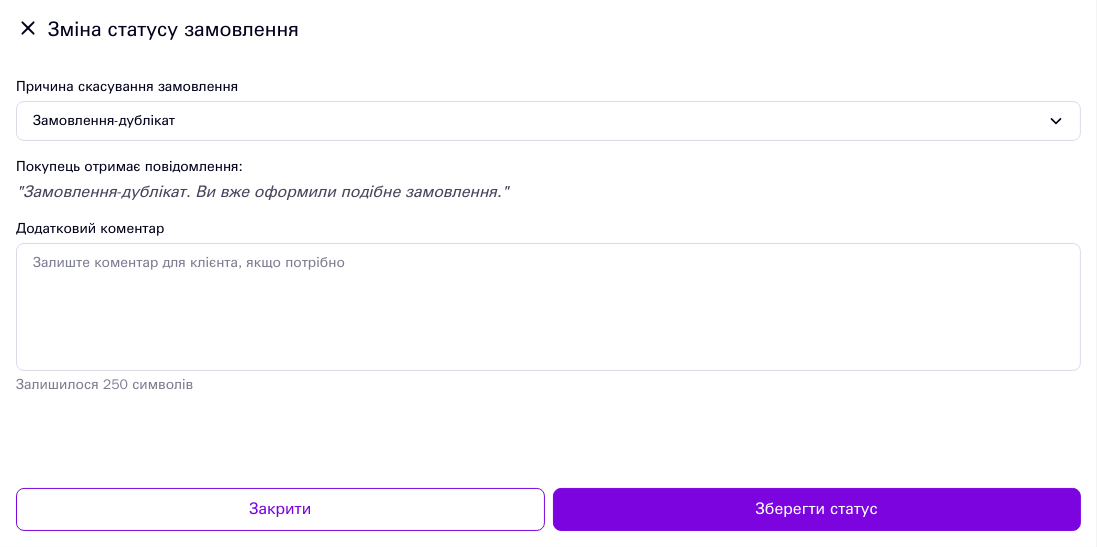 click on "Зберегти статус" at bounding box center [817, 509] 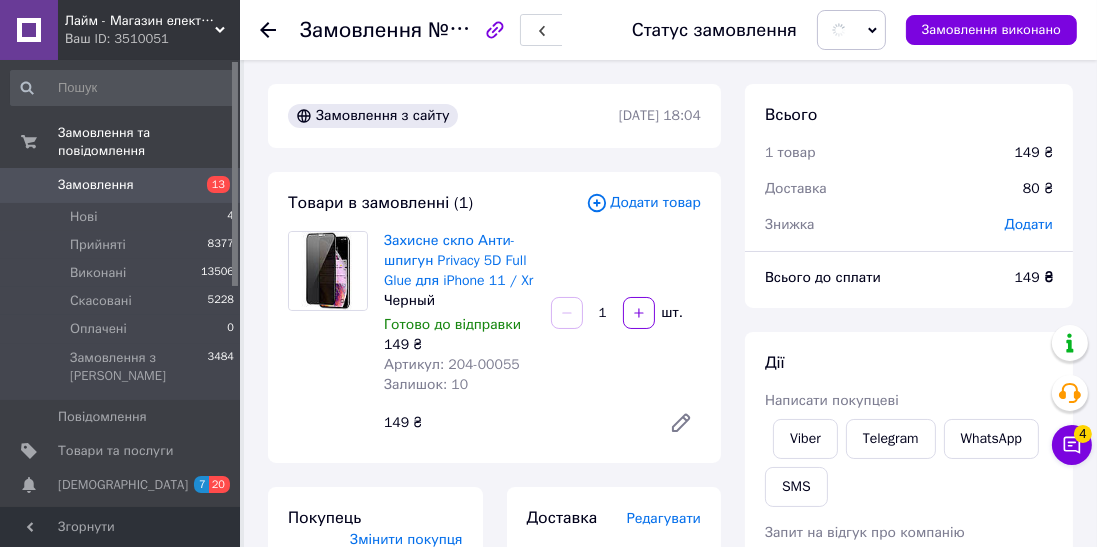 click 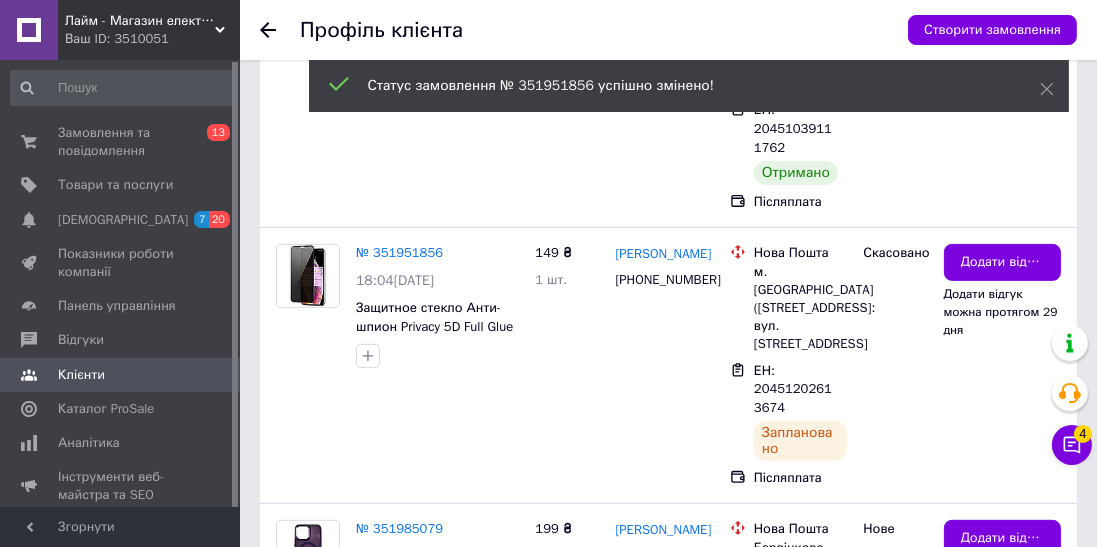 scroll, scrollTop: 824, scrollLeft: 0, axis: vertical 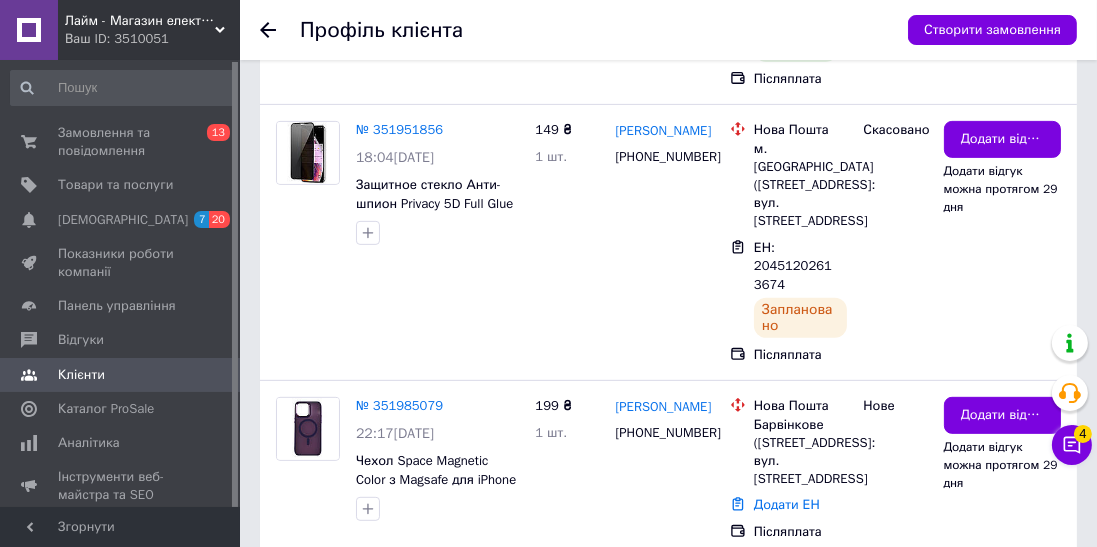 click on "№ 351985079" at bounding box center (399, 405) 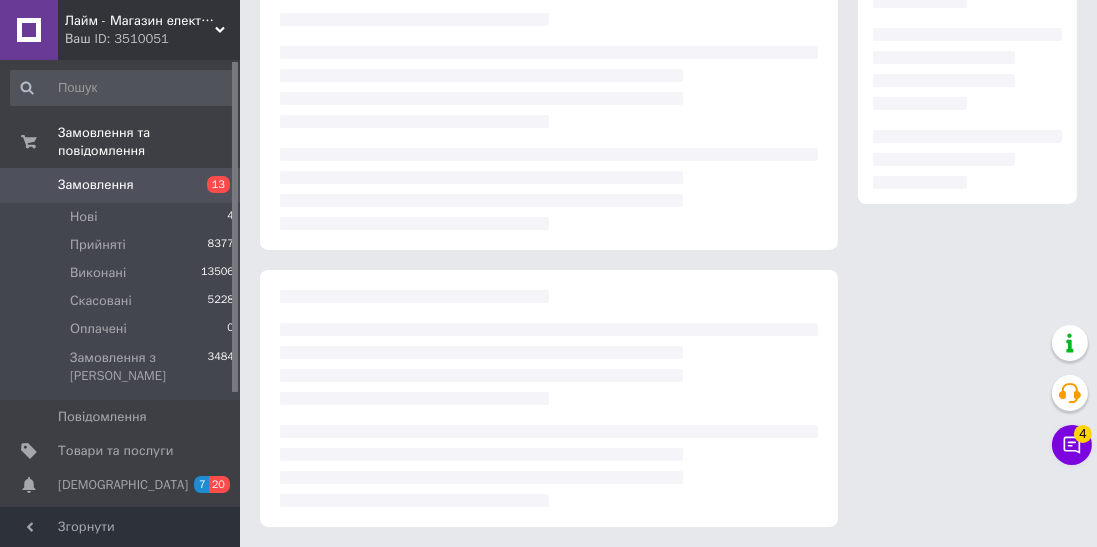 scroll, scrollTop: 0, scrollLeft: 0, axis: both 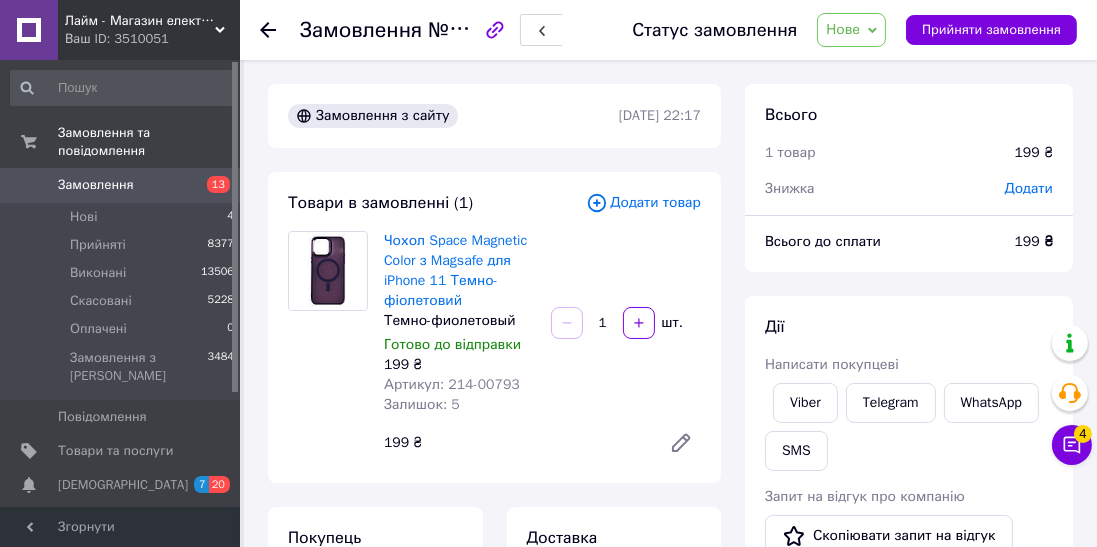 click on "Додати товар" at bounding box center [643, 203] 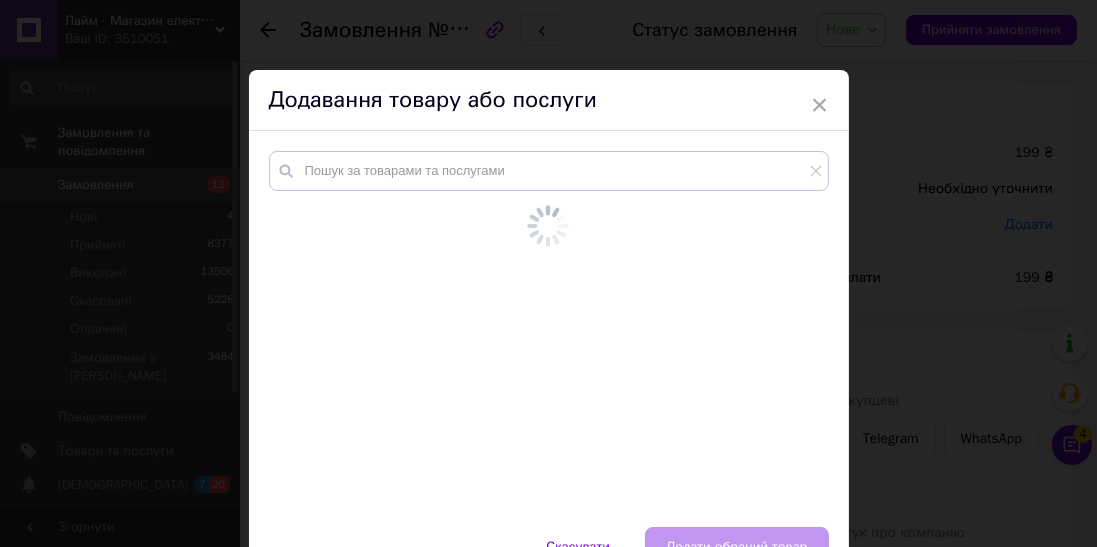 click at bounding box center (548, 226) 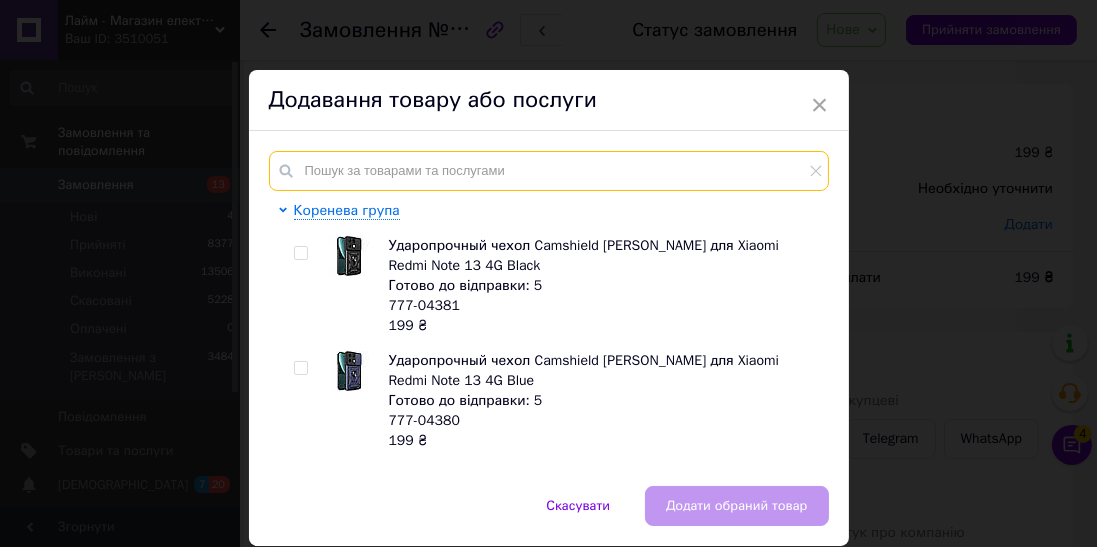 click at bounding box center [549, 171] 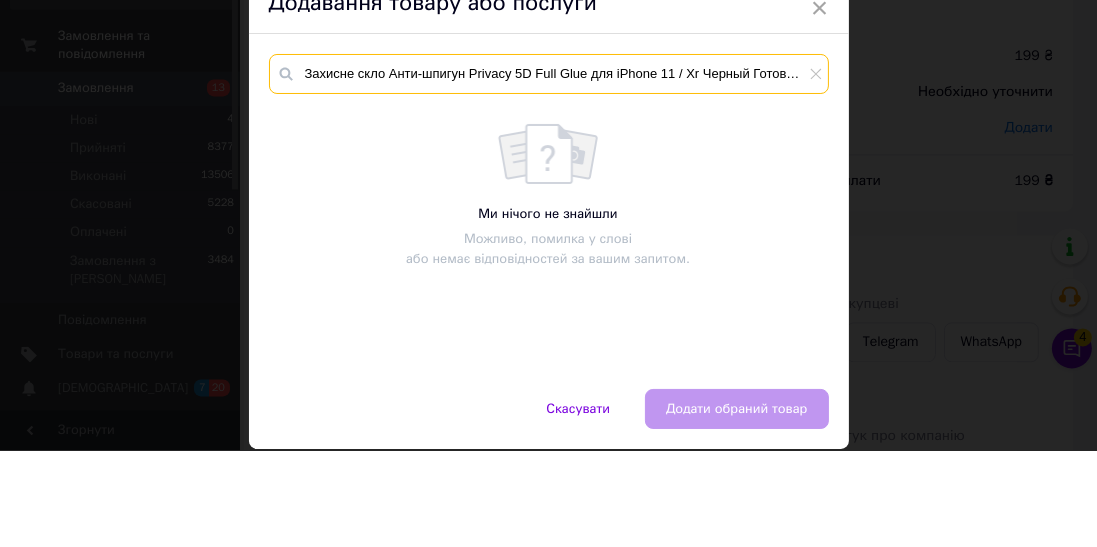 scroll, scrollTop: 0, scrollLeft: 118, axis: horizontal 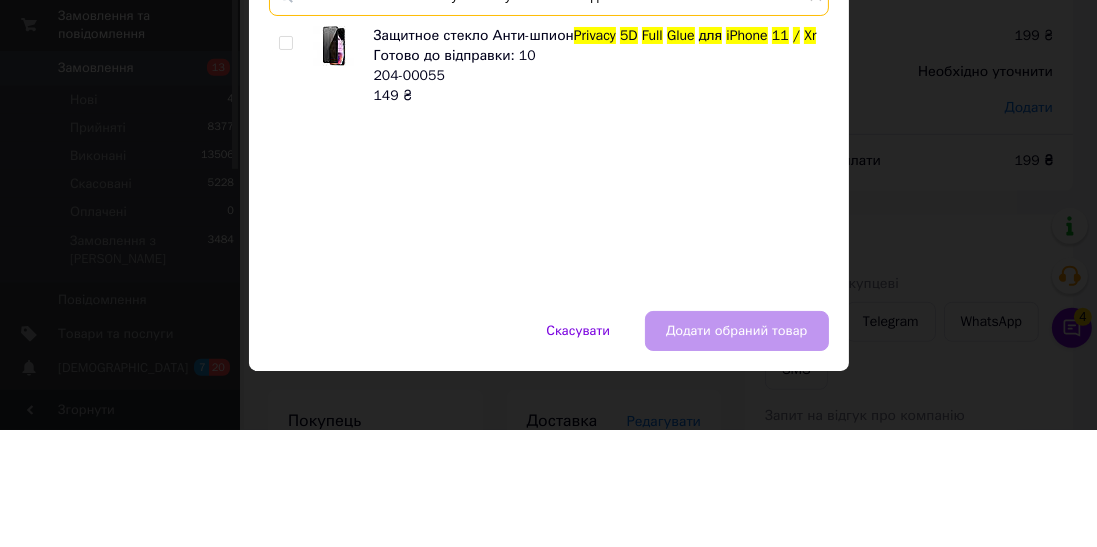 type on "Захисне скло Анти-шпигун Privacy 5D Full Glue для iPhone 11 / Xr" 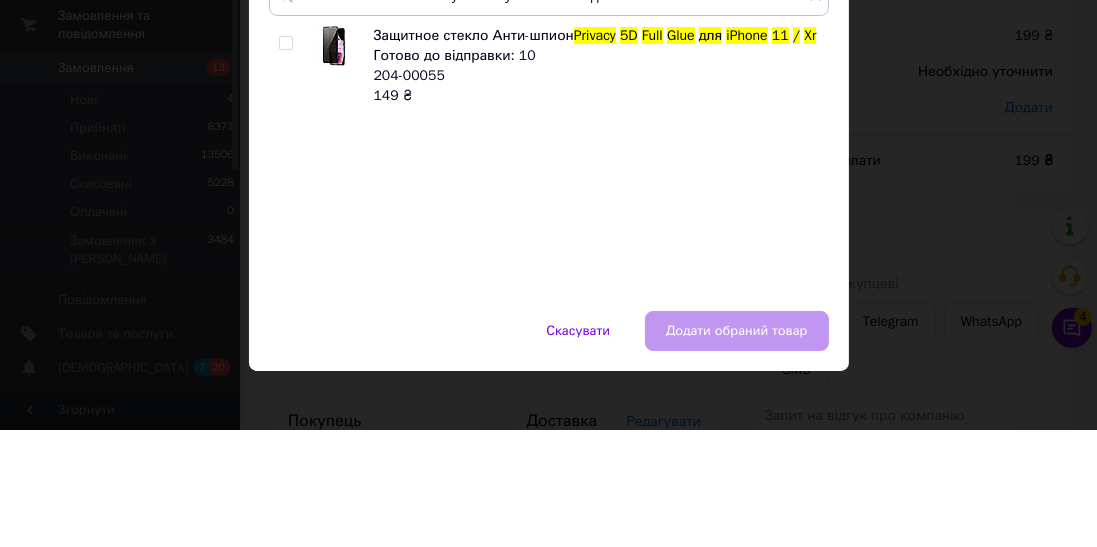 click at bounding box center (285, 160) 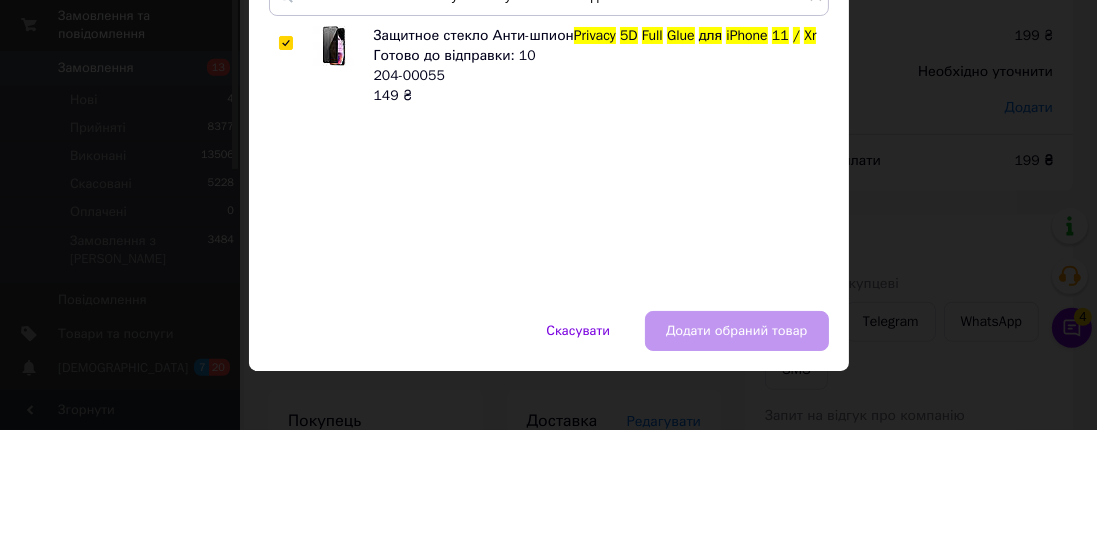 checkbox on "true" 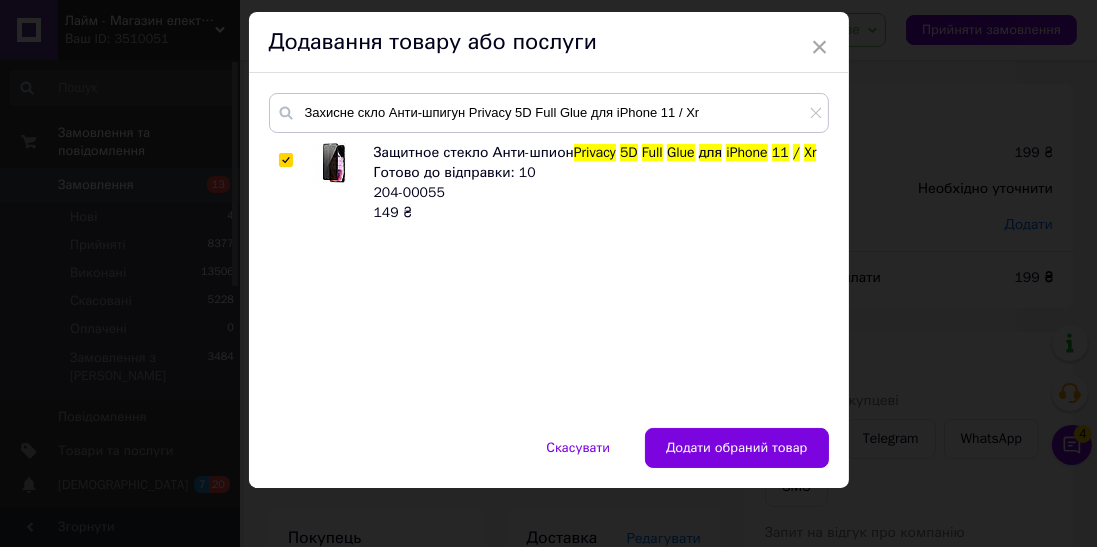 click on "Додати обраний товар" at bounding box center [737, 448] 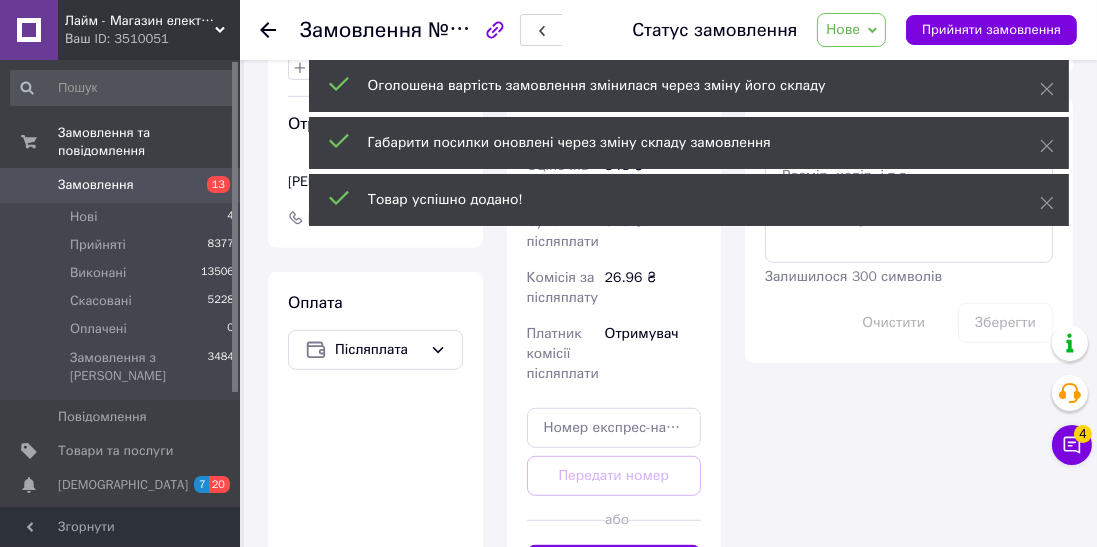scroll, scrollTop: 1327, scrollLeft: 0, axis: vertical 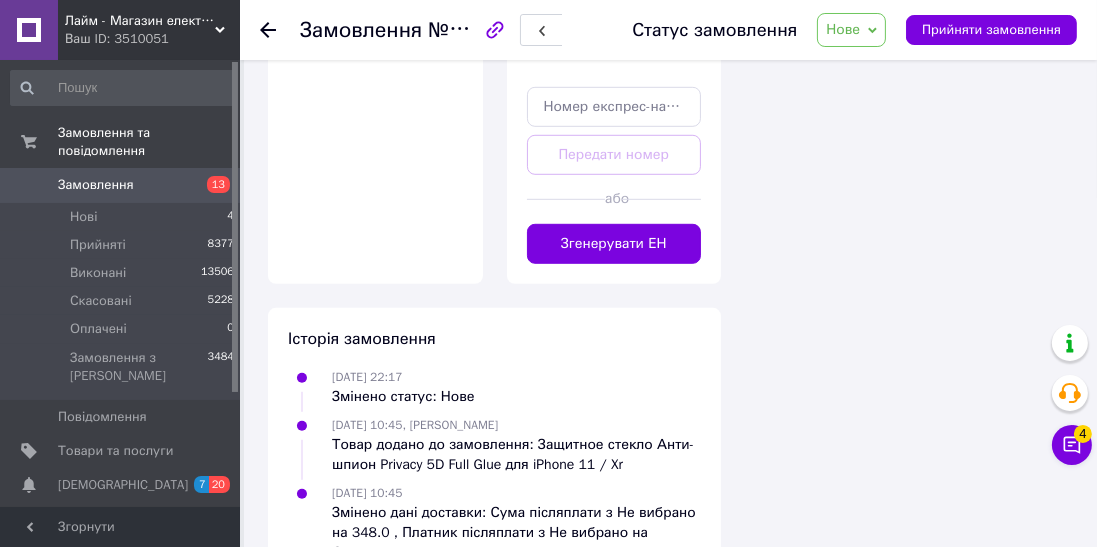 click on "Згенерувати ЕН" at bounding box center (614, 244) 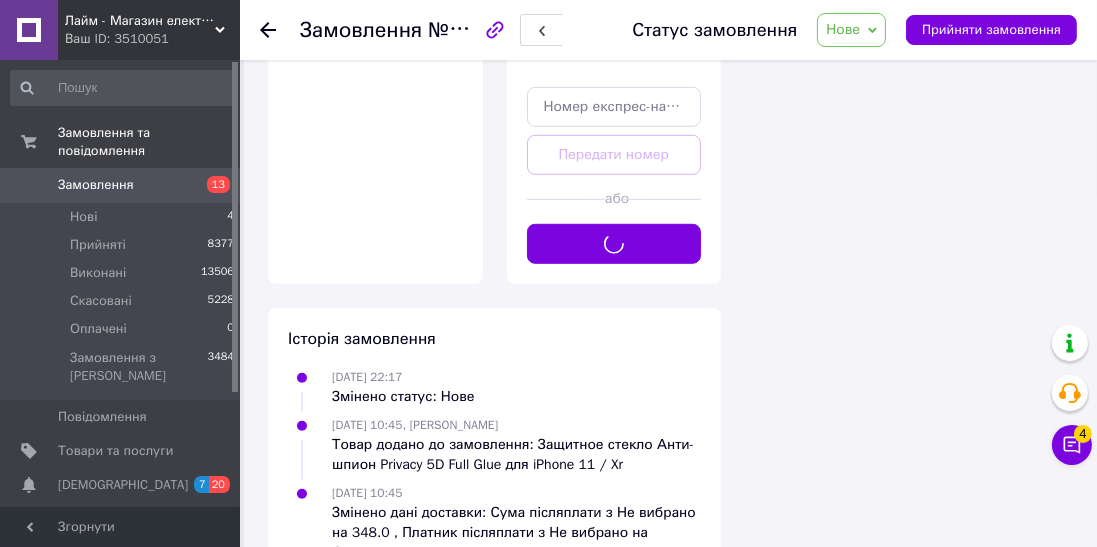 click on "Нове" at bounding box center (843, 29) 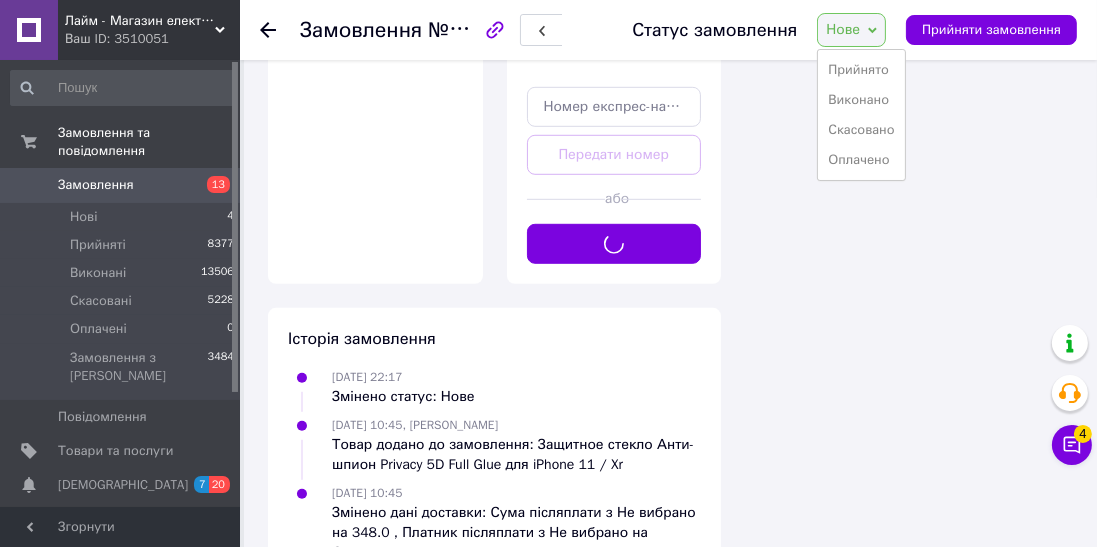 click on "Прийнято" at bounding box center (861, 70) 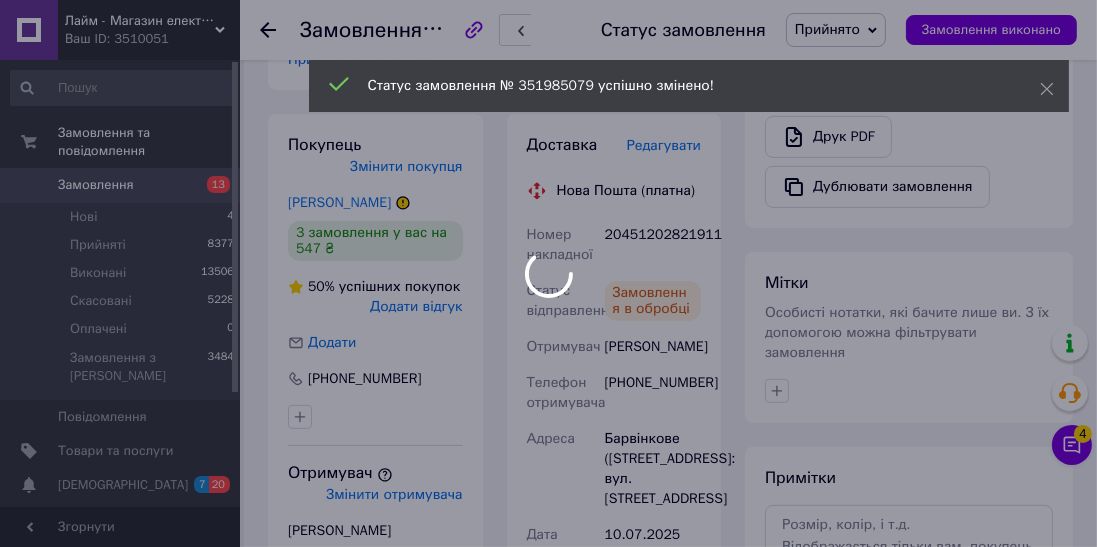 scroll, scrollTop: 650, scrollLeft: 0, axis: vertical 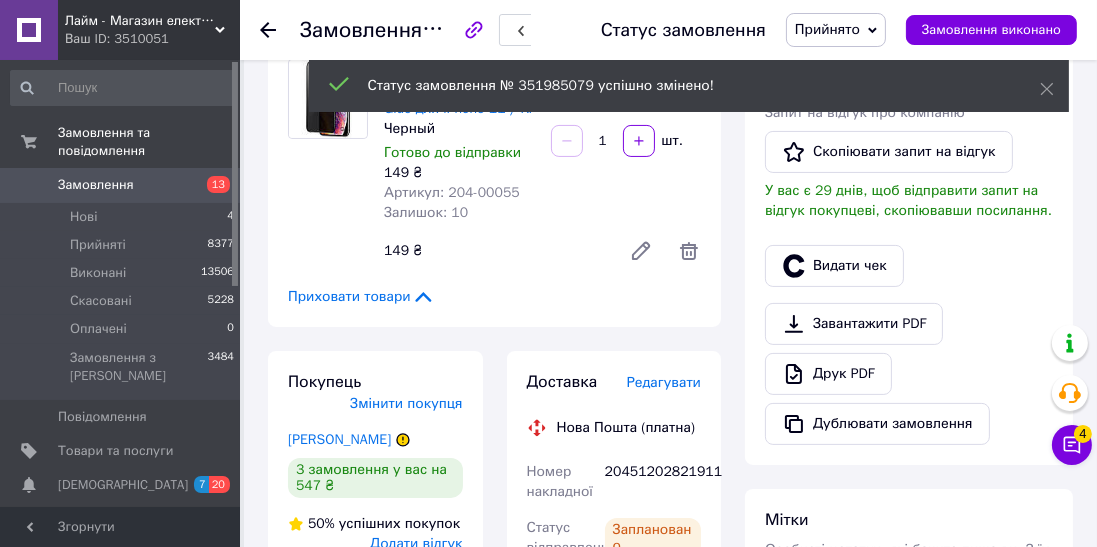 click on "Видати чек" at bounding box center [834, 266] 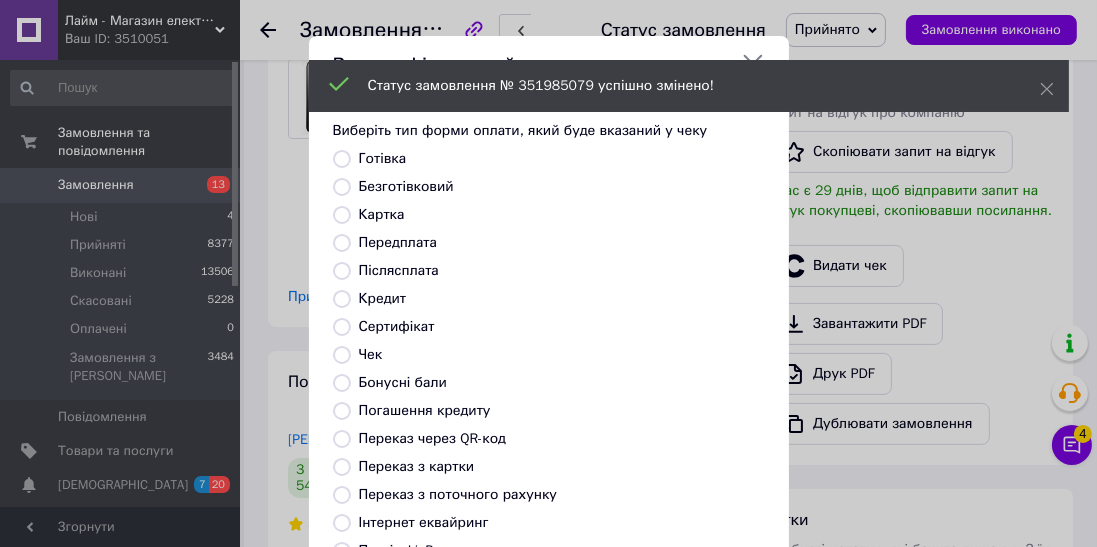 click on "Видати фіскальний чек Виберіть тип форми оплати, який буде вказаний у чеку Готівка Безготівковий Картка Передплата Післясплата Кредит Сертифікат Чек Бонусні бали Погашення кредиту Переказ через QR-код [GEOGRAPHIC_DATA] з картки Переказ з поточного рахунку Інтернет еквайринг Платіж LiqPay Платіж RozetkaPay Платіж Portmone Платіж NovaPay Або додайте посилання на фіскальний чек Вибрати" at bounding box center [548, 429] 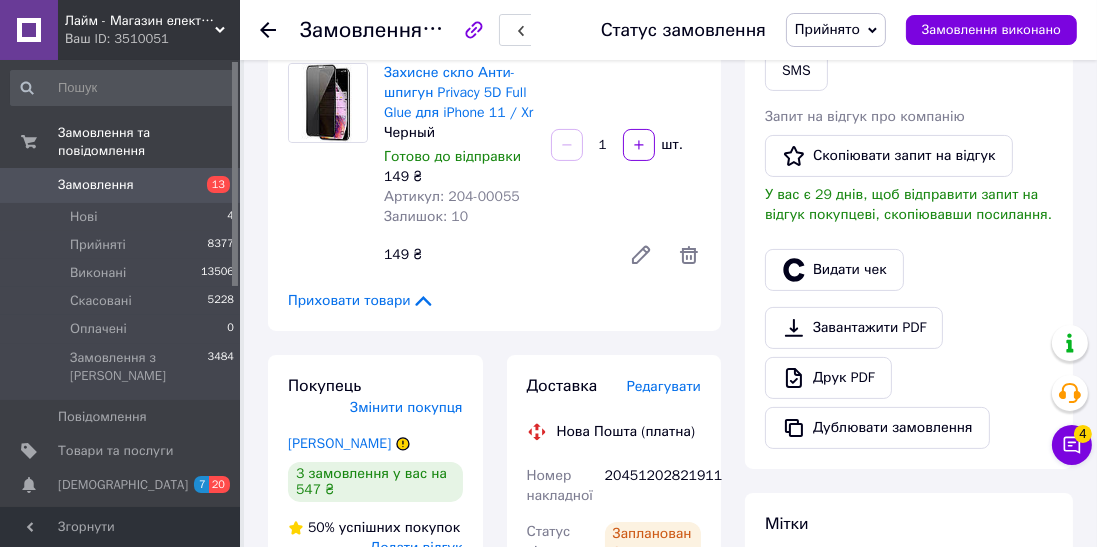scroll, scrollTop: 361, scrollLeft: 0, axis: vertical 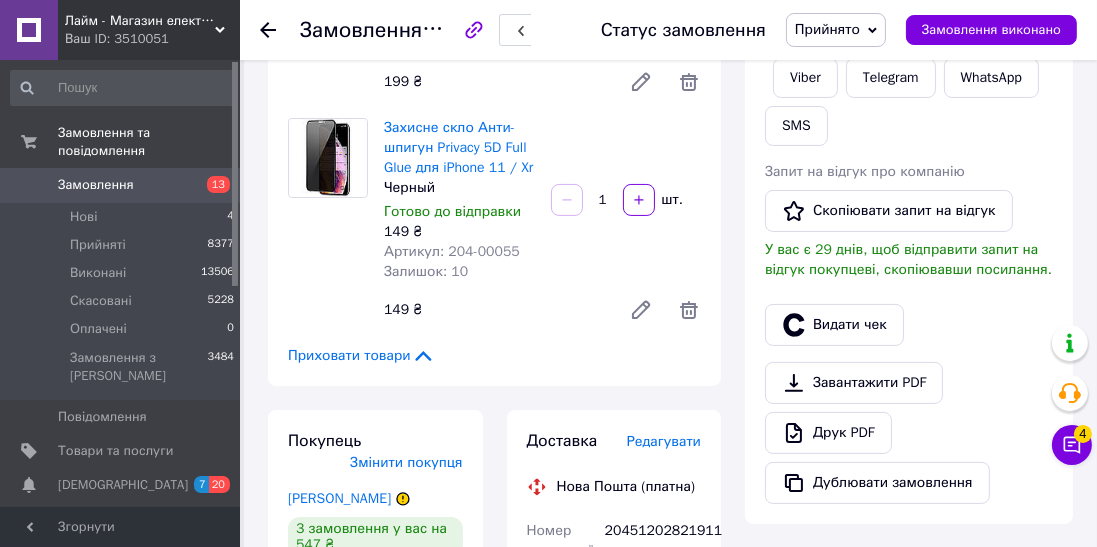 click on "Видати чек" at bounding box center (834, 325) 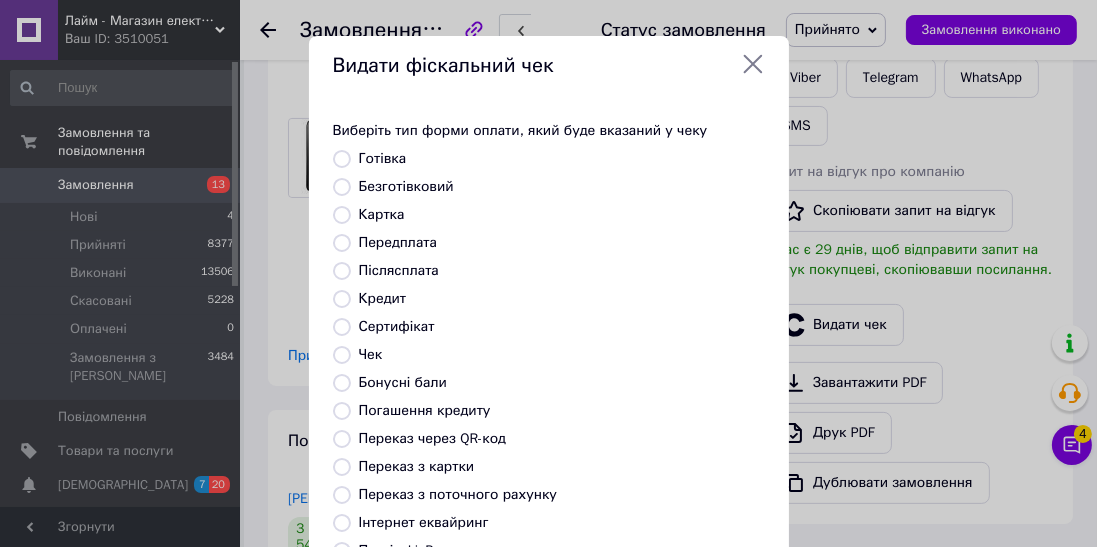 scroll, scrollTop: 310, scrollLeft: 0, axis: vertical 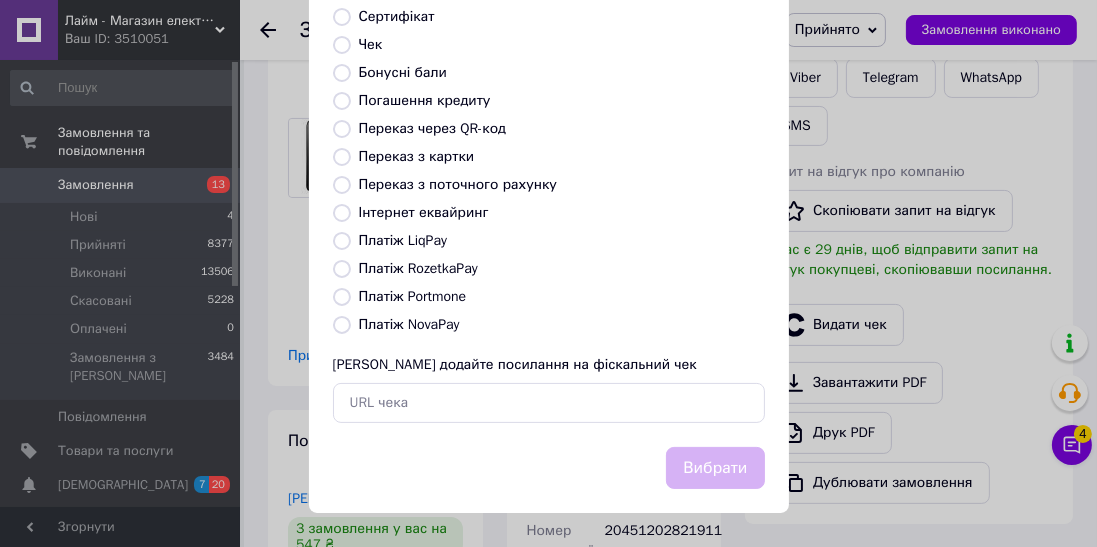 click on "Платіж NovaPay" at bounding box center (342, 325) 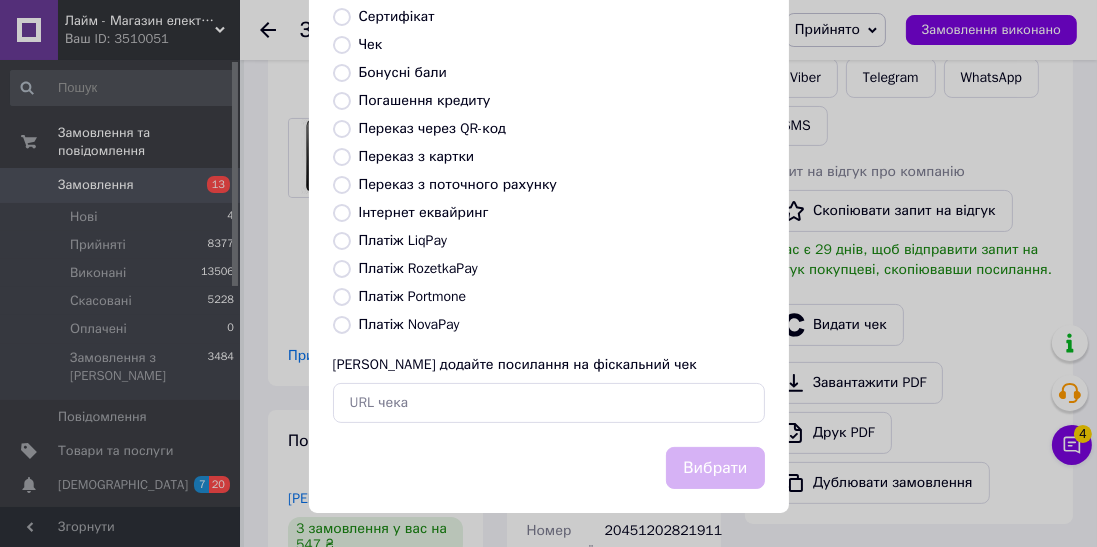 radio on "true" 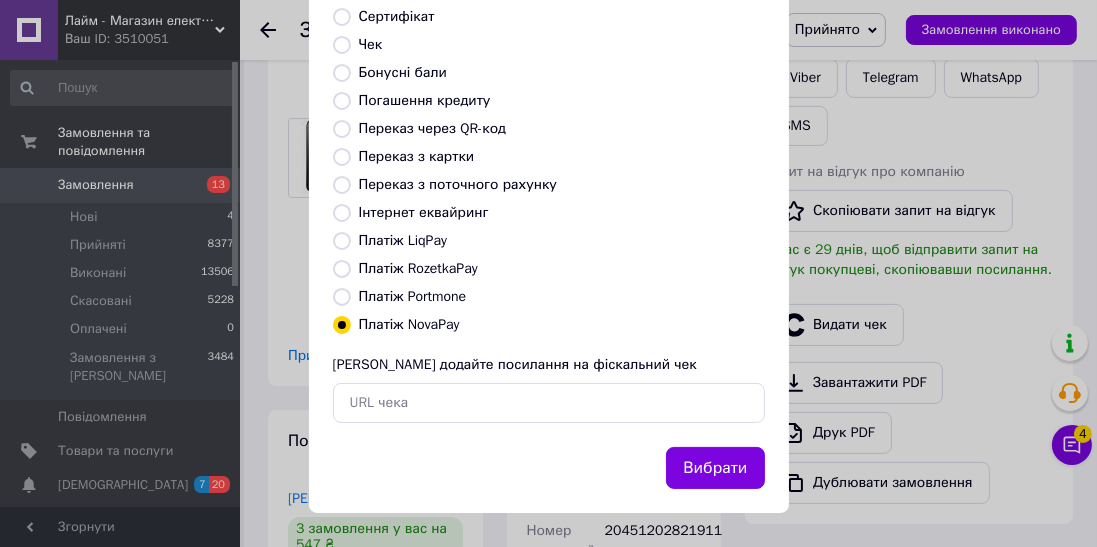 click on "Вибрати" at bounding box center [715, 468] 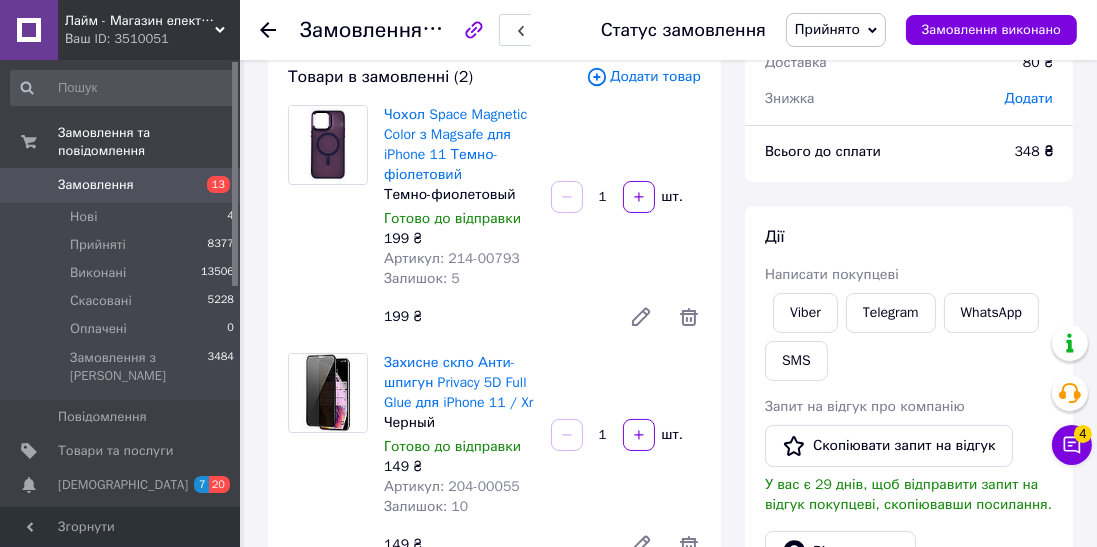 scroll, scrollTop: 58, scrollLeft: 0, axis: vertical 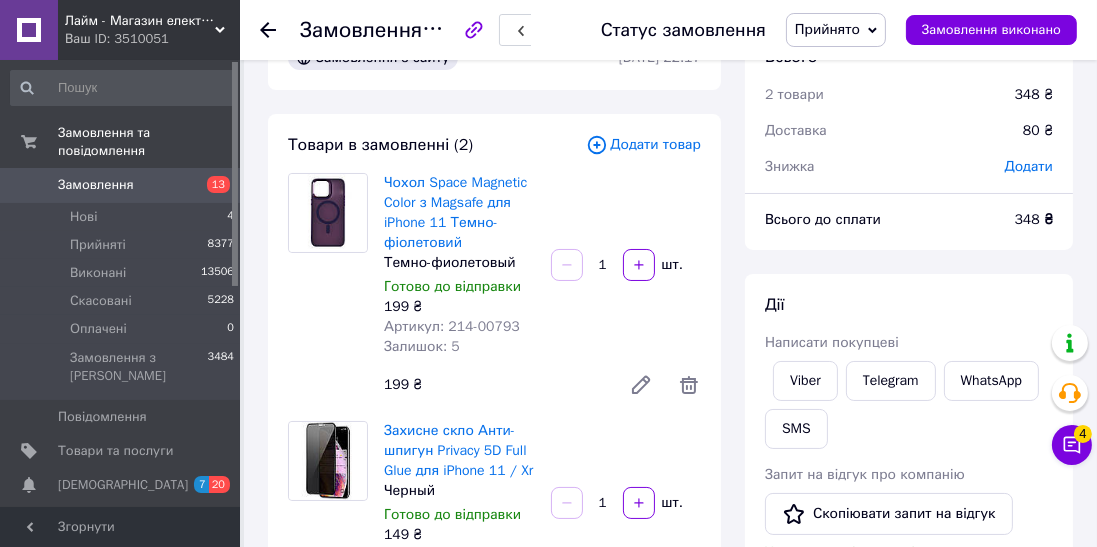click on "Запит на відгук про компанію" at bounding box center [865, 474] 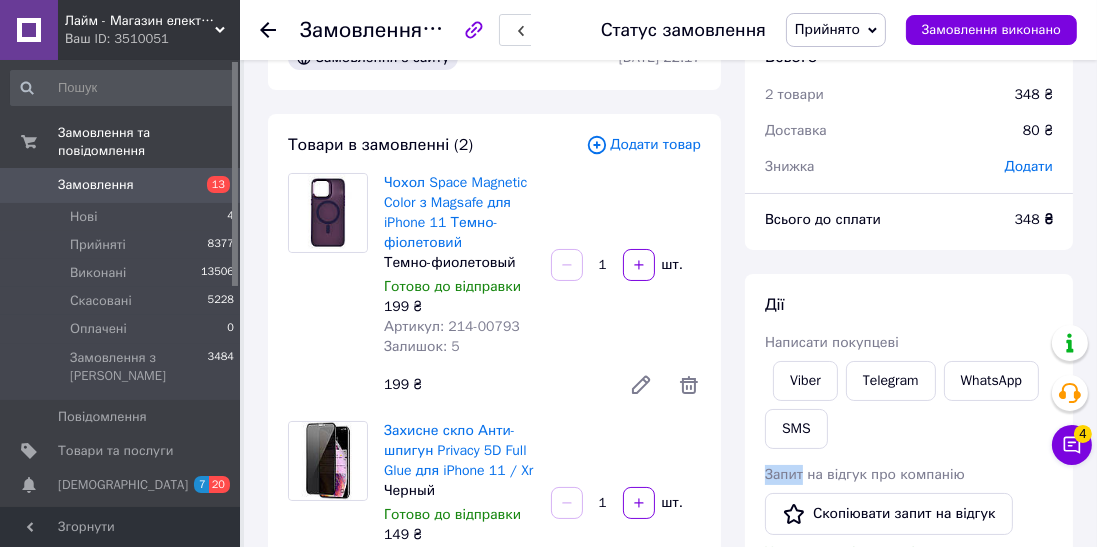 click on "SMS" at bounding box center (796, 429) 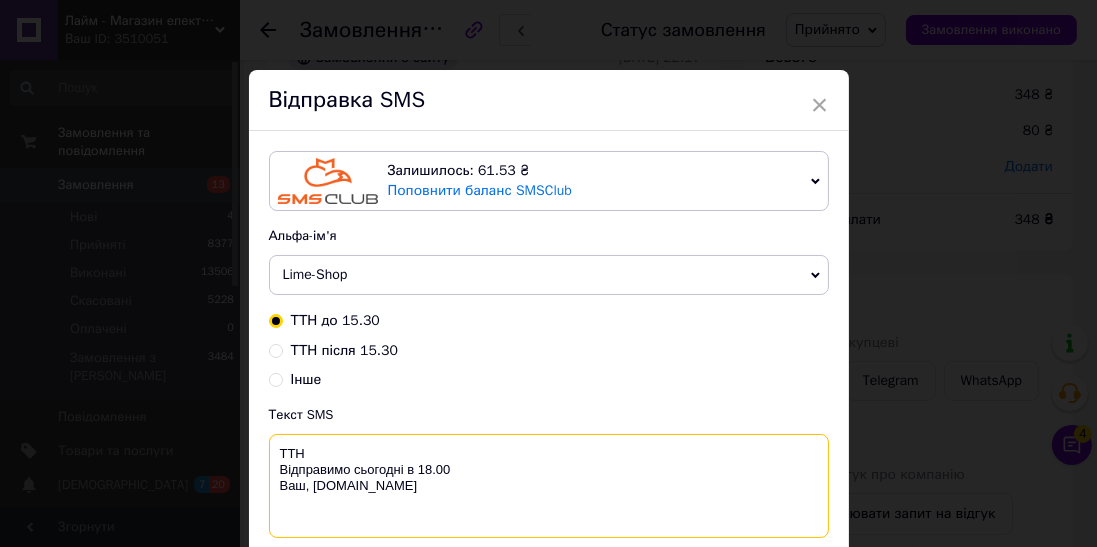click on "ТТН
Відправимо сьогодні в 18.00
Ваш, [DOMAIN_NAME]" at bounding box center (549, 486) 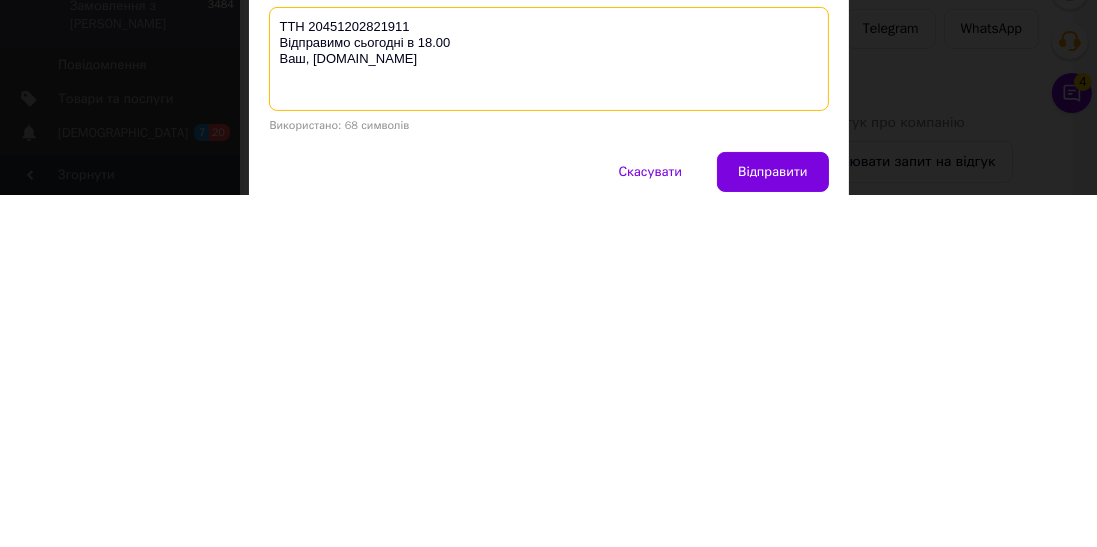 scroll, scrollTop: 73, scrollLeft: 0, axis: vertical 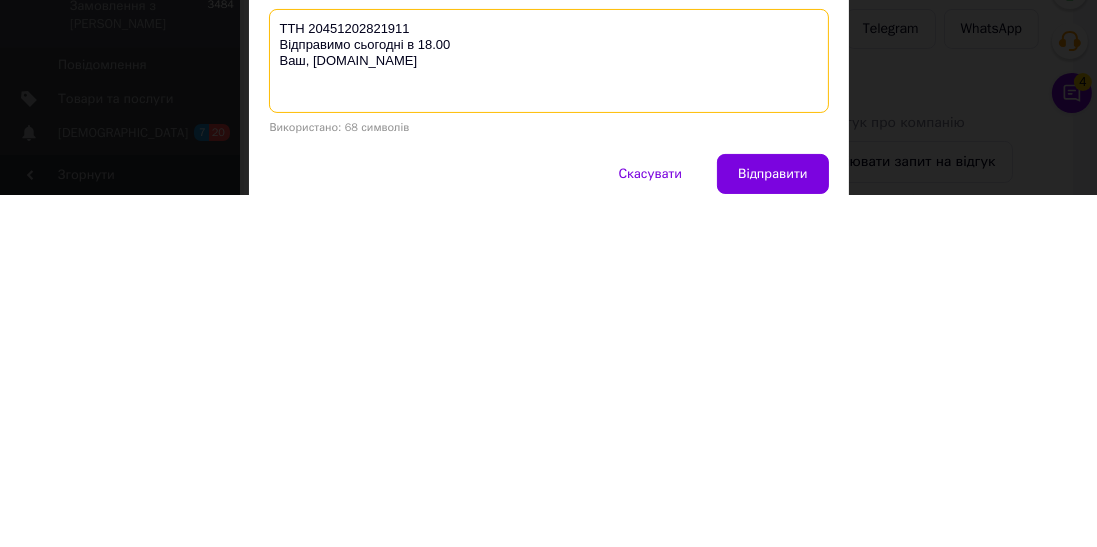 type on "ТТН 20451202821911
Відправимо сьогодні в 18.00
Ваш, [DOMAIN_NAME]" 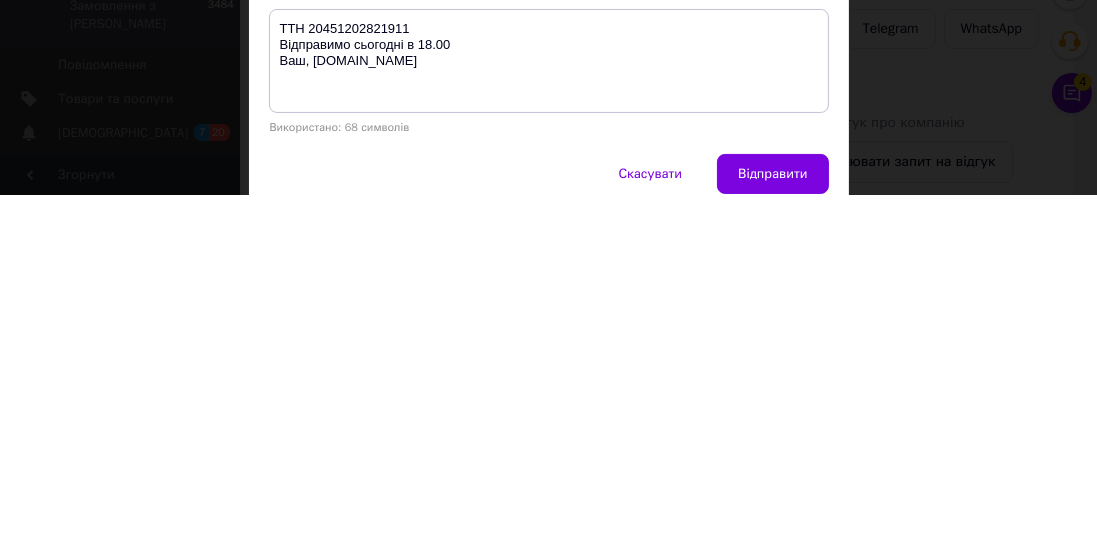 click on "Відправити" at bounding box center [772, 526] 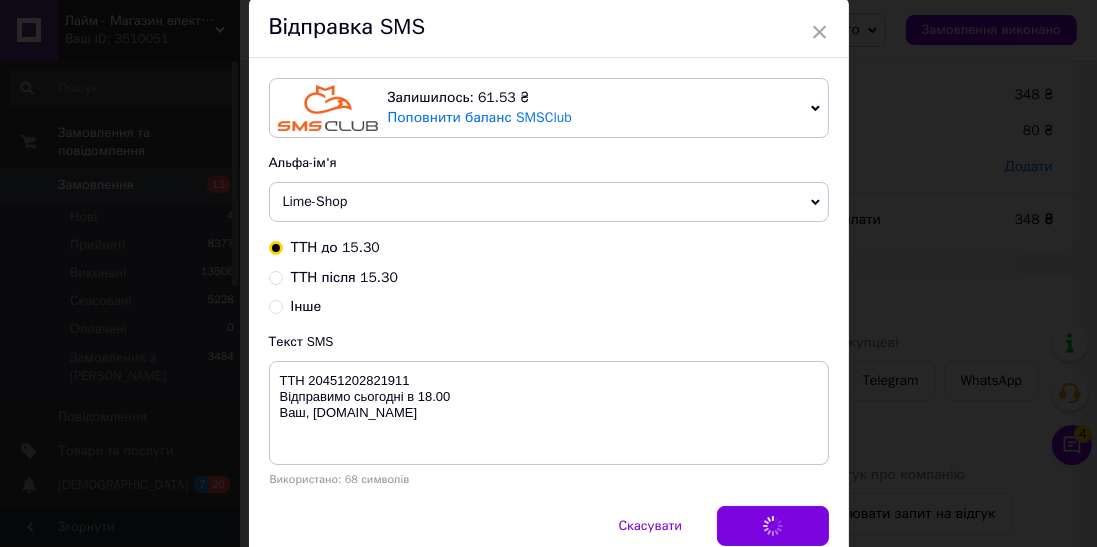 scroll, scrollTop: 0, scrollLeft: 0, axis: both 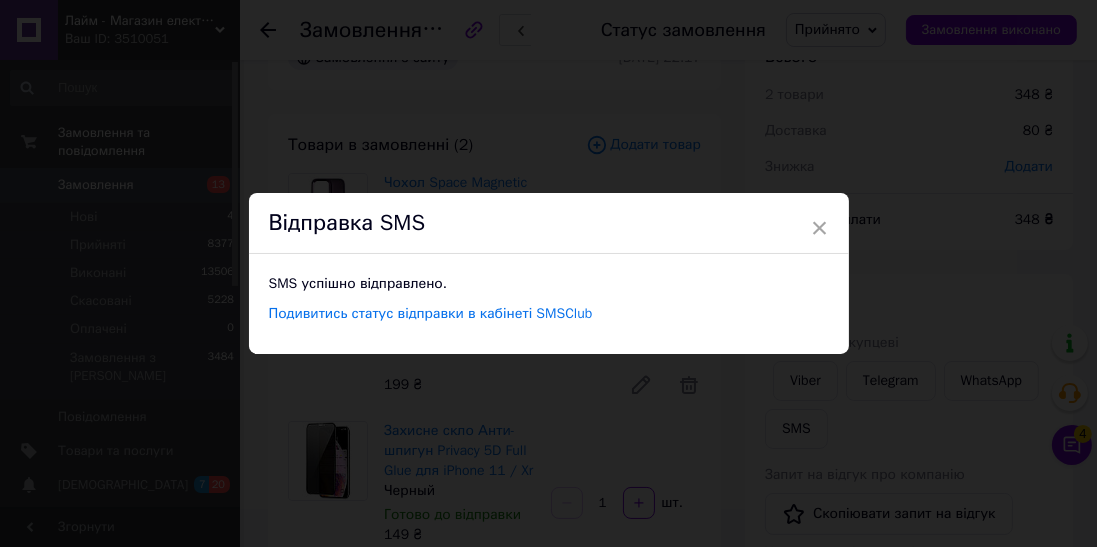 click on "× Відправка SMS SMS успішно відправлено. Подивитись статус відправки в кабінеті SMSClub" at bounding box center (548, 273) 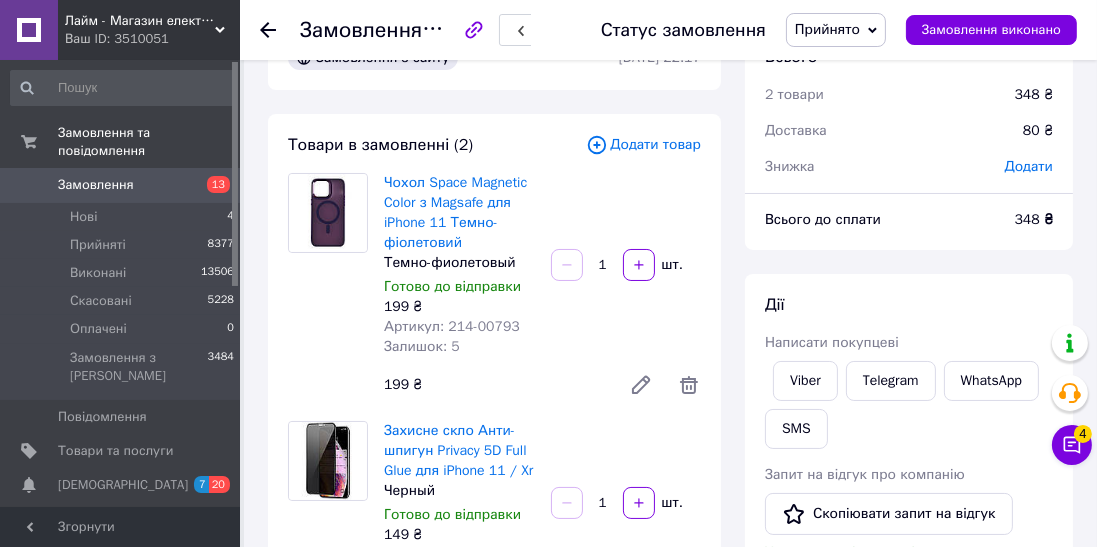 click 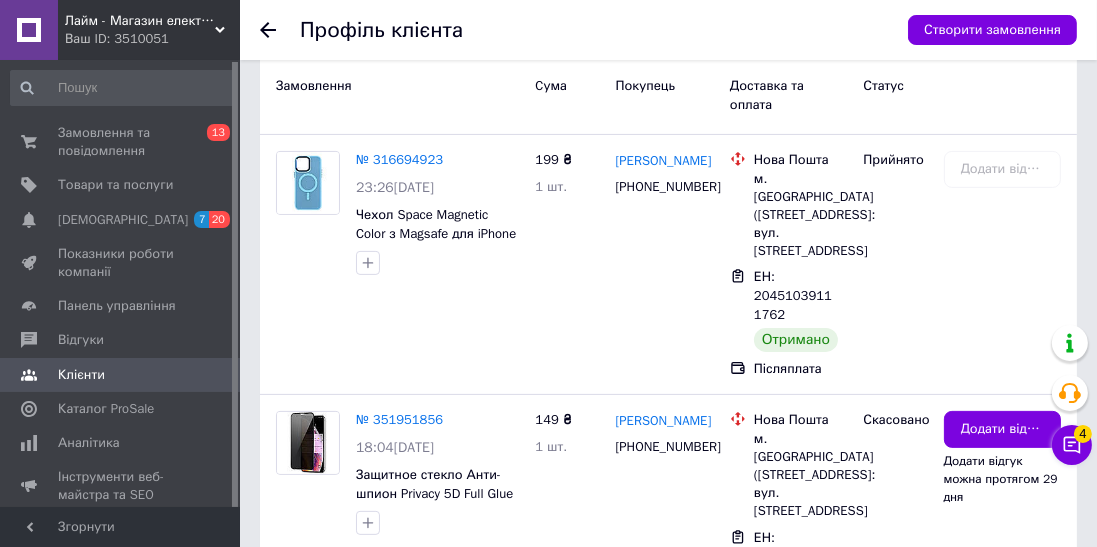 click 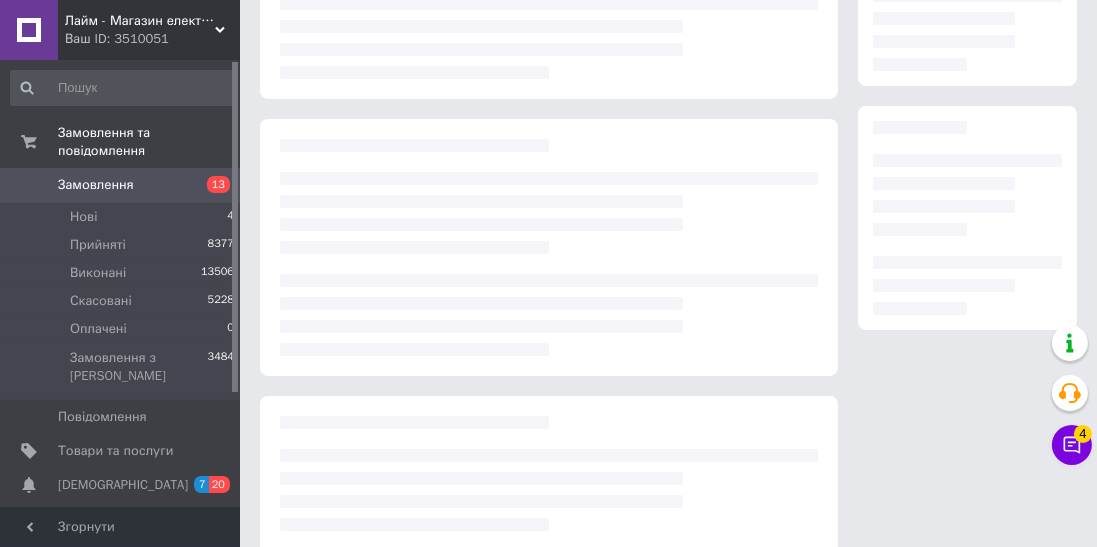 scroll, scrollTop: 270, scrollLeft: 0, axis: vertical 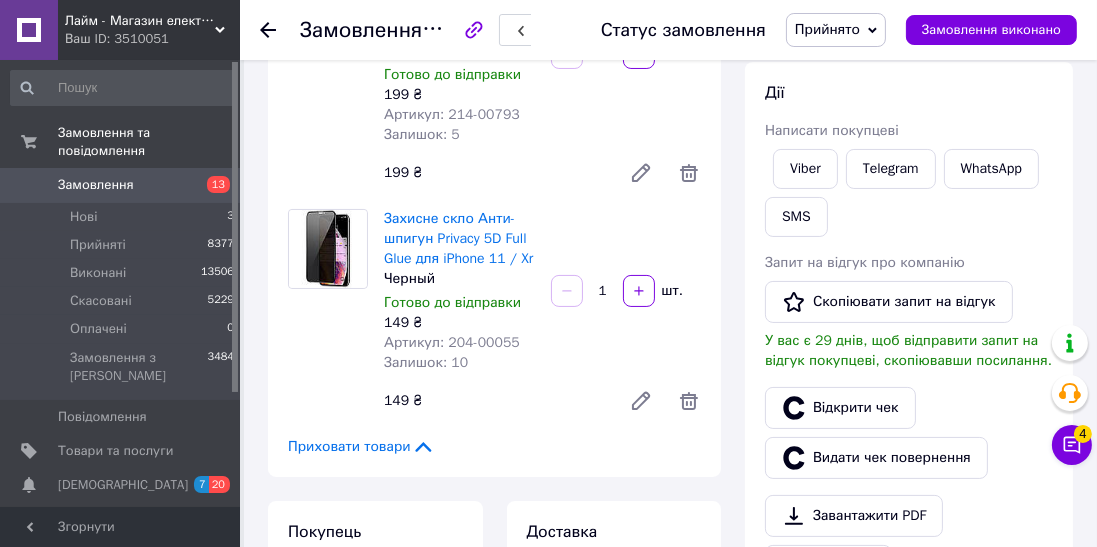 click 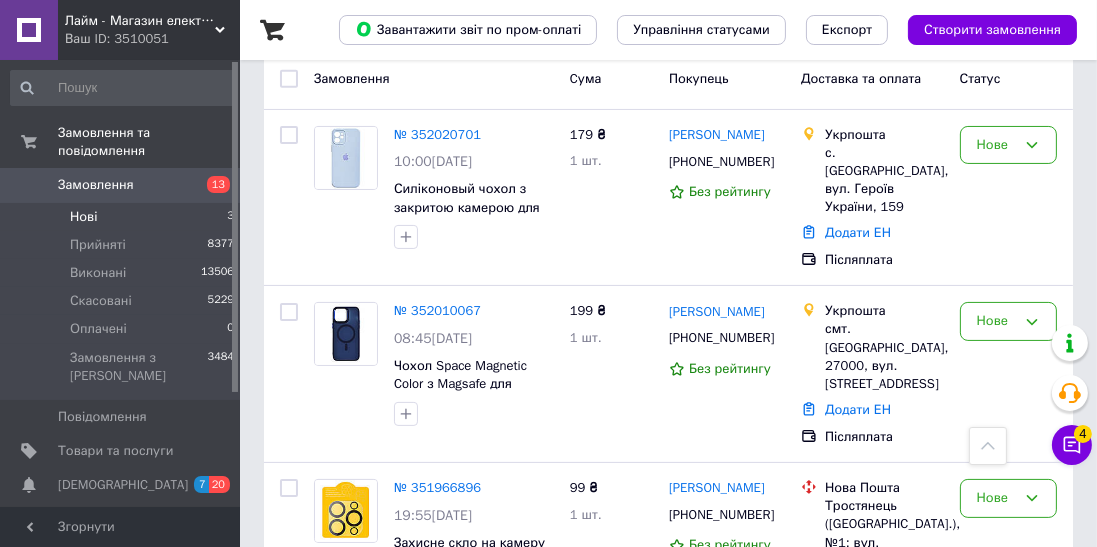 scroll, scrollTop: 326, scrollLeft: 0, axis: vertical 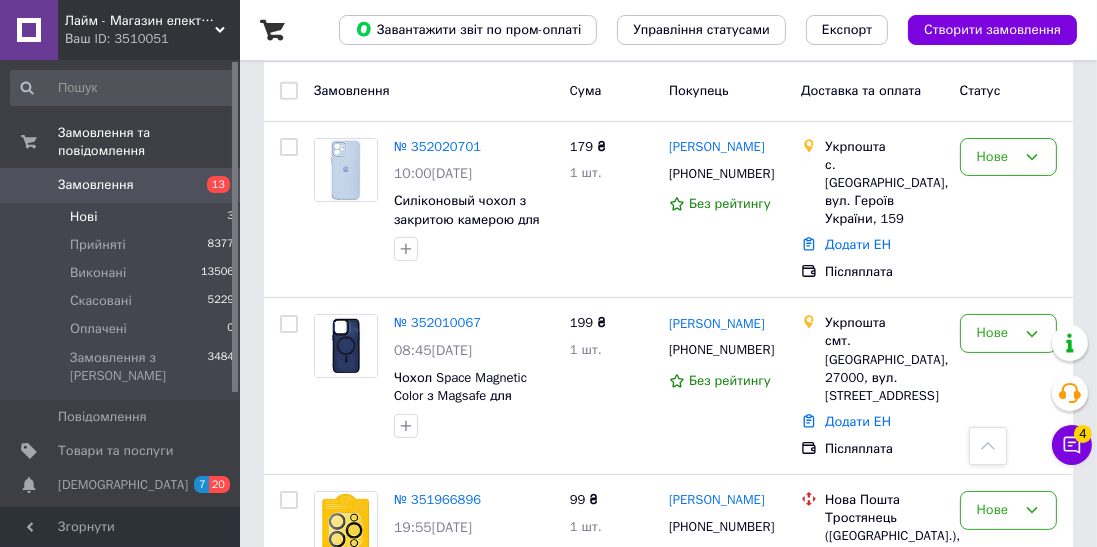 click on "№ 352010067" at bounding box center [437, 322] 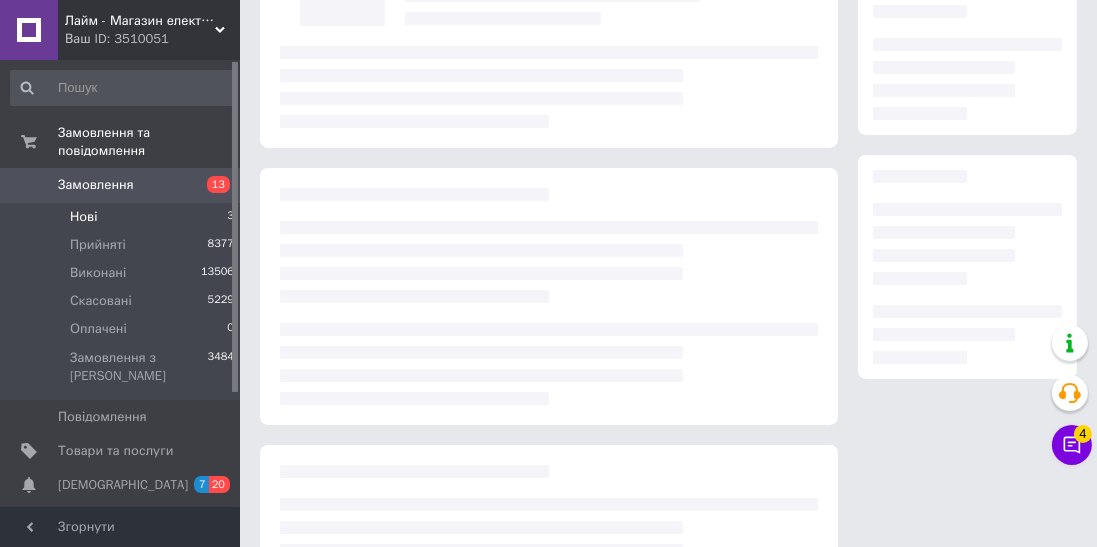 scroll, scrollTop: 0, scrollLeft: 0, axis: both 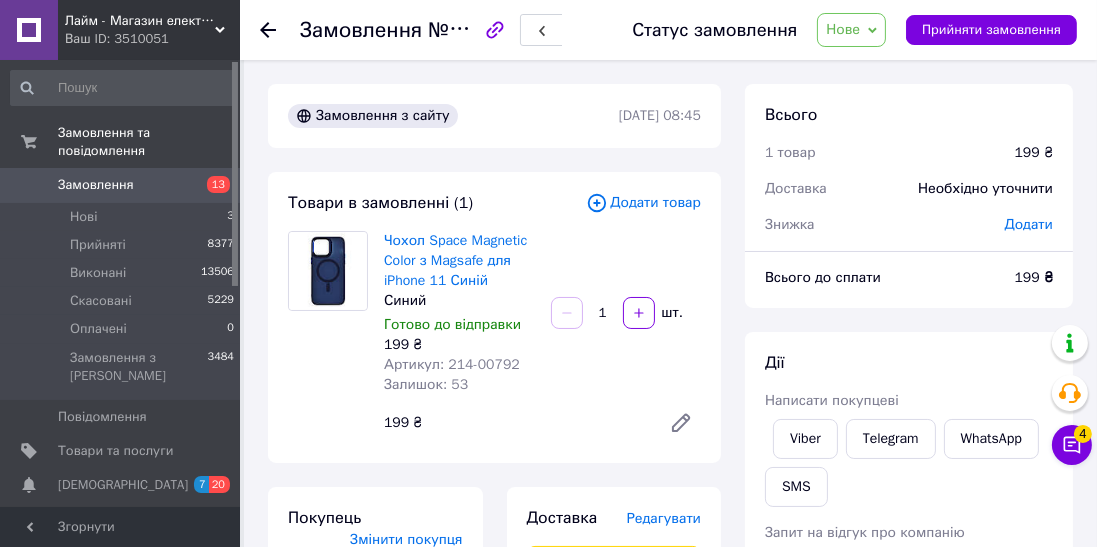 click on "Viber" at bounding box center (805, 439) 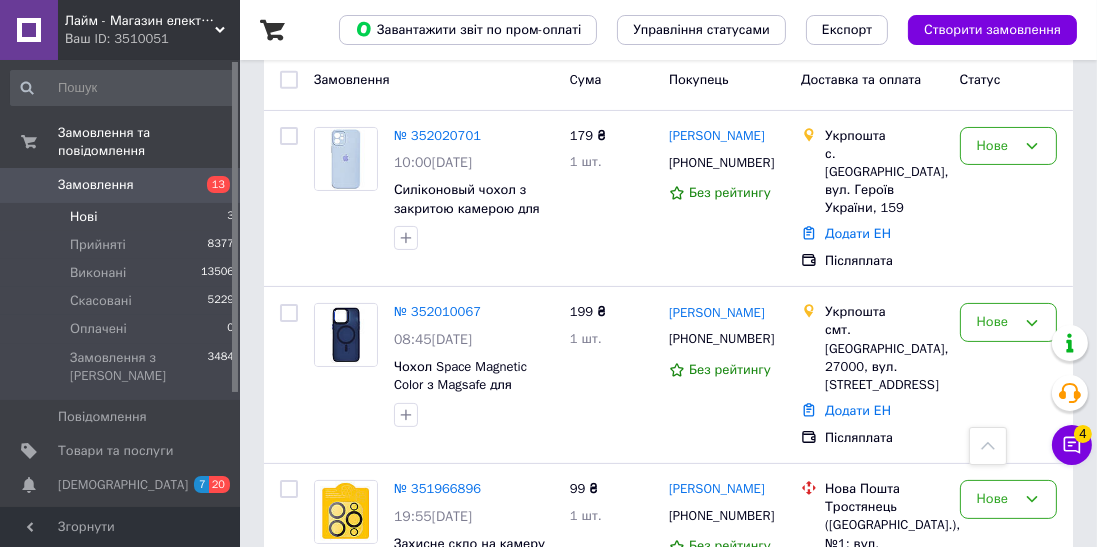 scroll, scrollTop: 338, scrollLeft: 0, axis: vertical 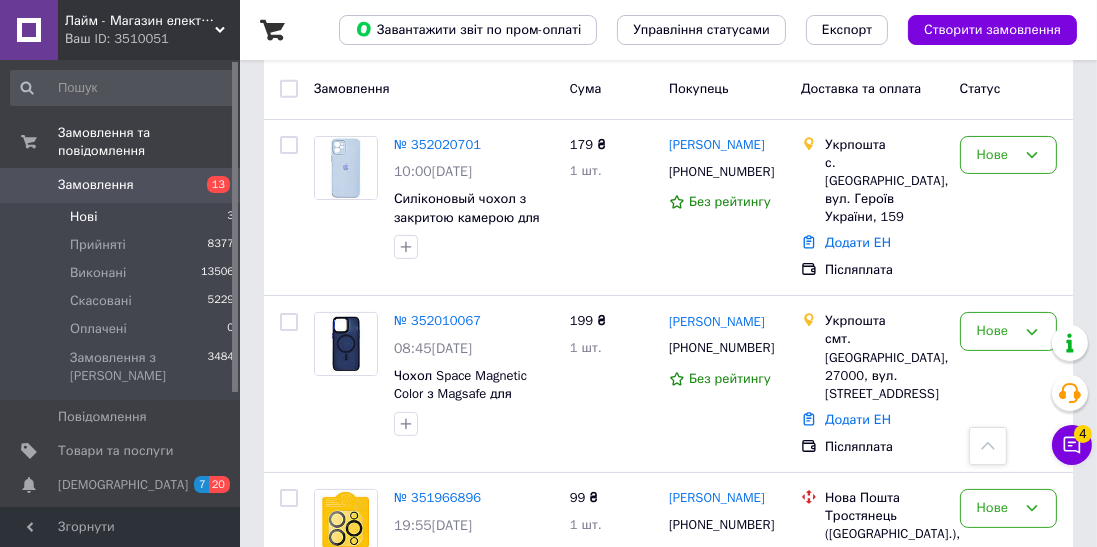 click on "№ 351966896" at bounding box center [437, 497] 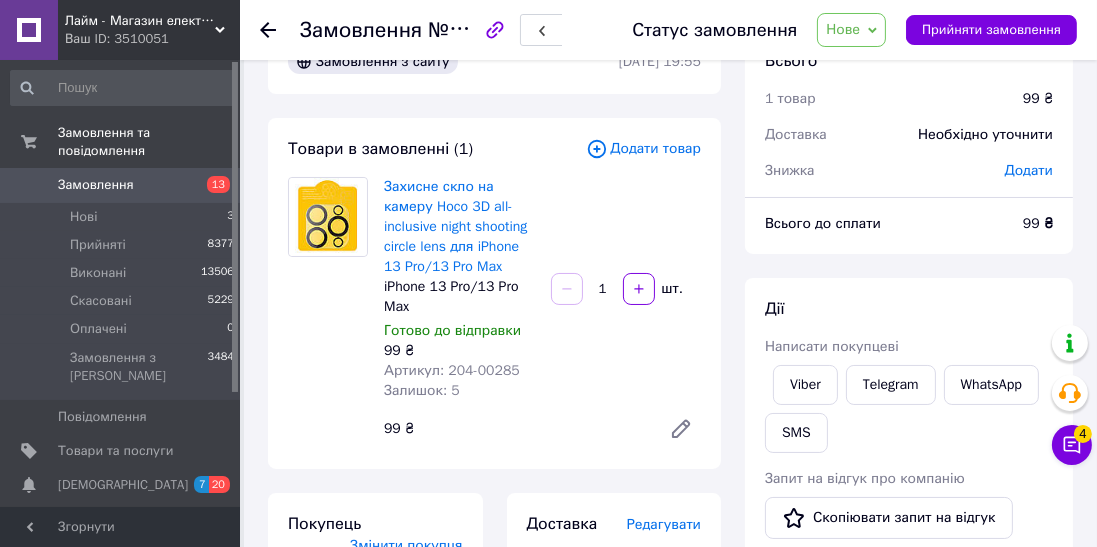 click on "Viber" at bounding box center [805, 385] 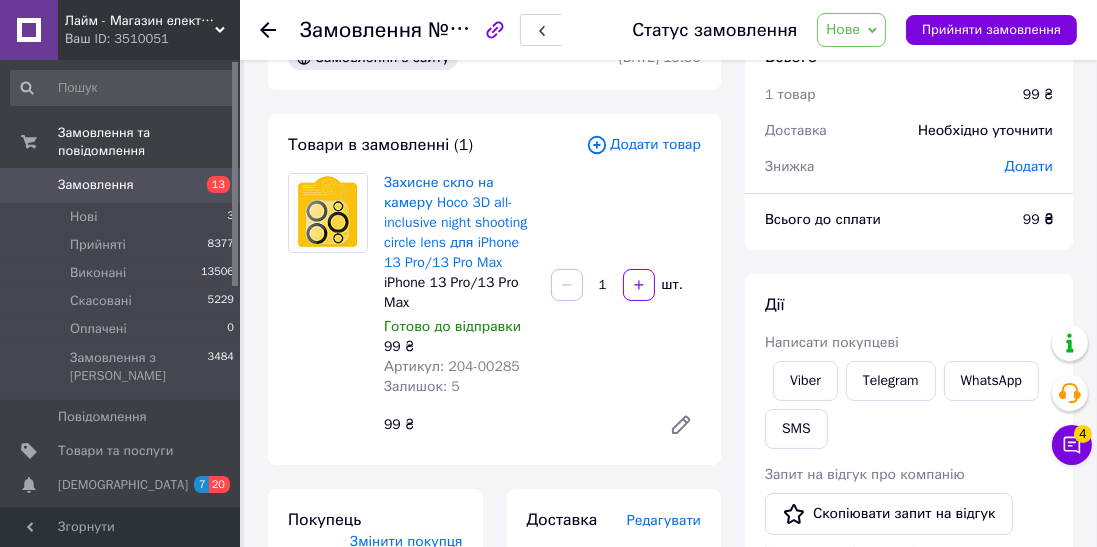 scroll, scrollTop: 37, scrollLeft: 0, axis: vertical 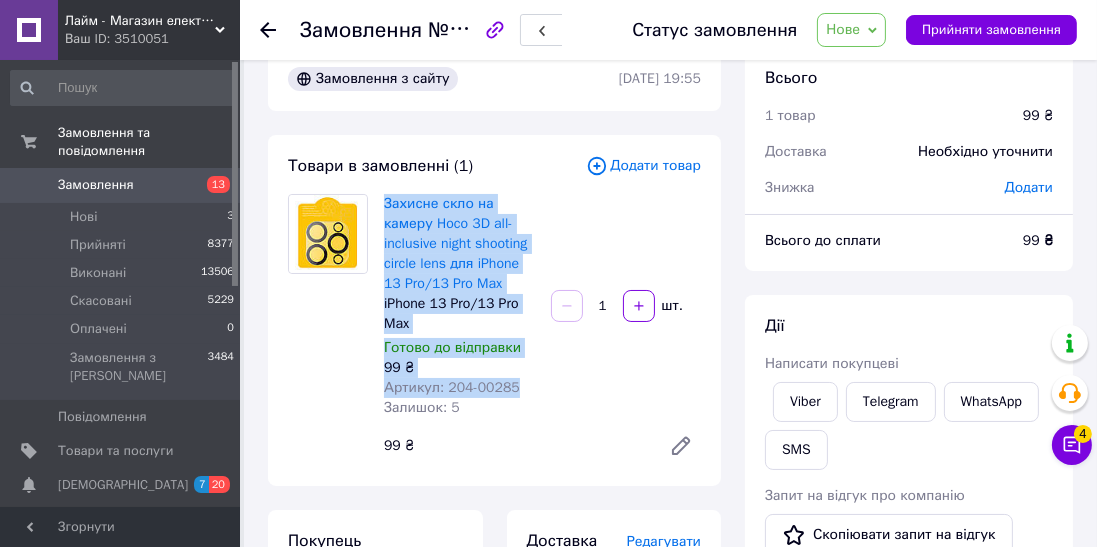 click on "Дії" at bounding box center (909, 326) 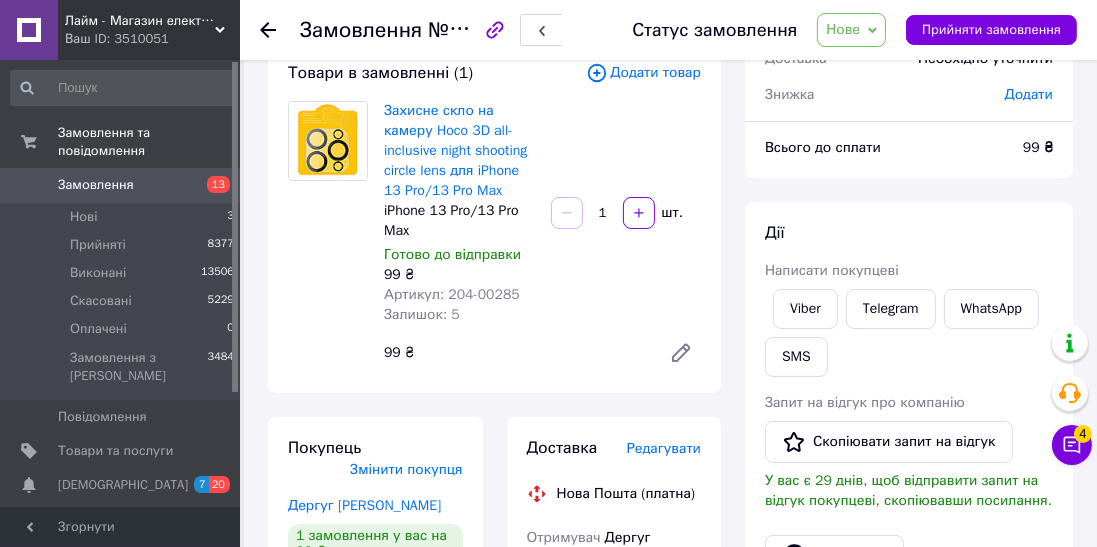 scroll, scrollTop: 202, scrollLeft: 0, axis: vertical 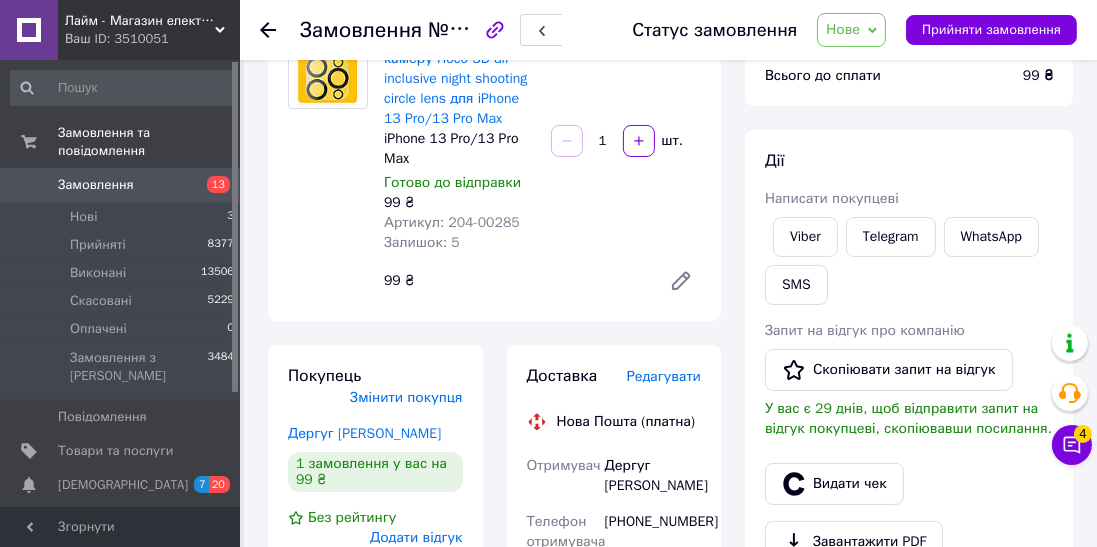 click on "Telegram" at bounding box center [891, 237] 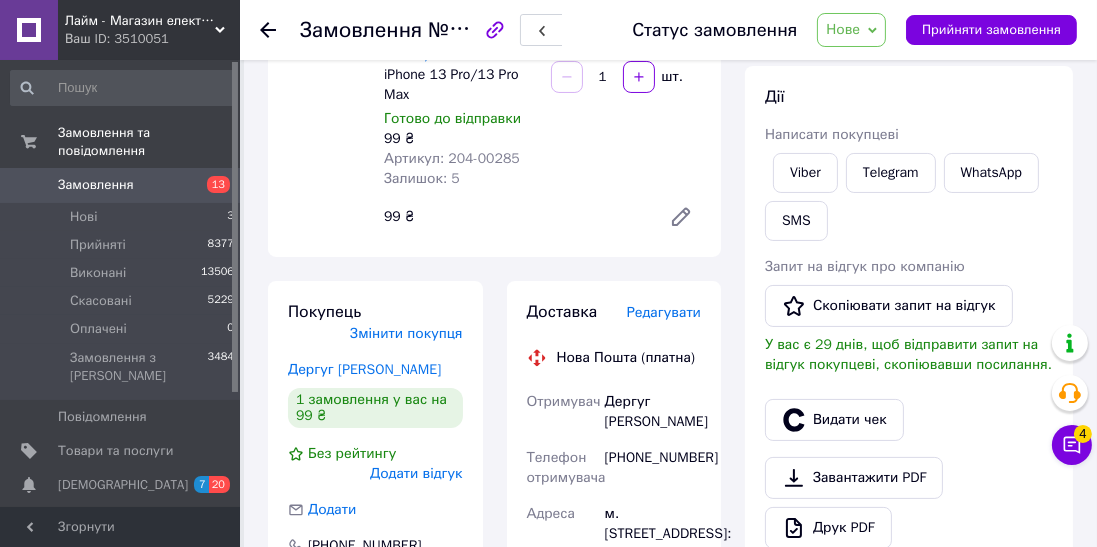 scroll, scrollTop: 298, scrollLeft: 0, axis: vertical 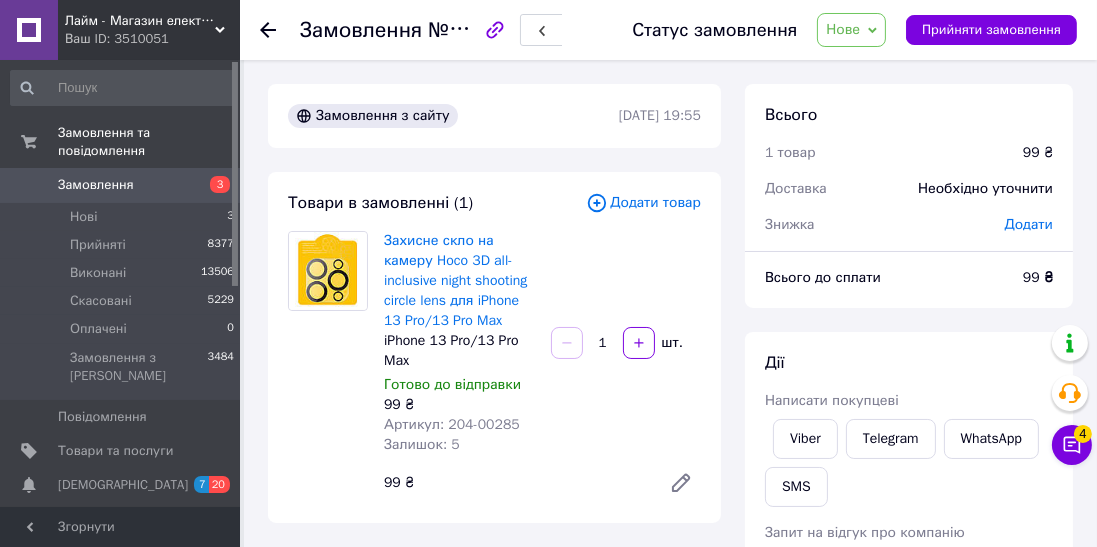 click at bounding box center [280, 30] 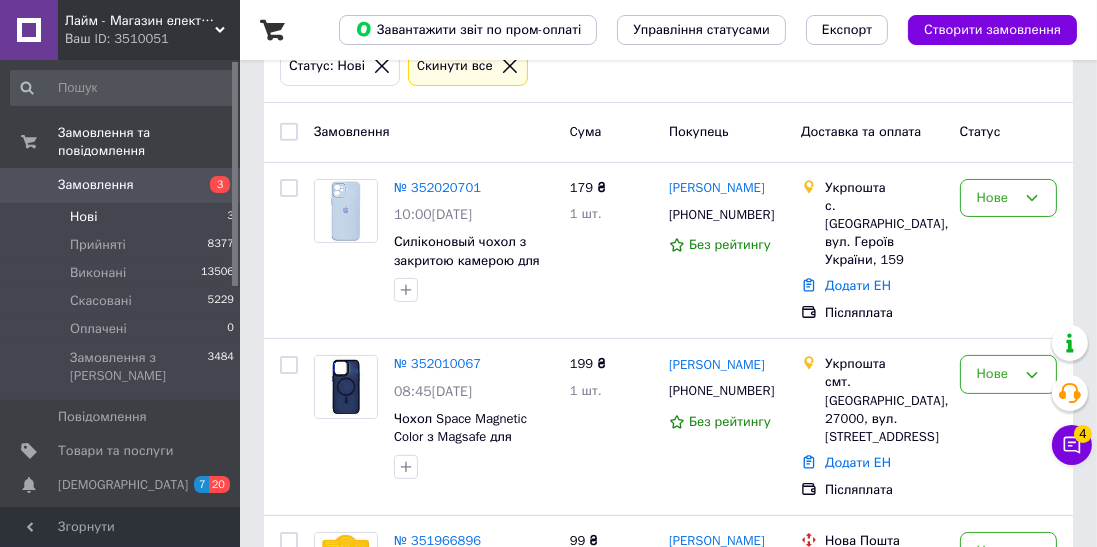 scroll, scrollTop: 313, scrollLeft: 0, axis: vertical 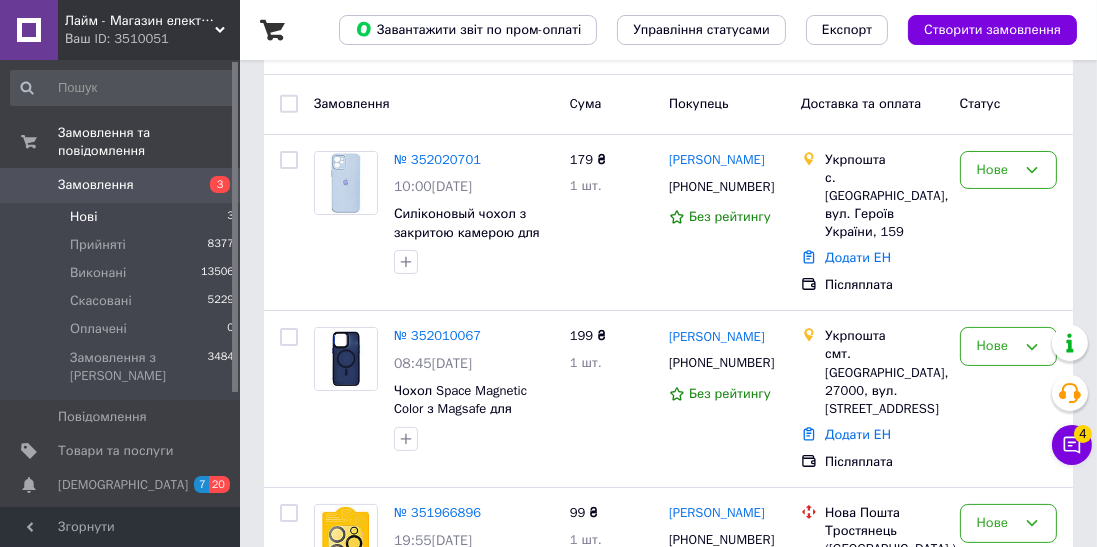 click 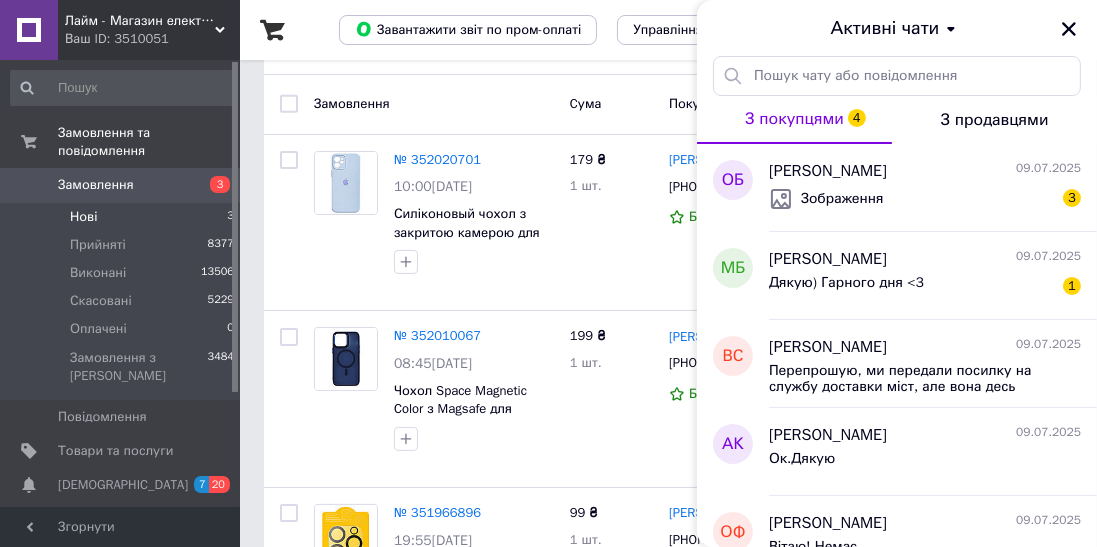 click on "Зображення 3" at bounding box center (925, 199) 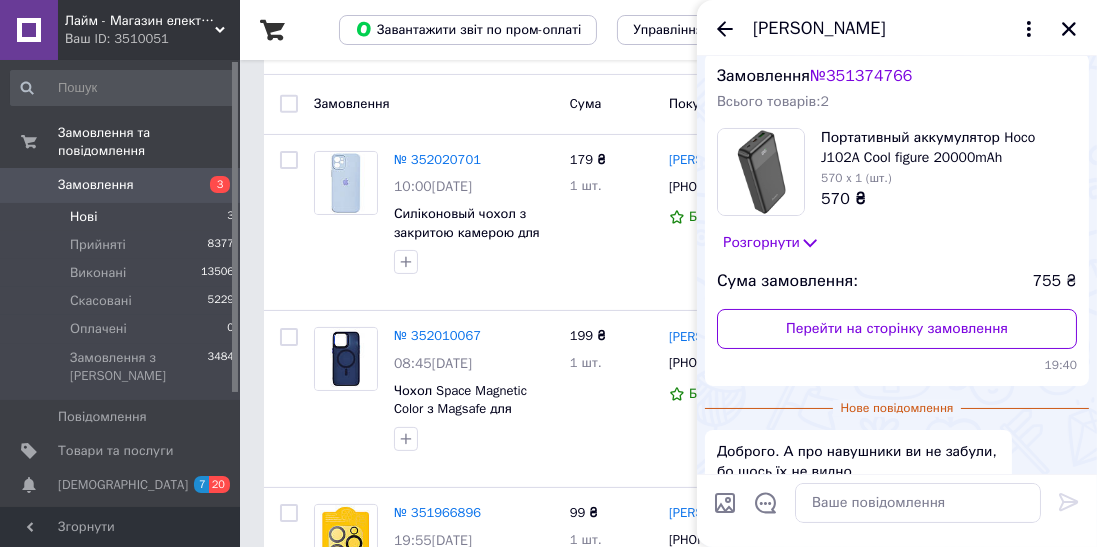 scroll, scrollTop: 0, scrollLeft: 0, axis: both 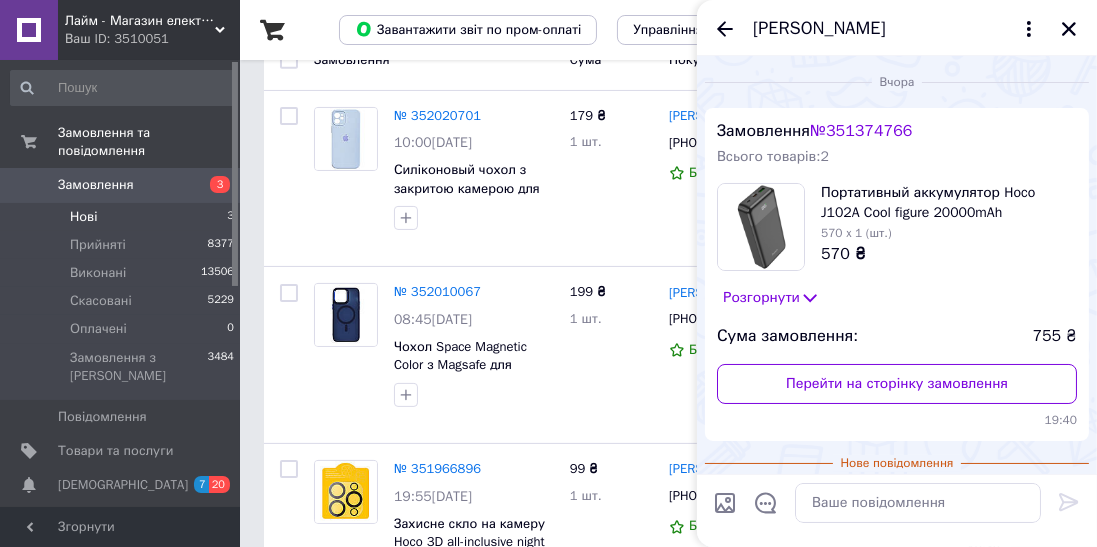 click on "Нові 3" at bounding box center (123, 217) 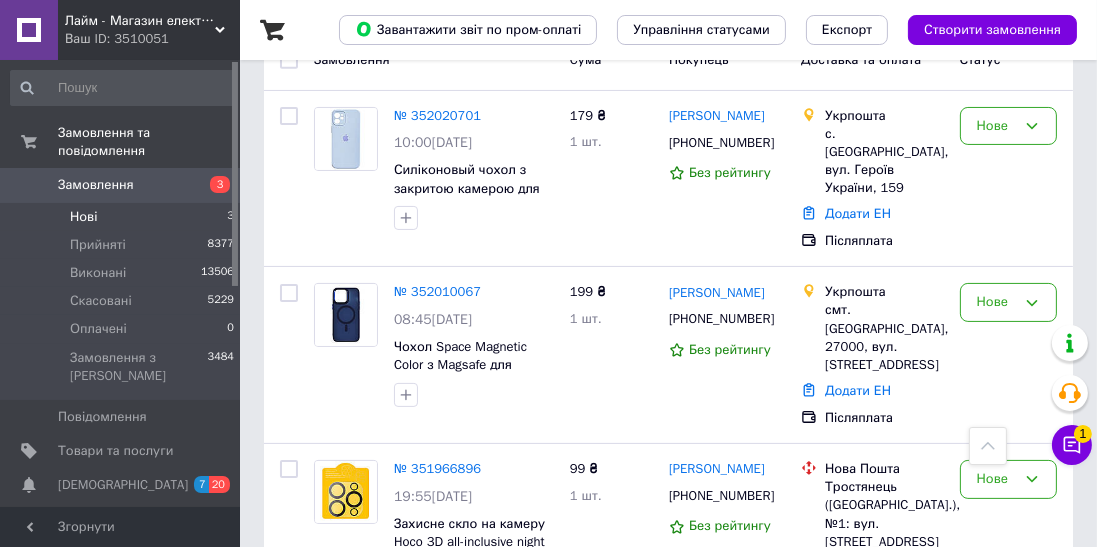 click on "Нові 3" at bounding box center [123, 217] 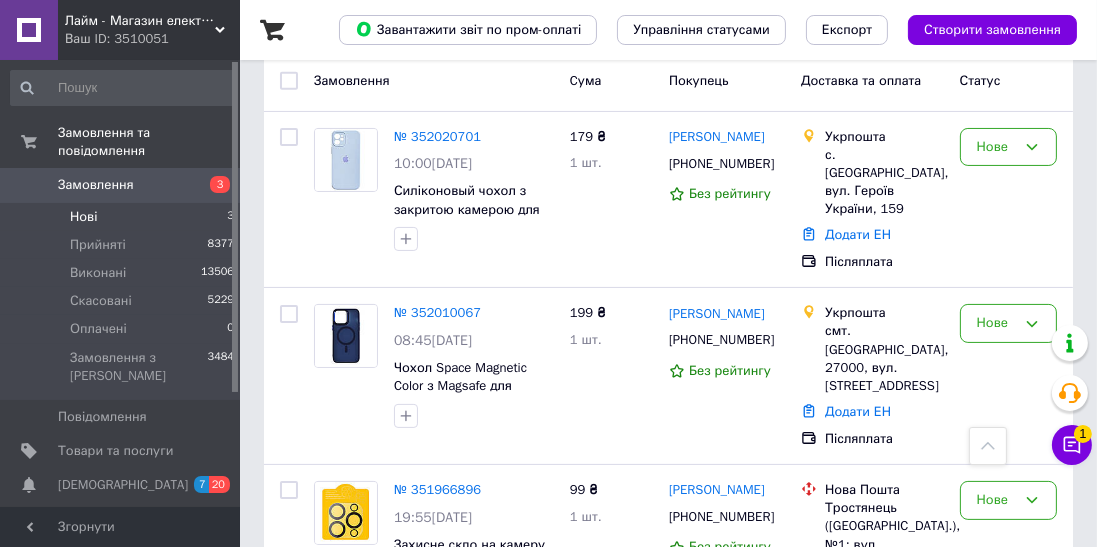 click on "№ 352020701" at bounding box center (437, 136) 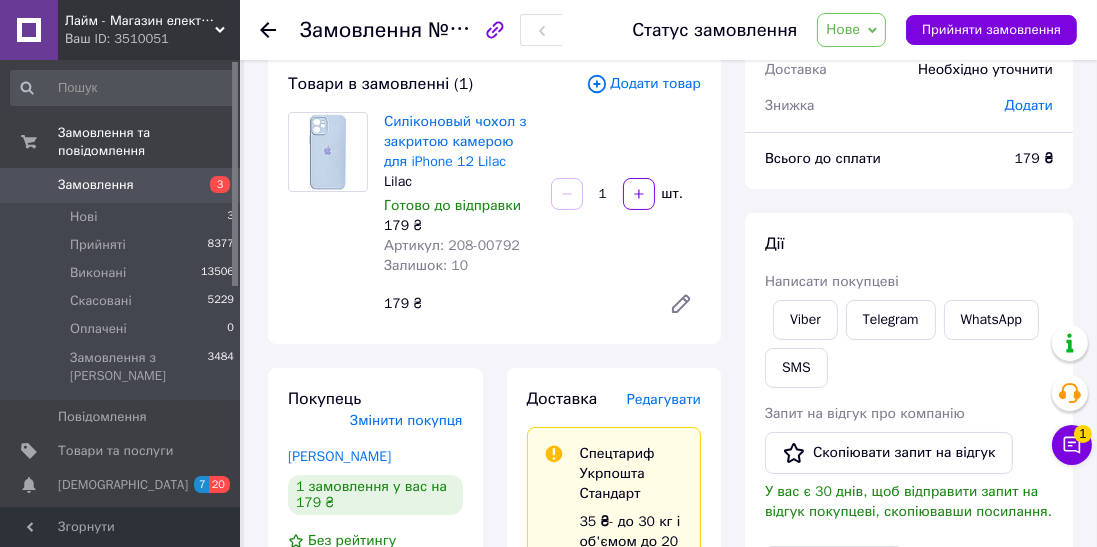 scroll, scrollTop: 120, scrollLeft: 0, axis: vertical 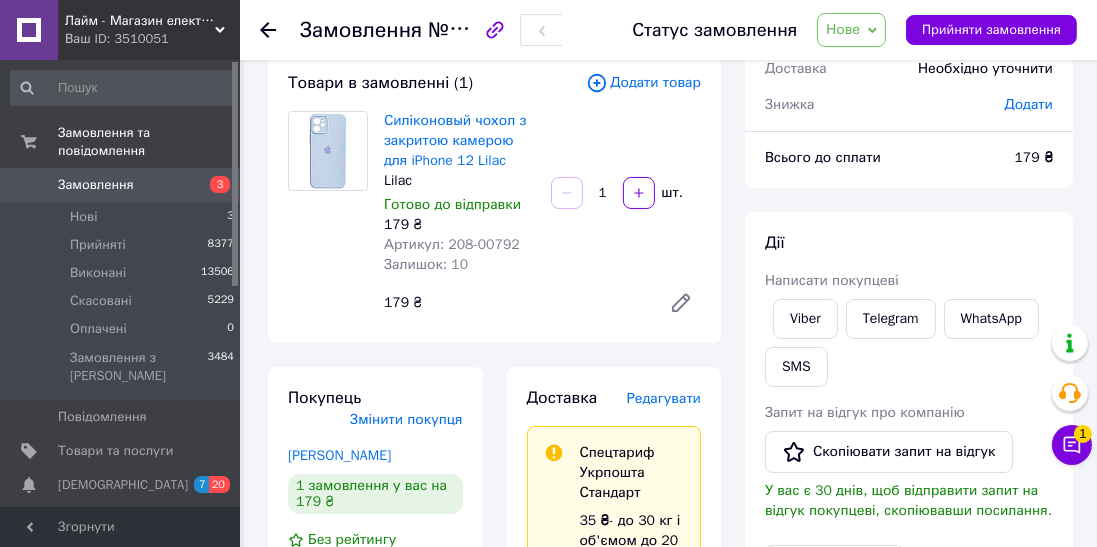 click on "Viber" at bounding box center (805, 319) 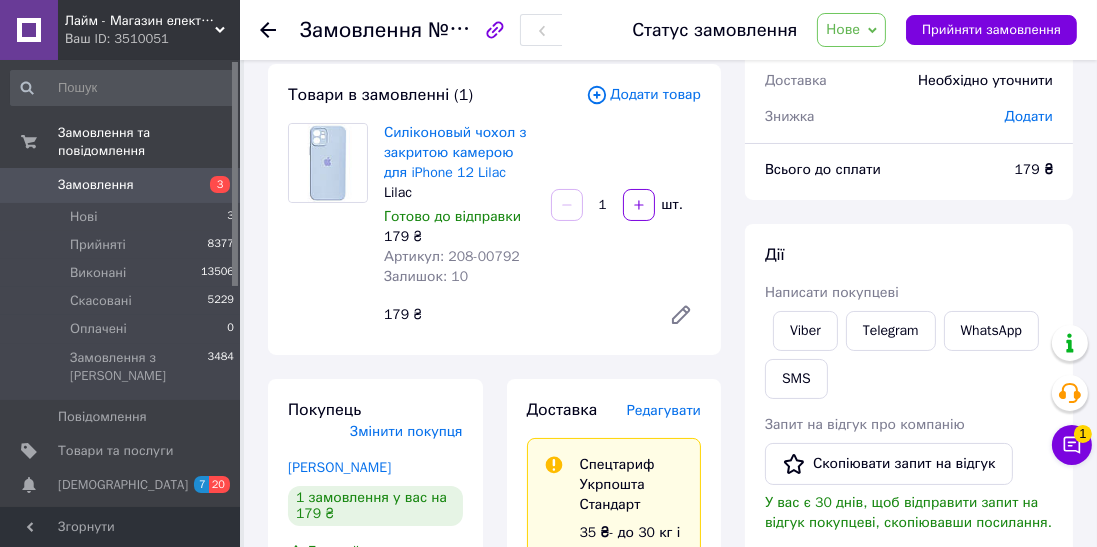 scroll, scrollTop: 108, scrollLeft: 0, axis: vertical 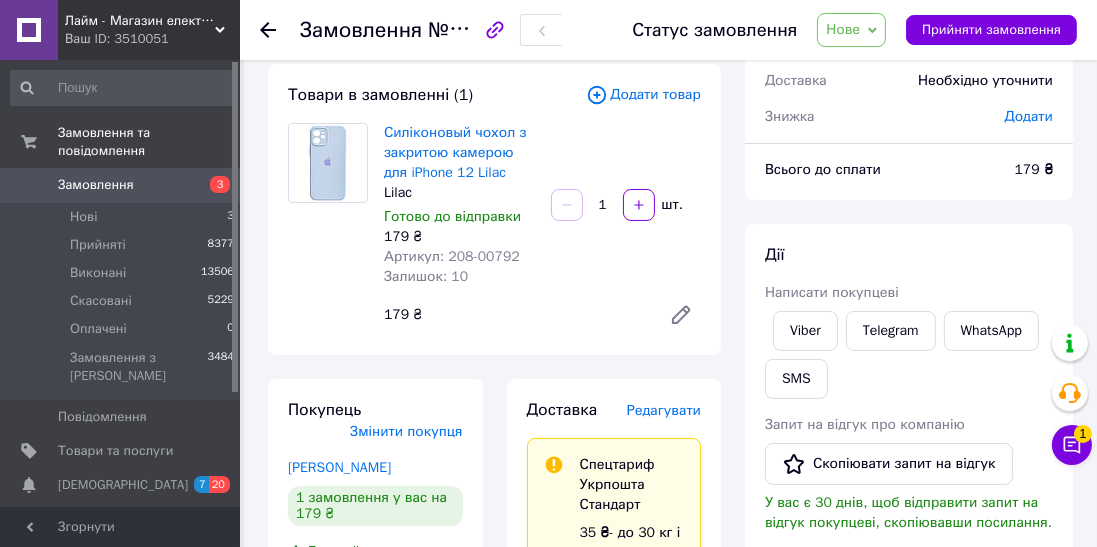 click on "Лайм - Магазин електроніки та аксесуарів! Ваш ID: 3510051" at bounding box center [149, 30] 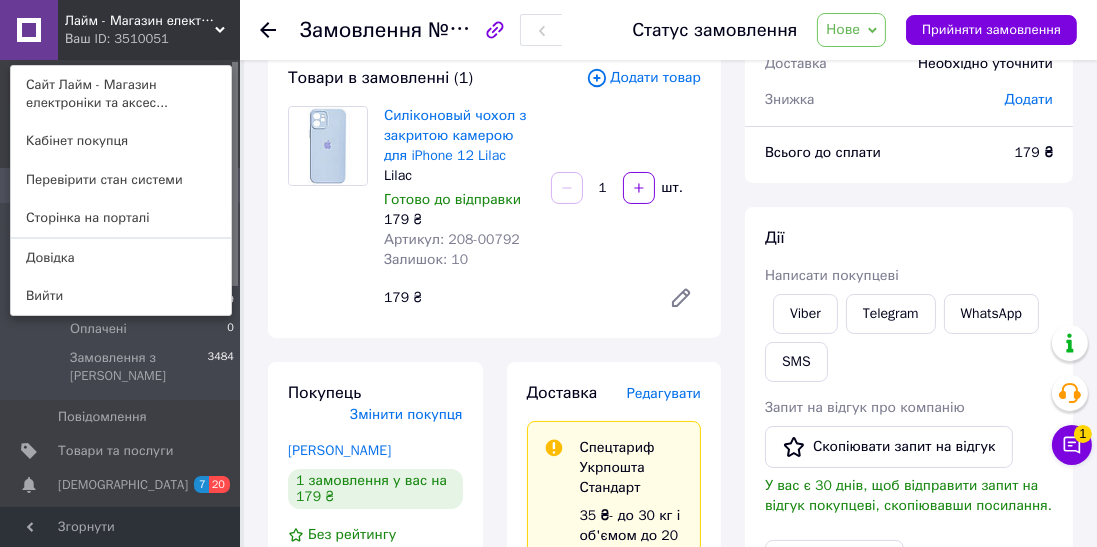 scroll, scrollTop: 125, scrollLeft: 0, axis: vertical 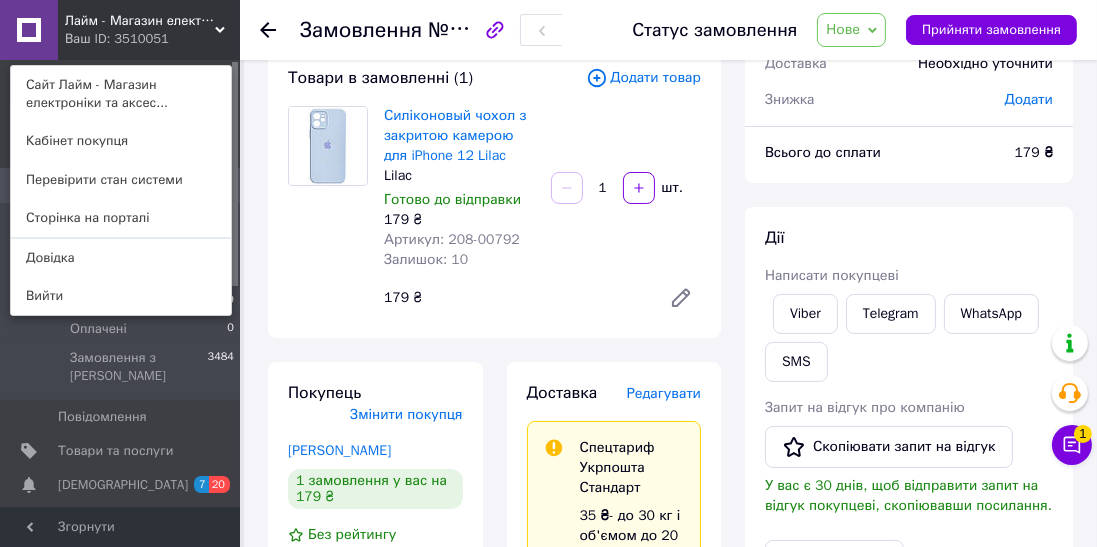 click on "Лайм - Магазин електроніки та аксесуарів!" at bounding box center [140, 21] 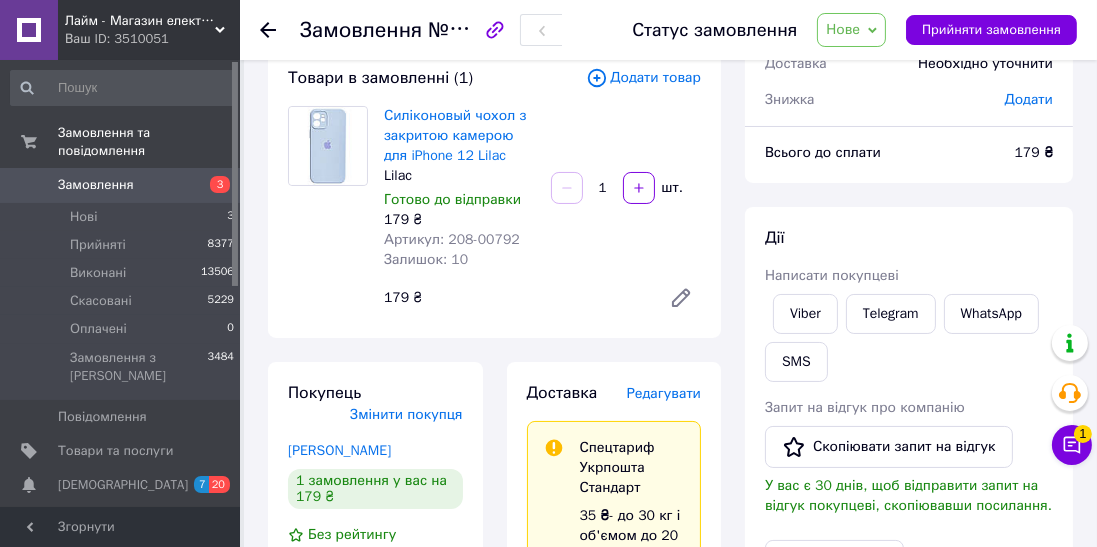 click on "Замовлення та повідомлення" at bounding box center [123, 142] 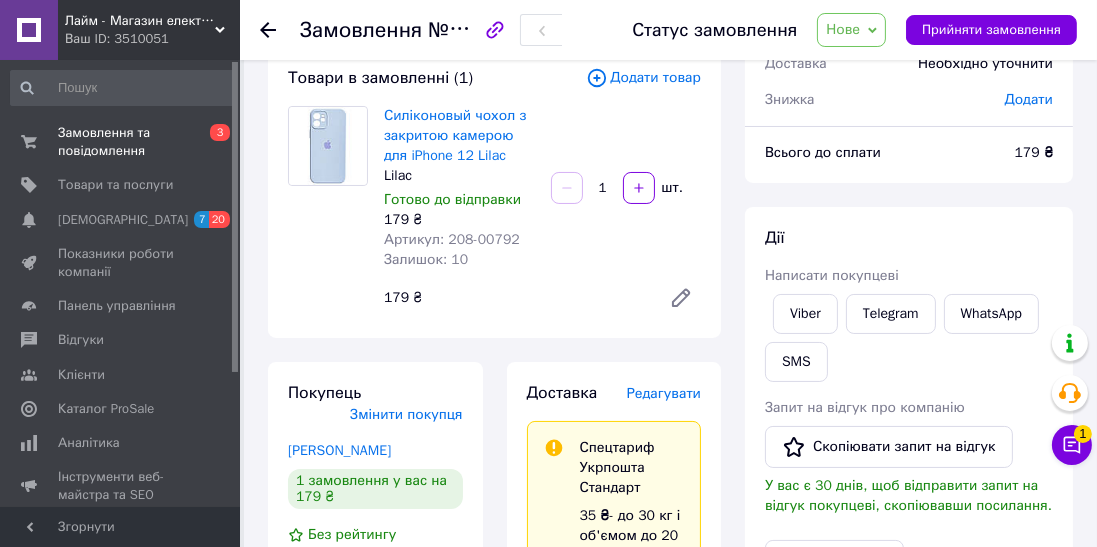 click on "Замовлення та повідомлення" at bounding box center [121, 142] 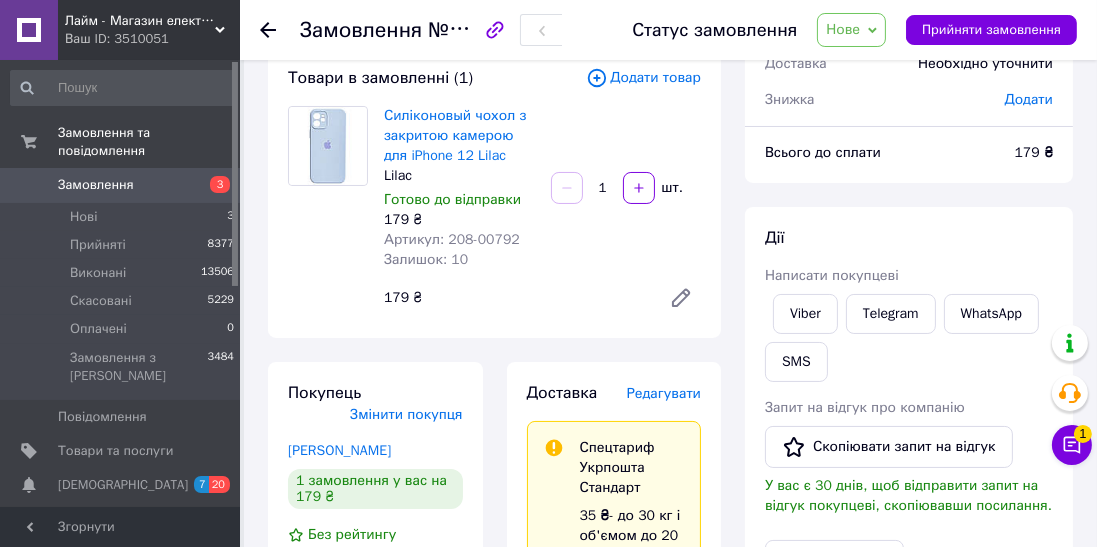 click on "Замовлення" at bounding box center [96, 185] 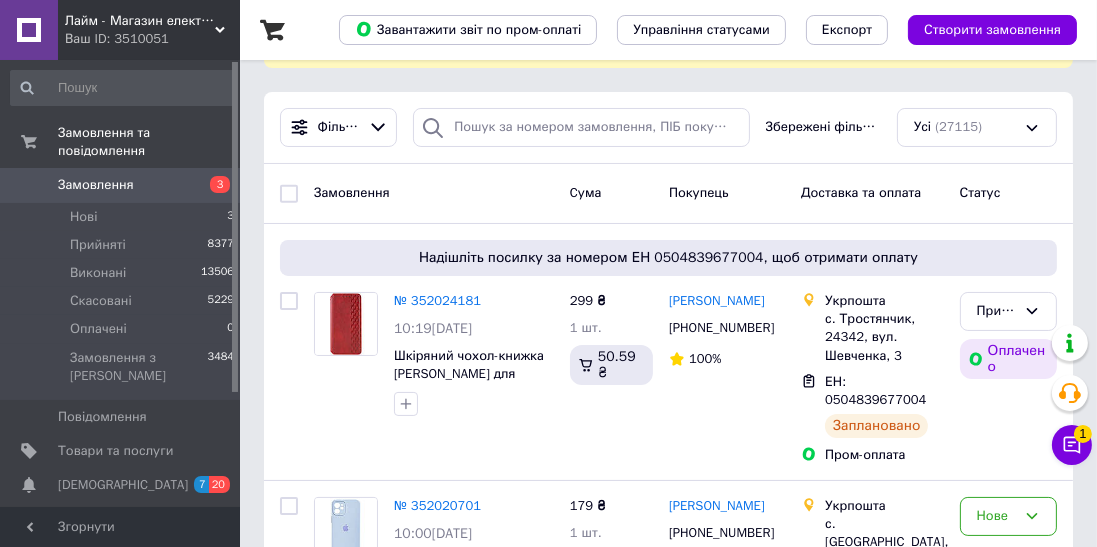 scroll, scrollTop: 183, scrollLeft: 0, axis: vertical 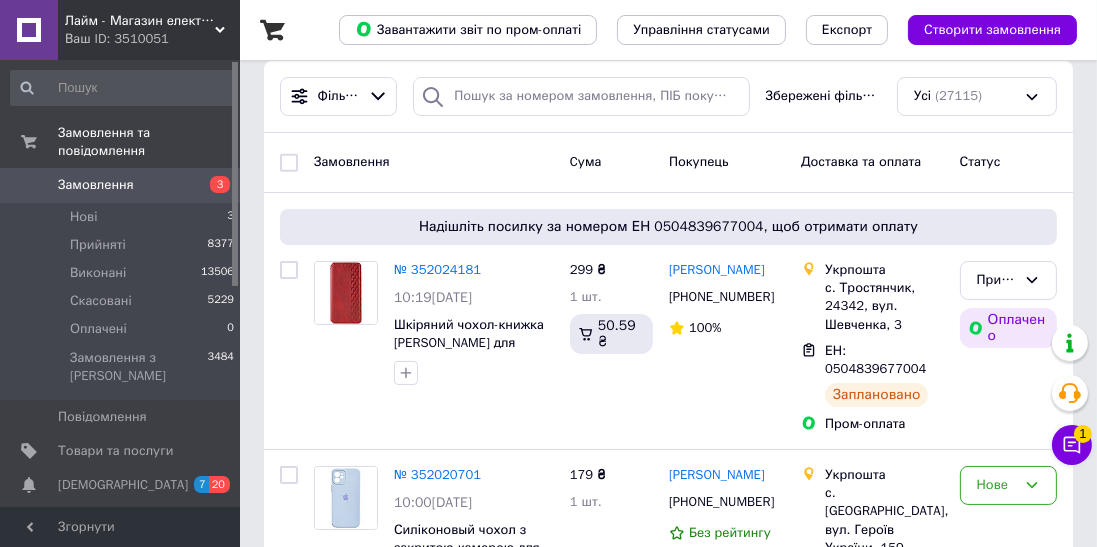 click on "Створити замовлення" at bounding box center (992, 30) 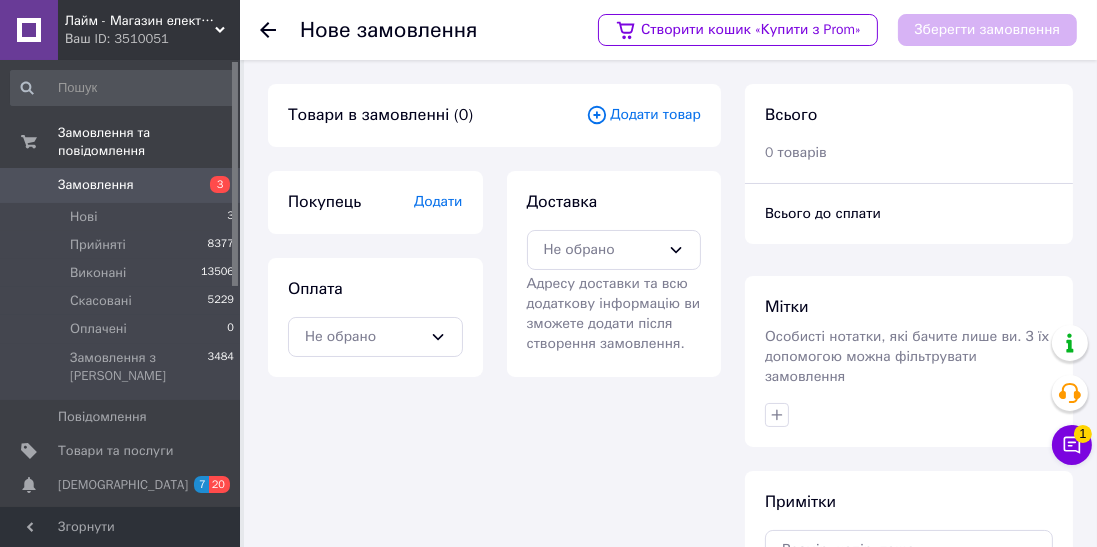 click on "Додати товар" at bounding box center (643, 115) 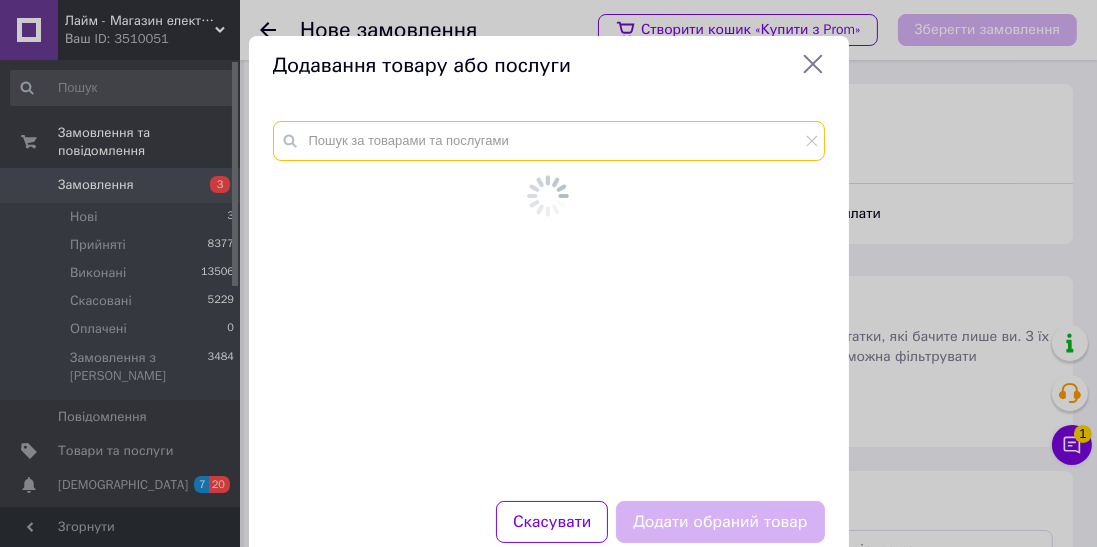click at bounding box center (549, 141) 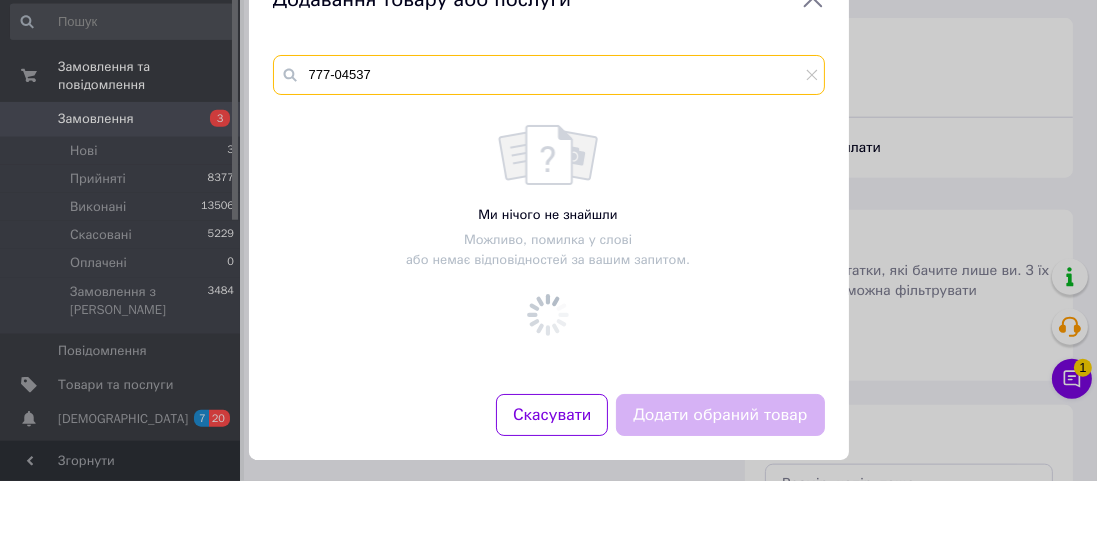 scroll, scrollTop: 13, scrollLeft: 0, axis: vertical 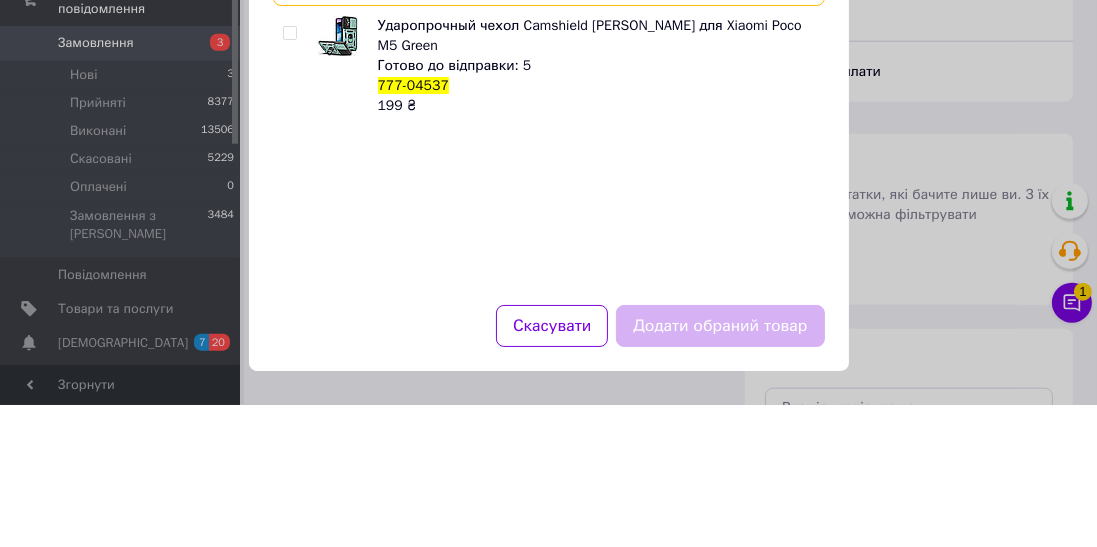 type on "777-04537" 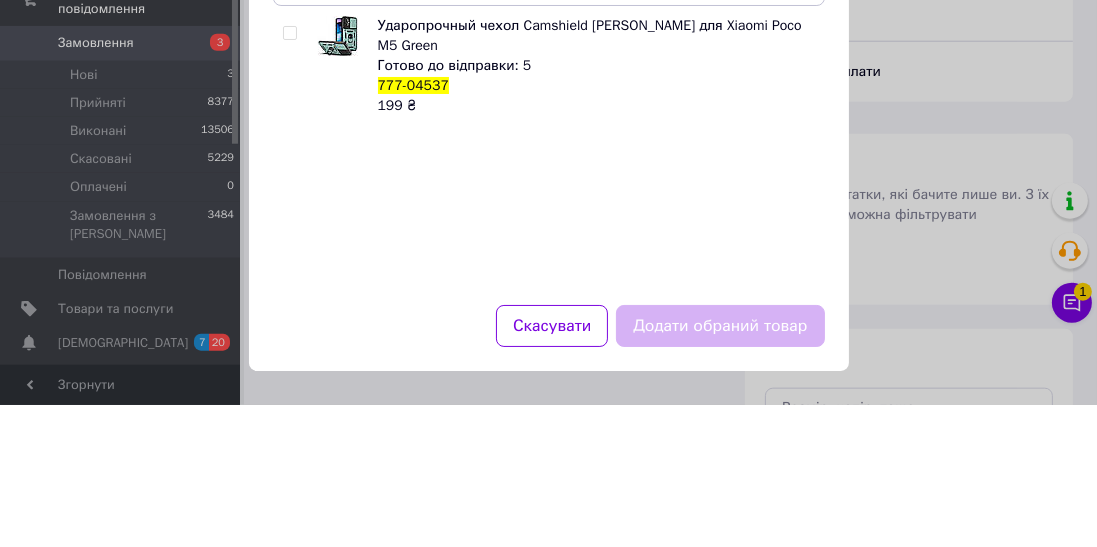 click at bounding box center [289, 175] 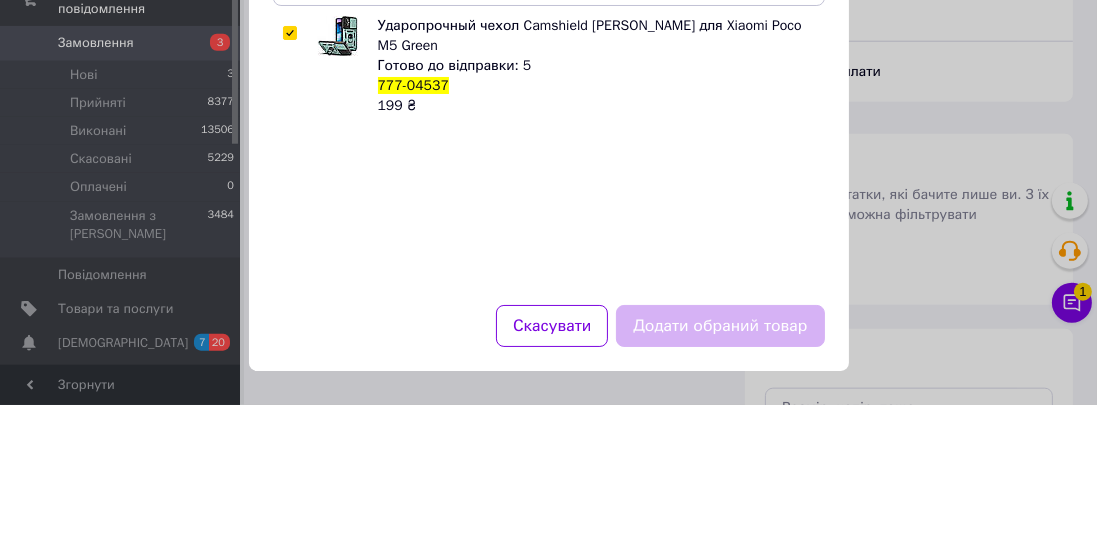 checkbox on "true" 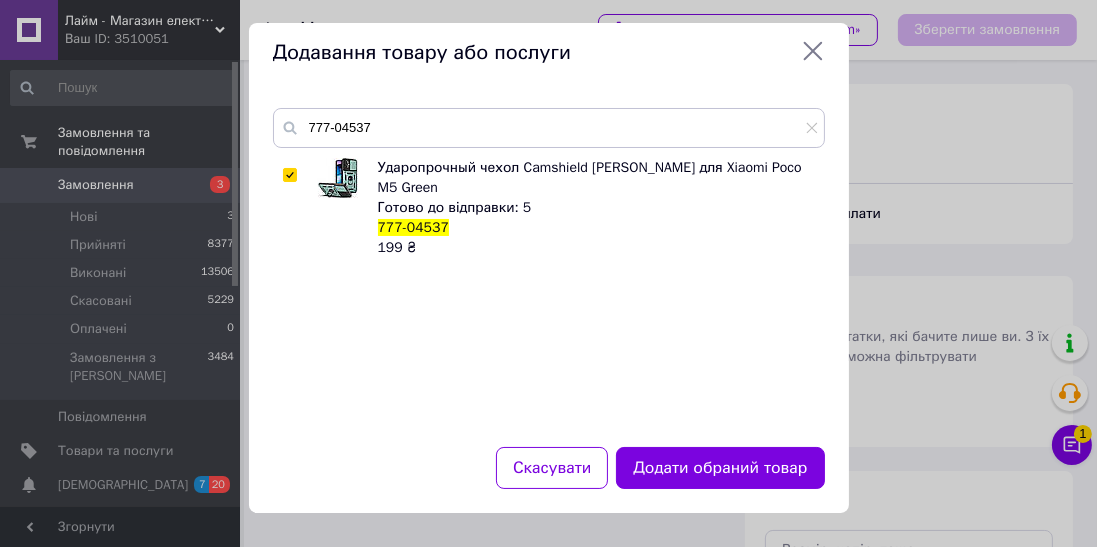 click on "Додати обраний товар" at bounding box center (720, 468) 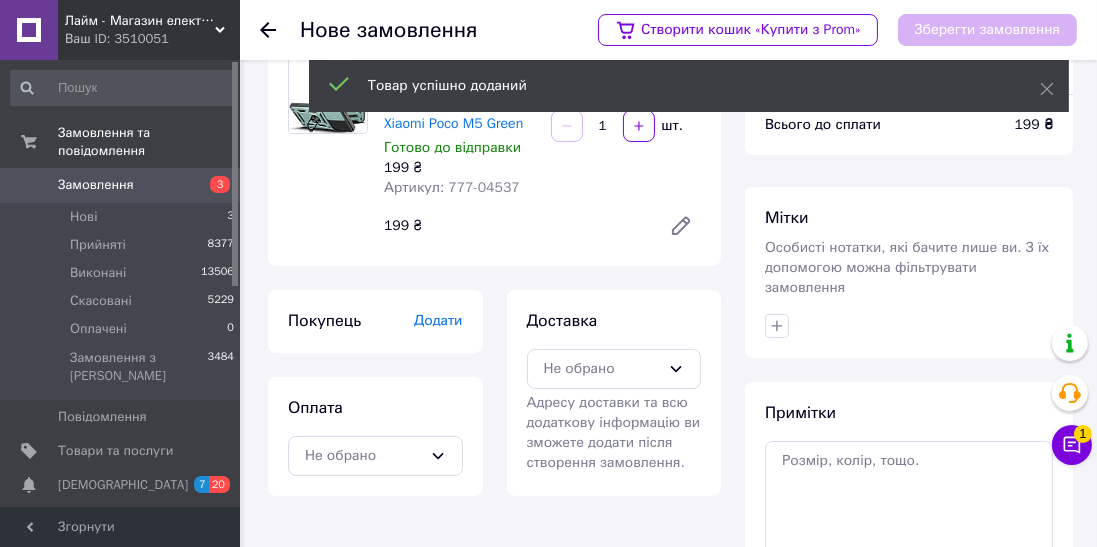 scroll, scrollTop: 92, scrollLeft: 0, axis: vertical 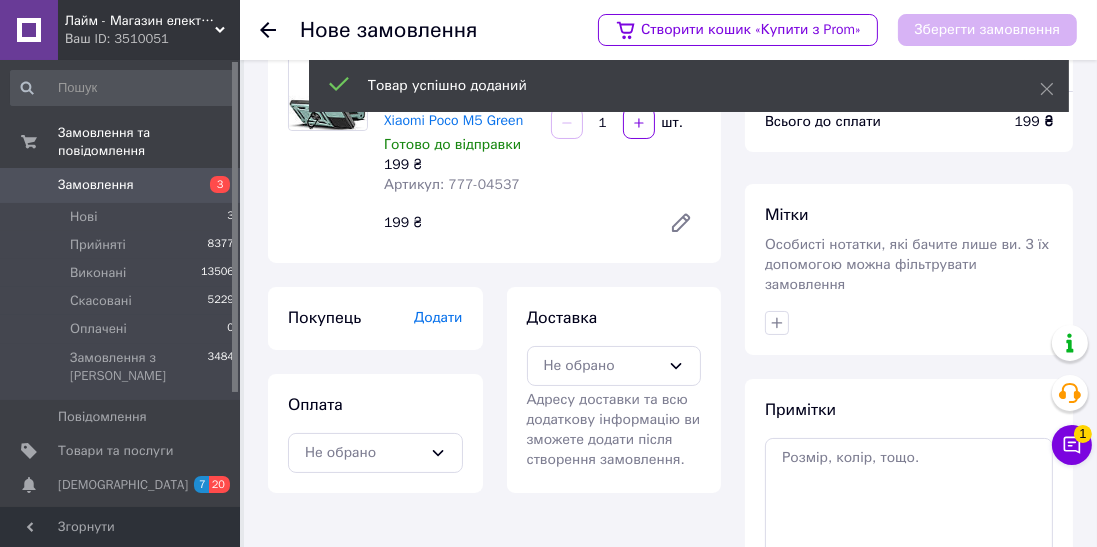 click 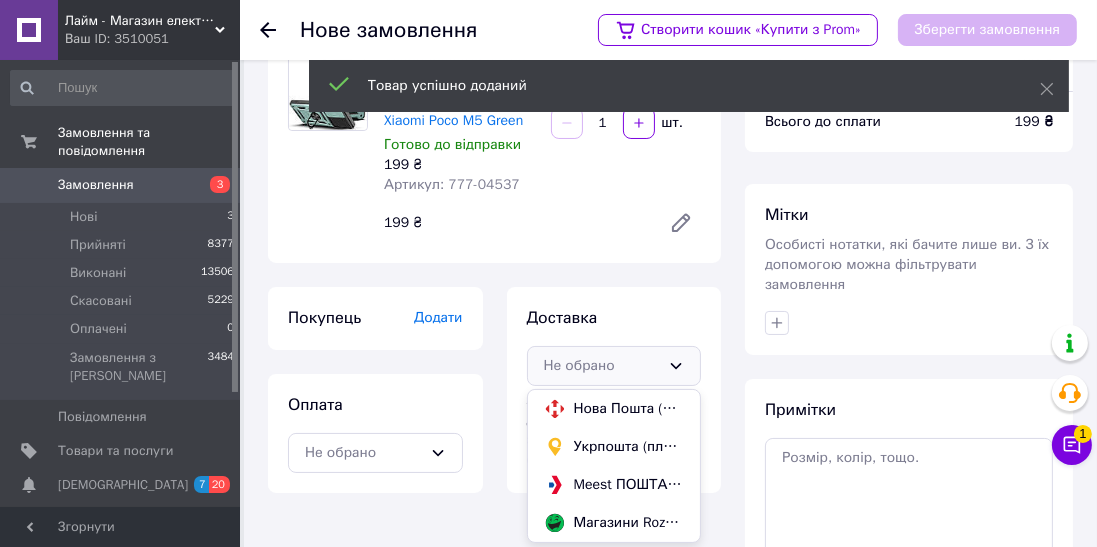 click on "Нова Пошта (платна)" at bounding box center [629, 409] 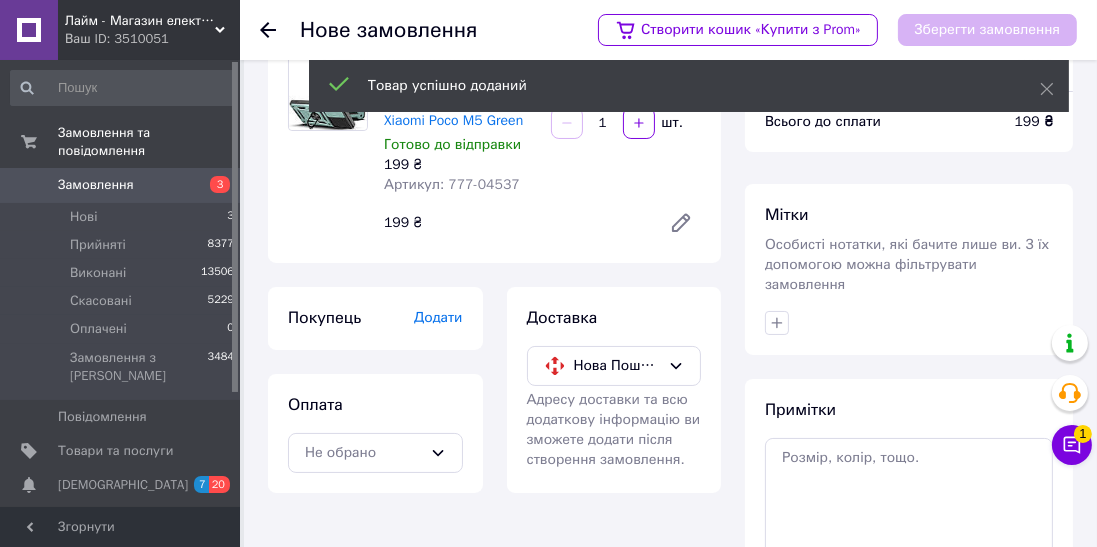 click on "Додати" at bounding box center (438, 317) 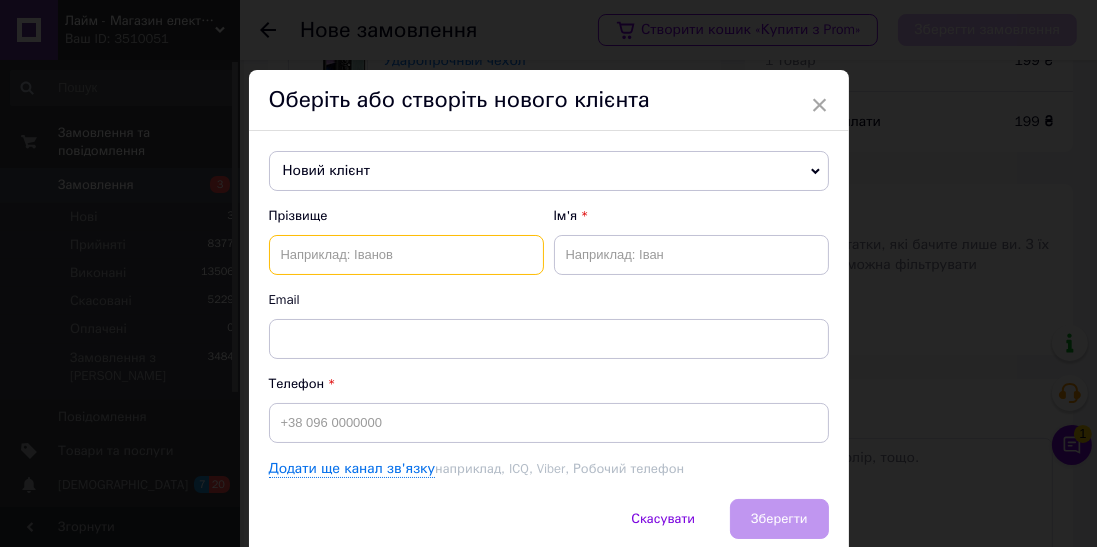 click at bounding box center (406, 255) 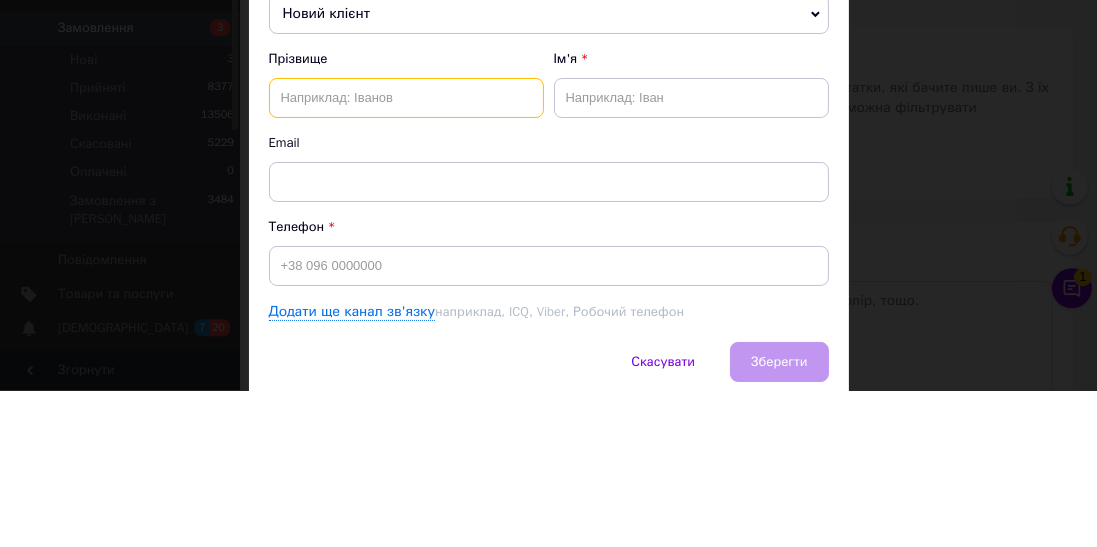 scroll, scrollTop: 92, scrollLeft: 0, axis: vertical 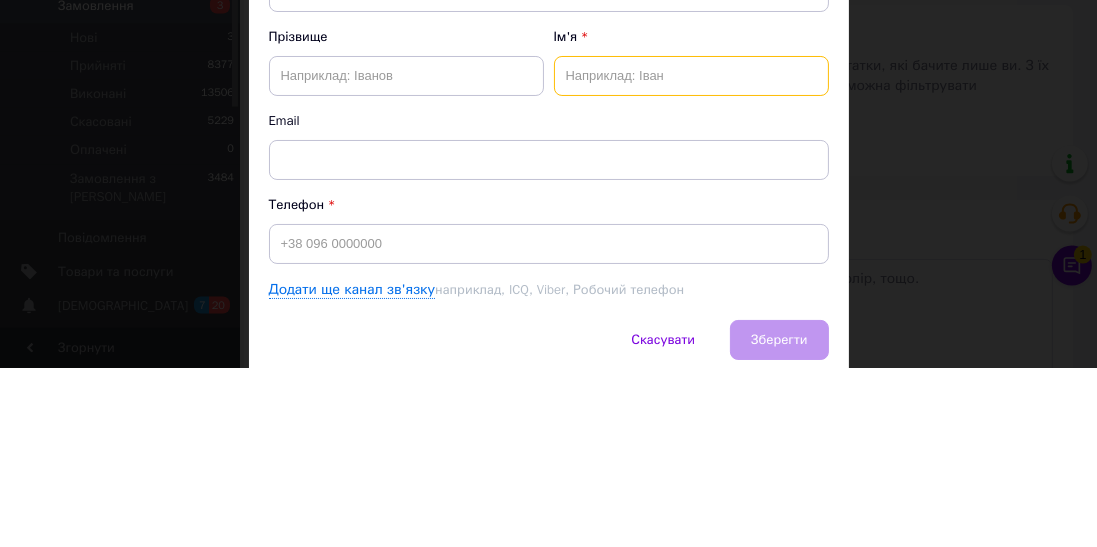 click at bounding box center (691, 255) 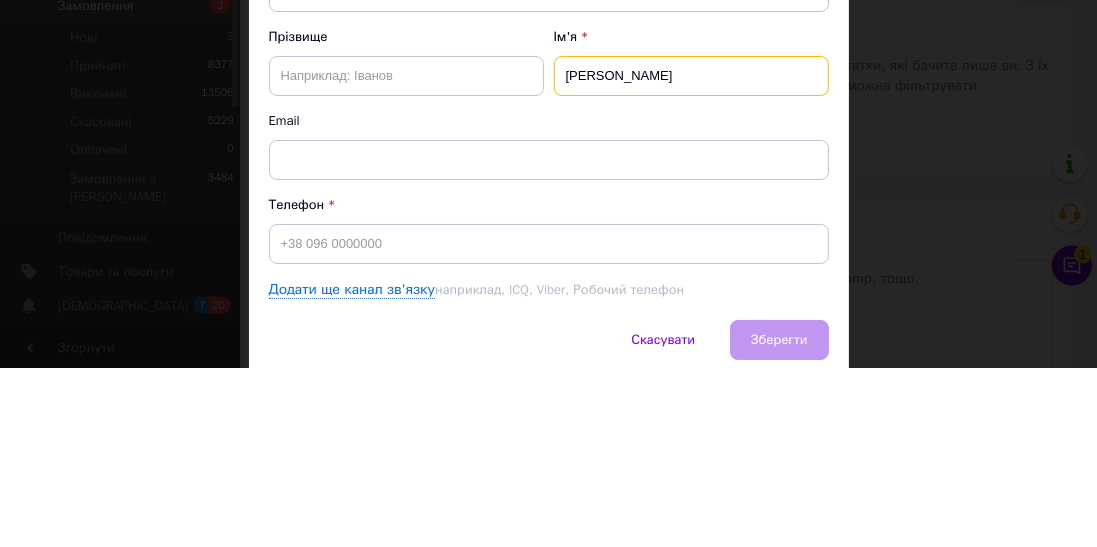 click on "Дмитро р" at bounding box center [691, 255] 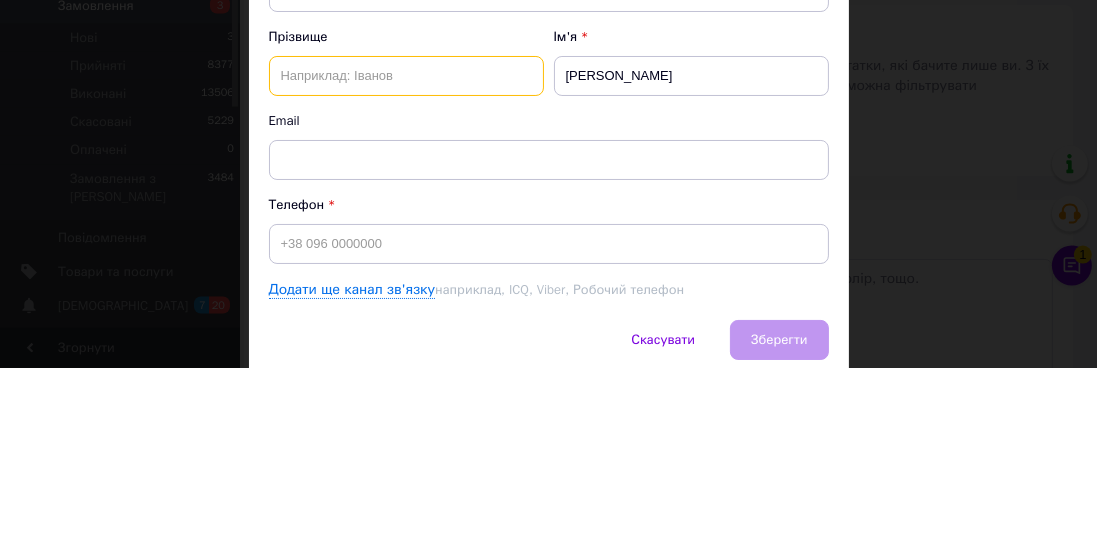 click at bounding box center (406, 255) 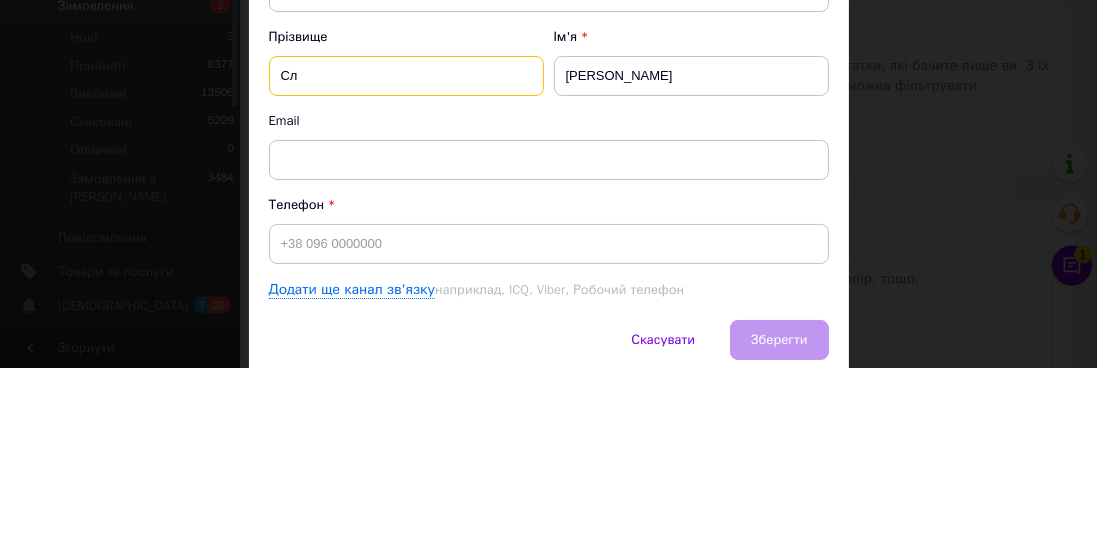 type on "С" 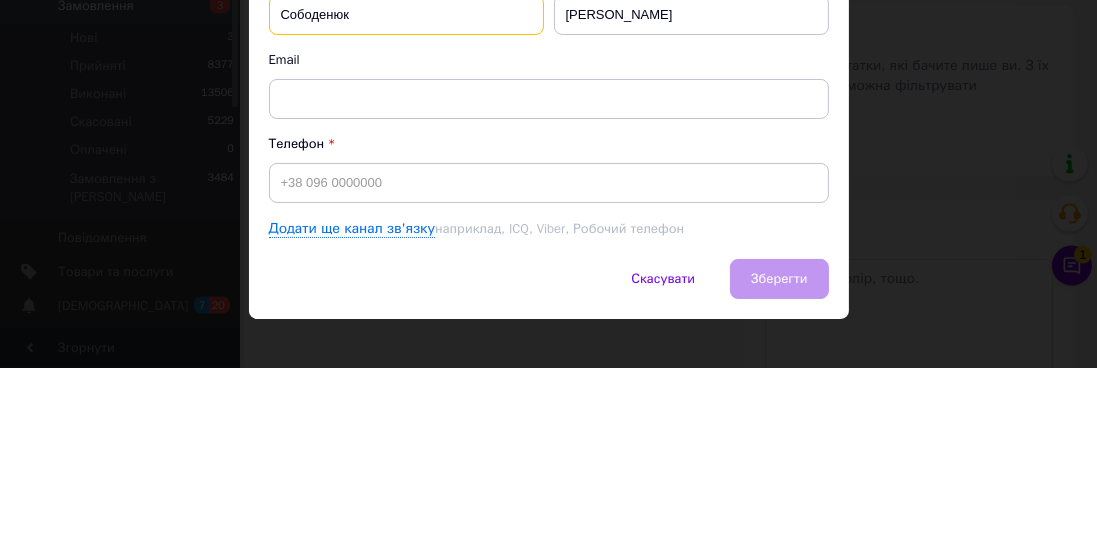 scroll, scrollTop: 74, scrollLeft: 0, axis: vertical 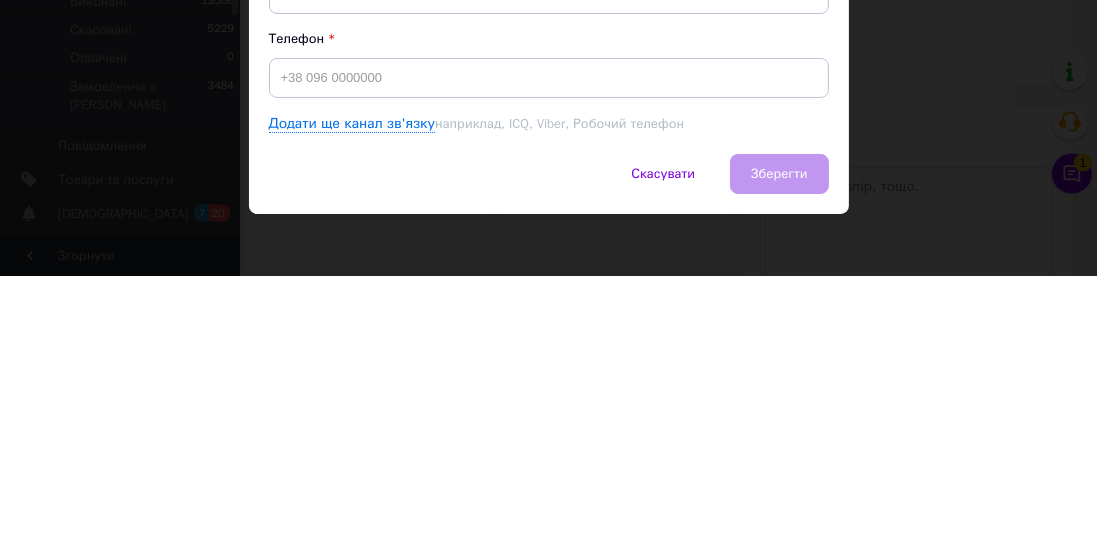 type on "Сободенюк" 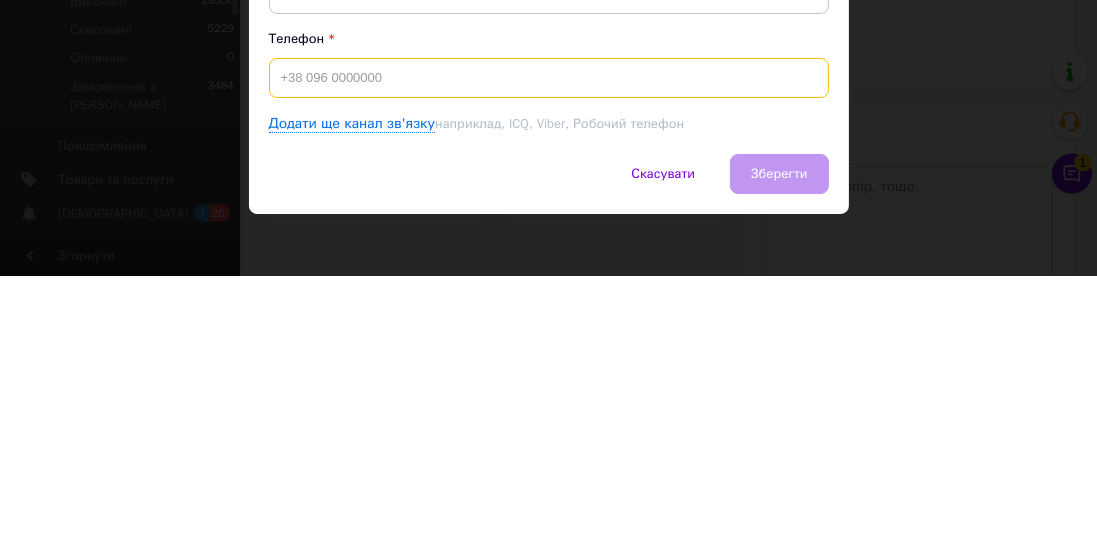 click at bounding box center (549, 349) 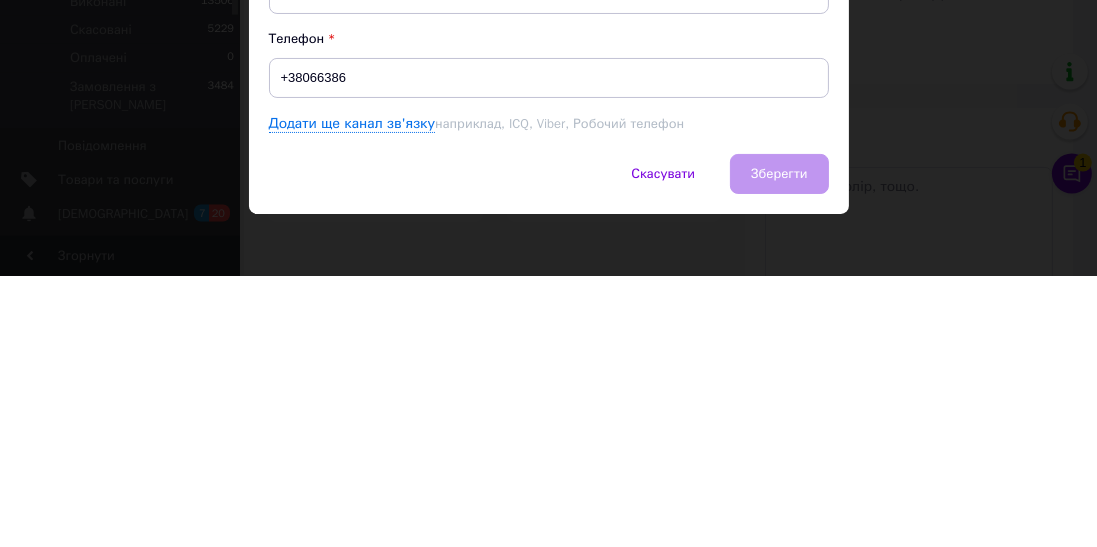 scroll, scrollTop: 92, scrollLeft: 0, axis: vertical 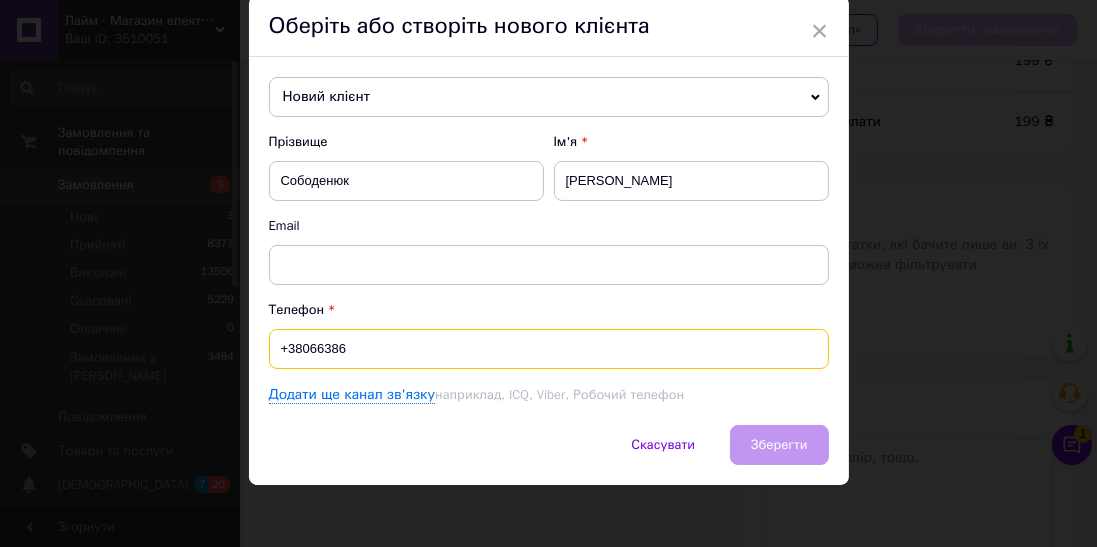 click on "+38066386" at bounding box center [549, 349] 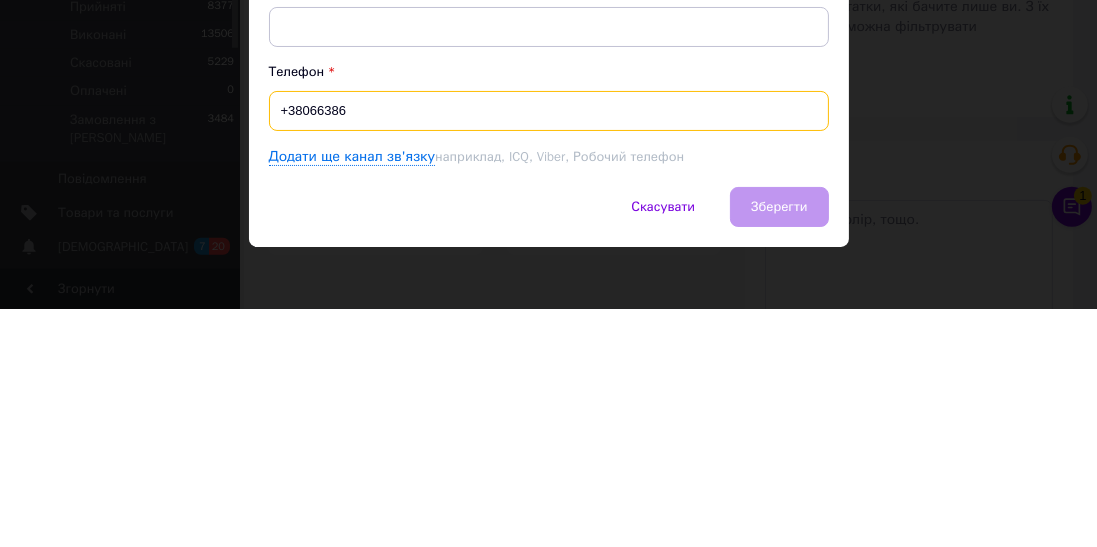 scroll, scrollTop: 92, scrollLeft: 0, axis: vertical 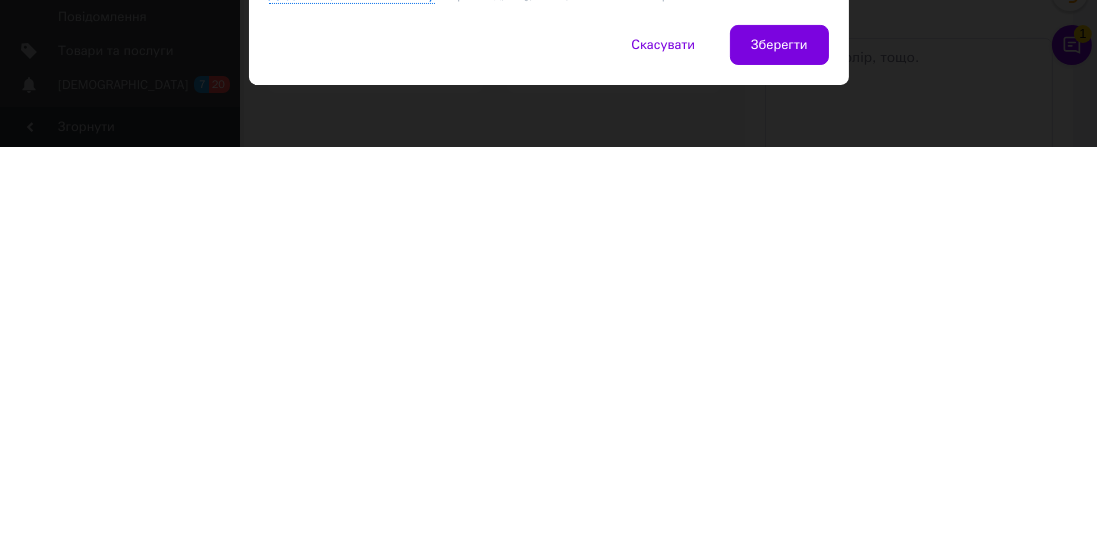 type on "+380663860468" 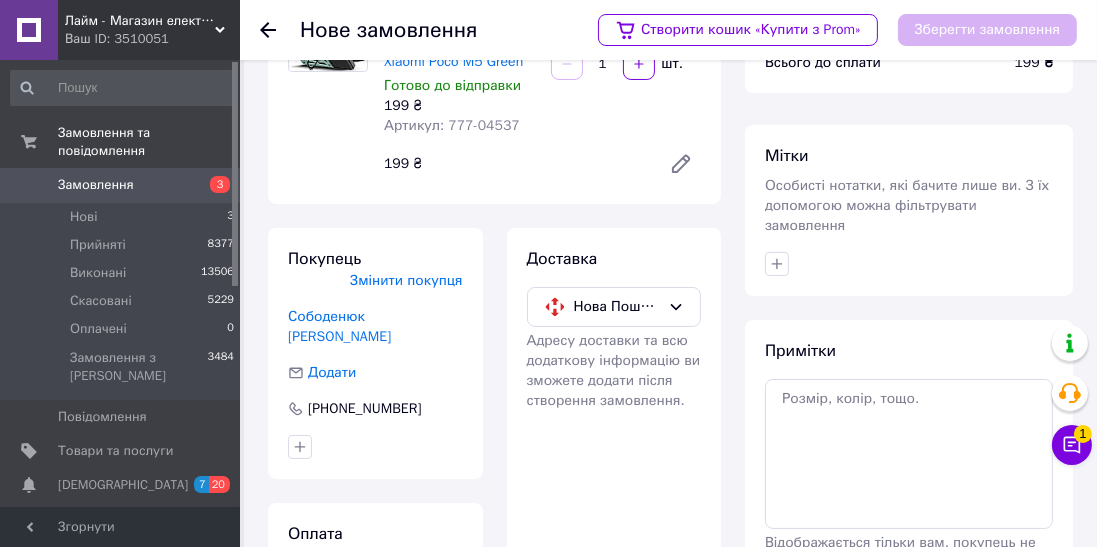 scroll, scrollTop: 153, scrollLeft: 0, axis: vertical 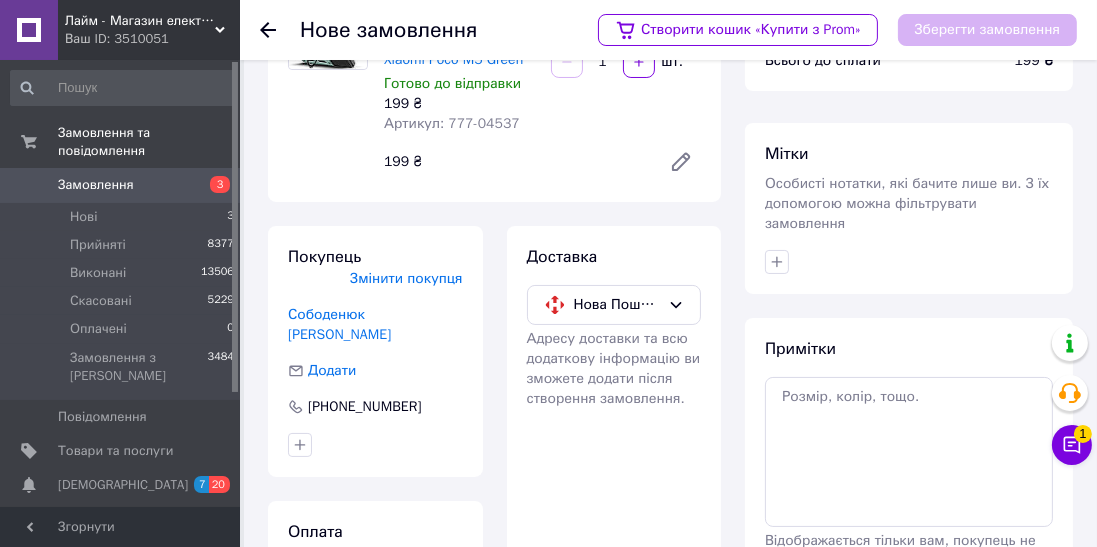 click on "Не обрано" at bounding box center [363, 580] 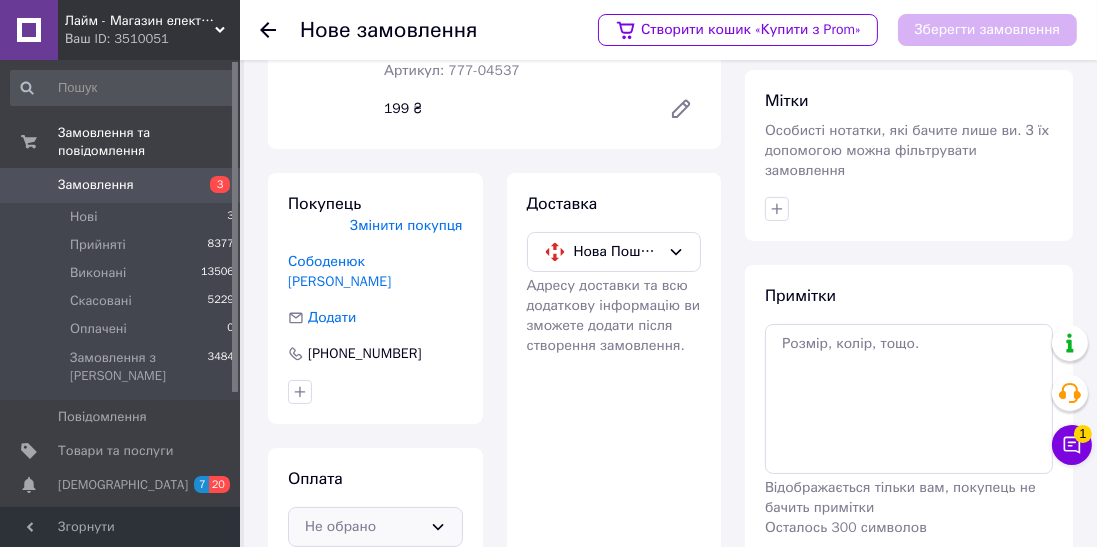 click 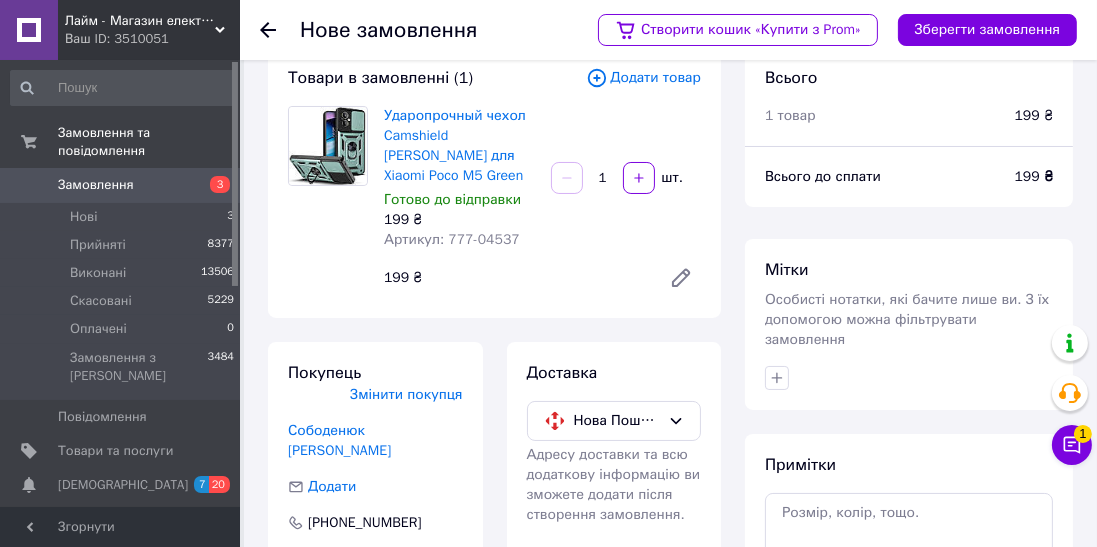 scroll, scrollTop: 0, scrollLeft: 0, axis: both 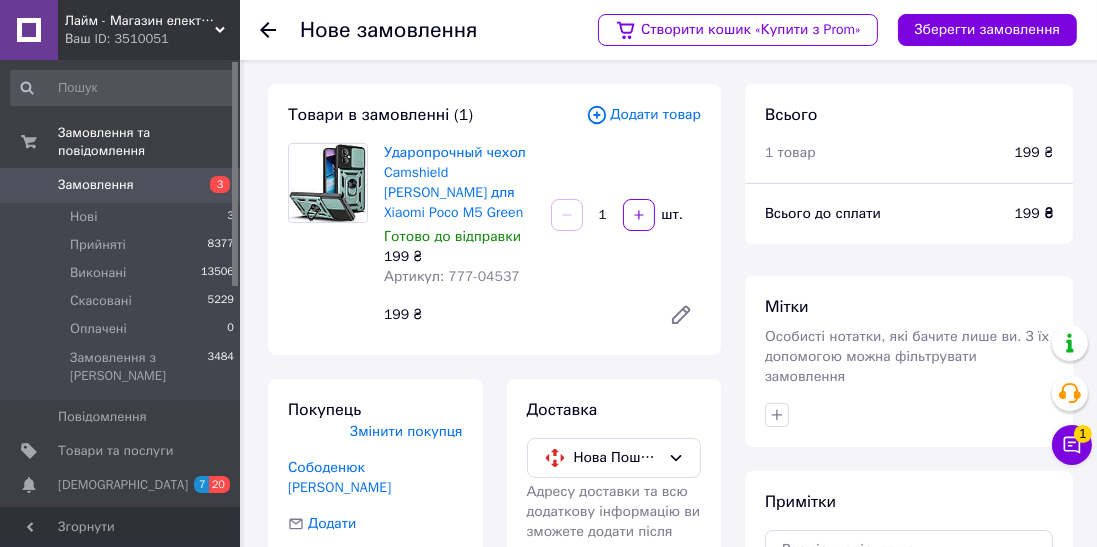 click on "Зберегти замовлення" at bounding box center (987, 30) 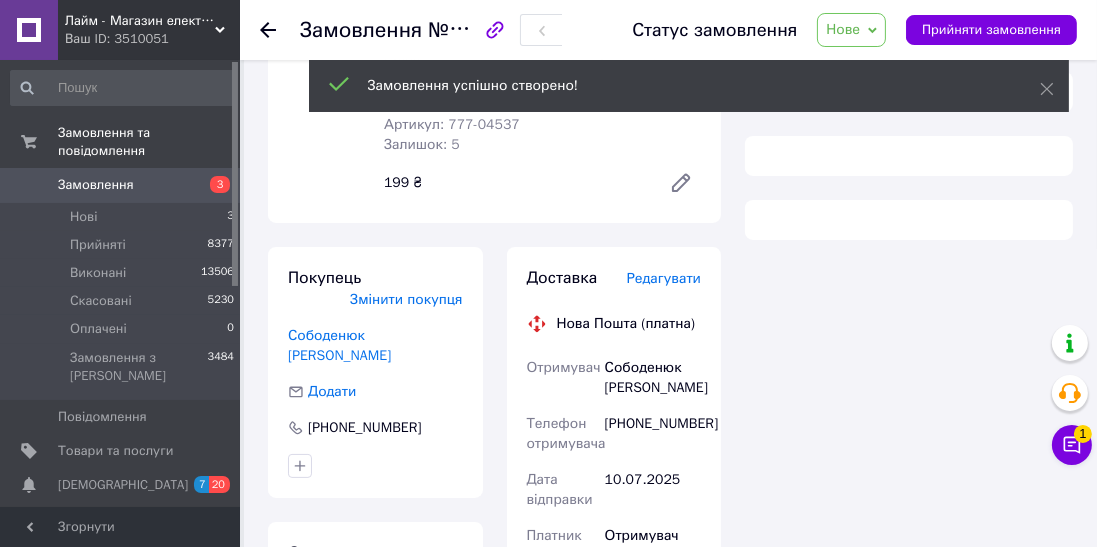 scroll, scrollTop: 259, scrollLeft: 0, axis: vertical 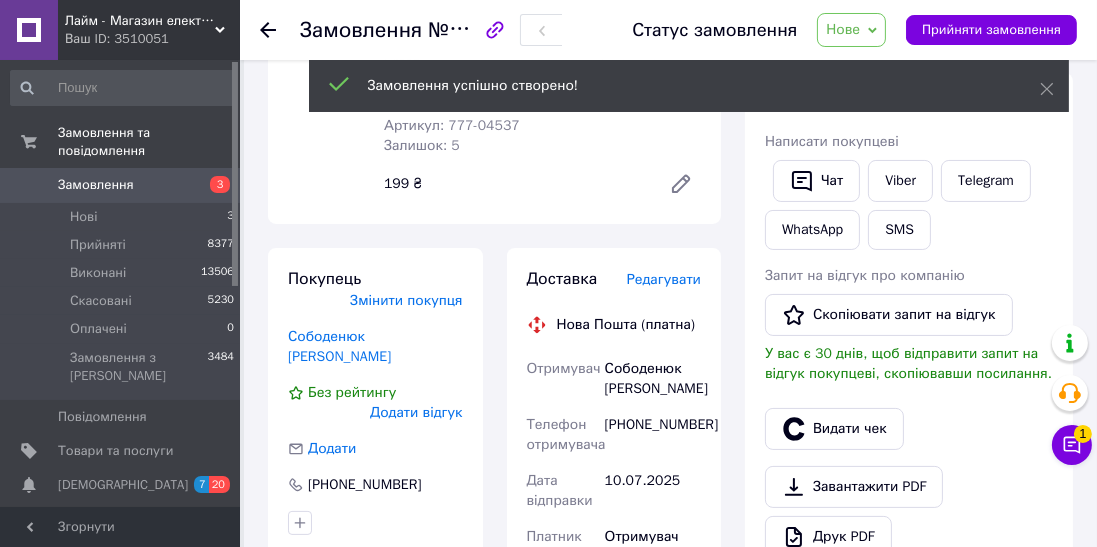 click on "Нова Пошта (платна)" at bounding box center [626, 325] 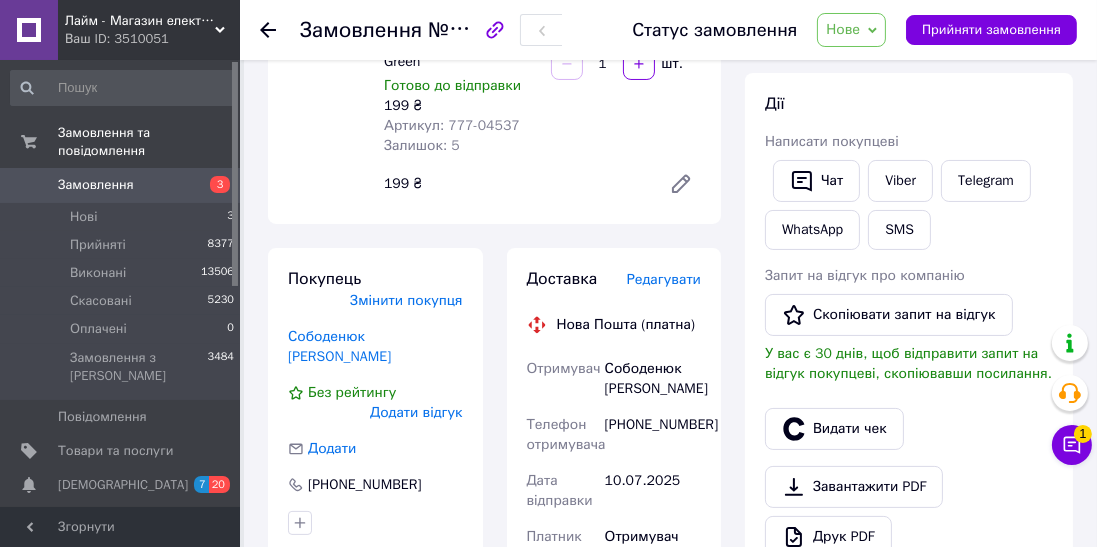 click on "Редагувати" at bounding box center [664, 279] 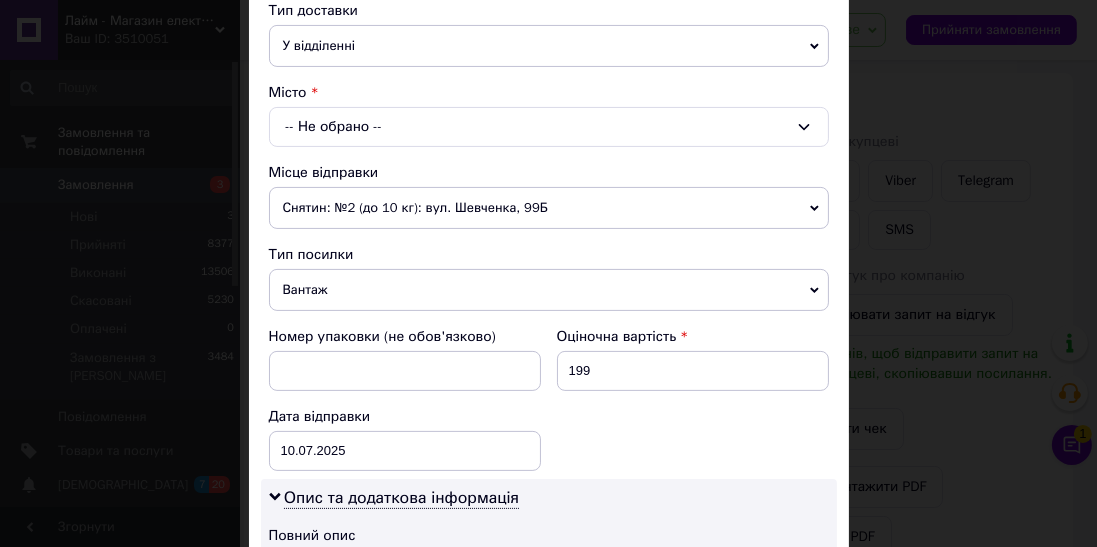 scroll, scrollTop: 460, scrollLeft: 0, axis: vertical 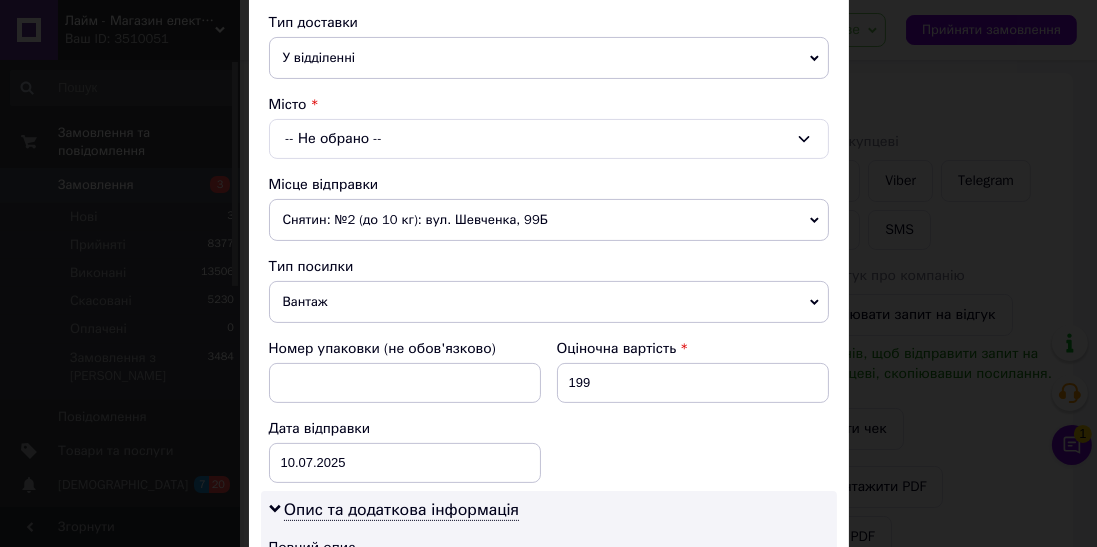 click on "-- Не обрано --" at bounding box center [549, 139] 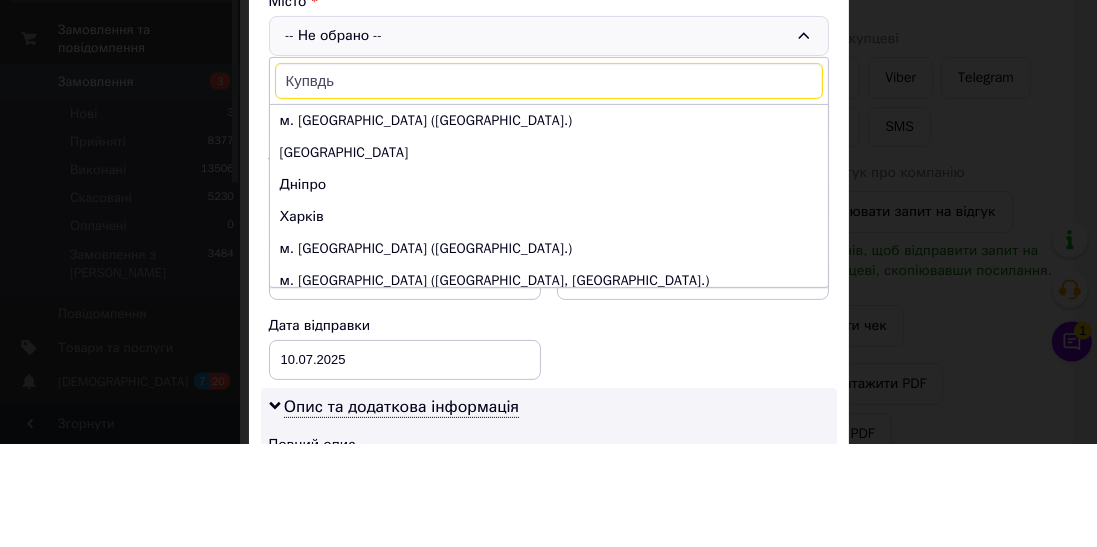 scroll, scrollTop: 259, scrollLeft: 0, axis: vertical 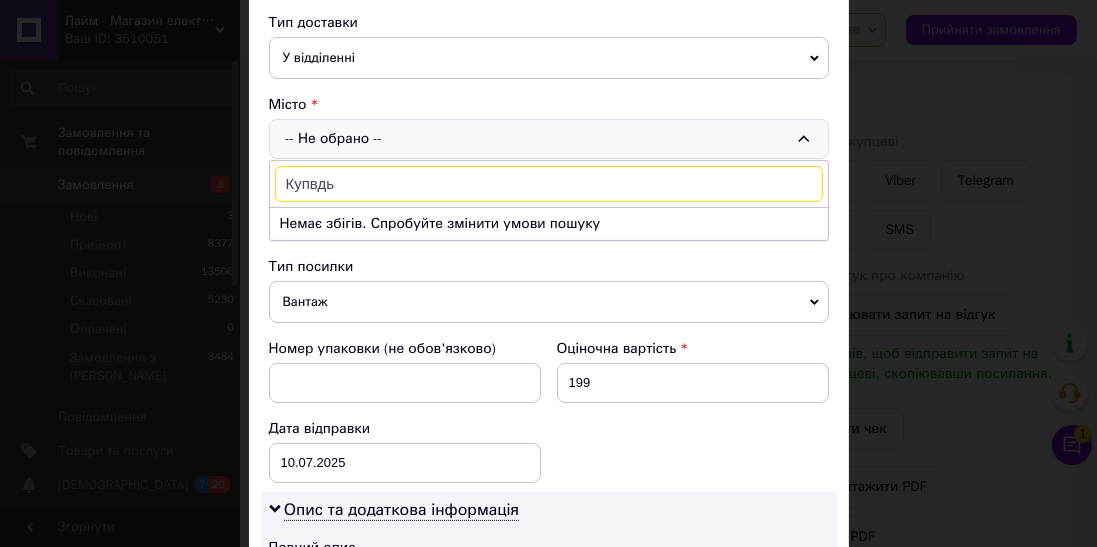 click on "Купвдь" at bounding box center [549, 184] 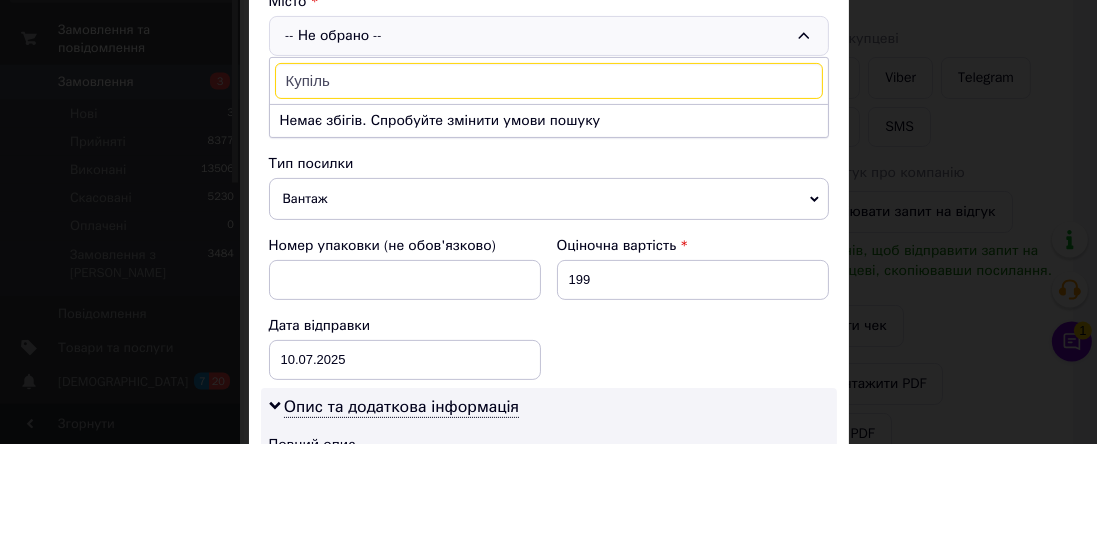 scroll, scrollTop: 259, scrollLeft: 0, axis: vertical 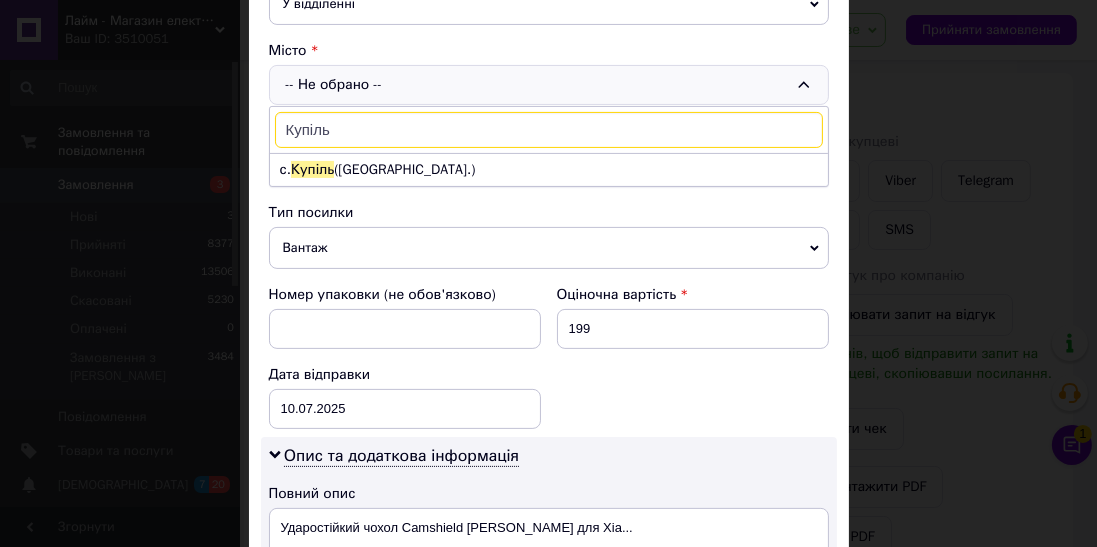 click on "Купіль" at bounding box center (549, 130) 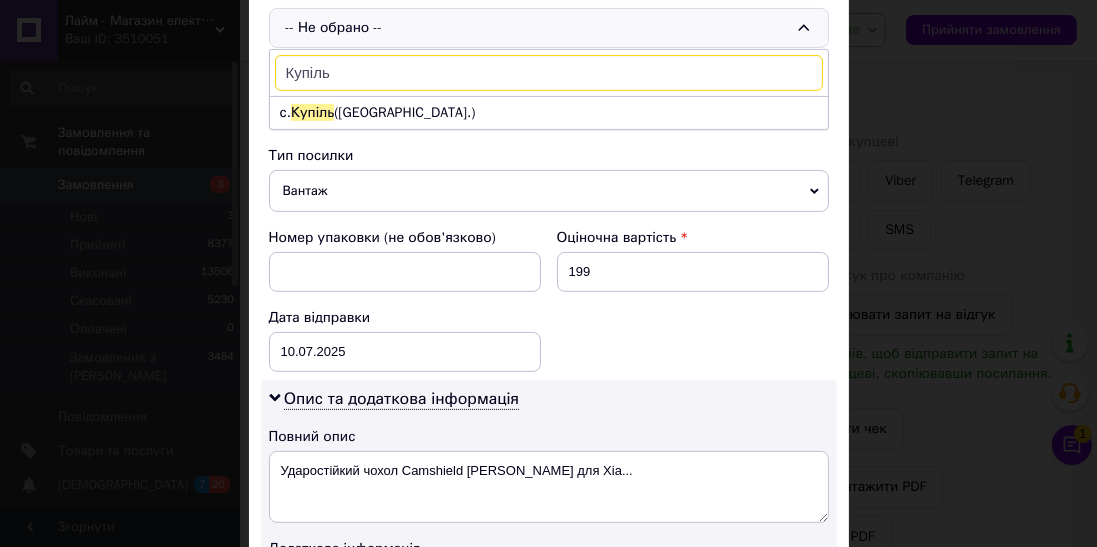 scroll, scrollTop: 603, scrollLeft: 0, axis: vertical 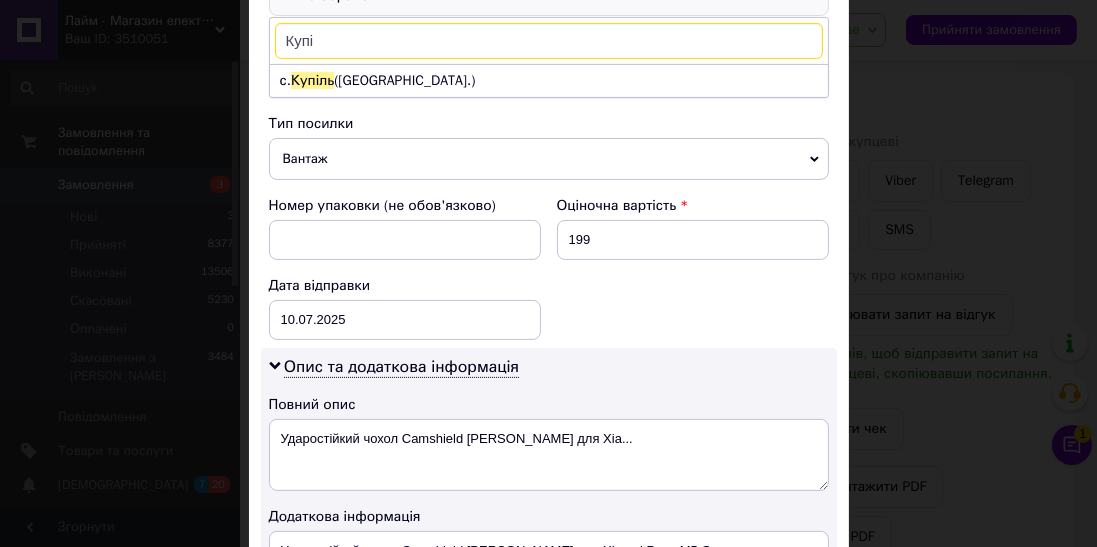 type on "Куп" 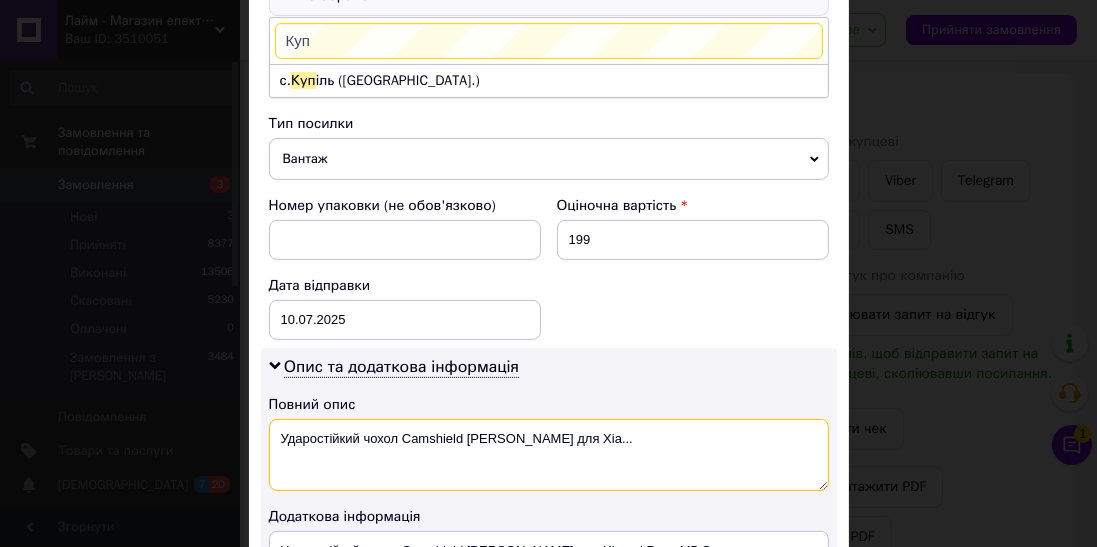 click on "Ударостійкий чохол Camshield [PERSON_NAME] для Xia..." at bounding box center [549, 455] 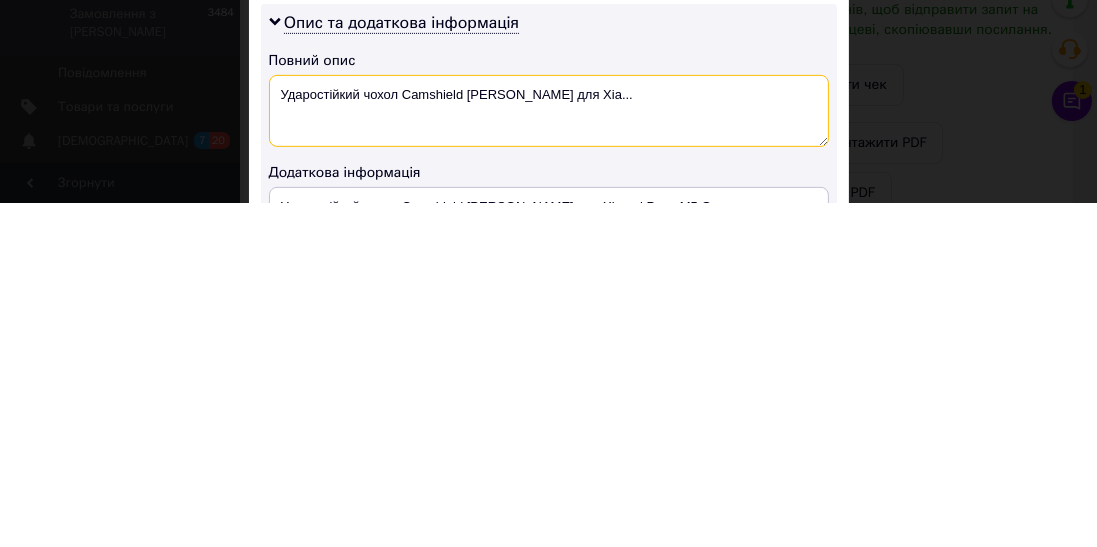 scroll, scrollTop: 259, scrollLeft: 0, axis: vertical 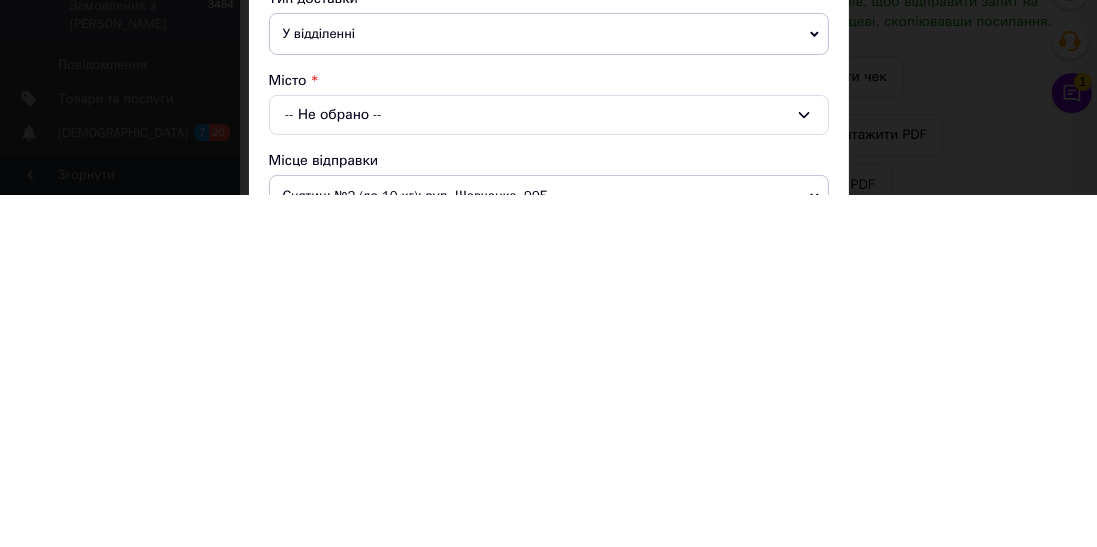 click on "-- Не обрано --" at bounding box center [549, 467] 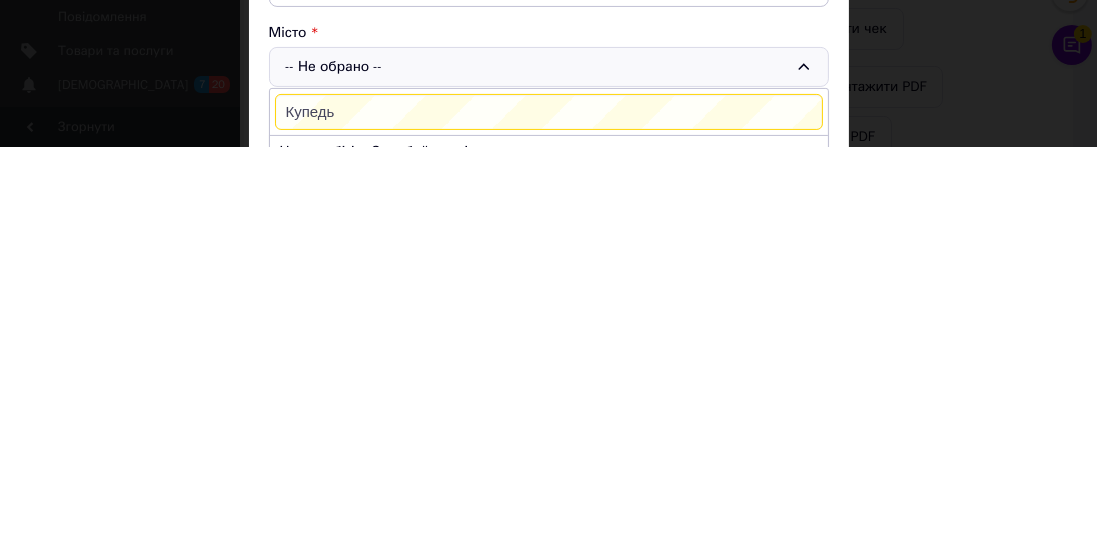 scroll, scrollTop: 259, scrollLeft: 0, axis: vertical 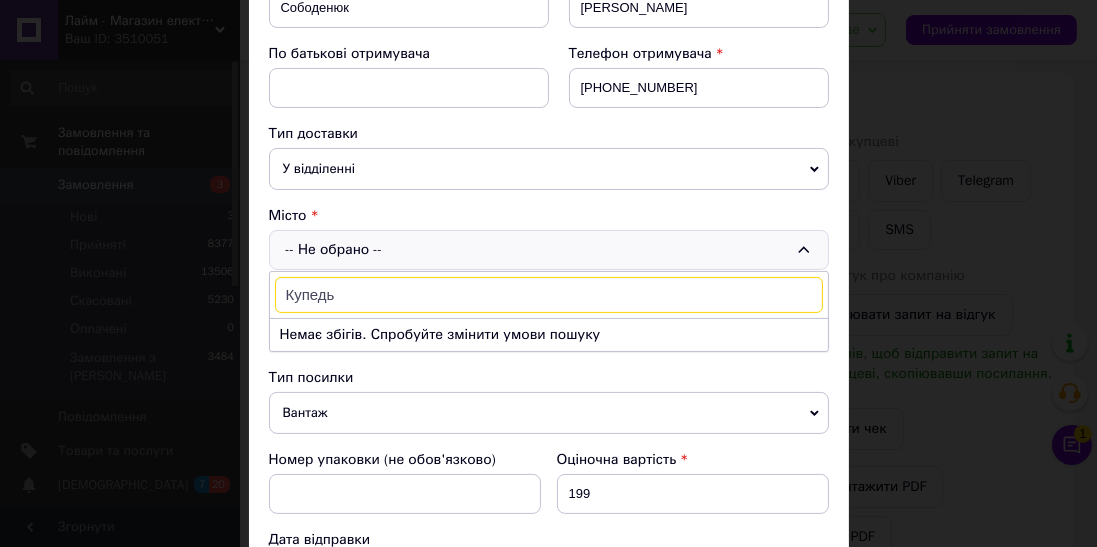 click on "Купедь" at bounding box center (549, 295) 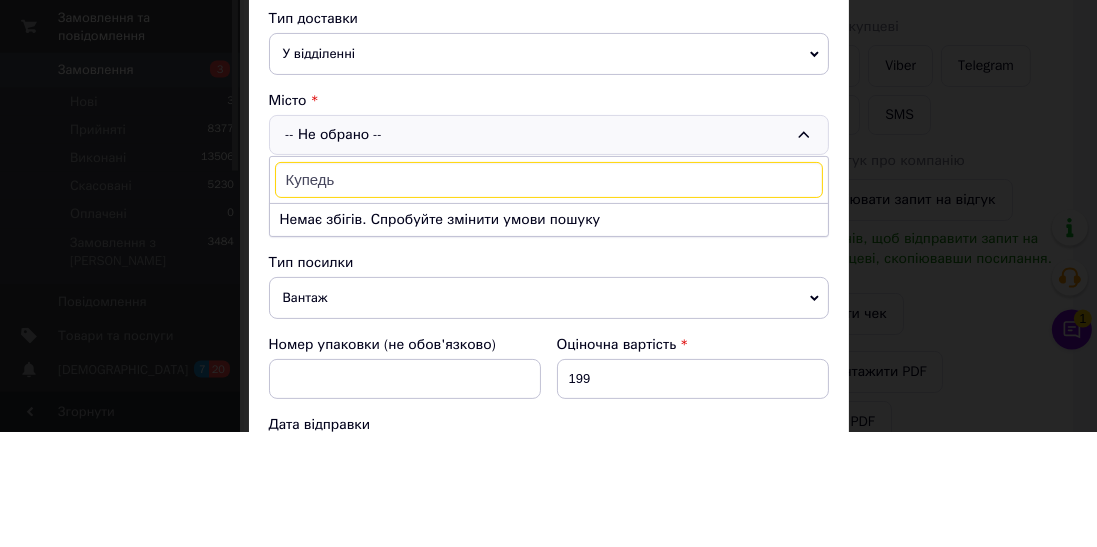 scroll, scrollTop: 259, scrollLeft: 0, axis: vertical 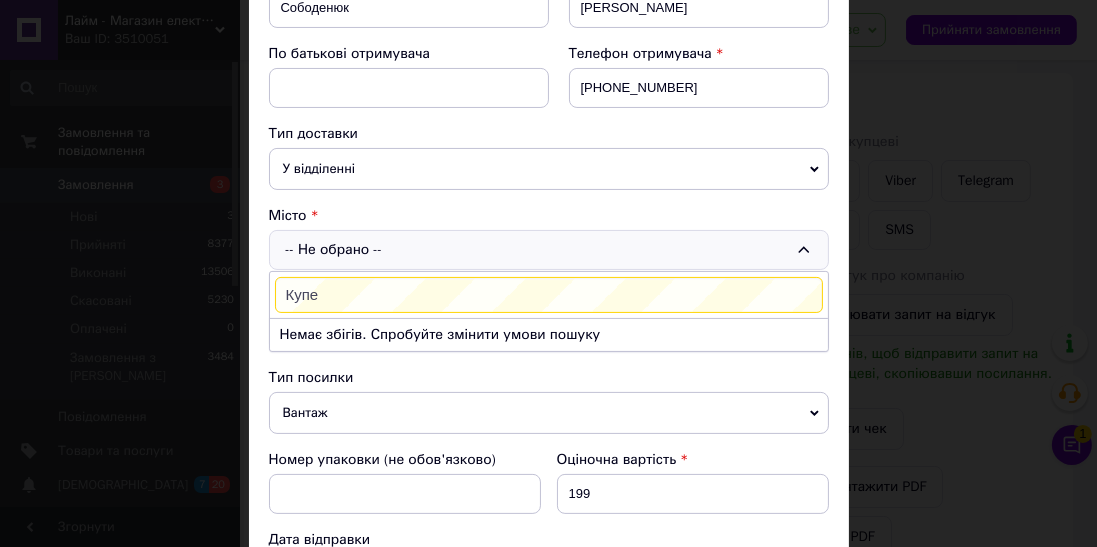 click on "Вантаж" at bounding box center (549, 413) 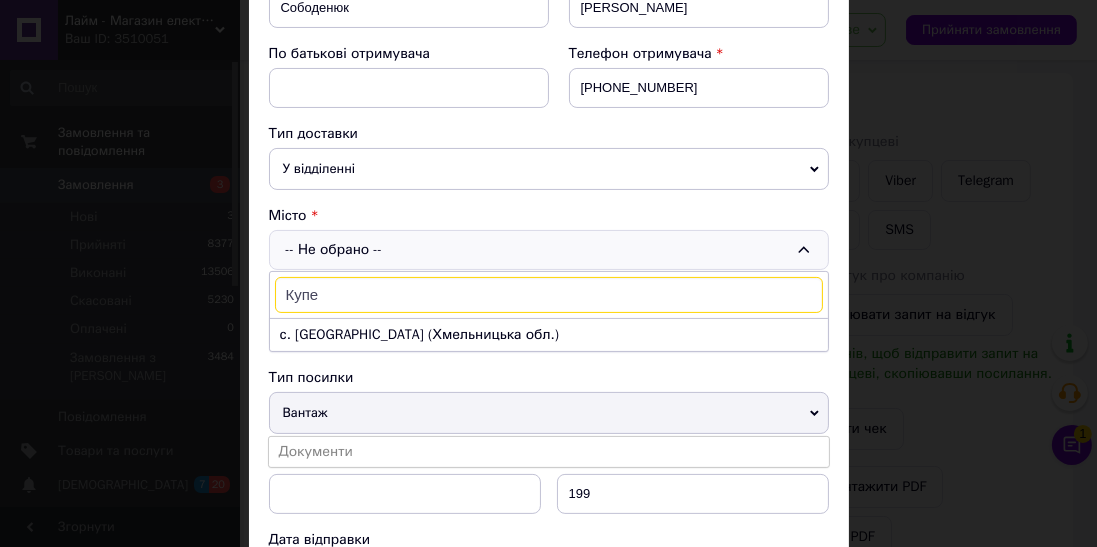 click on "Купе" at bounding box center (549, 295) 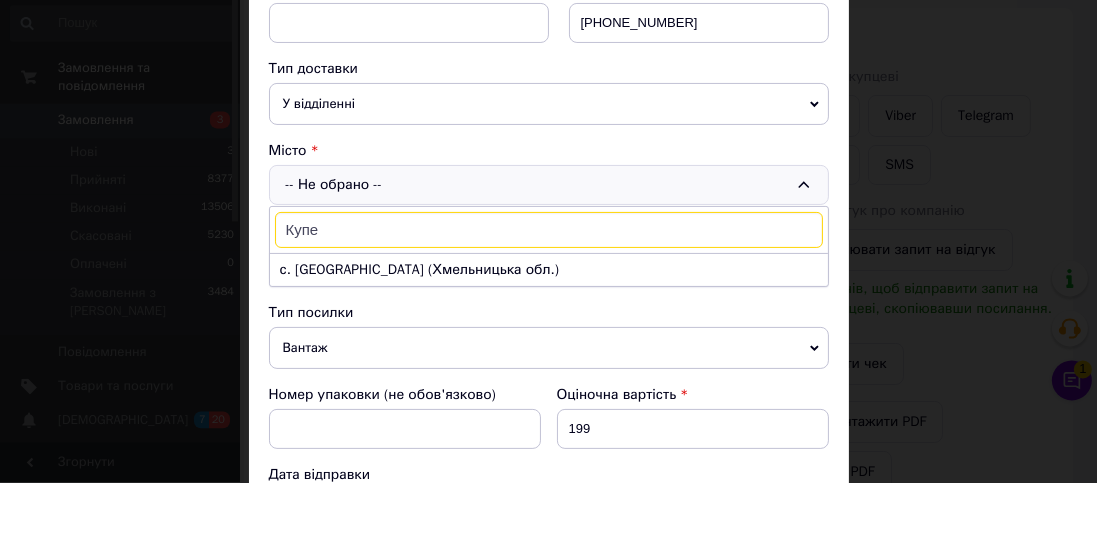scroll, scrollTop: 259, scrollLeft: 0, axis: vertical 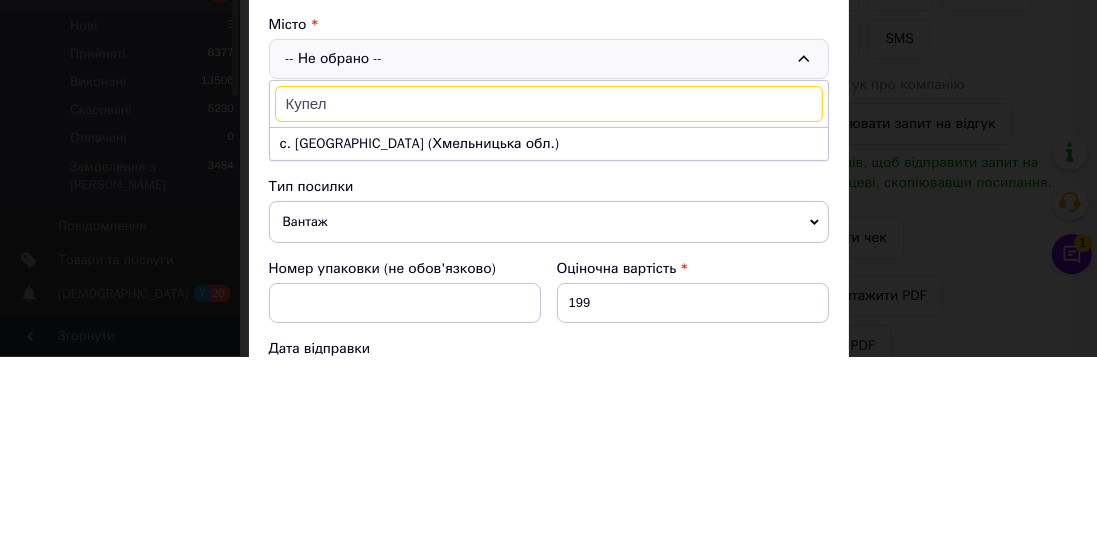 type on "Купель" 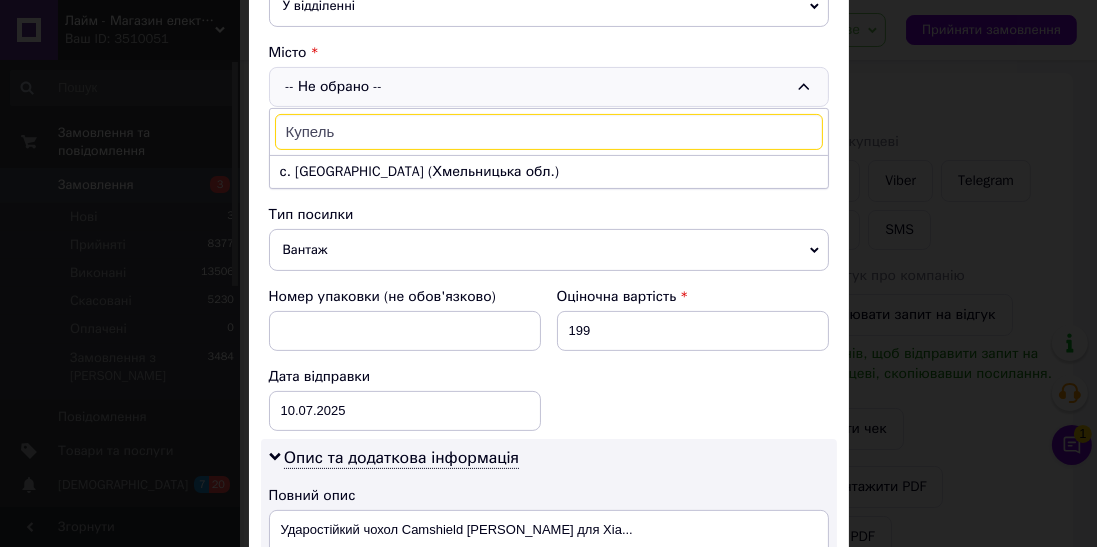 scroll, scrollTop: 513, scrollLeft: 0, axis: vertical 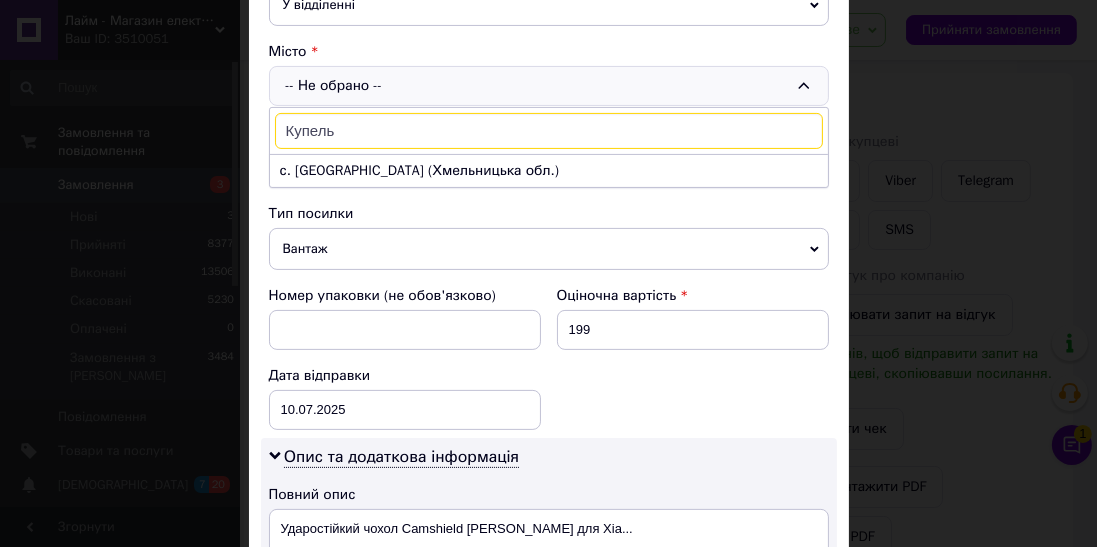 click on "с. Купіль (Хмельницька обл.)" at bounding box center [549, 171] 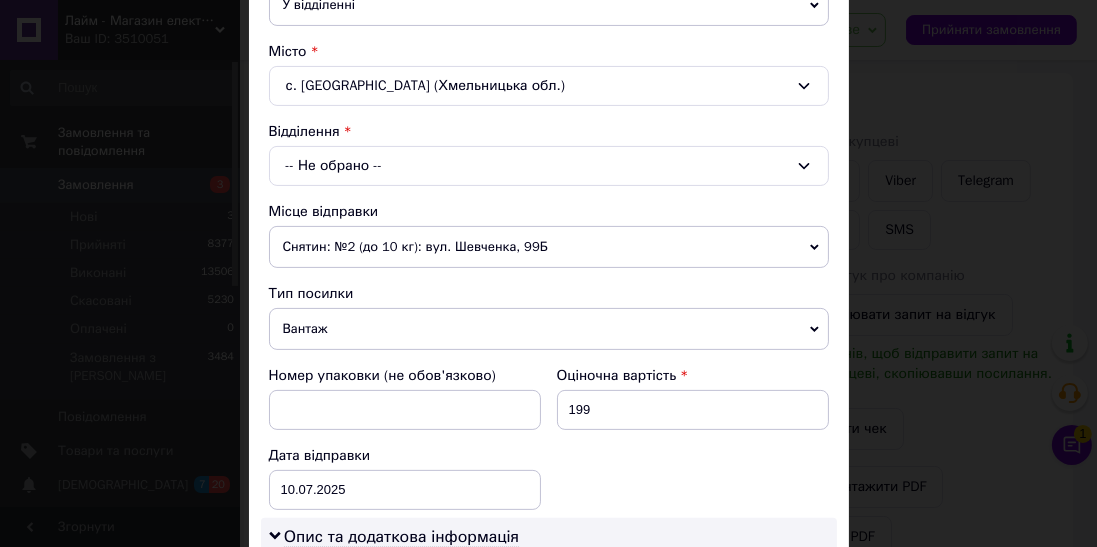 click on "-- Не обрано --" at bounding box center [549, 166] 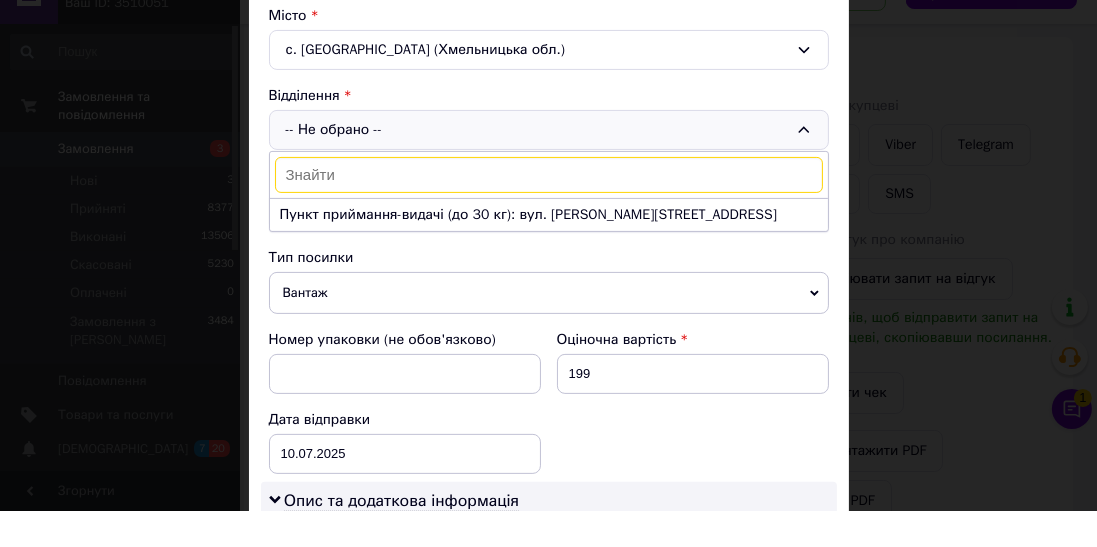 scroll, scrollTop: 259, scrollLeft: 0, axis: vertical 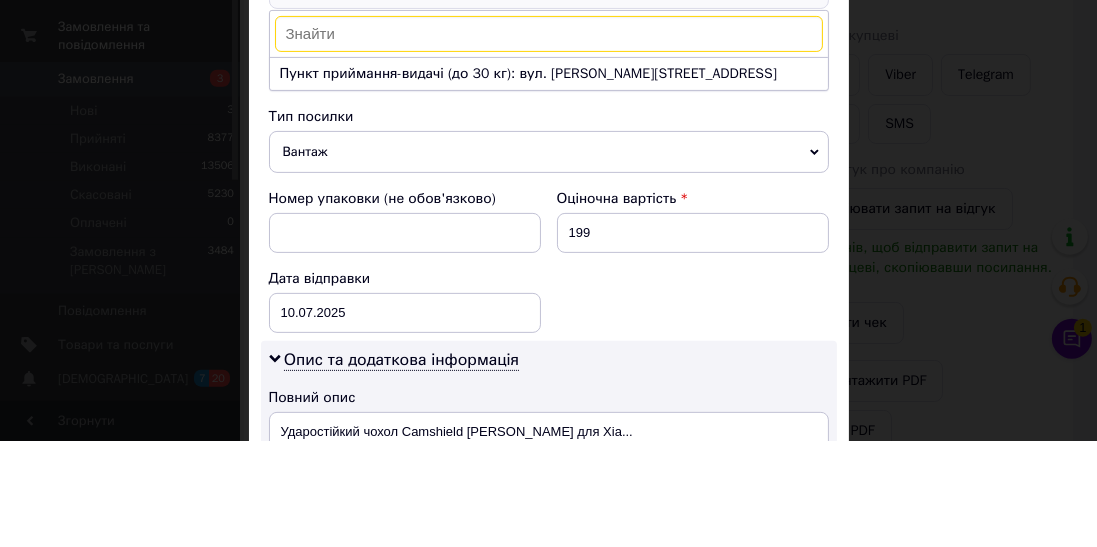click on "Пункт приймання-видачі (до 30 кг): вул. Жиліна, 36" at bounding box center [549, 180] 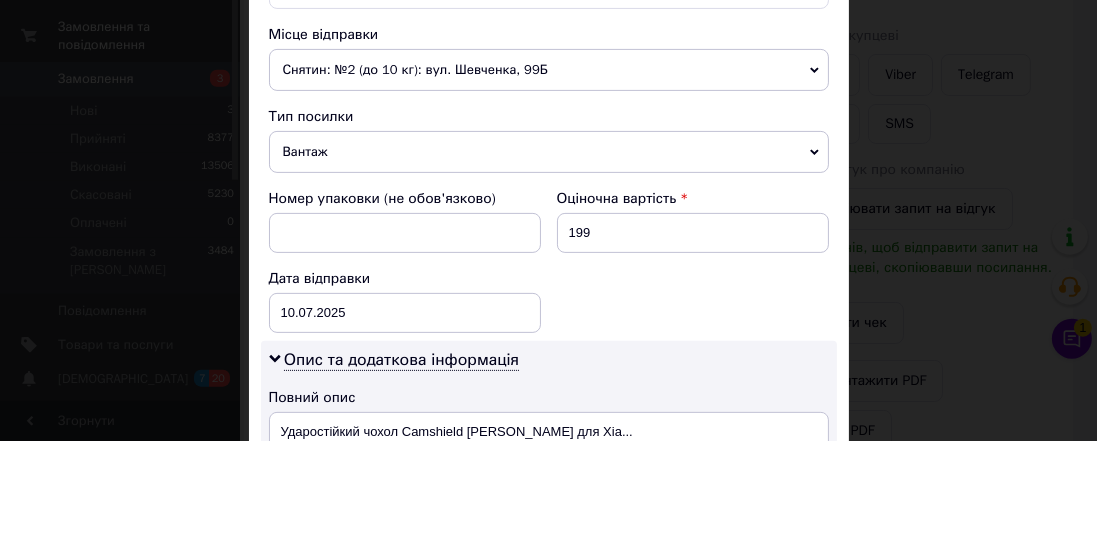 scroll, scrollTop: 259, scrollLeft: 0, axis: vertical 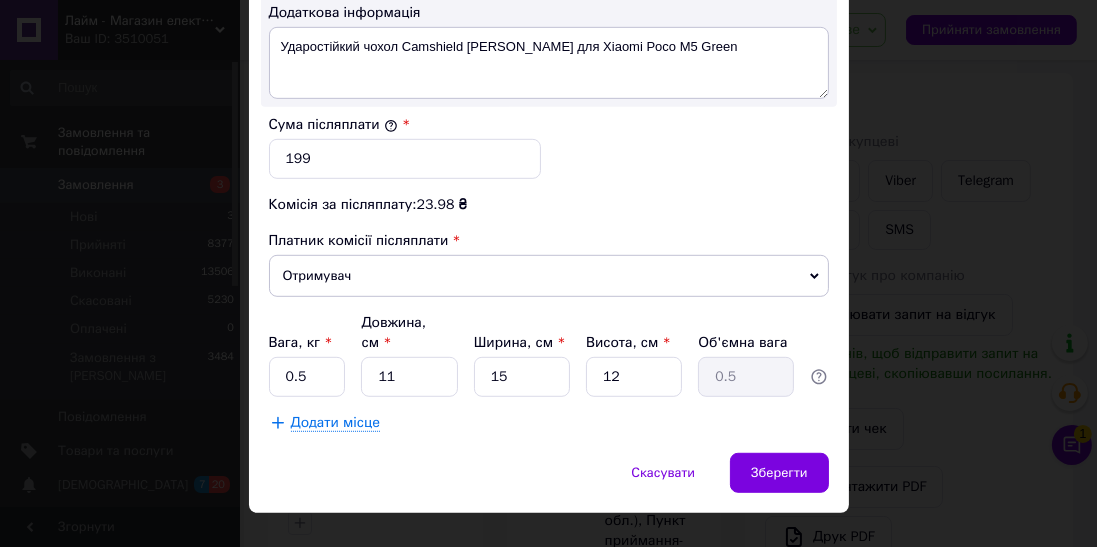 click on "Зберегти" at bounding box center [779, 473] 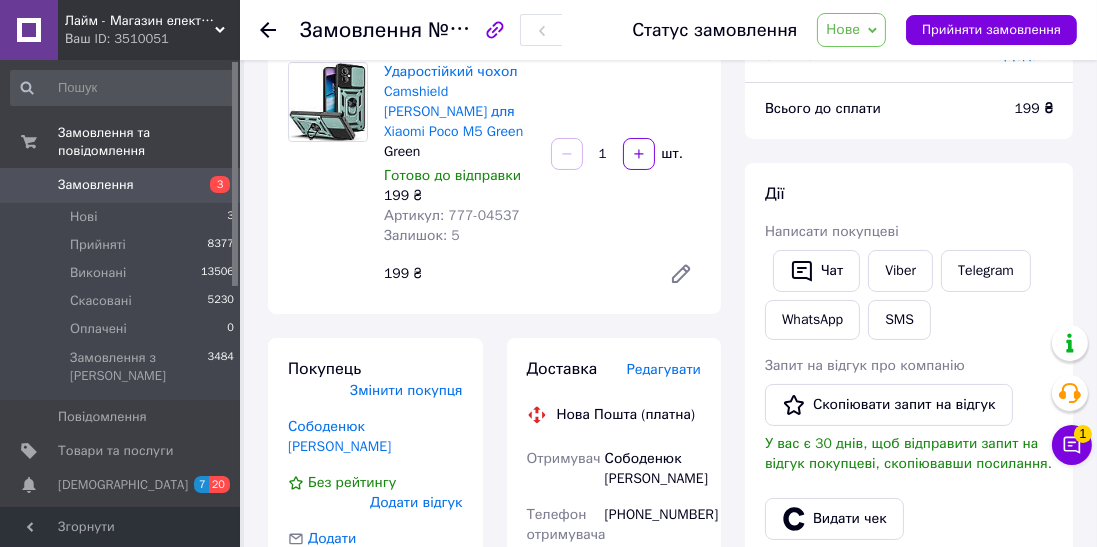 scroll, scrollTop: 165, scrollLeft: 0, axis: vertical 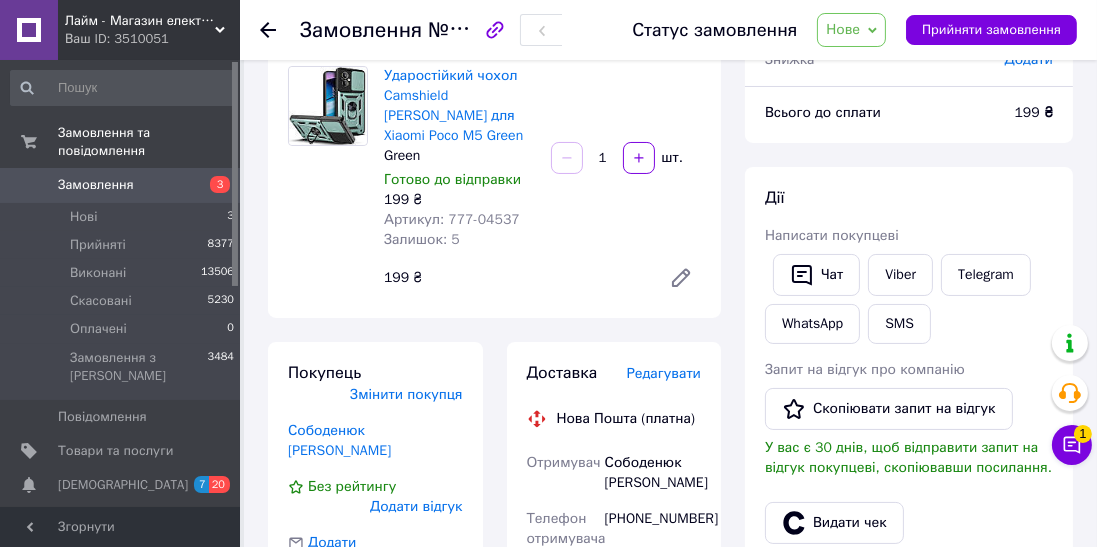 click on "Нове" at bounding box center [843, 29] 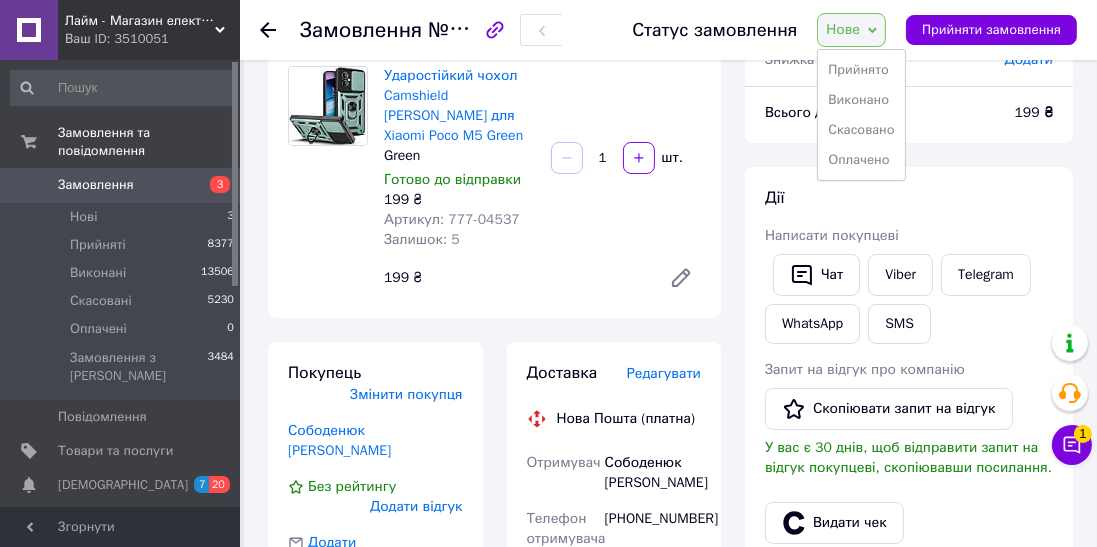 click on "Прийнято" at bounding box center (861, 70) 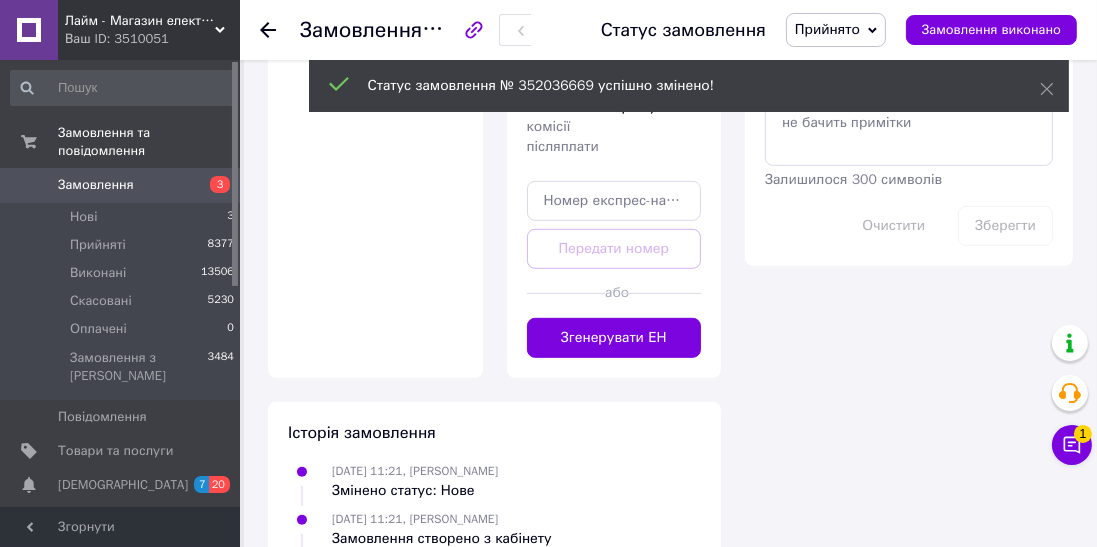 click on "Згенерувати ЕН" at bounding box center (614, 338) 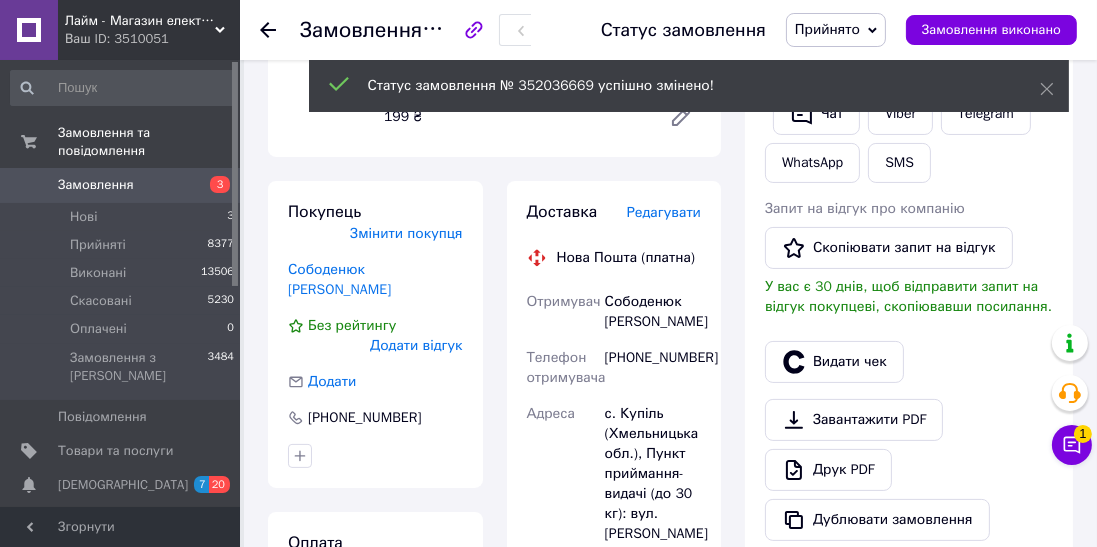 scroll, scrollTop: 324, scrollLeft: 0, axis: vertical 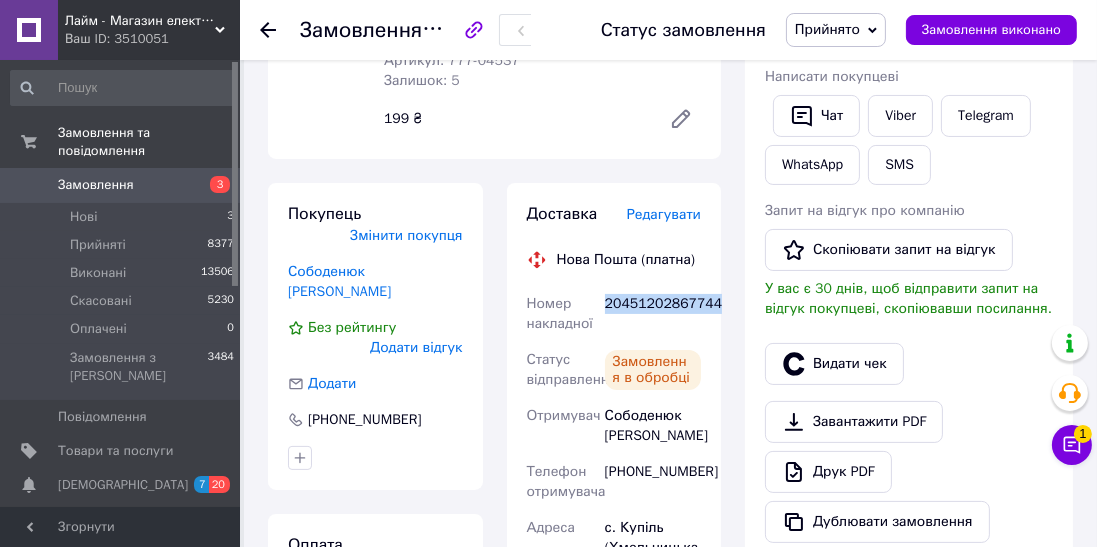 copy on "20451202867744" 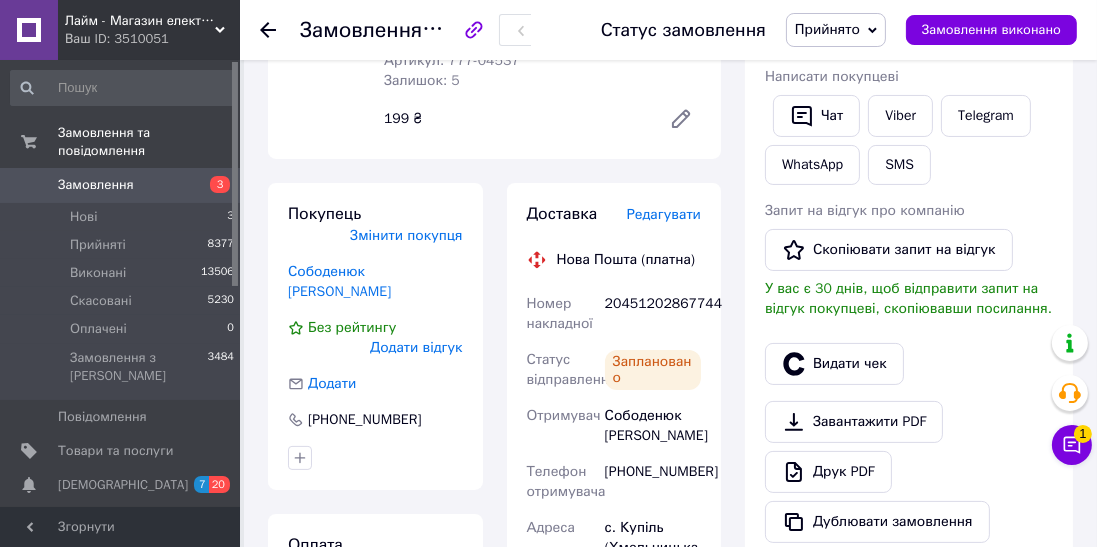 click on "Видати чек" at bounding box center [834, 364] 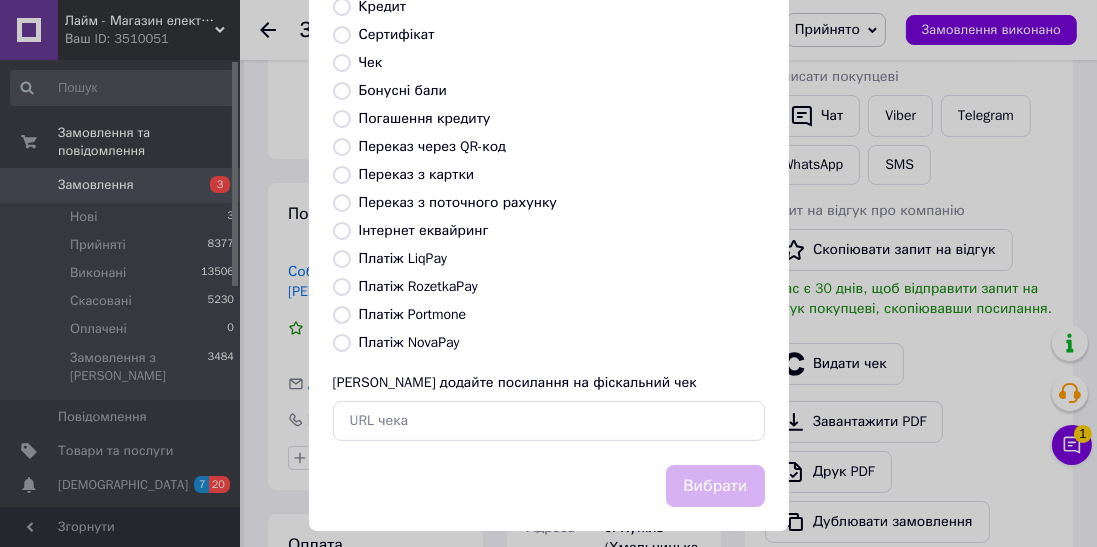 scroll, scrollTop: 310, scrollLeft: 0, axis: vertical 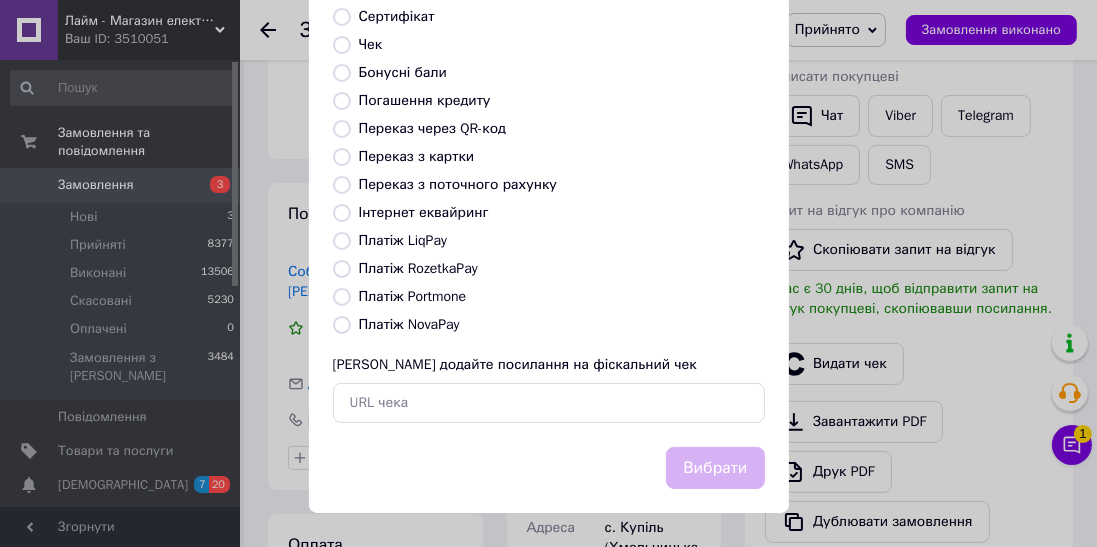 click on "Видати фіскальний чек Виберіть тип форми оплати, який буде вказаний у чеку Готівка Безготівковий Картка Передплата Післясплата Кредит Сертифікат Чек Бонусні бали Погашення кредиту Переказ через QR-код [GEOGRAPHIC_DATA] з картки Переказ з поточного рахунку Інтернет еквайринг Платіж LiqPay Платіж RozetkaPay Платіж Portmone Платіж NovaPay Або додайте посилання на фіскальний чек Вибрати" at bounding box center (548, 119) 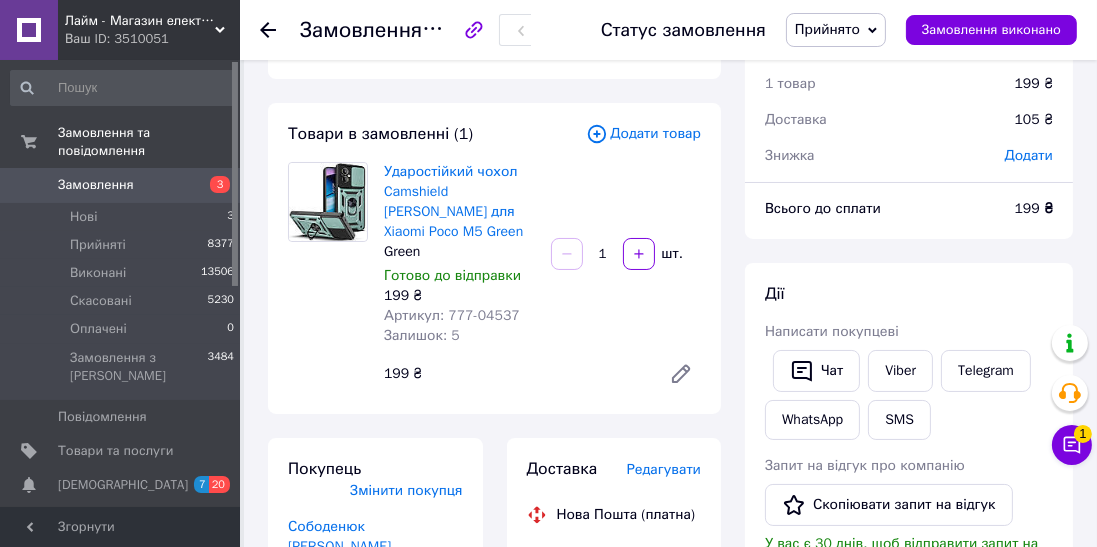 scroll, scrollTop: 65, scrollLeft: 0, axis: vertical 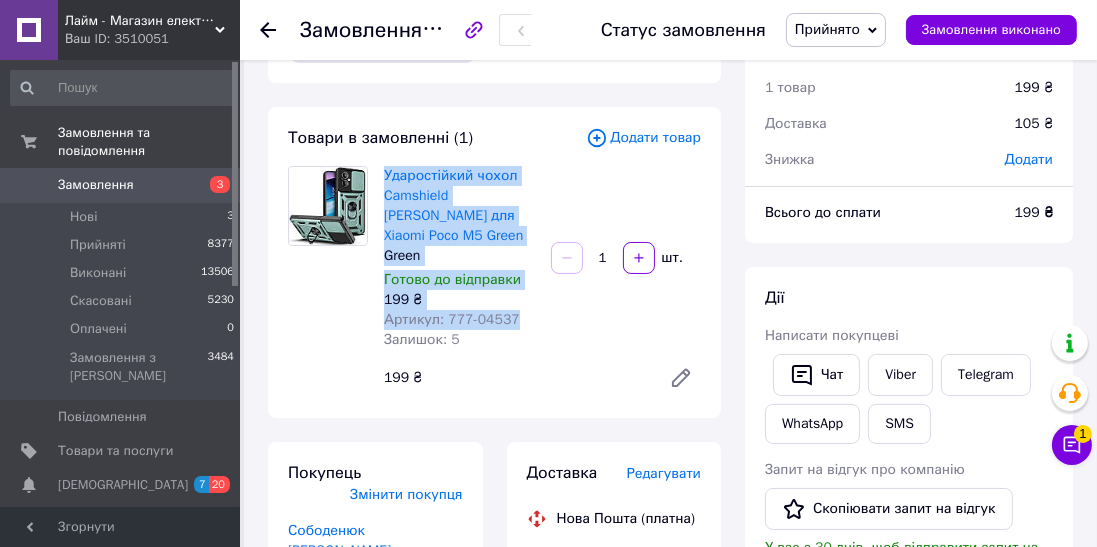 copy on "Ударостійкий чохол Camshield Serge Ring для Xiaomi Poco M5 Green Green Готово до відправки 199 ₴ Артикул: 777-04537" 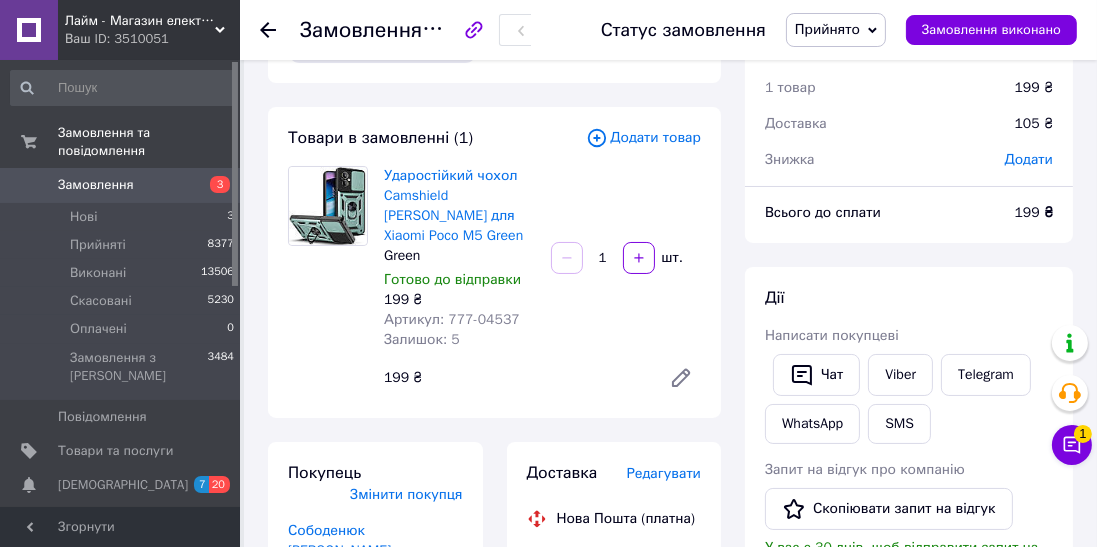 click on "SMS" at bounding box center [899, 424] 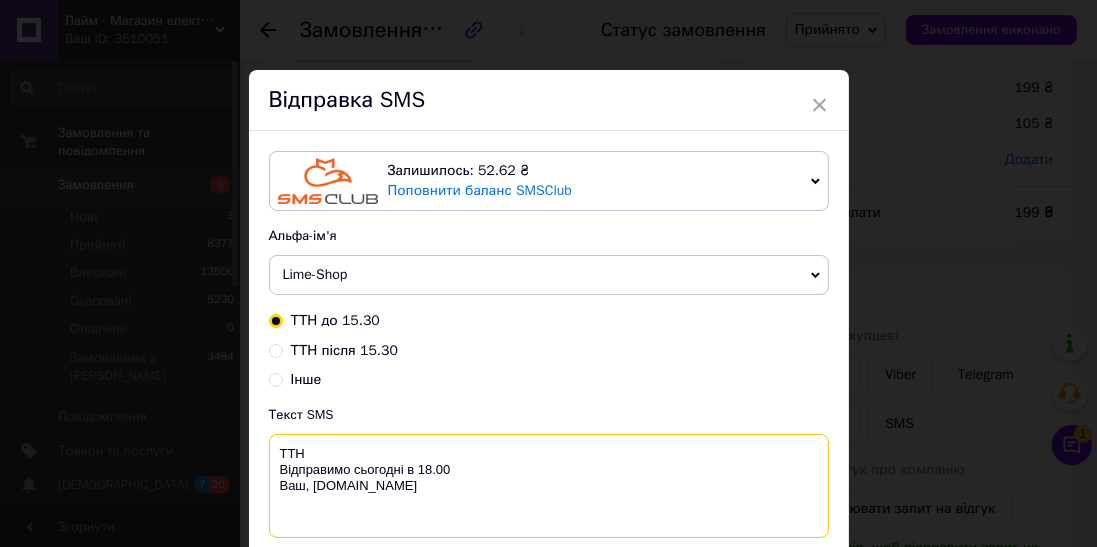 click on "ТТН
Відправимо сьогодні в 18.00
Ваш, [DOMAIN_NAME]" at bounding box center (549, 486) 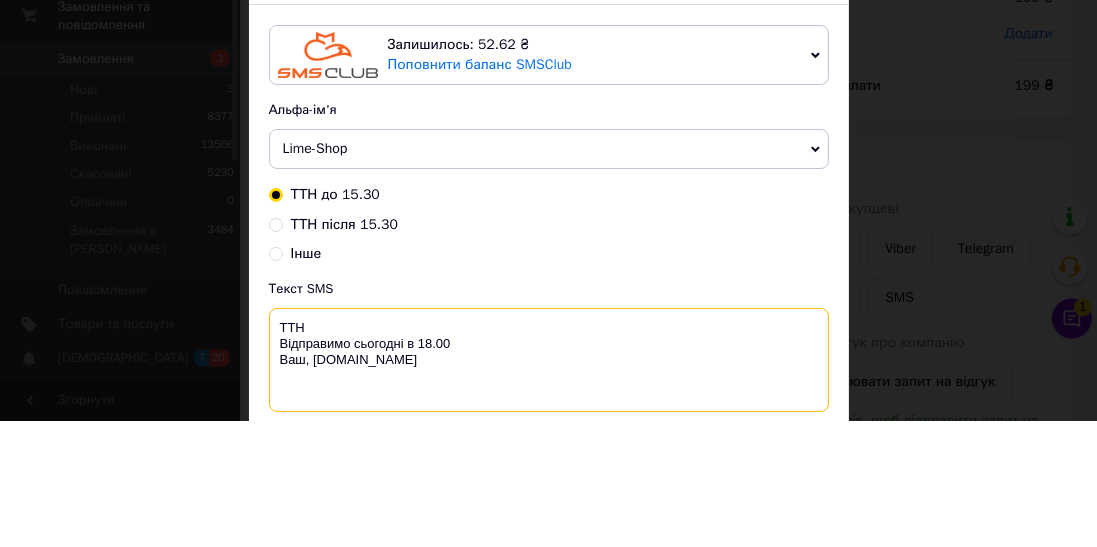 scroll, scrollTop: 65, scrollLeft: 0, axis: vertical 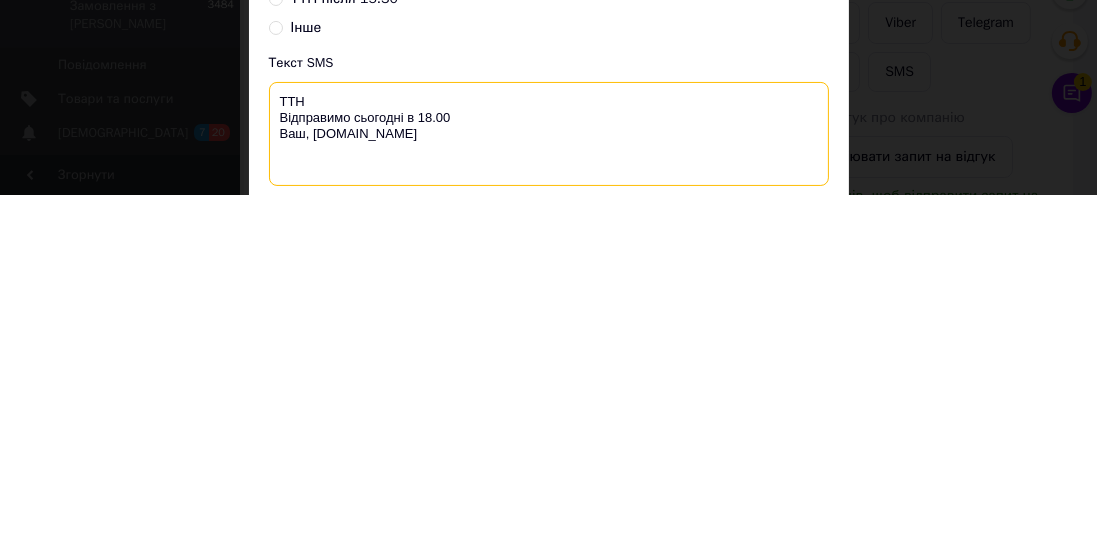click on "ТТН
Відправимо сьогодні в 18.00
Ваш, [DOMAIN_NAME]" at bounding box center (549, 486) 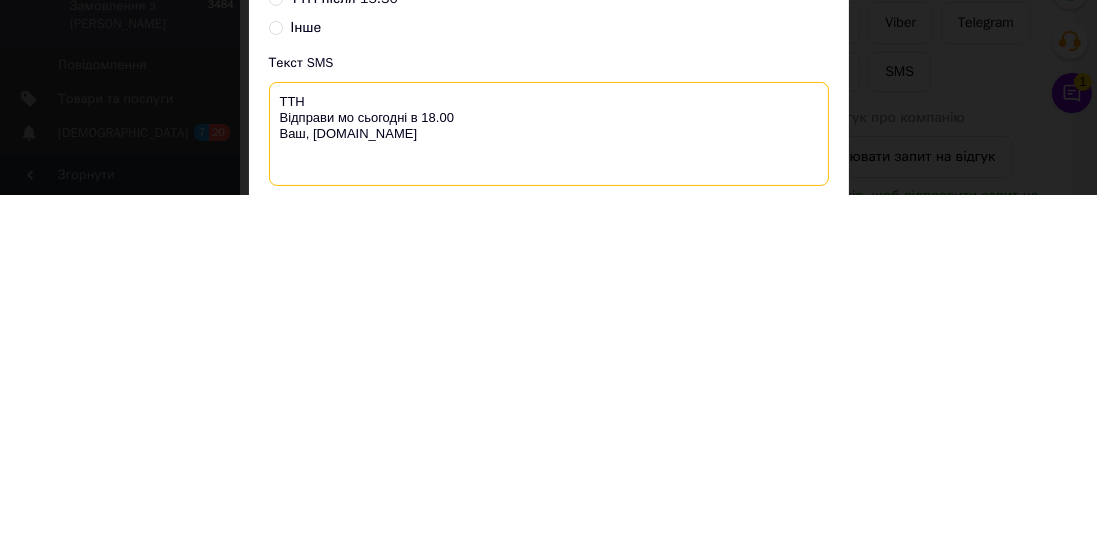 click on "ТТН
Відправи мо сьогодні в 18.00
Ваш, lime-shop.com.ua" at bounding box center [549, 486] 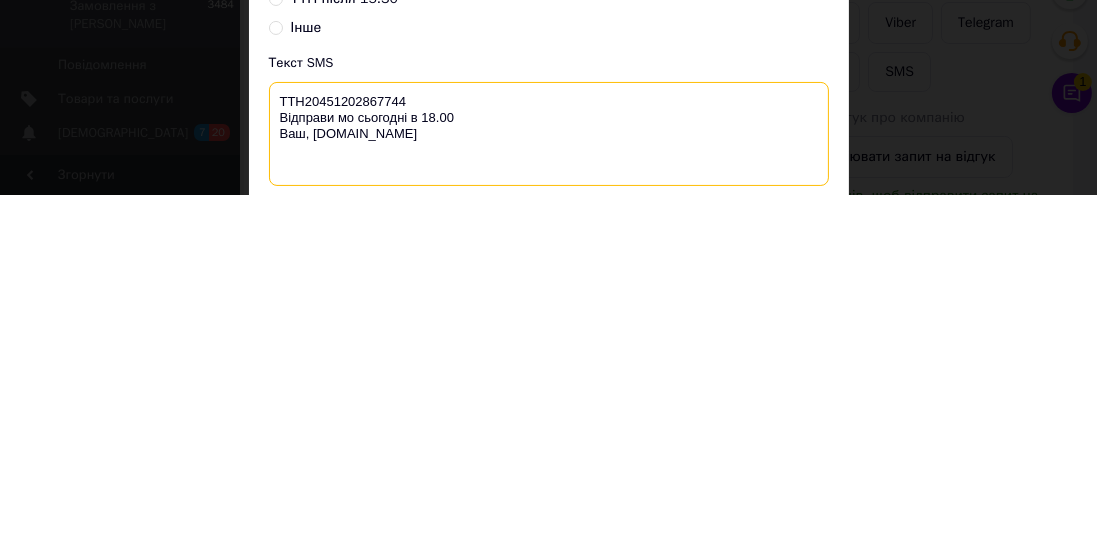 click on "ТТН20451202867744
Відправи мо сьогодні в 18.00
Ваш, lime-shop.com.ua" at bounding box center [549, 486] 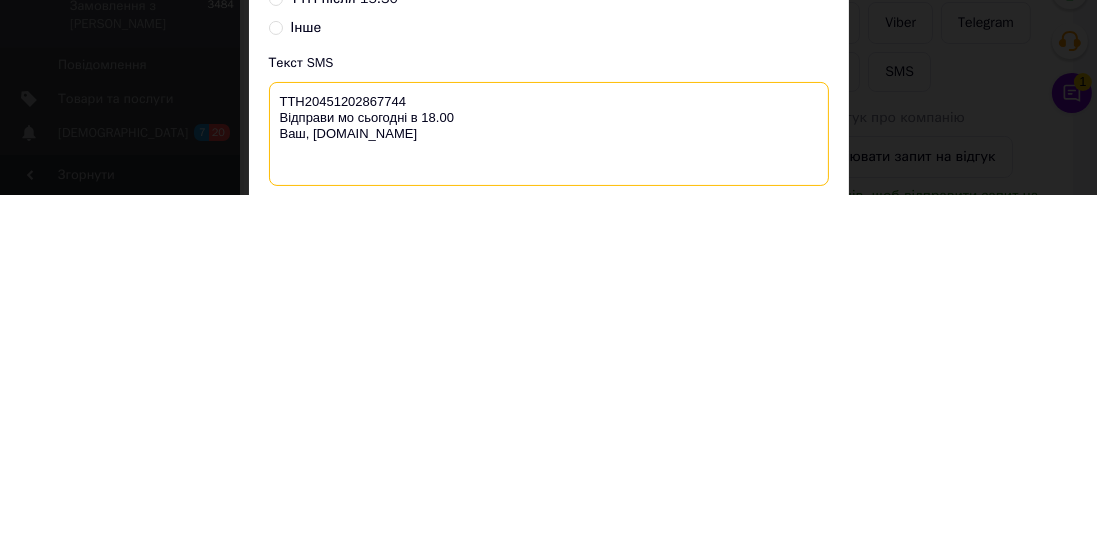 click on "ТТН20451202867744
Відправи мо сьогодні в 18.00
Ваш, lime-shop.com.ua" at bounding box center (549, 486) 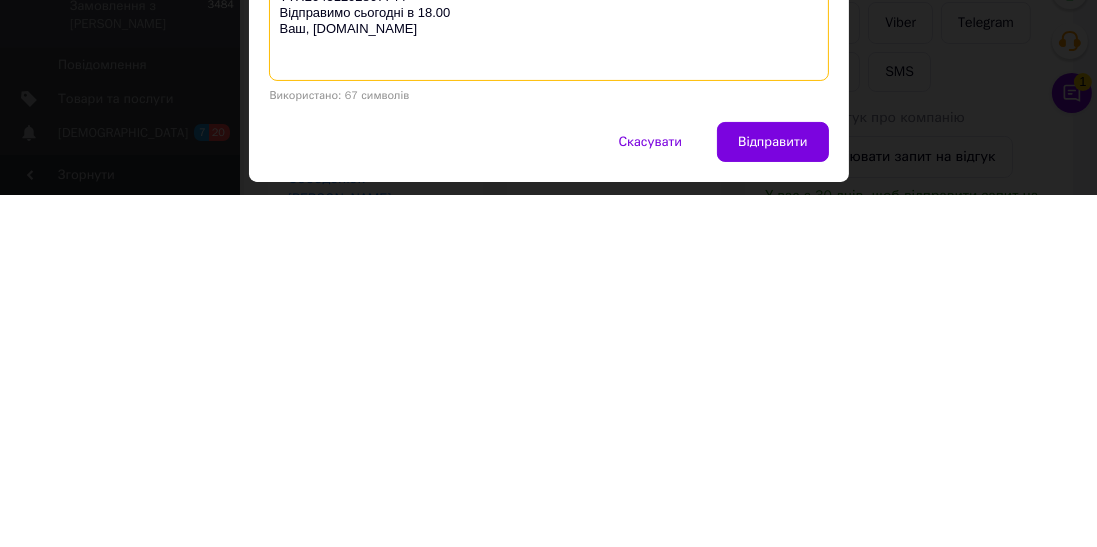 scroll, scrollTop: 106, scrollLeft: 0, axis: vertical 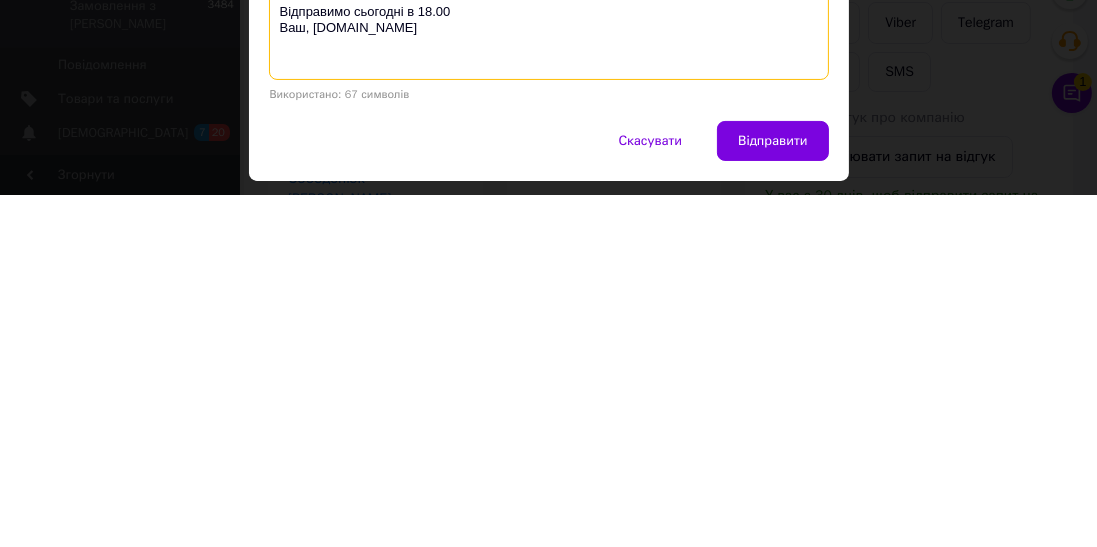 type on "ТТН20451202867744
Відправимо сьогодні в 18.00
Ваш, lime-shop.com.ua" 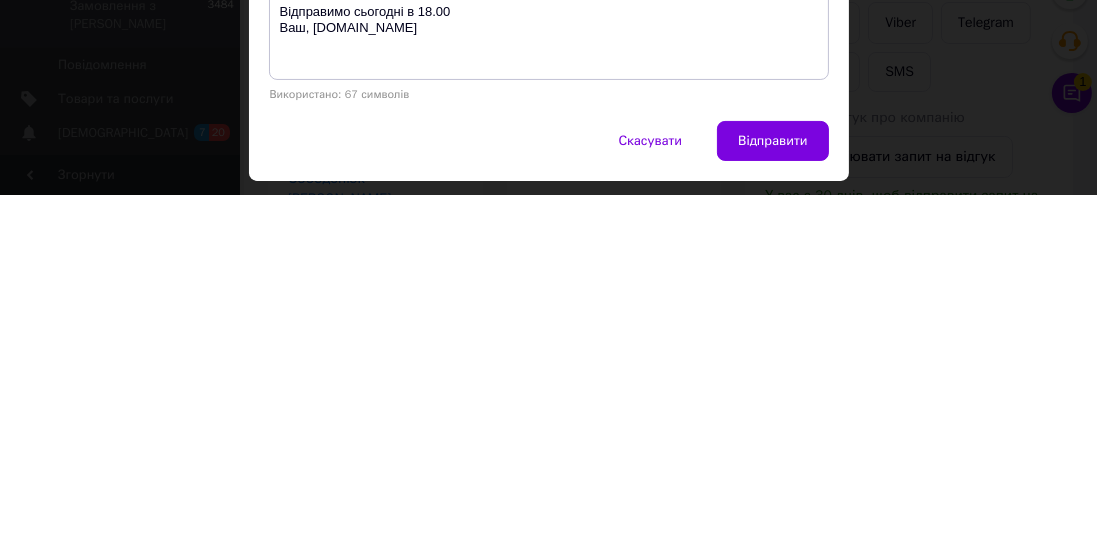 click on "Відправити" at bounding box center [772, 493] 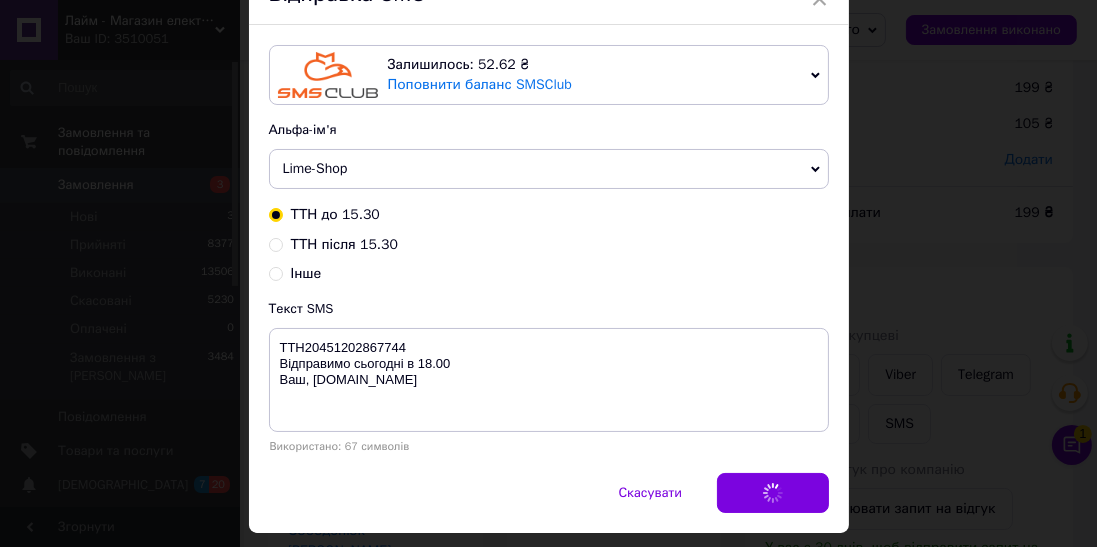 scroll, scrollTop: 0, scrollLeft: 0, axis: both 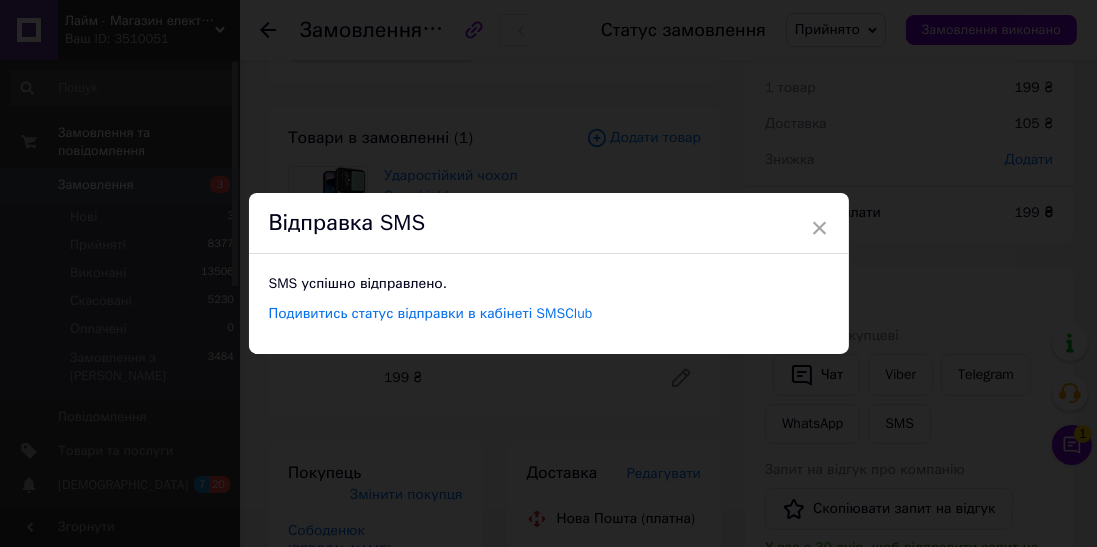 click on "× Відправка SMS SMS успішно відправлено. Подивитись статус відправки в кабінеті SMSClub" at bounding box center (548, 273) 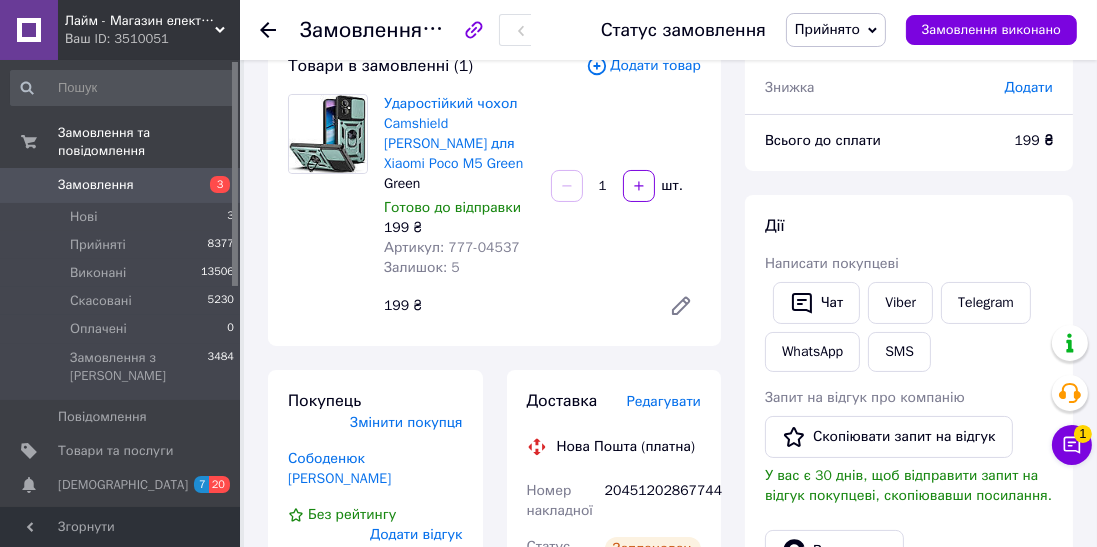 scroll, scrollTop: 234, scrollLeft: 0, axis: vertical 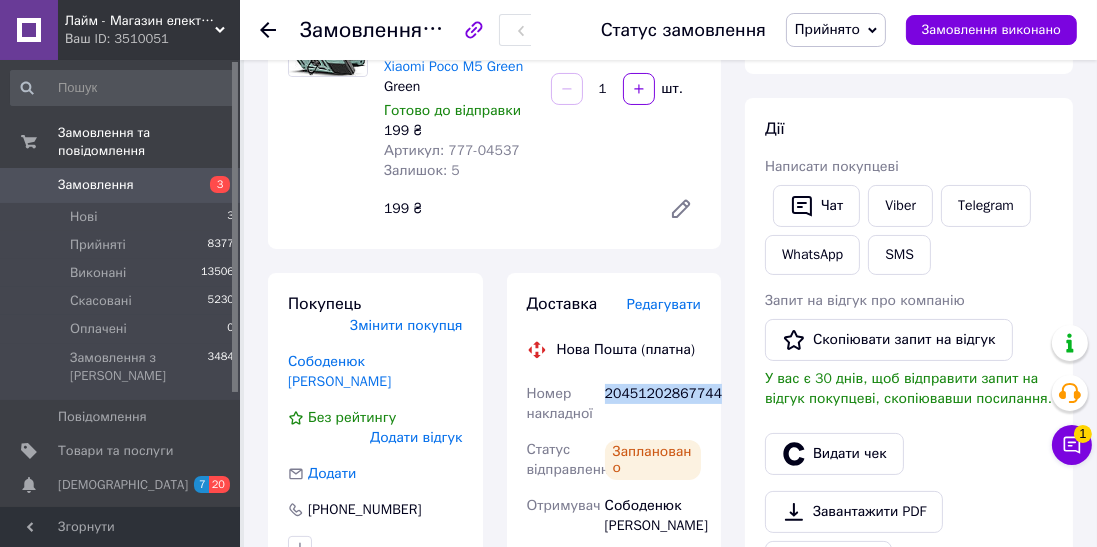 copy on "20451202867744" 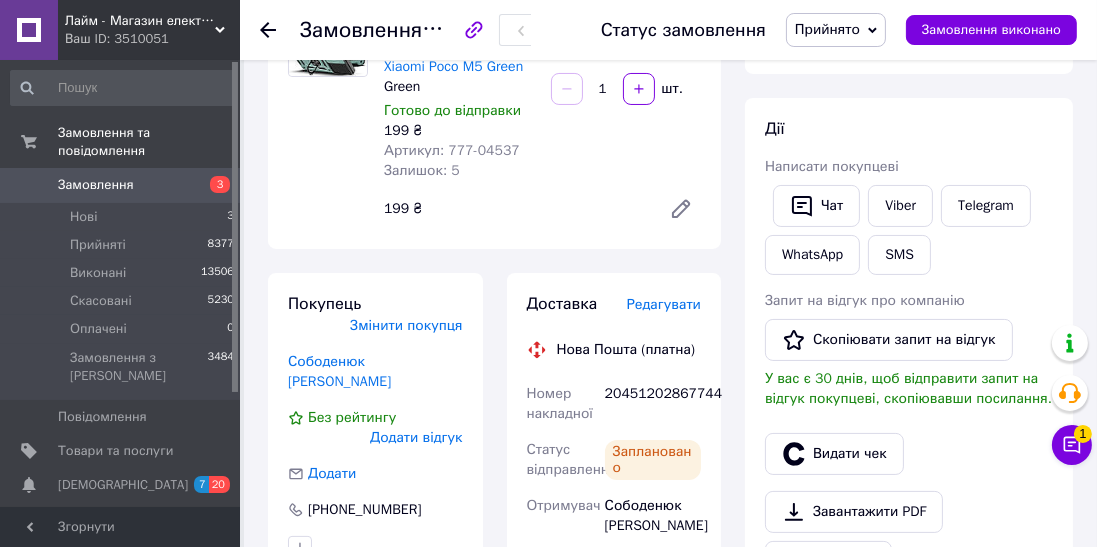 click on "Видати чек" at bounding box center [834, 454] 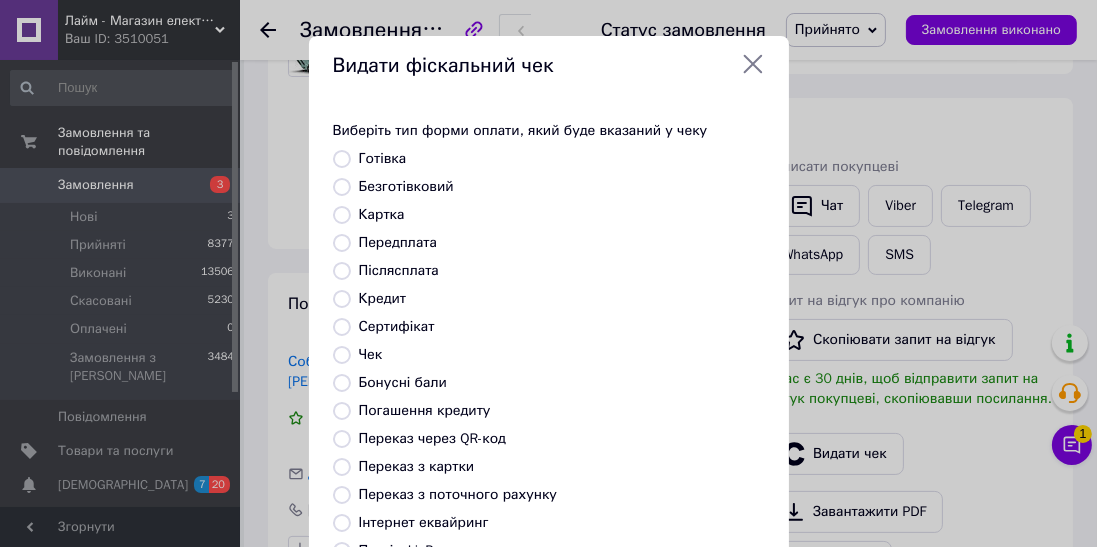 scroll, scrollTop: 214, scrollLeft: 0, axis: vertical 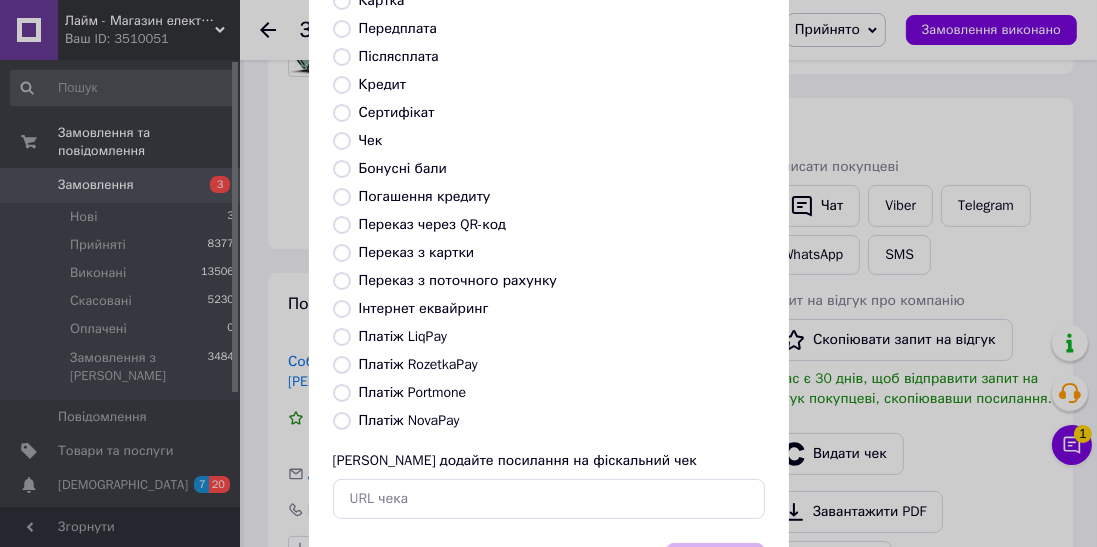 click on "Платіж NovaPay" at bounding box center (342, 421) 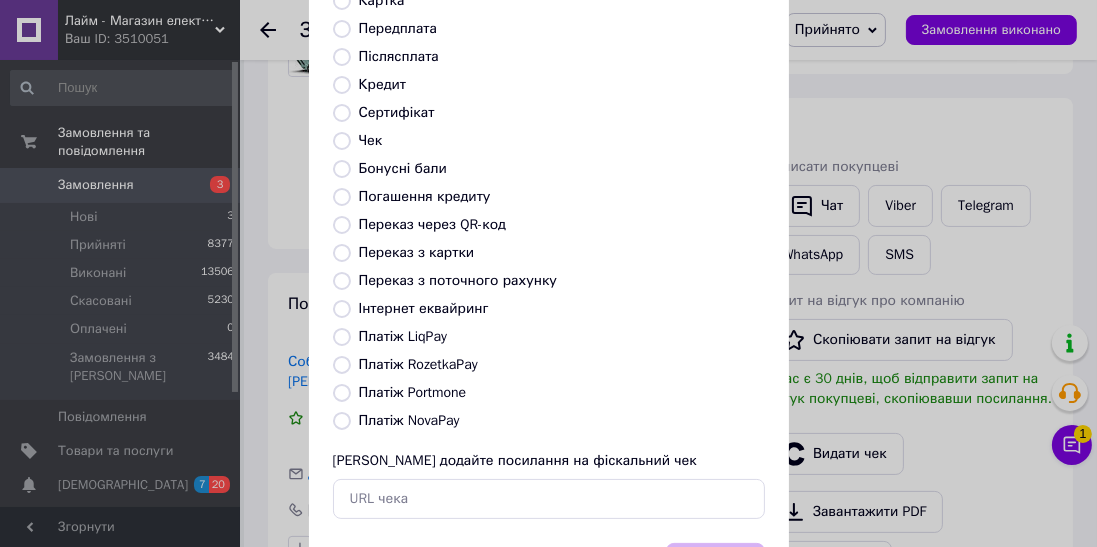 radio on "true" 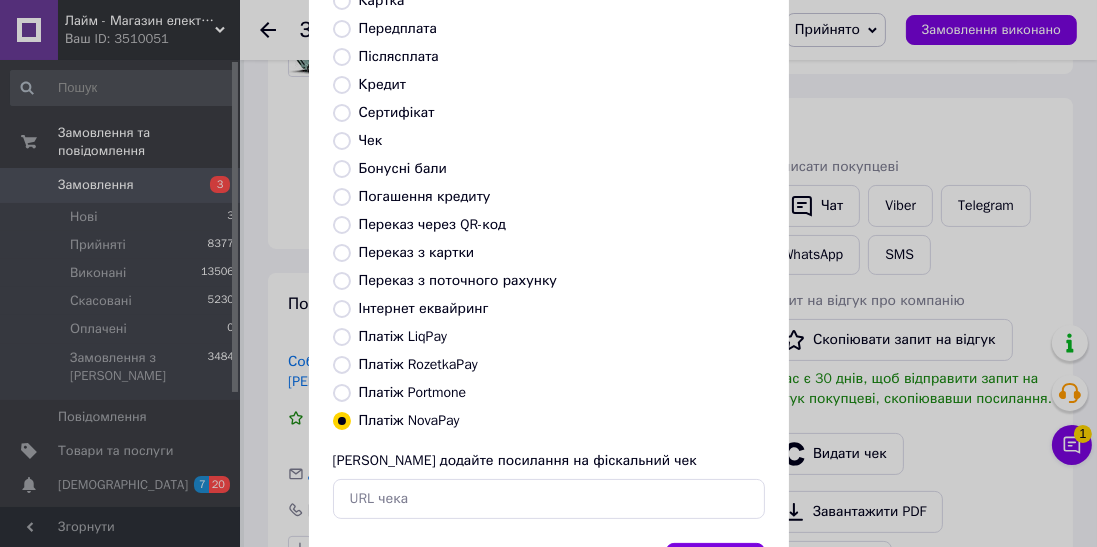 click on "Вибрати" at bounding box center (715, 564) 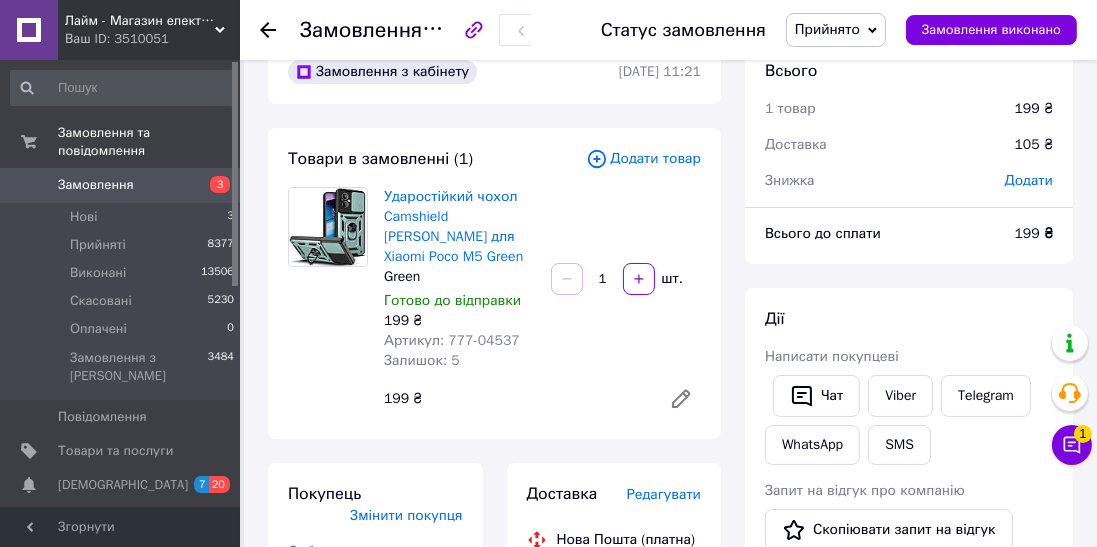 scroll, scrollTop: 0, scrollLeft: 0, axis: both 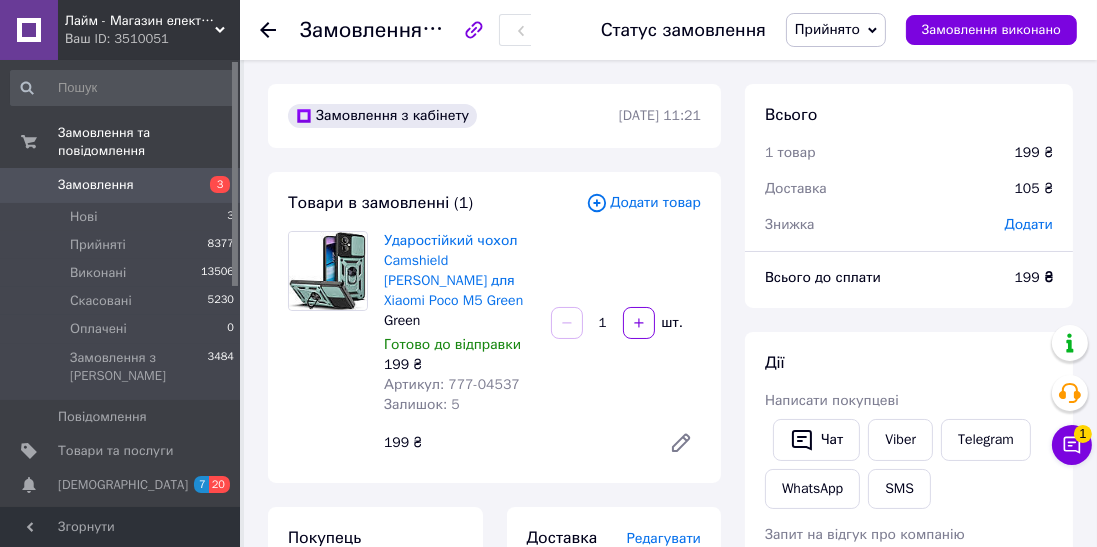 click at bounding box center [268, 30] 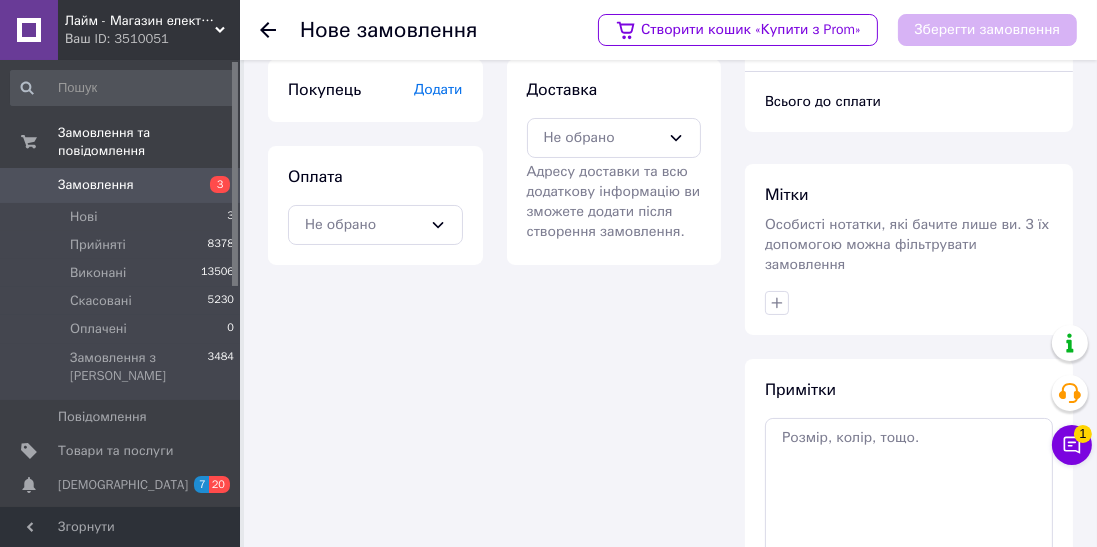 scroll, scrollTop: 121, scrollLeft: 0, axis: vertical 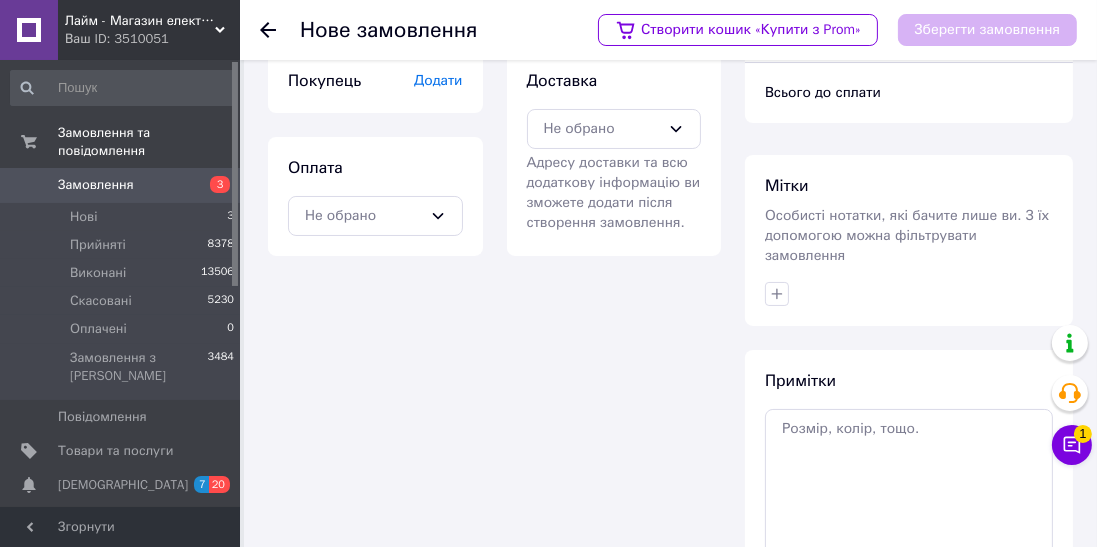 click on "Замовлення" at bounding box center (96, 185) 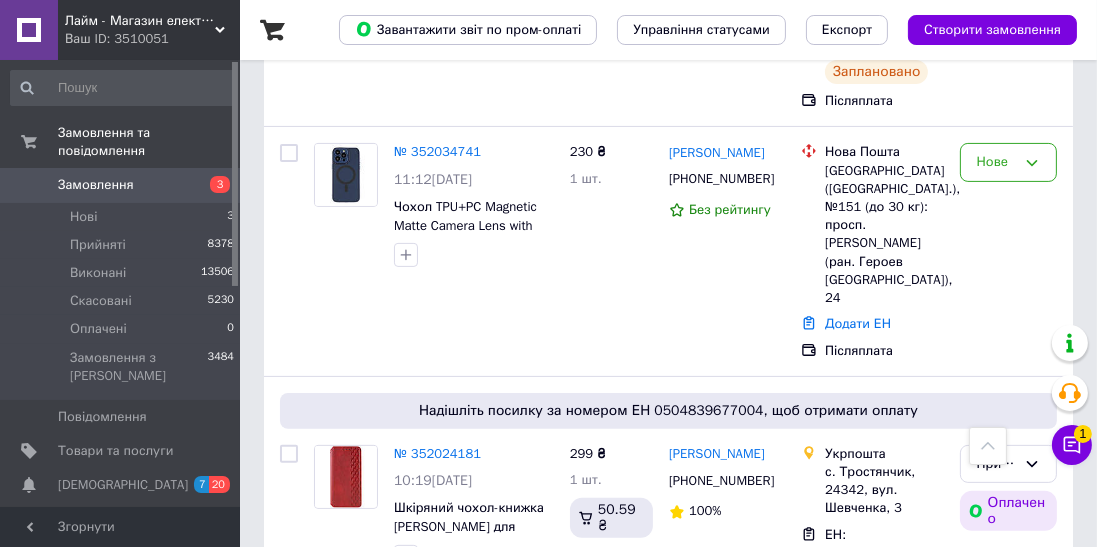 click on "№ 352034741" at bounding box center [437, 151] 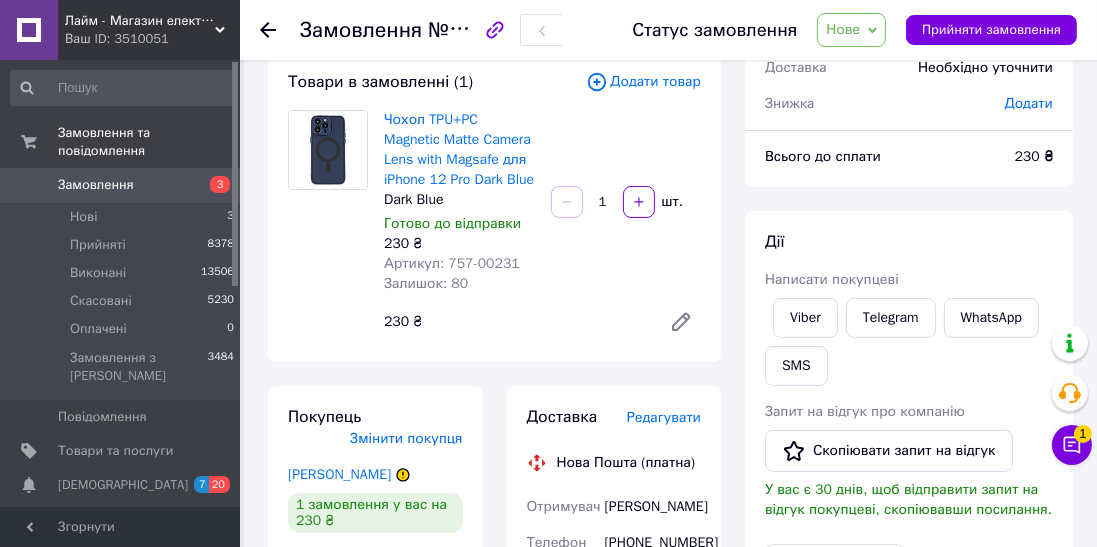 scroll, scrollTop: 126, scrollLeft: 0, axis: vertical 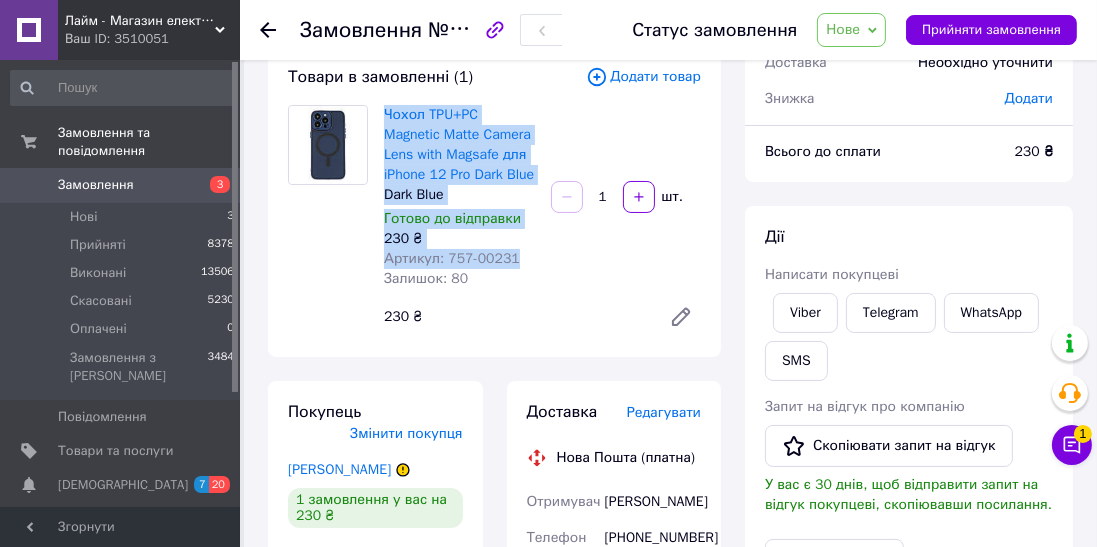 copy on "Чохол TPU+PC Magnetic Matte Camera Lens with Magsafe для iPhone 12 Pro Dark Blue Dark Blue Готово до відправки 230 ₴ Артикул: 757-00231" 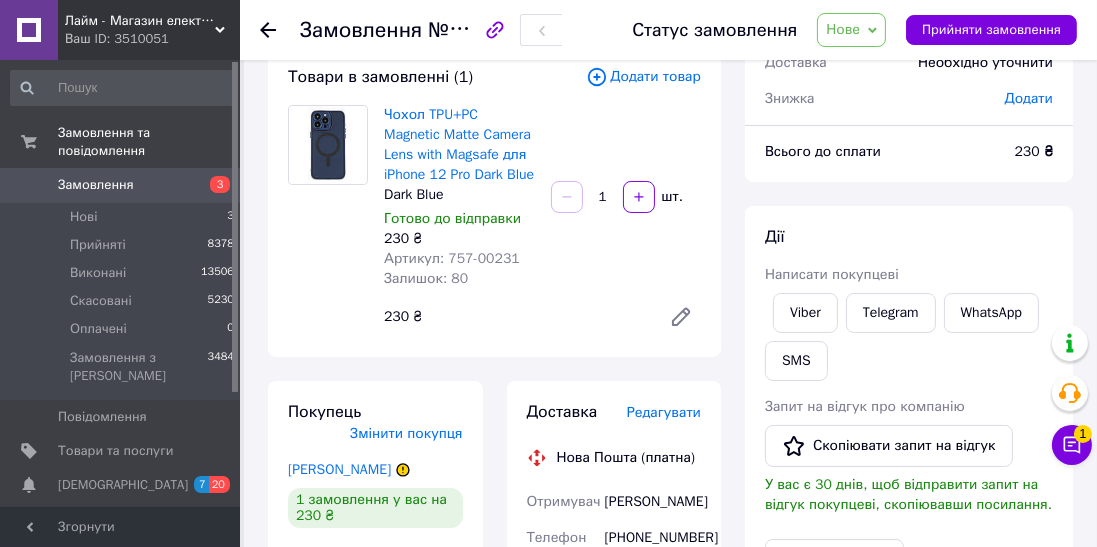 click on "Viber" at bounding box center (805, 313) 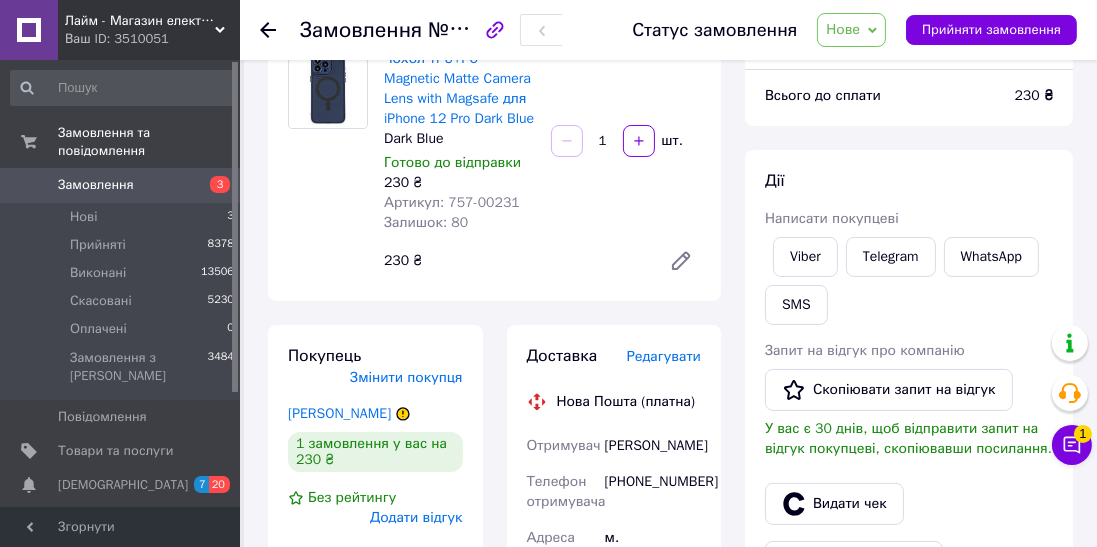 scroll, scrollTop: 222, scrollLeft: 0, axis: vertical 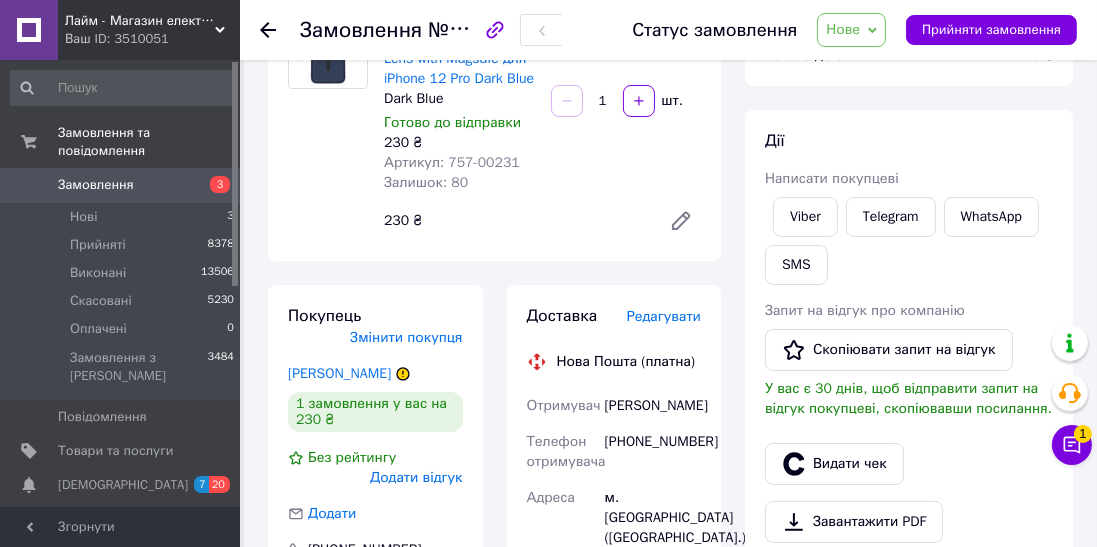 click 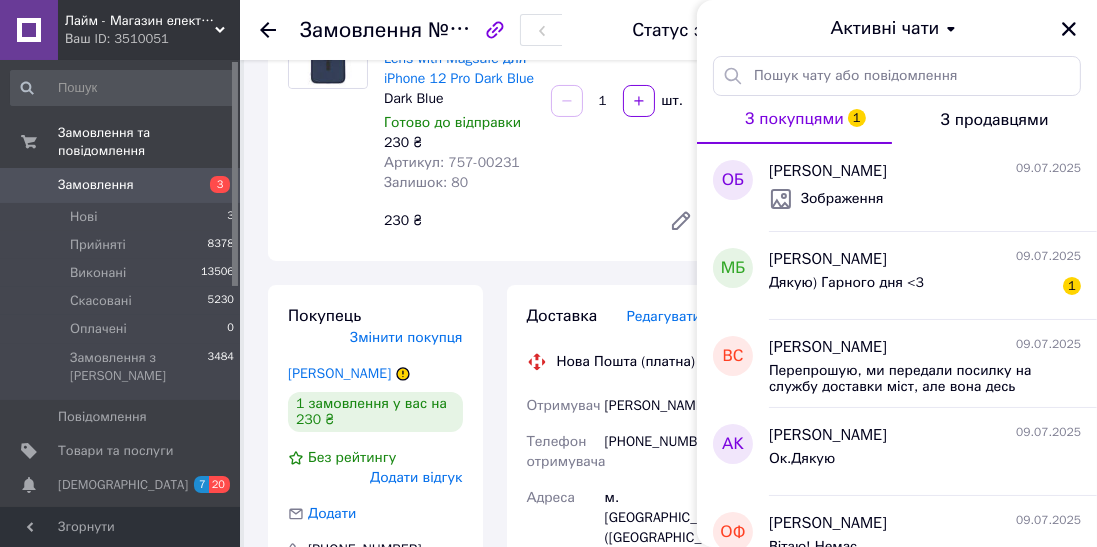 click on "Дякую) Гарного дня <3 1" at bounding box center (925, 287) 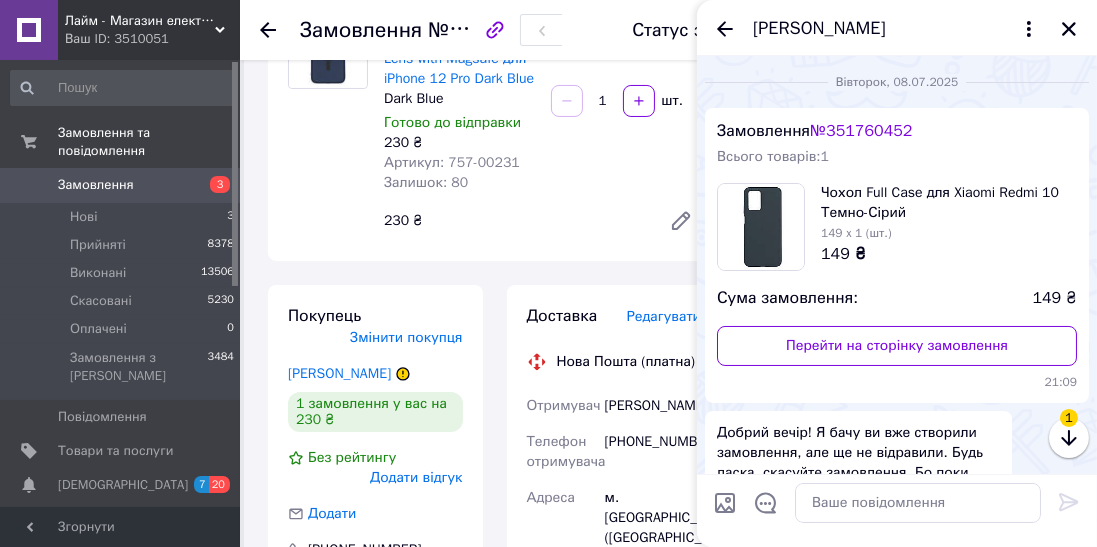 scroll, scrollTop: 282, scrollLeft: 0, axis: vertical 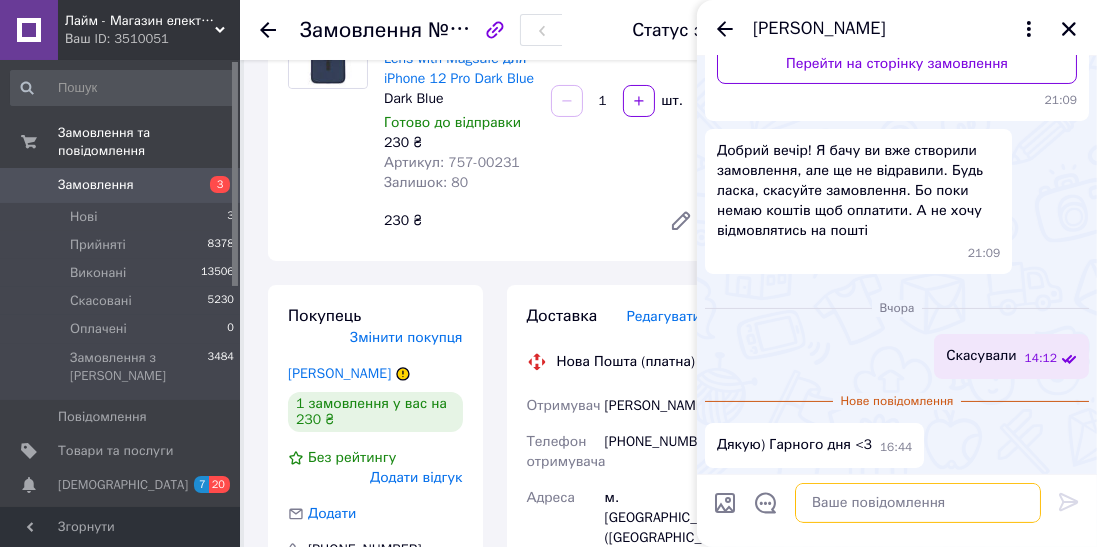 click at bounding box center [918, 503] 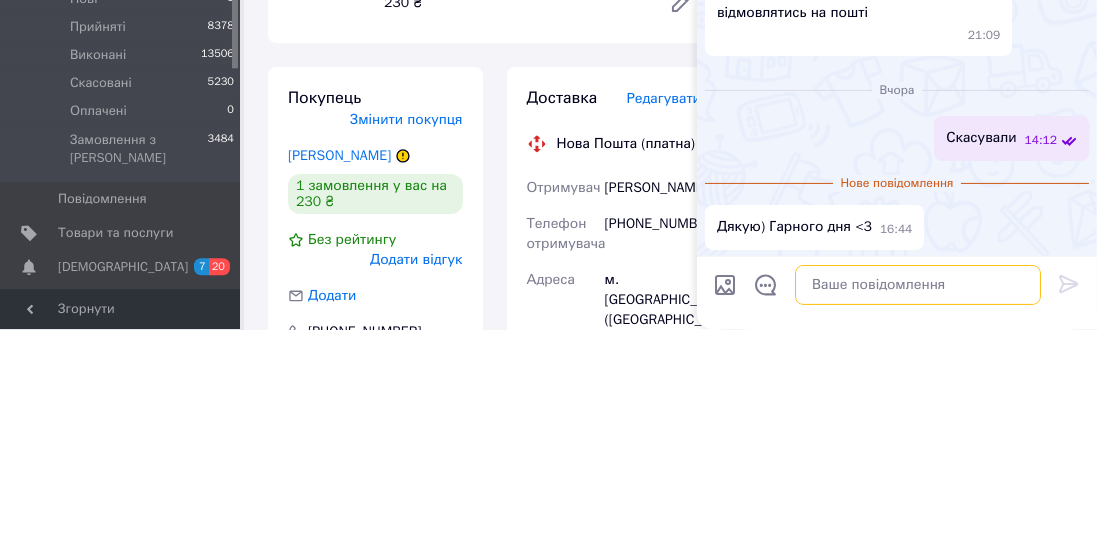 scroll, scrollTop: 275, scrollLeft: 0, axis: vertical 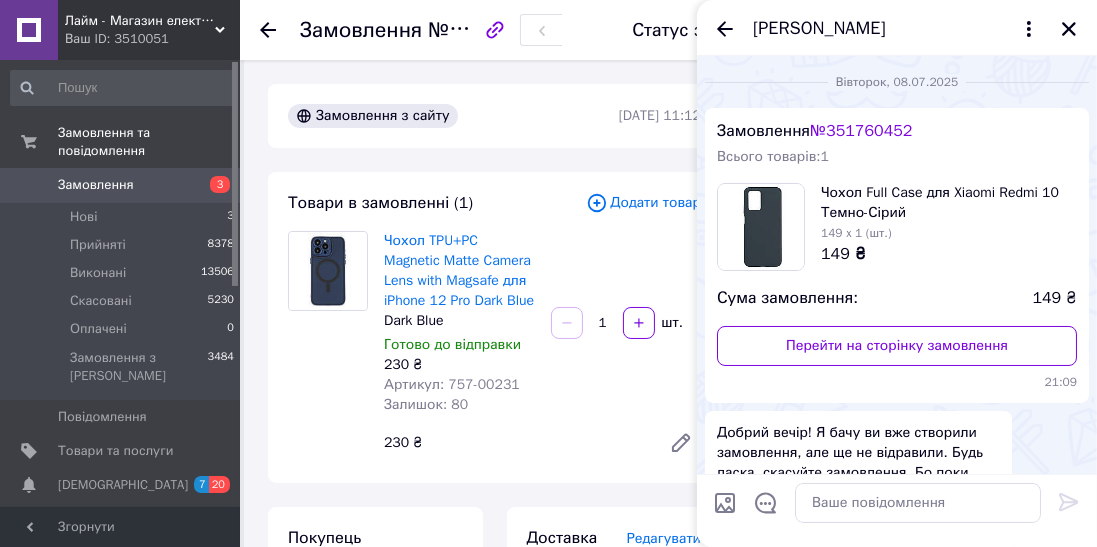 click 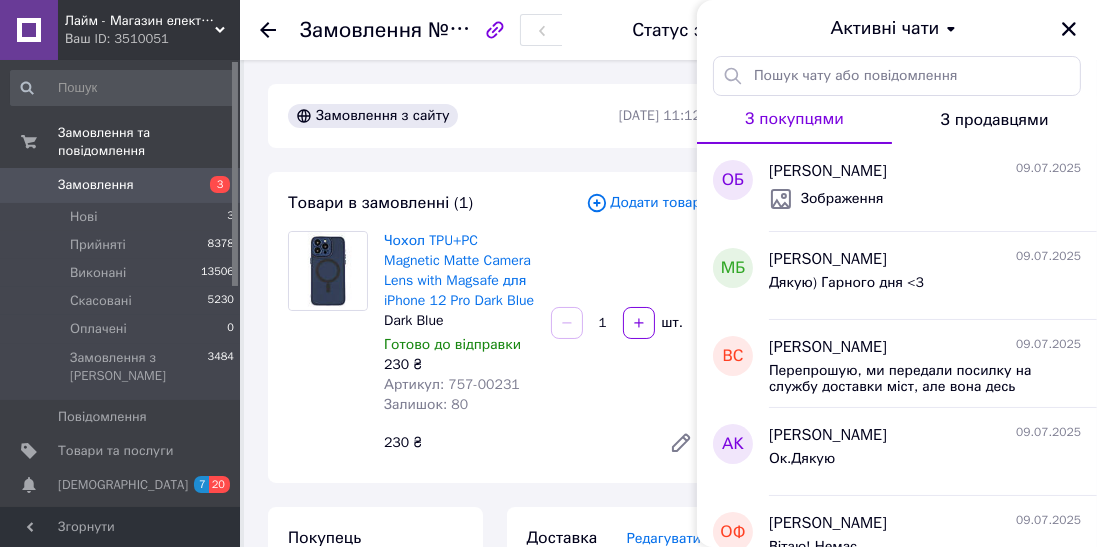 click 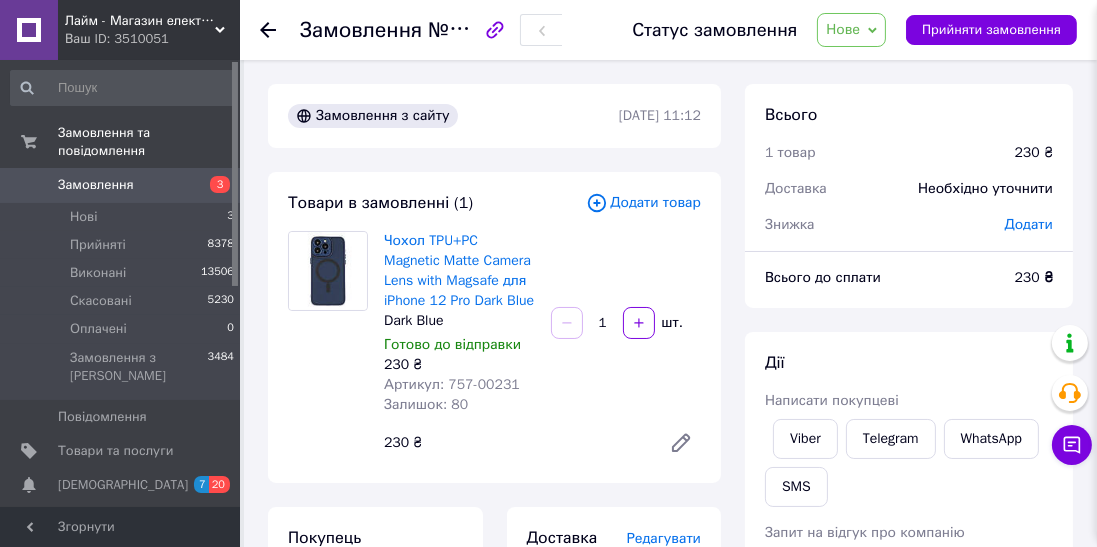 click on "Замовлення" at bounding box center (96, 185) 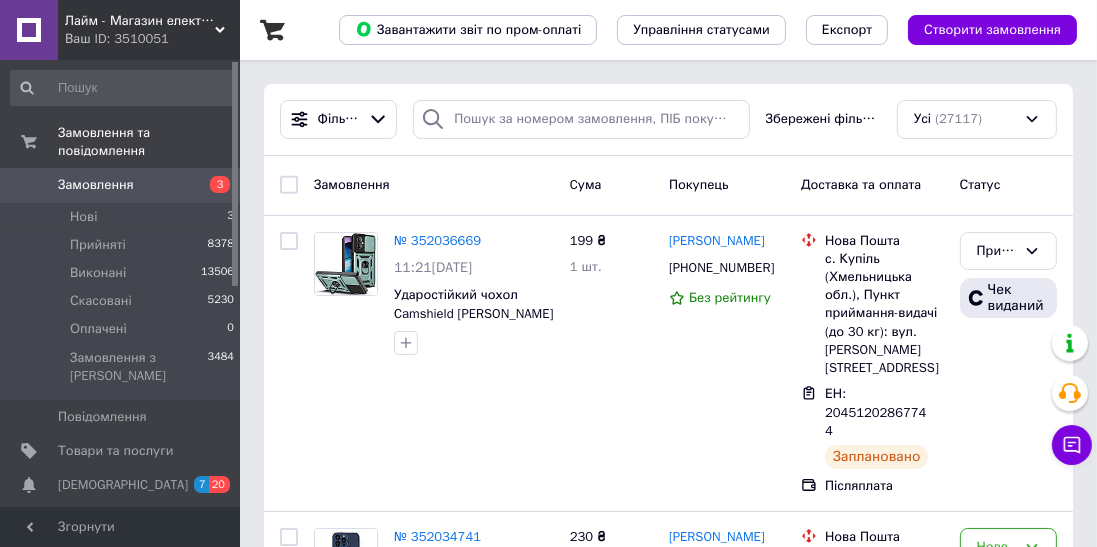 scroll, scrollTop: 233, scrollLeft: 0, axis: vertical 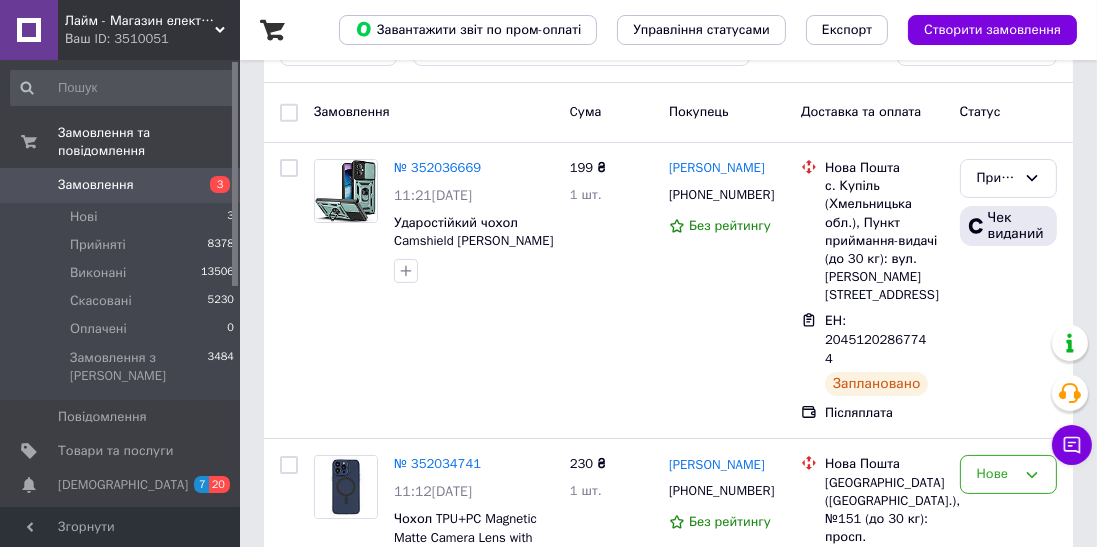 click on "№ 352036669" at bounding box center [437, 167] 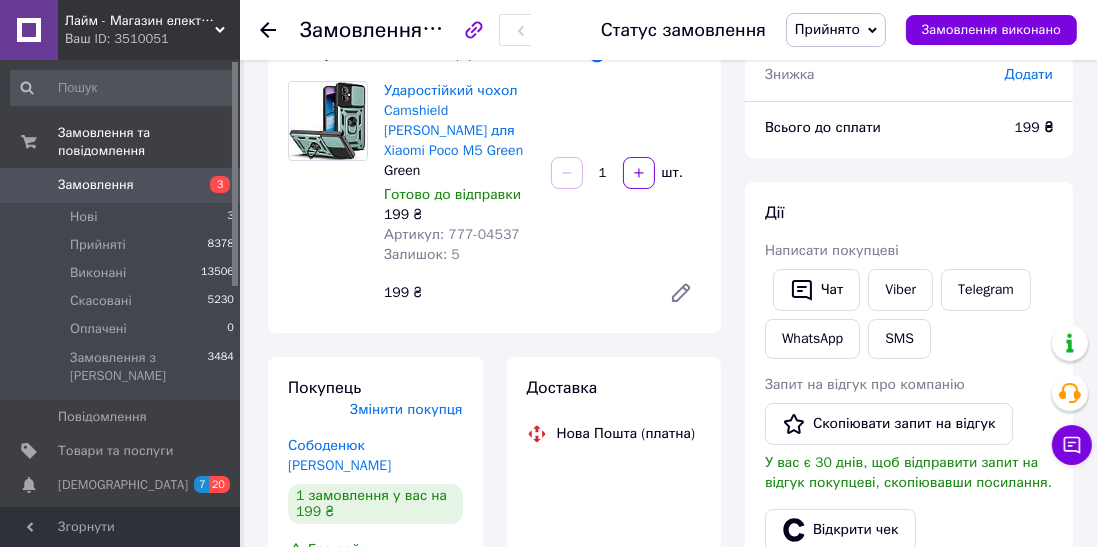 scroll, scrollTop: 0, scrollLeft: 0, axis: both 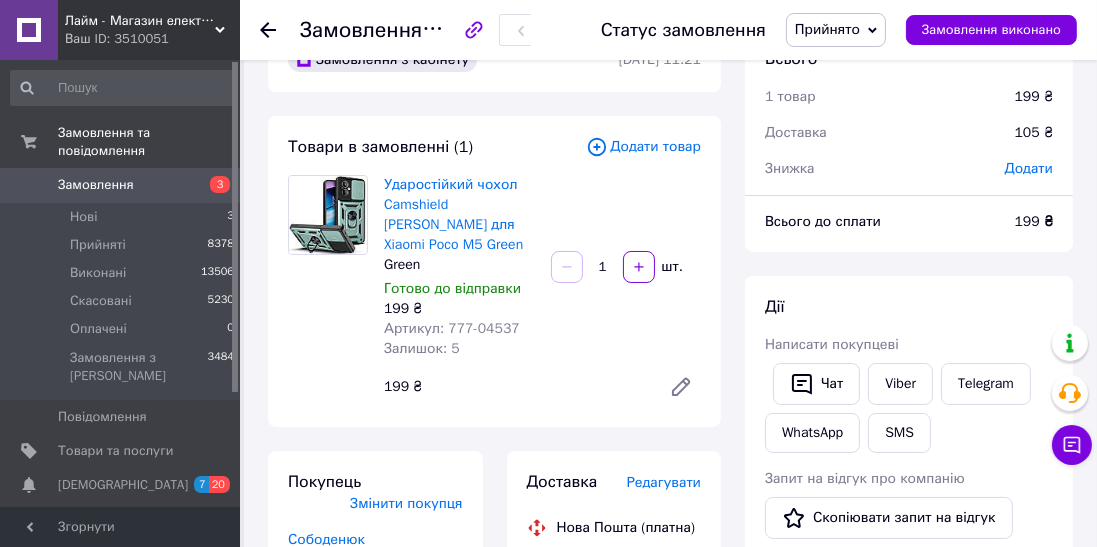 copy on "20451202867744" 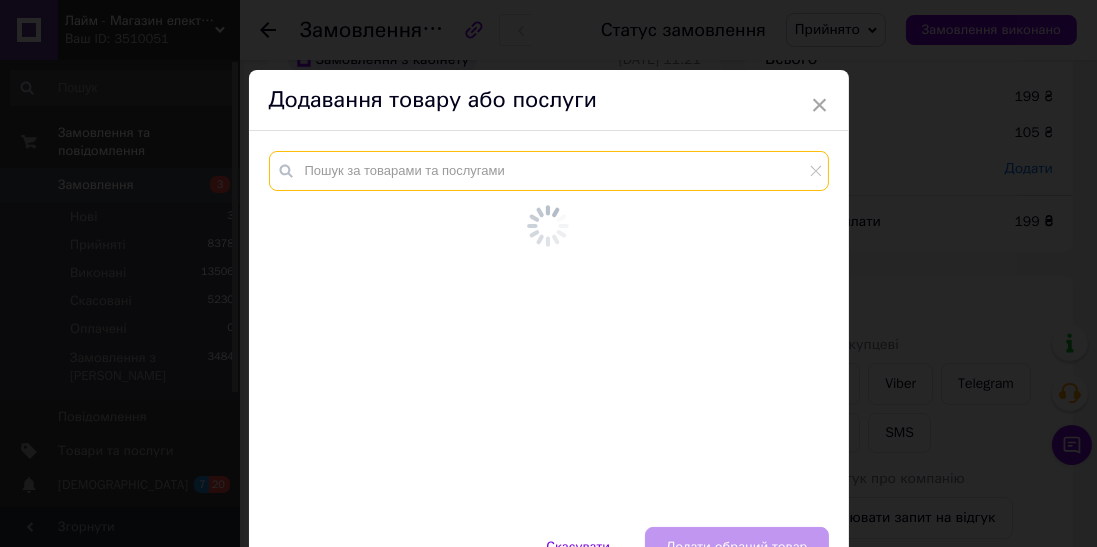 click at bounding box center (549, 171) 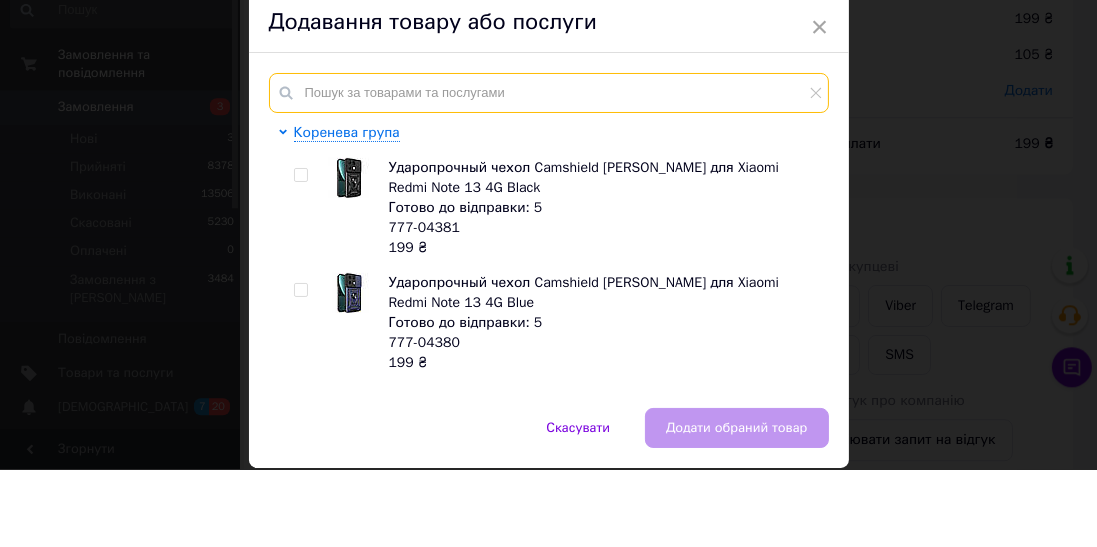 scroll, scrollTop: 56, scrollLeft: 0, axis: vertical 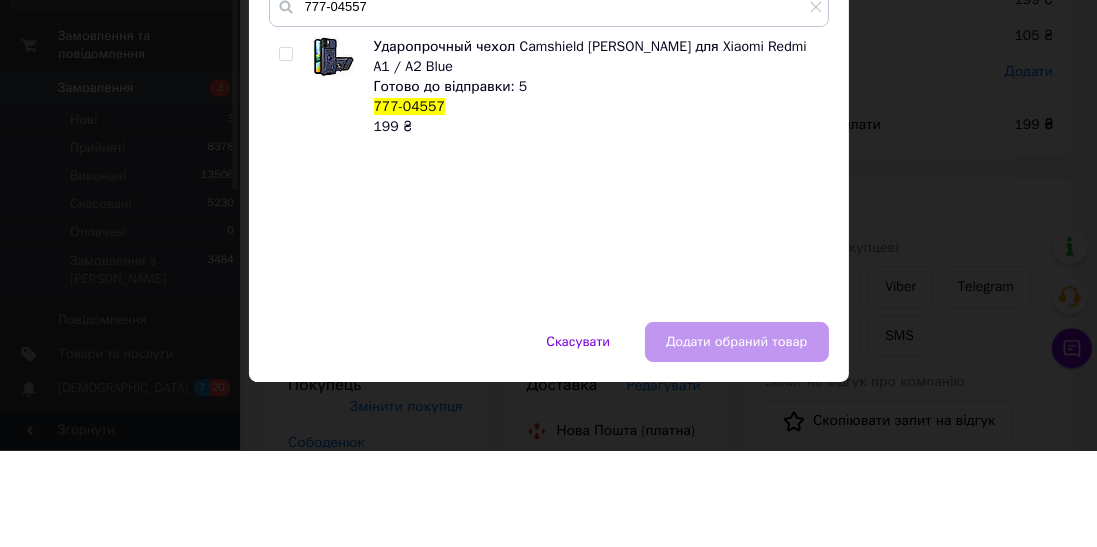 click at bounding box center (289, 184) 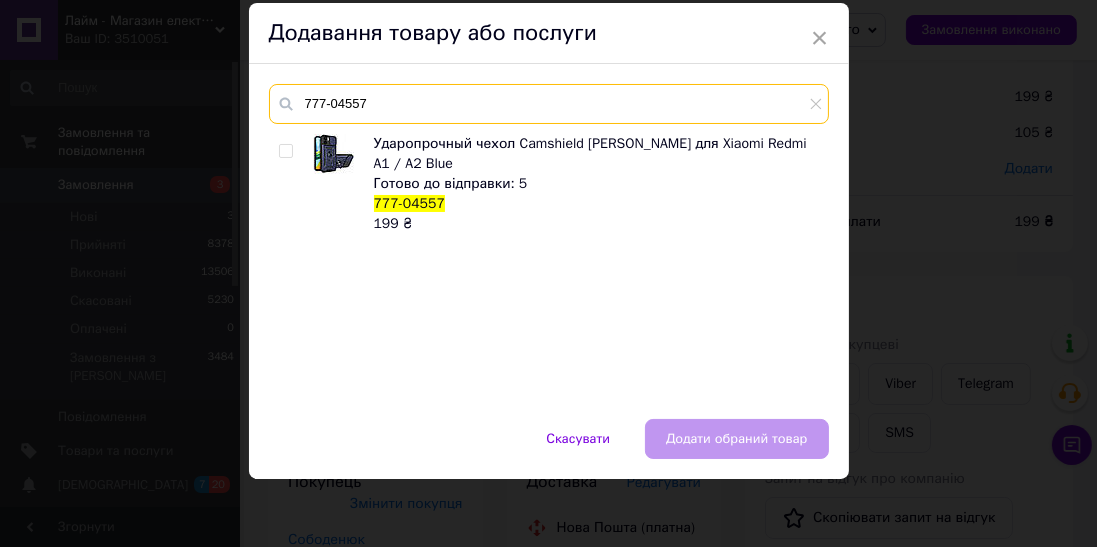 click on "777-04557" at bounding box center [549, 104] 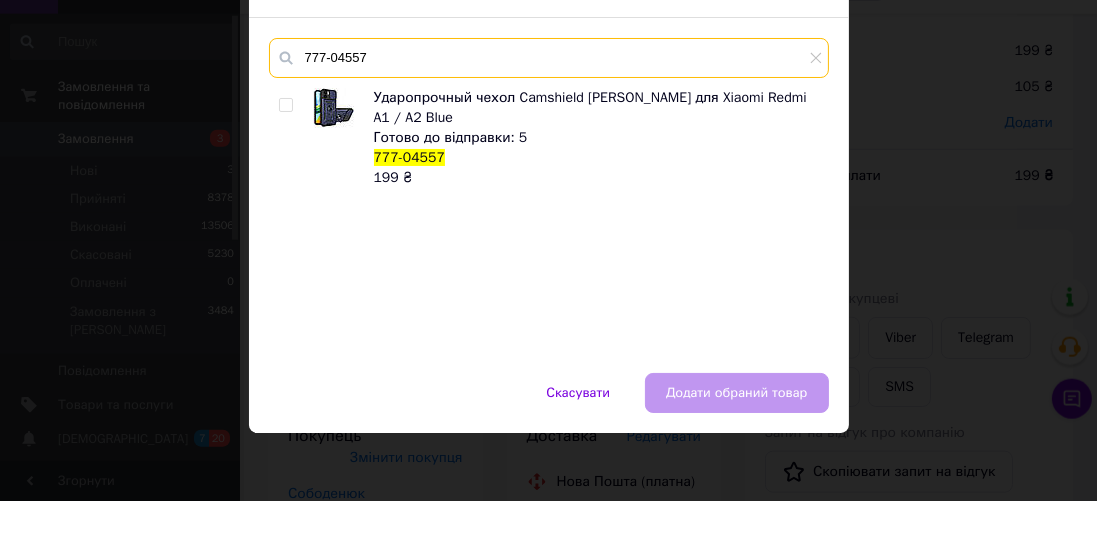 scroll, scrollTop: 56, scrollLeft: 0, axis: vertical 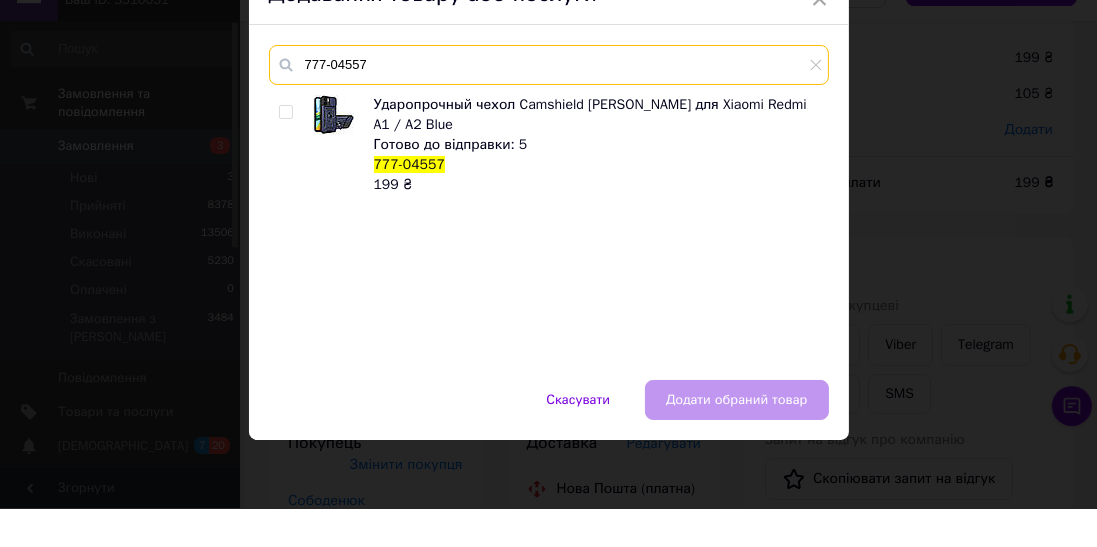 click on "777-04557" at bounding box center (549, 104) 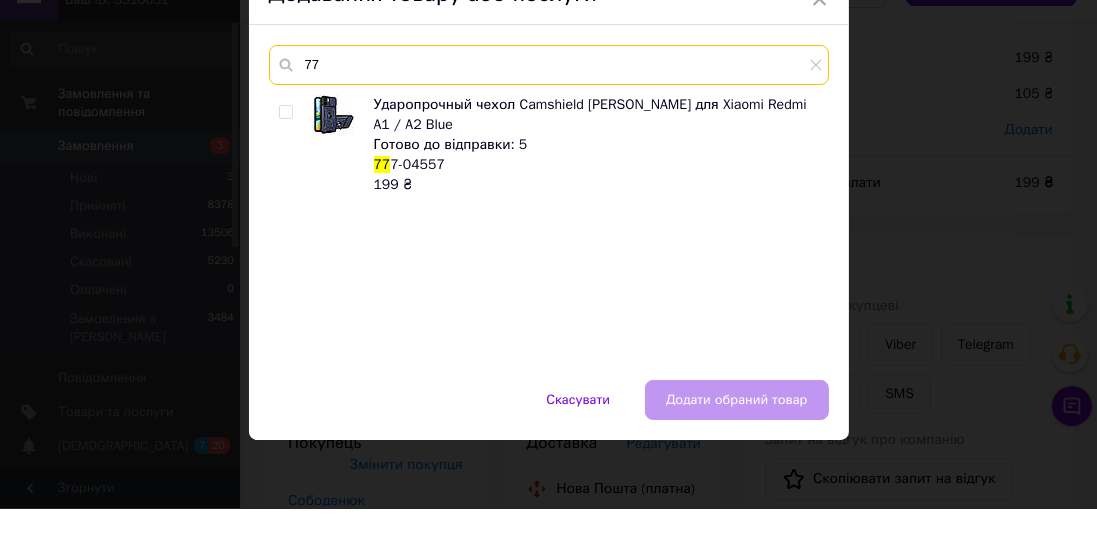 type on "7" 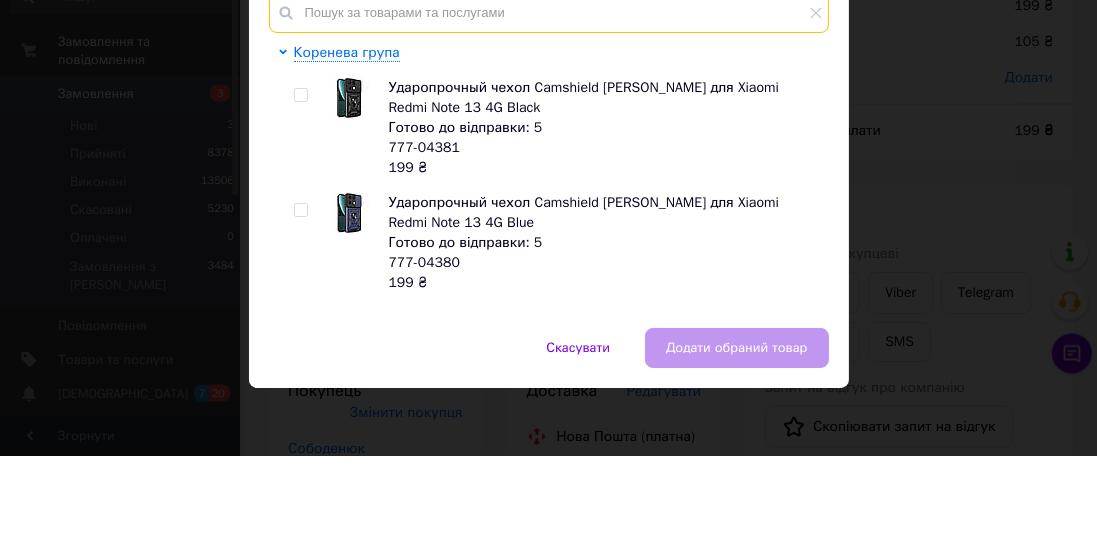 scroll, scrollTop: 56, scrollLeft: 0, axis: vertical 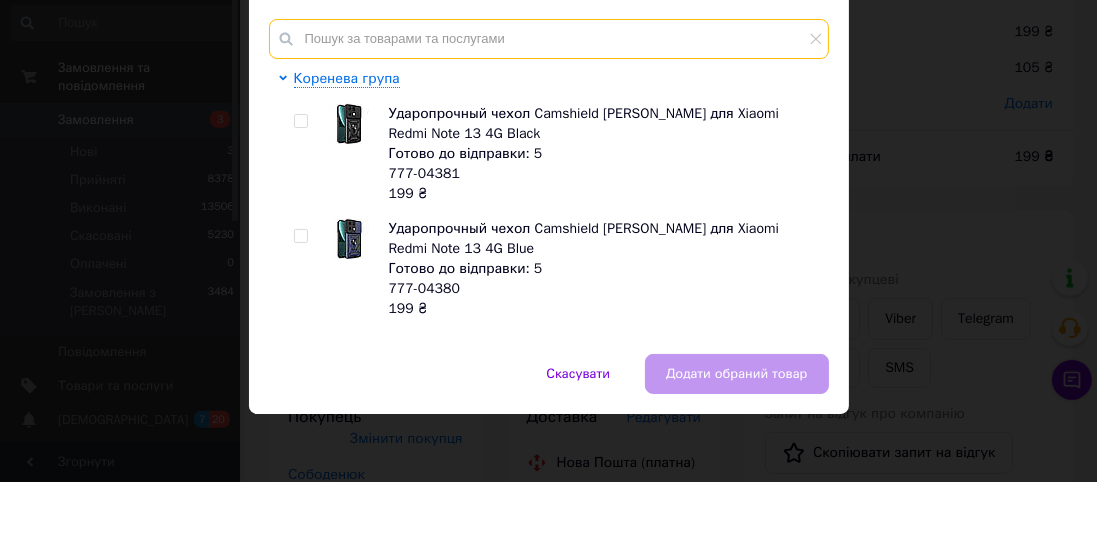 type 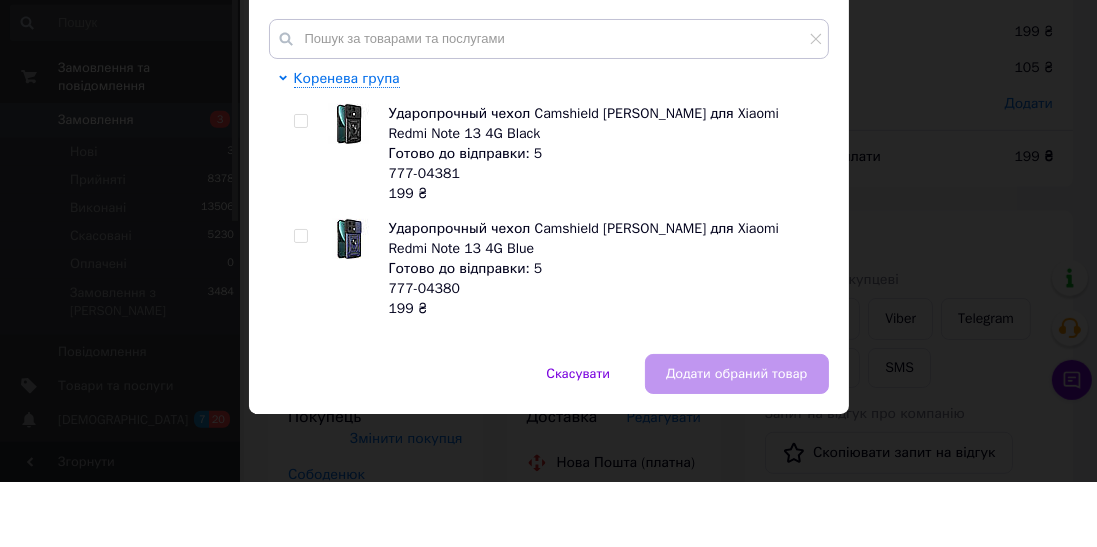 scroll, scrollTop: 56, scrollLeft: 0, axis: vertical 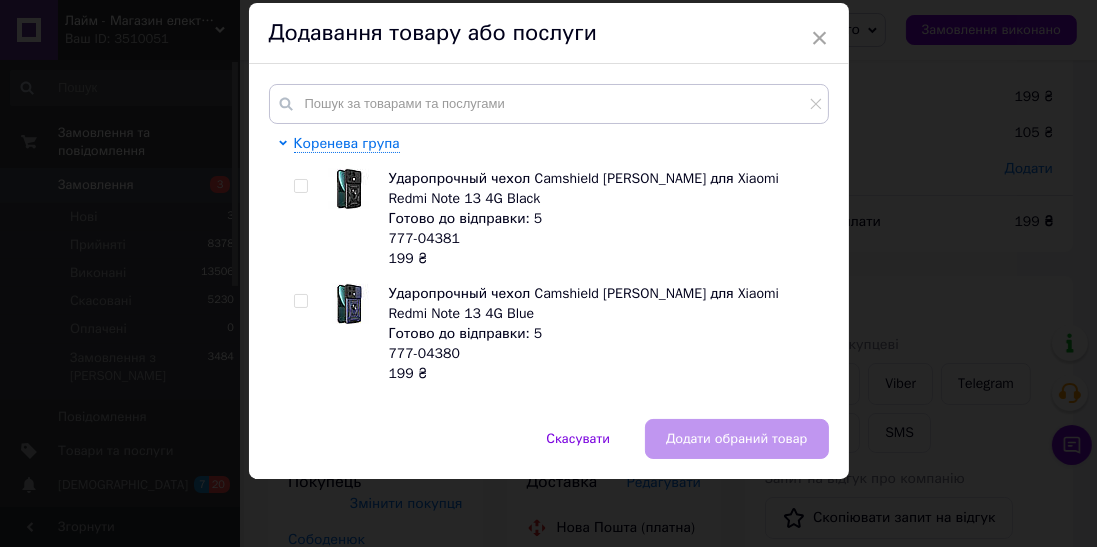 click on "× Додавання товару або послуги Коренева група Ударопрочный чехол Camshield Serge Ring для Xiaomi Redmi Note 13 4G Black Готово до відправки: 5 777-04381 199   ₴ Ударопрочный чехол Camshield Serge Ring для Xiaomi Redmi Note 13 4G Blue Готово до відправки: 5 777-04380 199   ₴ Ударопрочный чехол Camshield Serge Ring для Xiaomi Redmi Note 13 4G Red Готово до відправки: 5 777-04379 199   ₴ Чохли Аксесуари для гаджетів Аудіотехніка Автомобільні аксесуари 2 Годинники Дитячі іграшки 14 Для дому та відпочинку Техніка для офісу Електротранспорт Сумки та аксесуари 158 Аксесуари для мобільних телефонів Аксесуари для комп'ютерної техніки Скасувати" at bounding box center (548, 273) 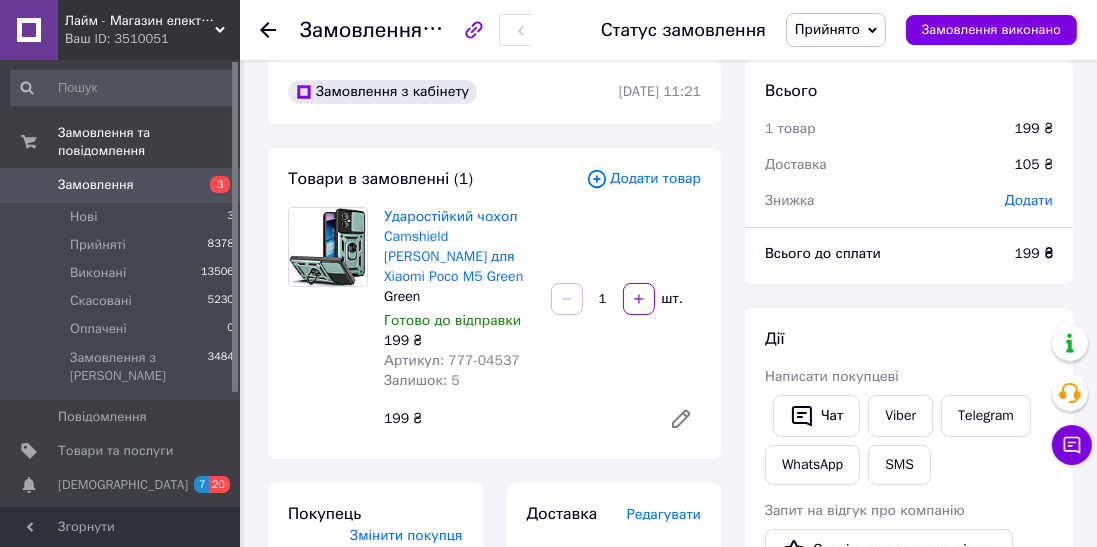 scroll, scrollTop: 48, scrollLeft: 0, axis: vertical 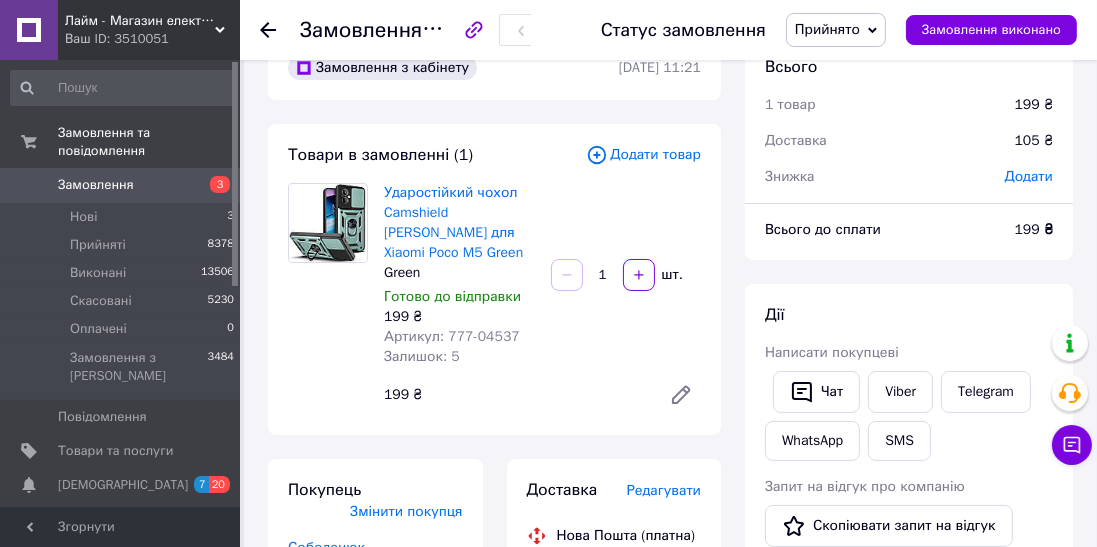 click on "Додати товар" at bounding box center (643, 155) 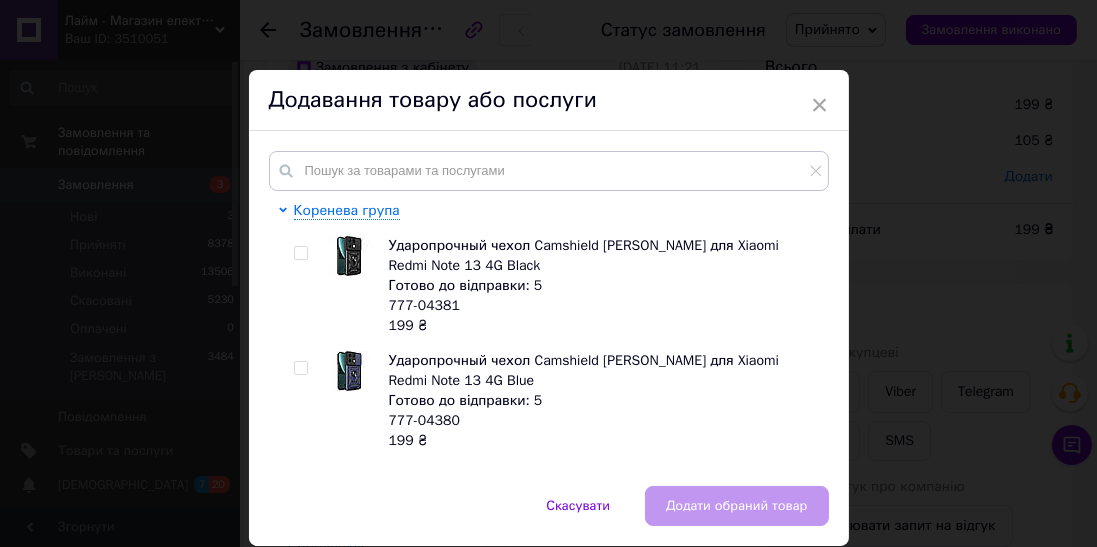 click on "Коренева група Ударопрочный чехол Camshield Serge Ring для Xiaomi Redmi Note 13 4G Black Готово до відправки: 5 777-04381 199   ₴ Ударопрочный чехол Camshield Serge Ring для Xiaomi Redmi Note 13 4G Blue Готово до відправки: 5 777-04380 199   ₴ Ударопрочный чехол Camshield Serge Ring для Xiaomi Redmi Note 13 4G Red Готово до відправки: 5 777-04379 199   ₴ Чохли Аксесуари для гаджетів Аудіотехніка Автомобільні аксесуари 2 Годинники Дитячі іграшки 14 Для дому та відпочинку Техніка для офісу Електротранспорт Сумки та аксесуари 158 Аксесуари для мобільних телефонів Аксесуари для комп'ютерної техніки  (в групі немає доступних позицій)" at bounding box center (556, 629) 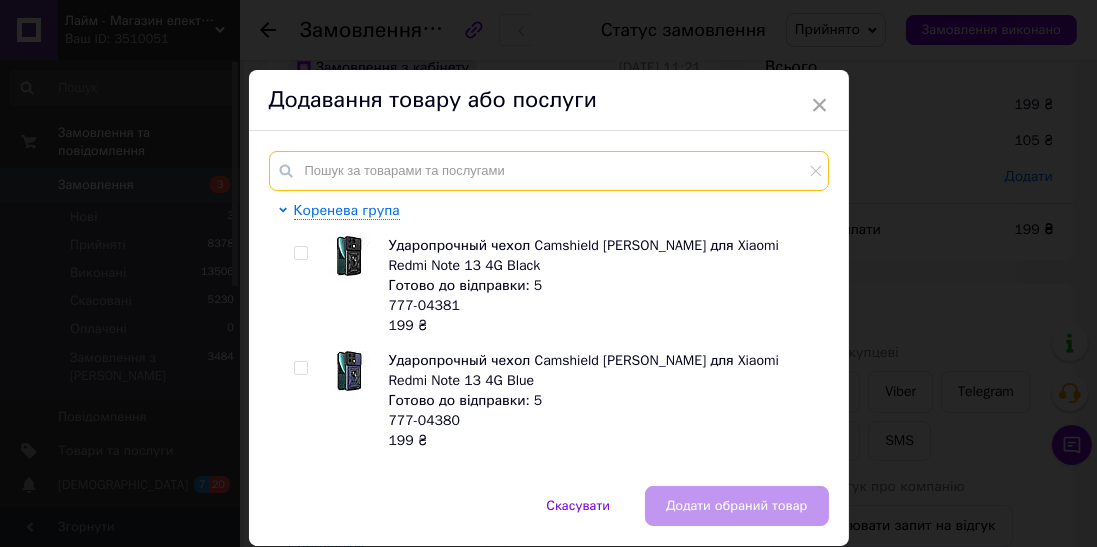 click at bounding box center (549, 171) 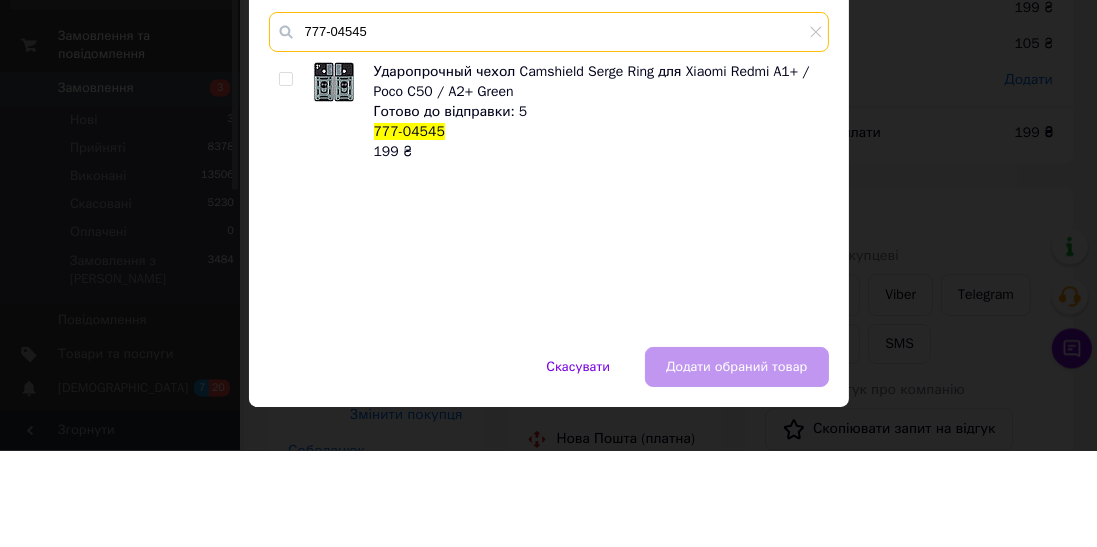 scroll, scrollTop: 67, scrollLeft: 0, axis: vertical 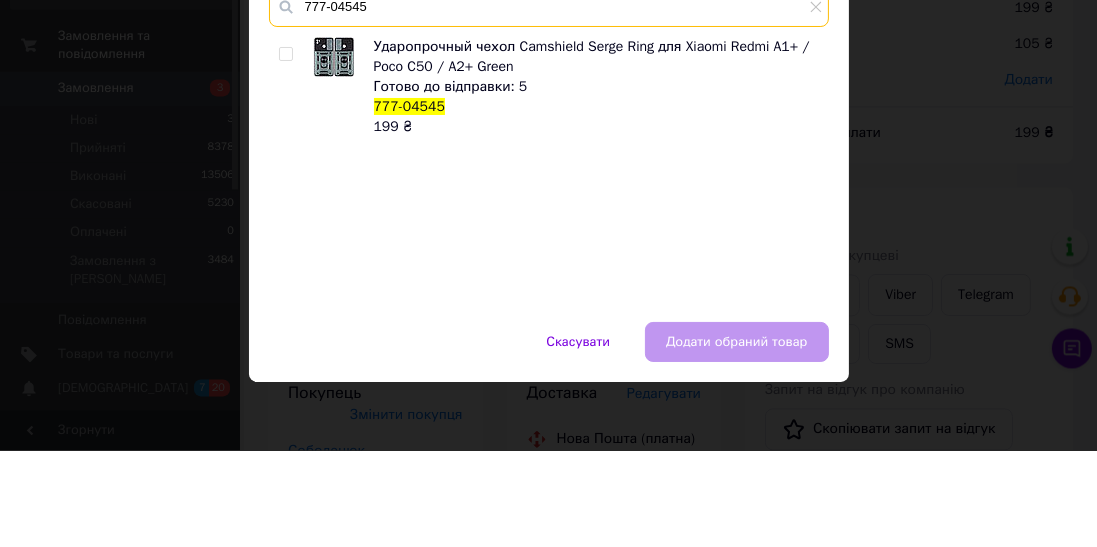 type on "777-04545" 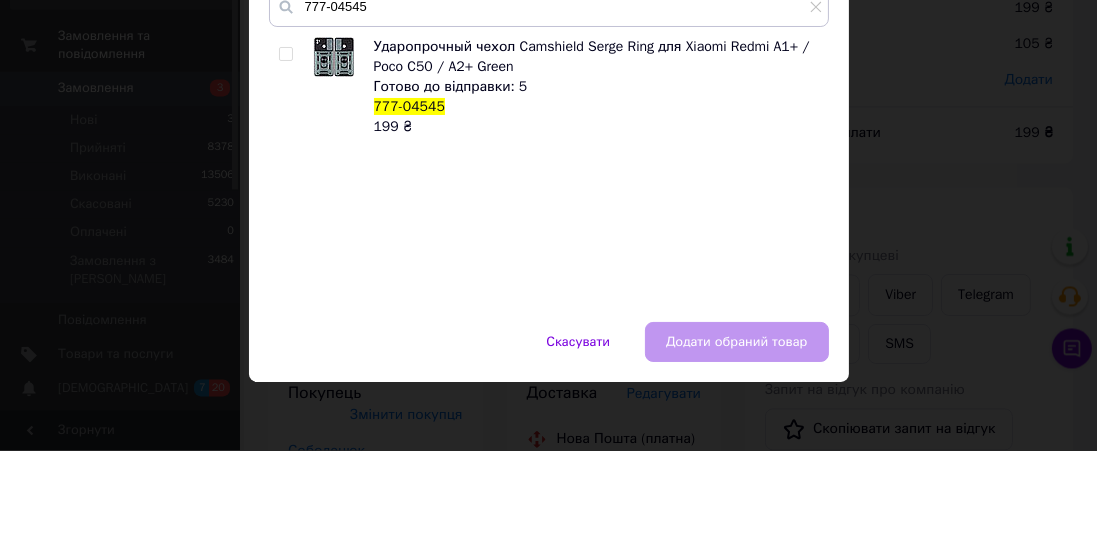 click at bounding box center [289, 184] 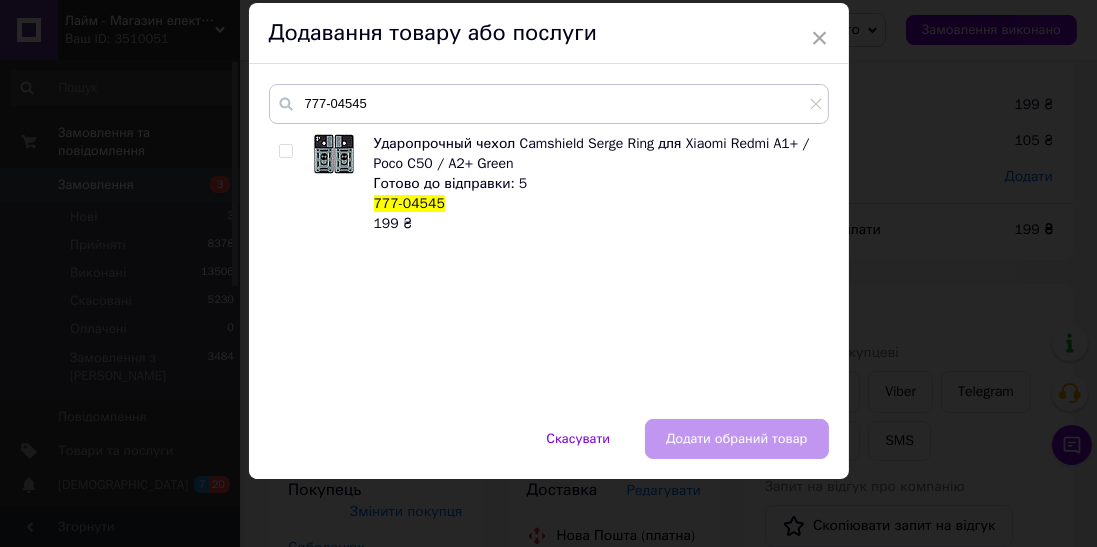 click at bounding box center (285, 151) 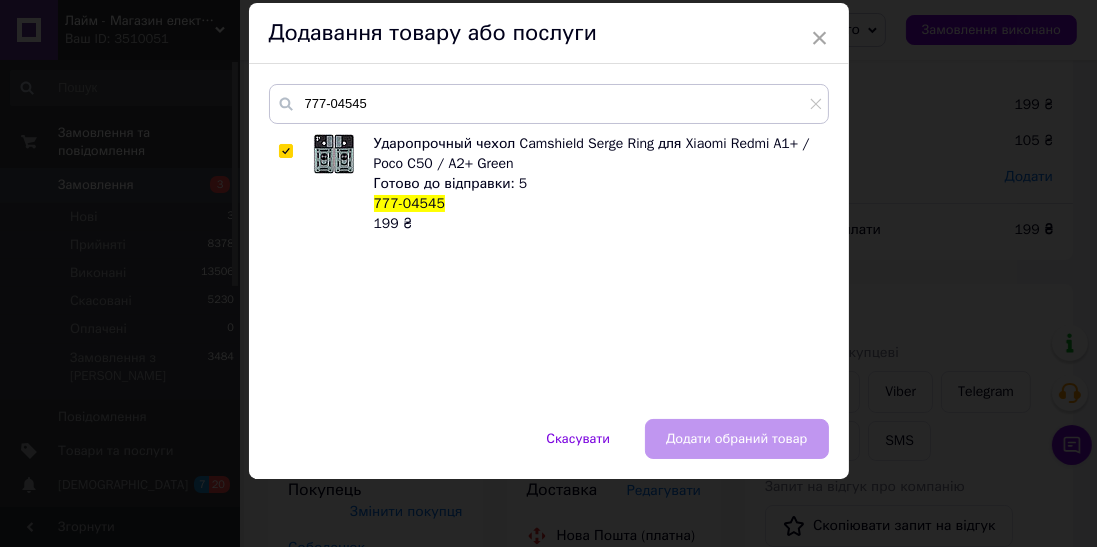 checkbox on "true" 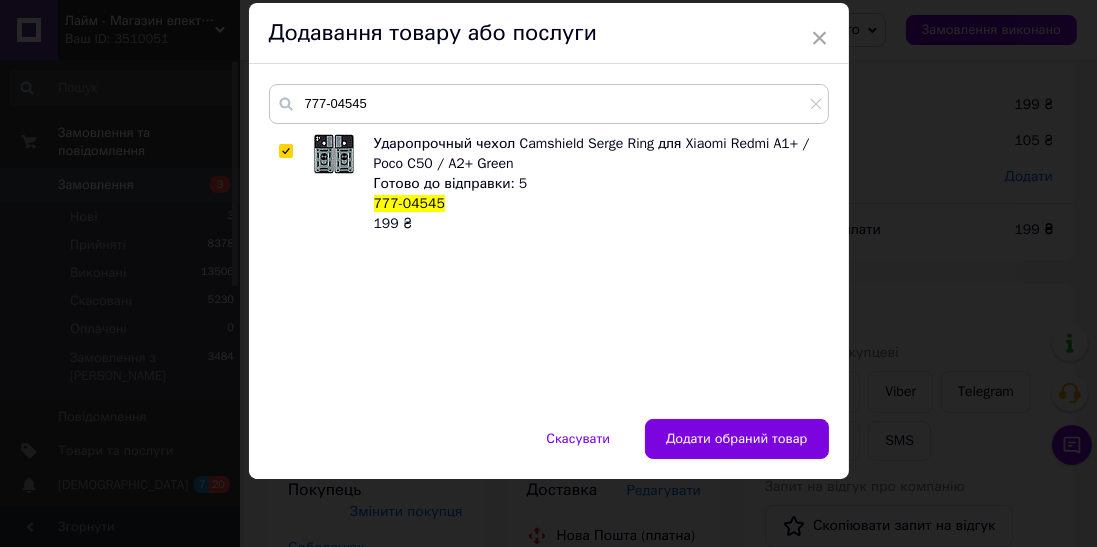 click on "Додати обраний товар" at bounding box center (737, 439) 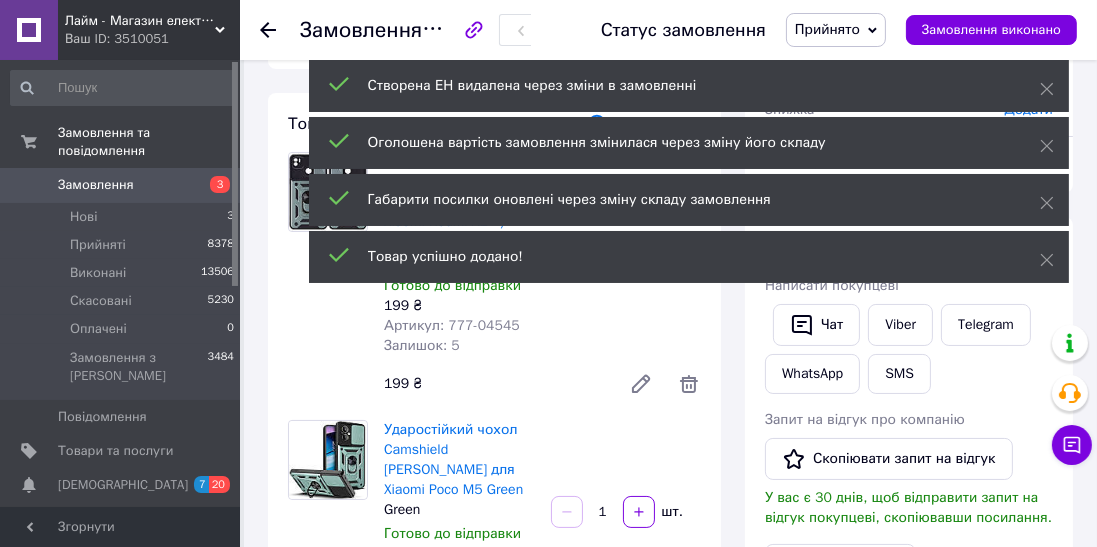 scroll, scrollTop: 142, scrollLeft: 0, axis: vertical 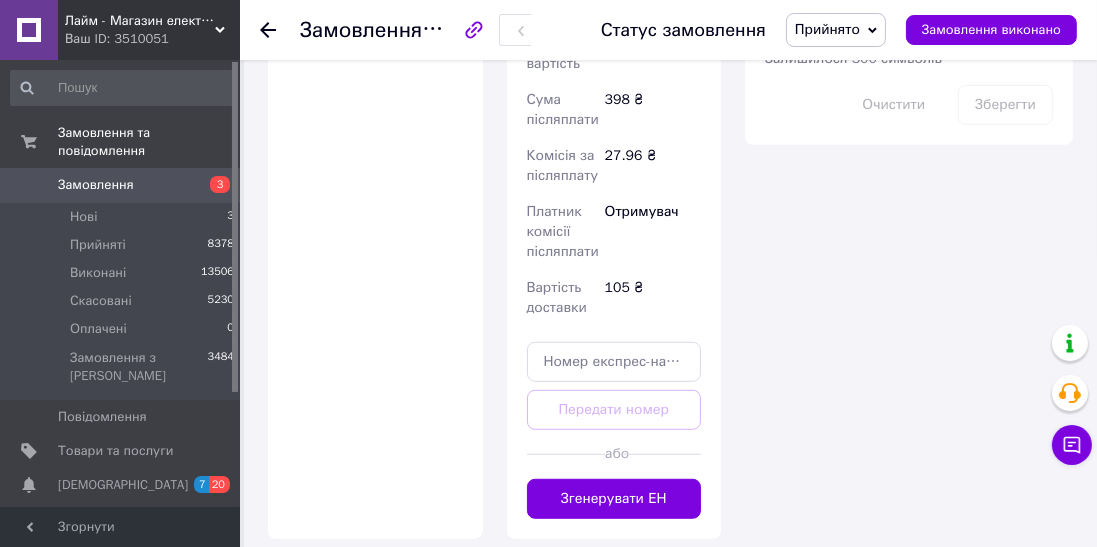 click on "Згенерувати ЕН" at bounding box center [614, 499] 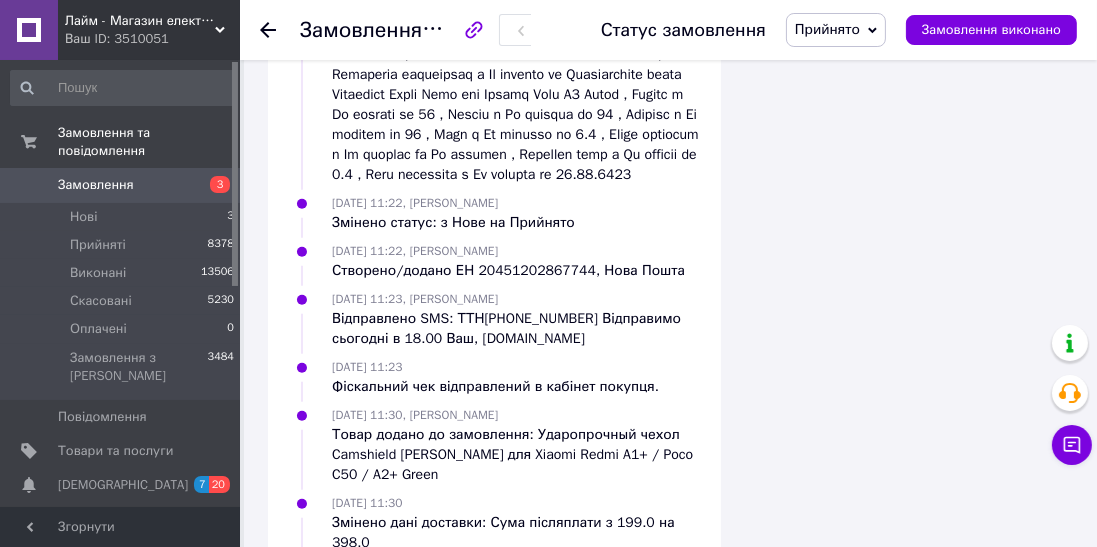 scroll, scrollTop: 1845, scrollLeft: 0, axis: vertical 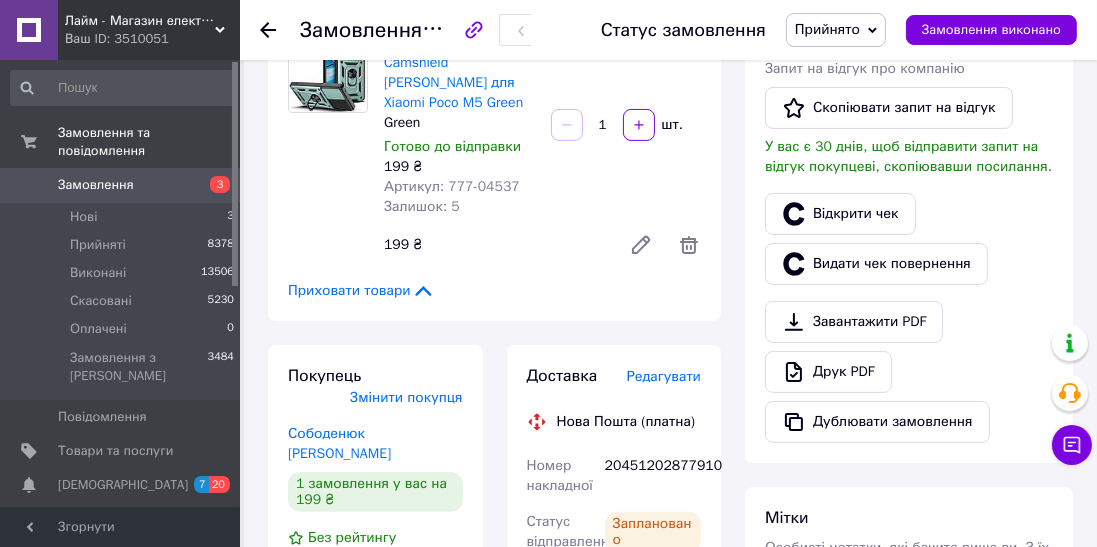 click on "Відкрити чек" at bounding box center [840, 214] 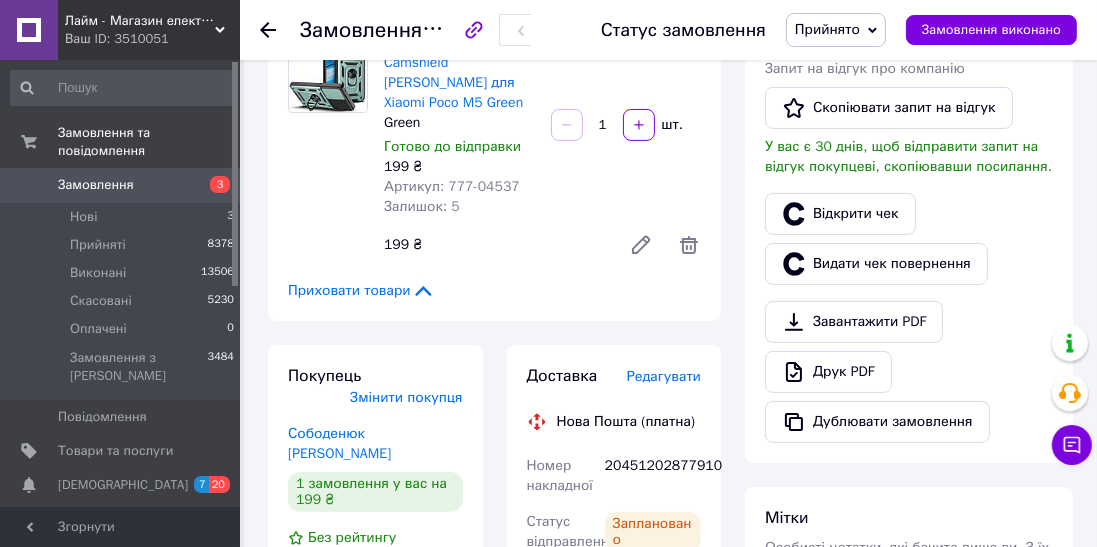 click on "Видати чек повернення" at bounding box center (876, 264) 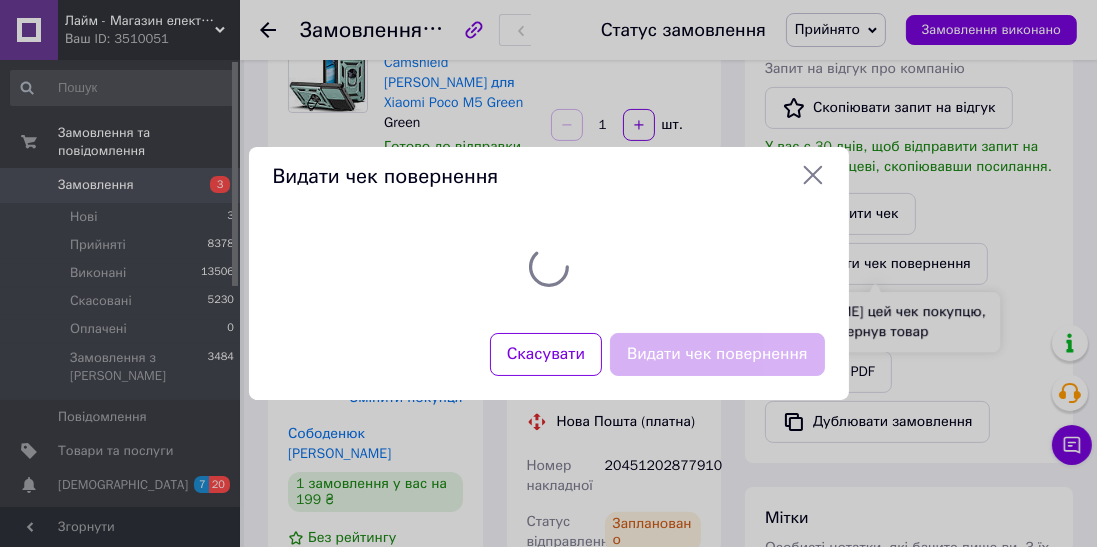 click on "Видати чек повернення" at bounding box center (717, 354) 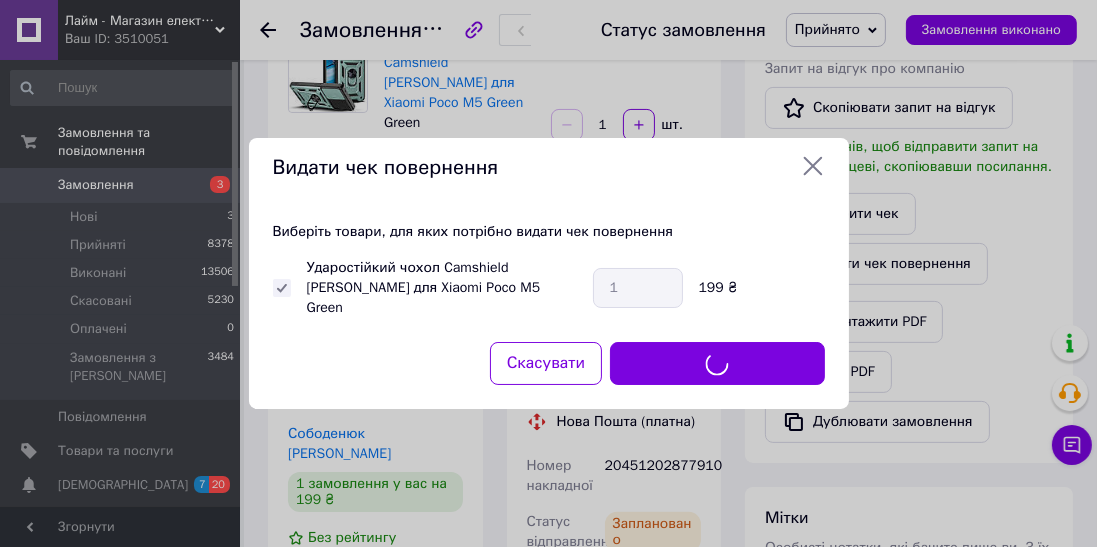 click on "Видати чек повернення" at bounding box center (717, 363) 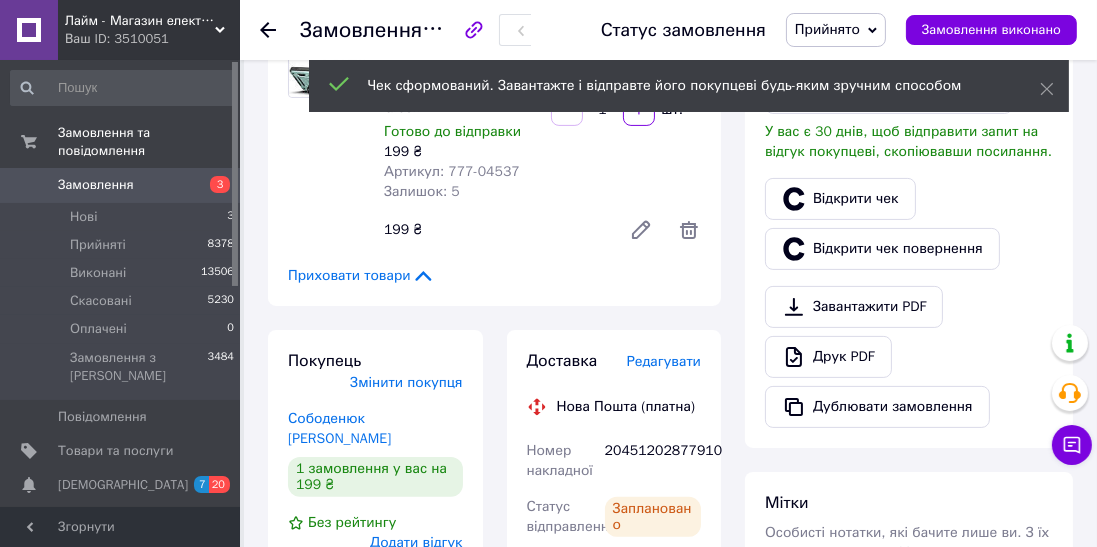 scroll, scrollTop: 484, scrollLeft: 0, axis: vertical 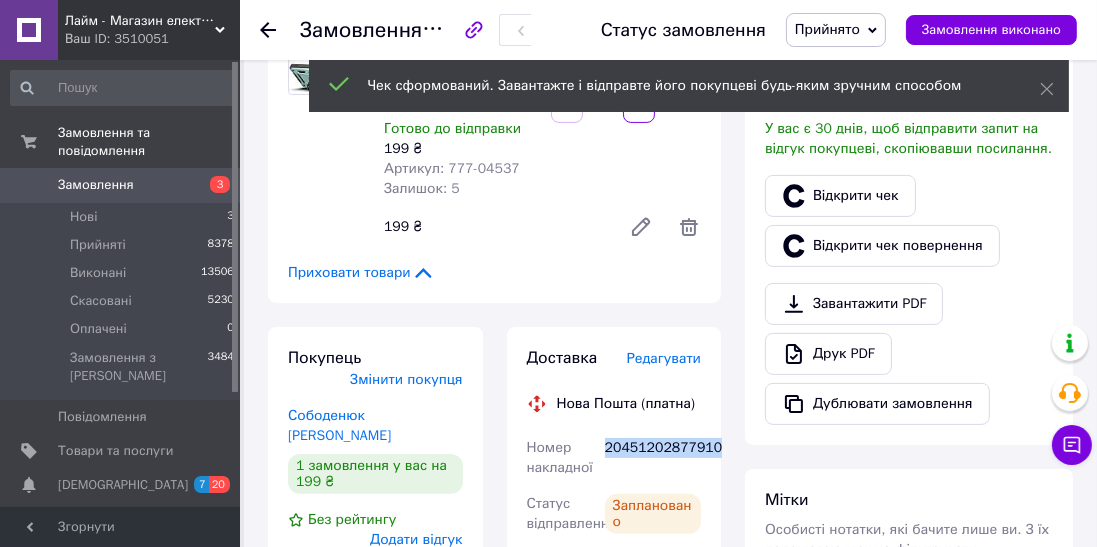 copy on "20451202877910" 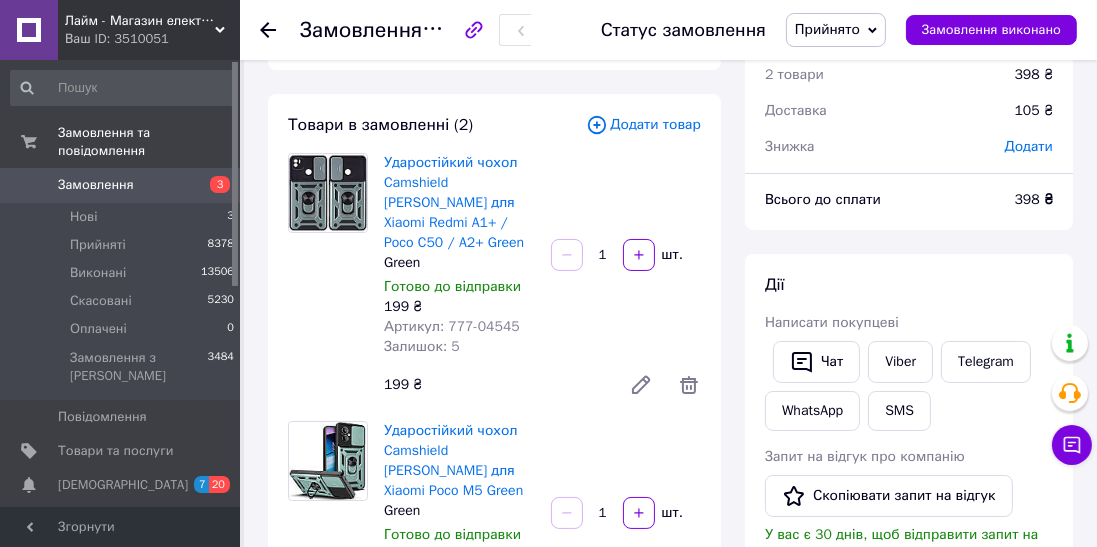 scroll, scrollTop: 74, scrollLeft: 0, axis: vertical 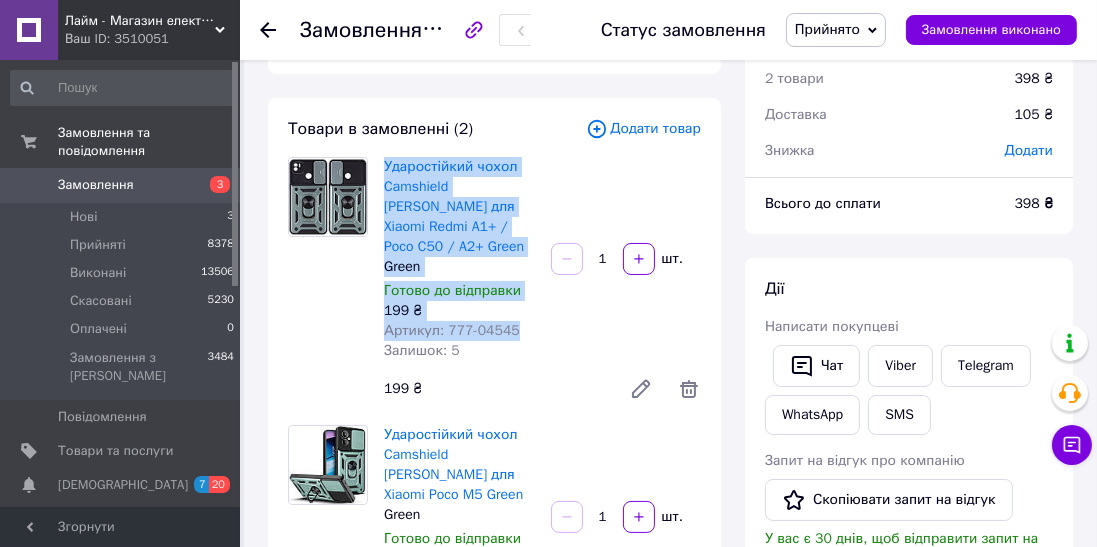 copy on "Ударостійкий чохол Camshield Serge Ring для Xiaomi Redmi A1+ / Poco C50 / A2+ Green Green Готово до відправки 199 ₴ Артикул: 777-04545" 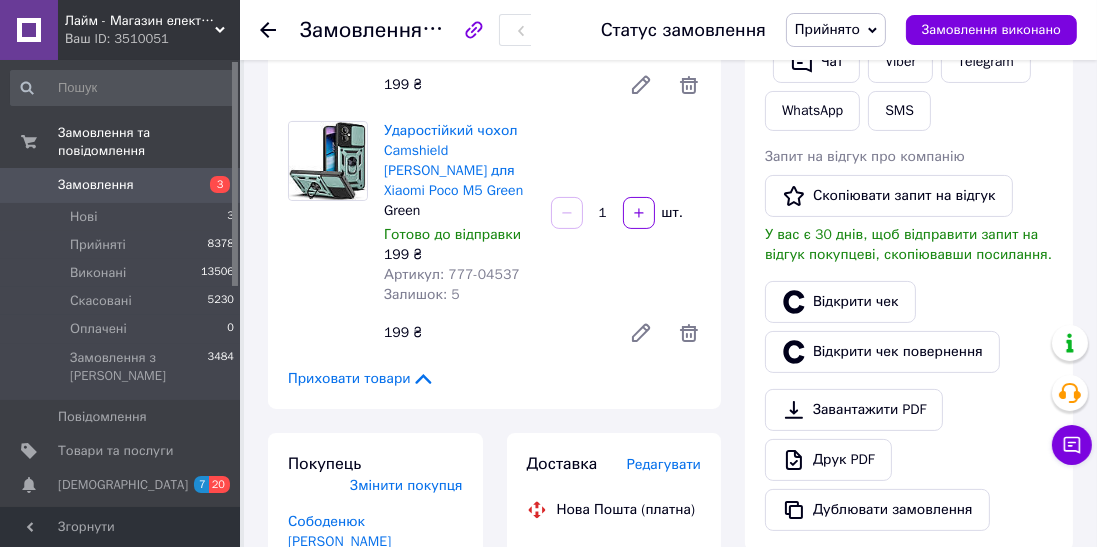scroll, scrollTop: 382, scrollLeft: 0, axis: vertical 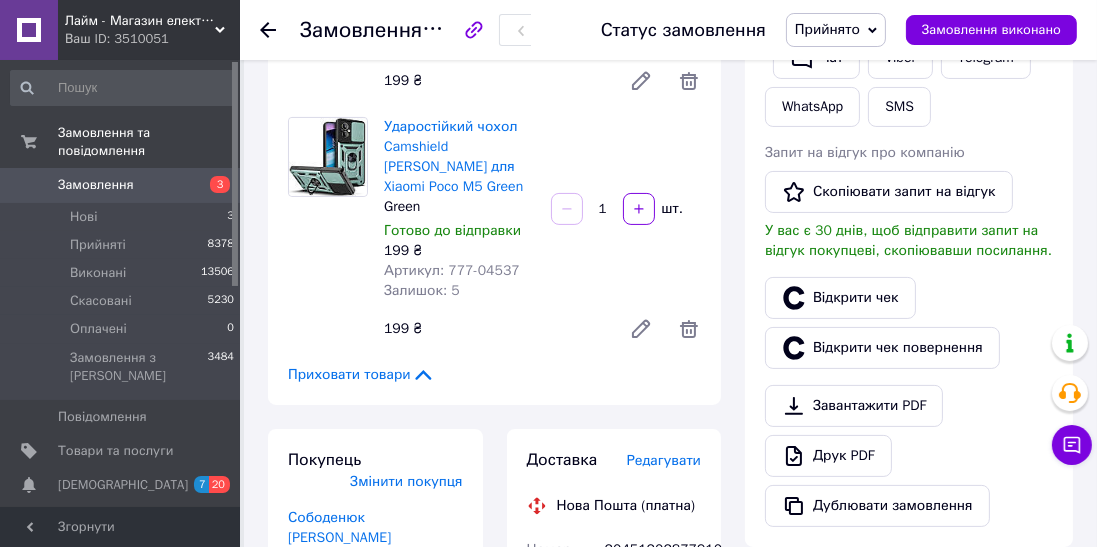 click on "Нова Пошта (платна)" at bounding box center (626, 506) 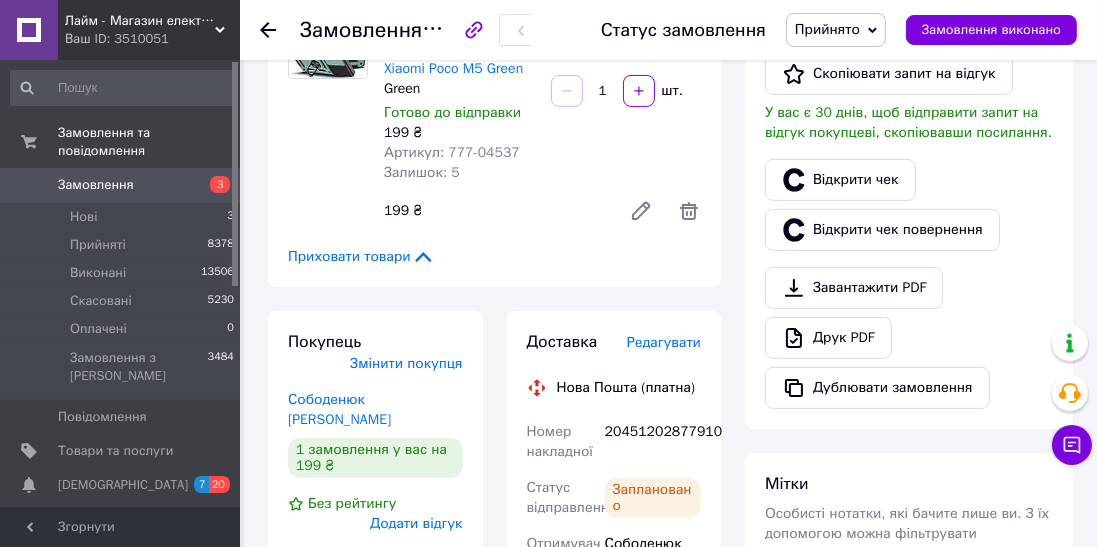 scroll, scrollTop: 498, scrollLeft: 0, axis: vertical 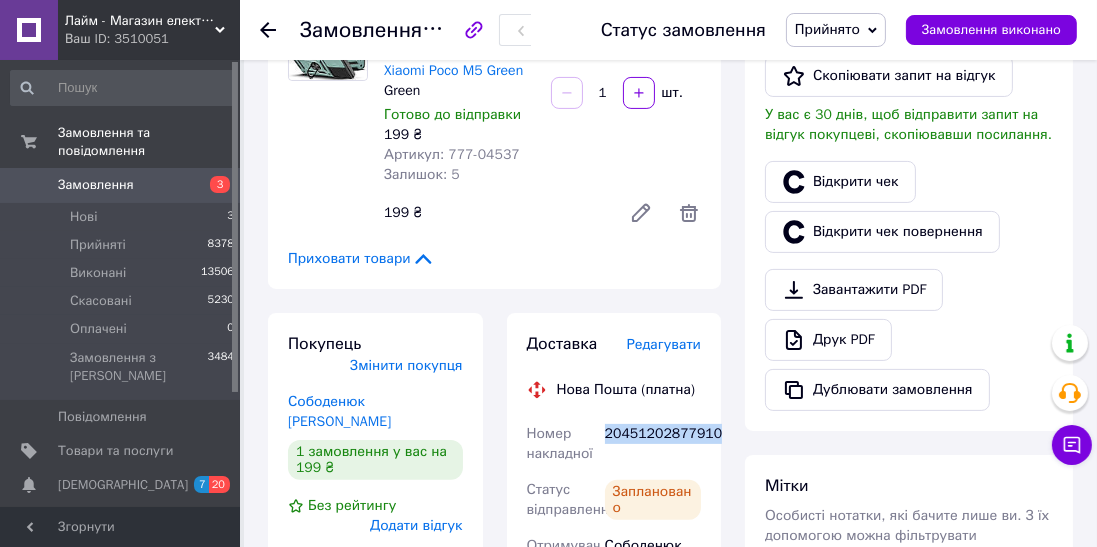 copy on "20451202877910" 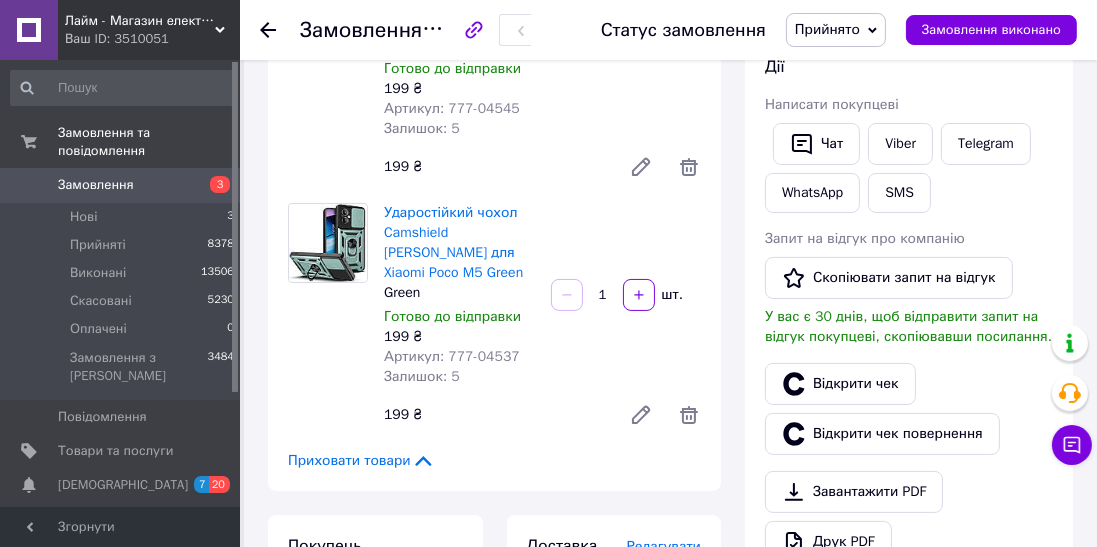 scroll, scrollTop: 311, scrollLeft: 0, axis: vertical 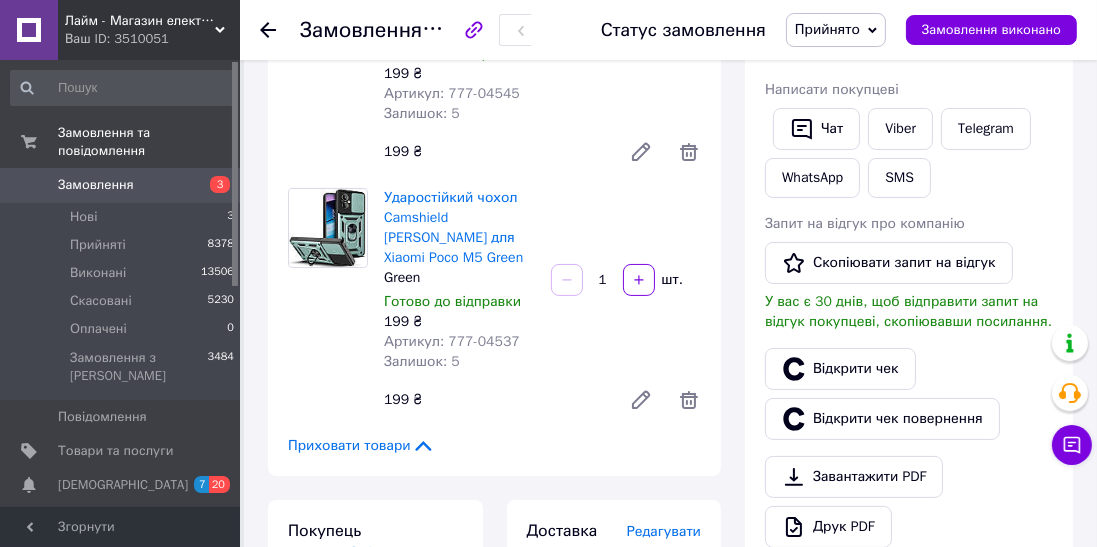 click on "SMS" at bounding box center (899, 178) 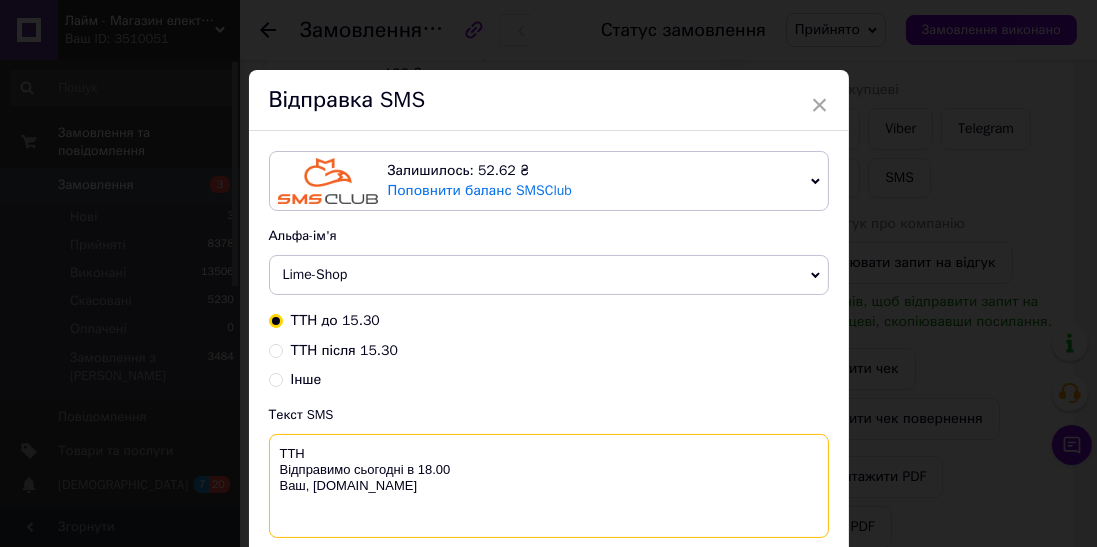 click on "ТТН
Відправимо сьогодні в 18.00
Ваш, [DOMAIN_NAME]" at bounding box center [549, 486] 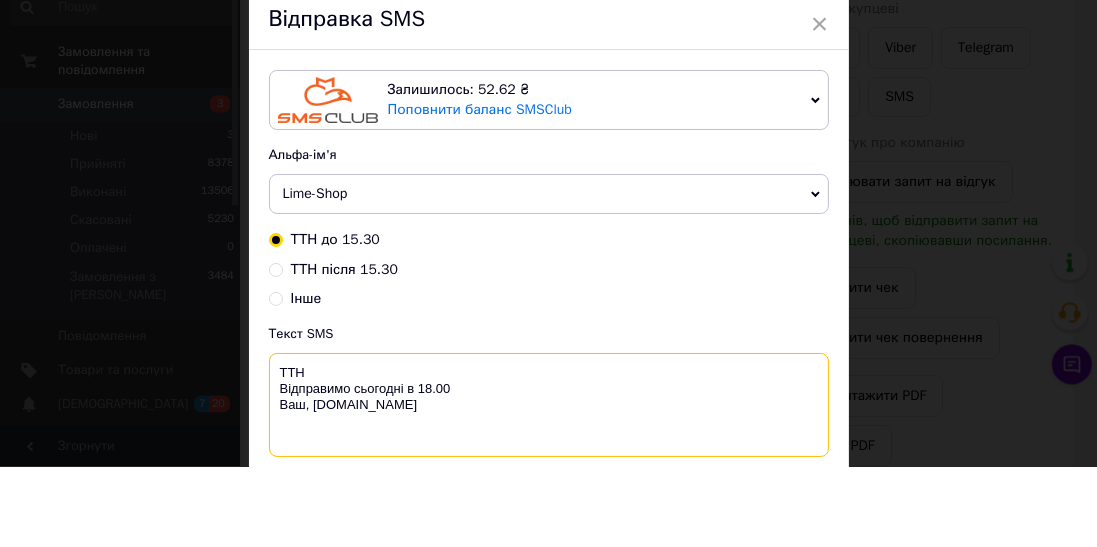 scroll, scrollTop: 311, scrollLeft: 0, axis: vertical 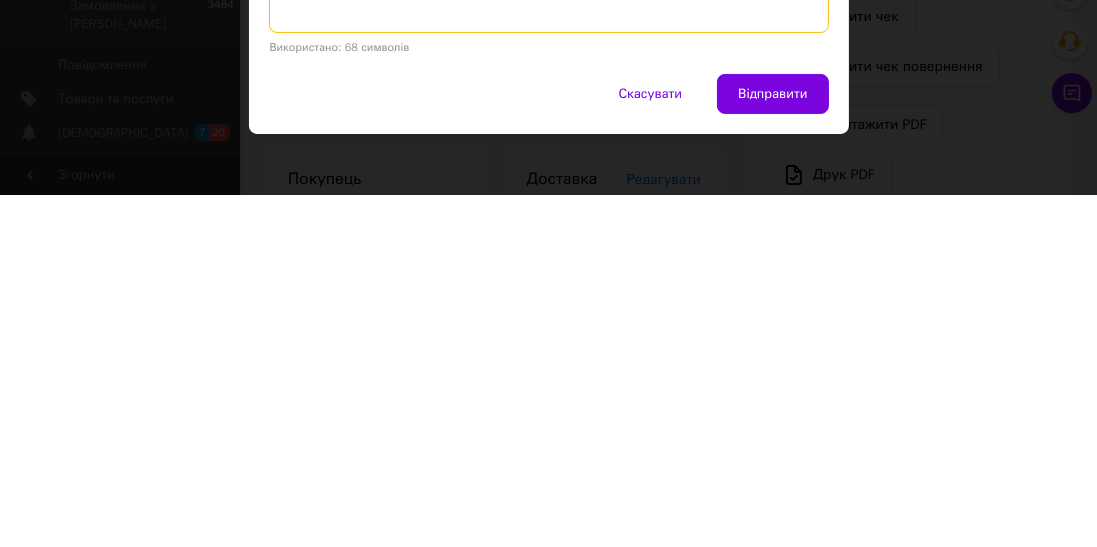 type on "ТТН 20451202877910
Відправимо сьогодні в 18.00
Ваш, lime-shop.com.ua" 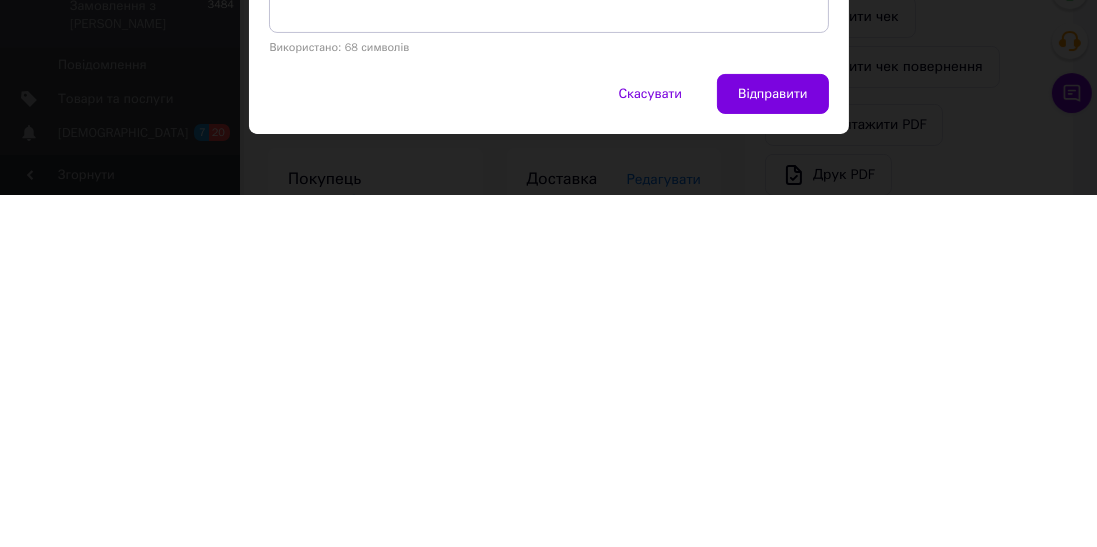click on "Скасувати   Відправити" at bounding box center (549, 456) 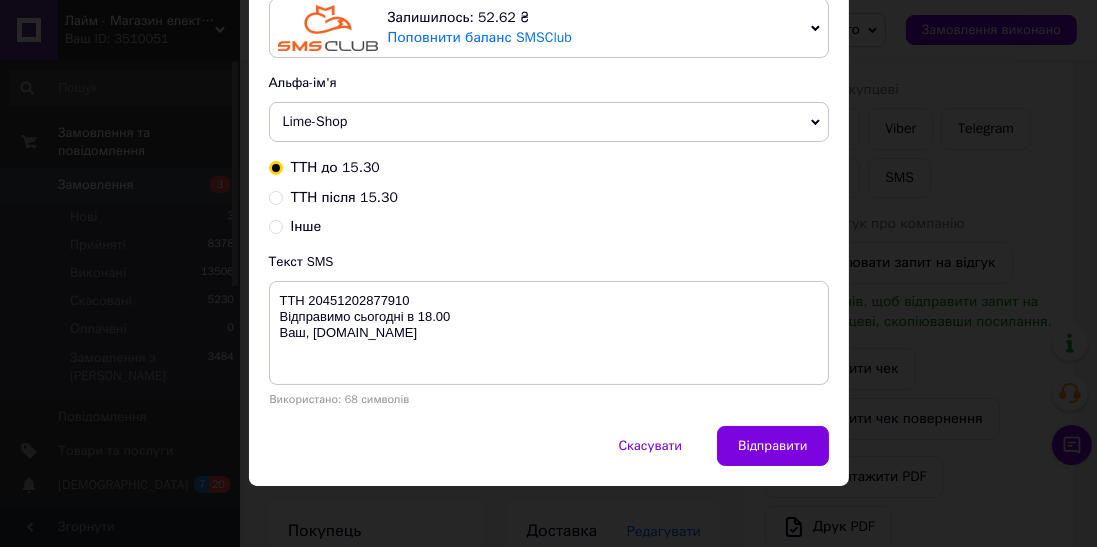 click on "Альфа-ім'я" at bounding box center [549, 83] 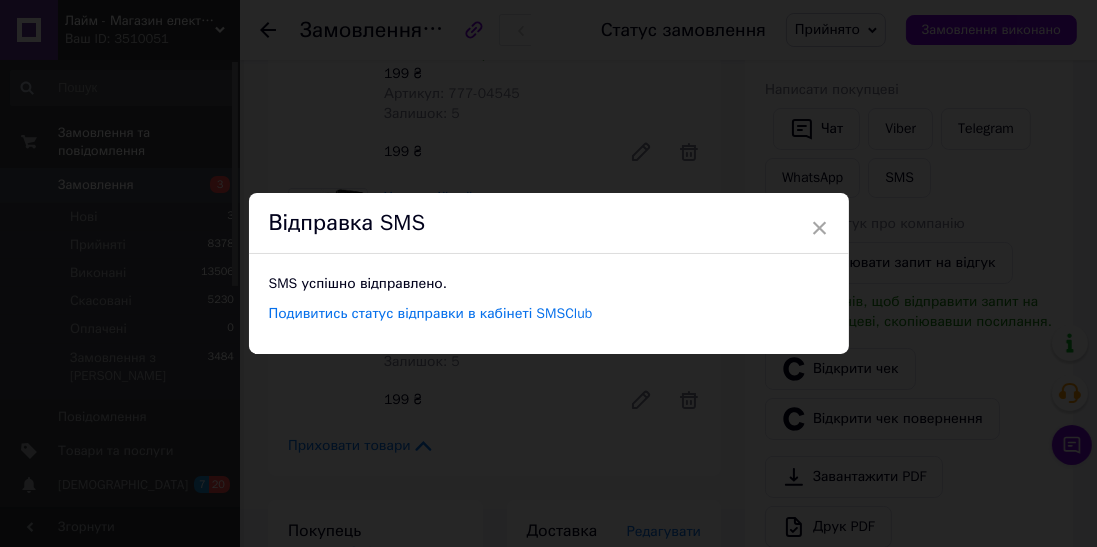 scroll, scrollTop: 0, scrollLeft: 0, axis: both 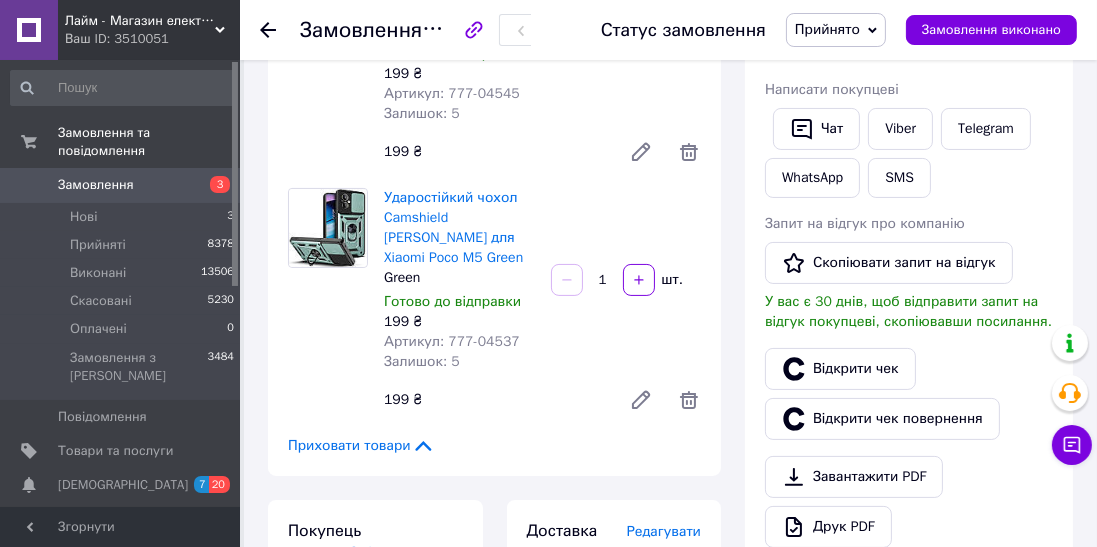click on "Замовлення" at bounding box center (96, 185) 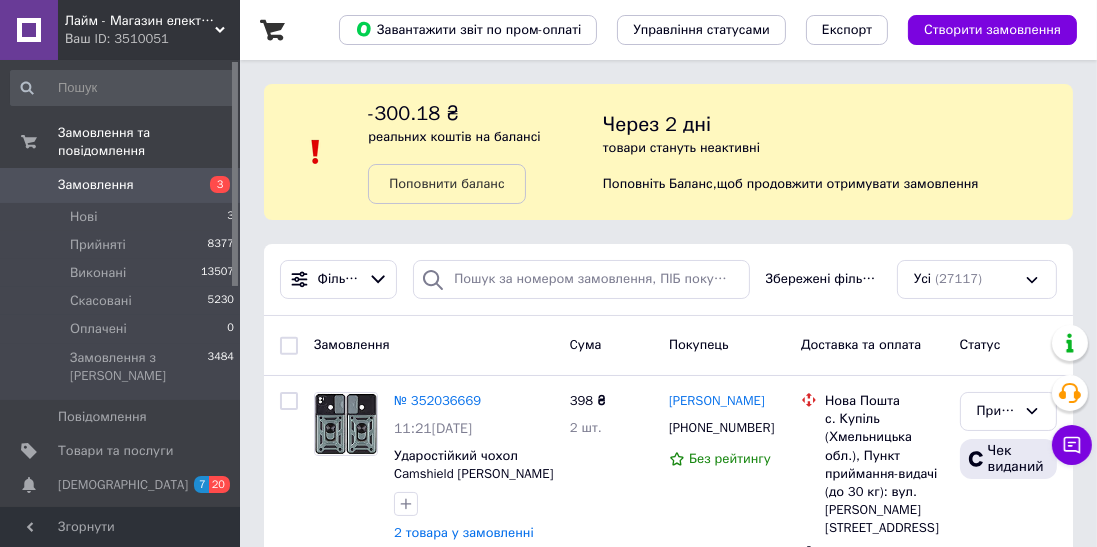 click on "Створити замовлення" at bounding box center (992, 30) 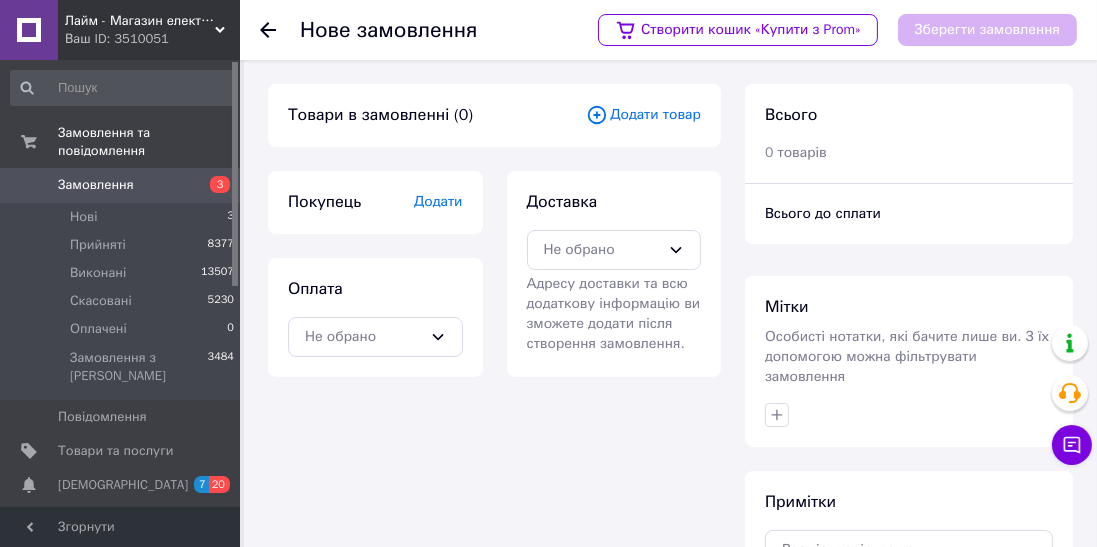 click on "Товари в замовленні (0) Додати товар" at bounding box center (494, 115) 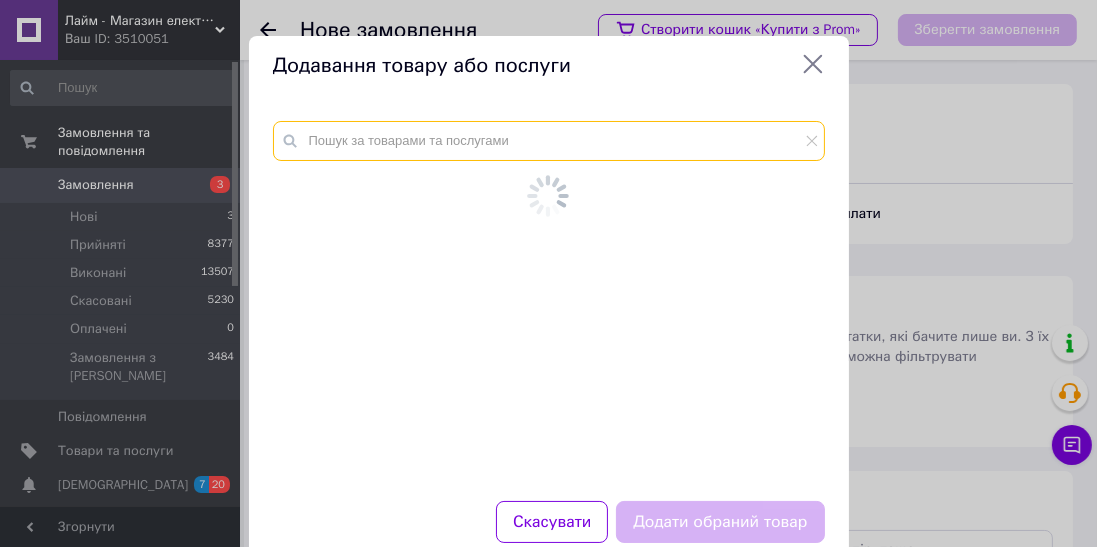 click at bounding box center [549, 141] 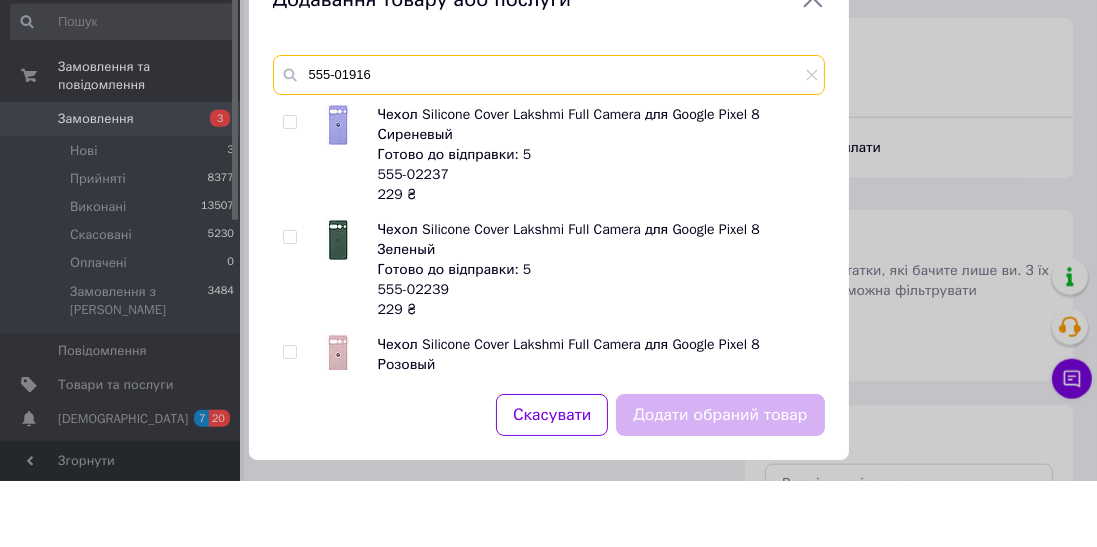 scroll, scrollTop: 13, scrollLeft: 0, axis: vertical 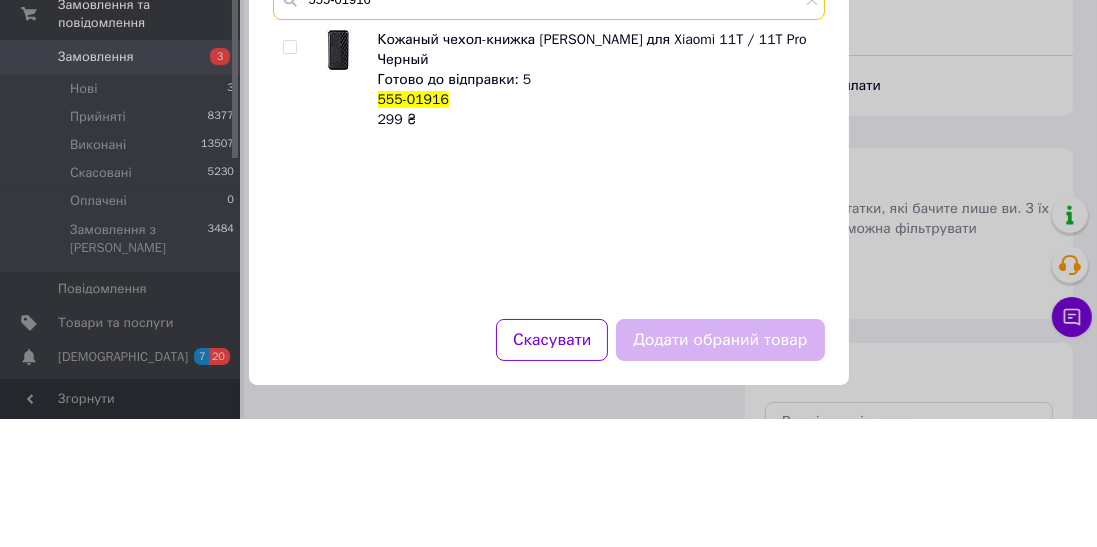 type on "555-01916" 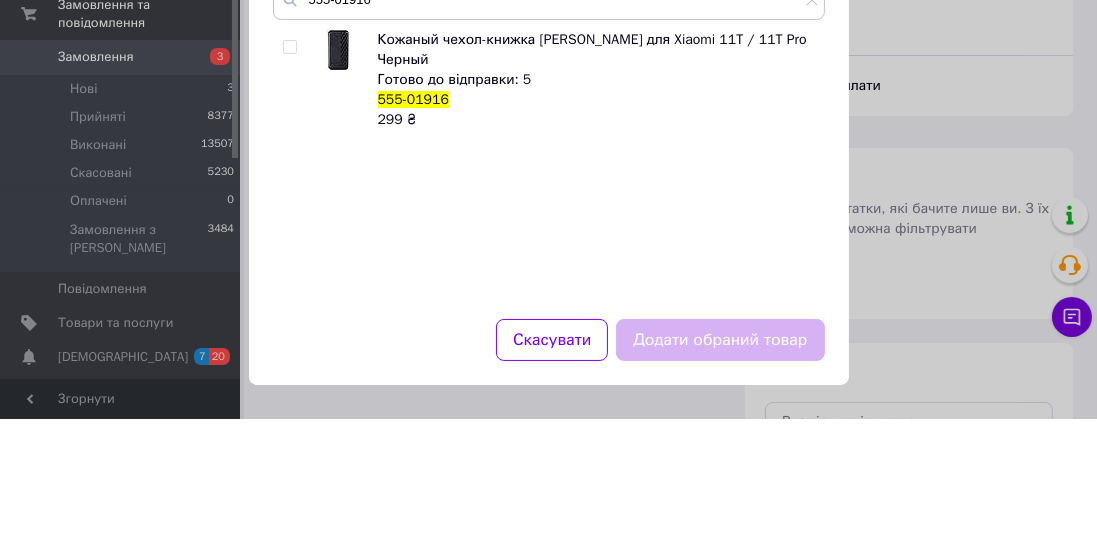 click at bounding box center [289, 175] 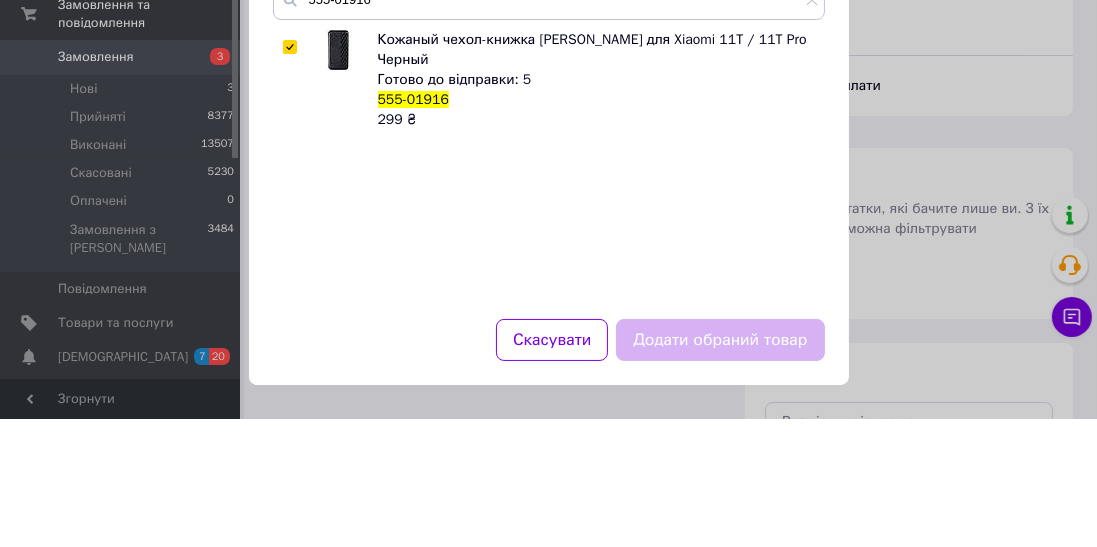 checkbox on "true" 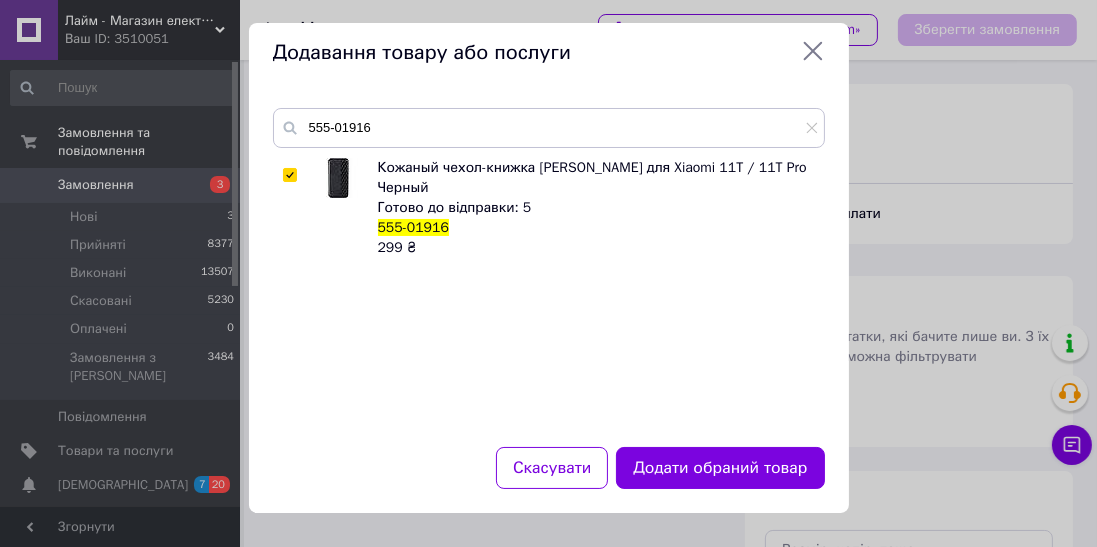 click on "Додати обраний товар" at bounding box center [720, 468] 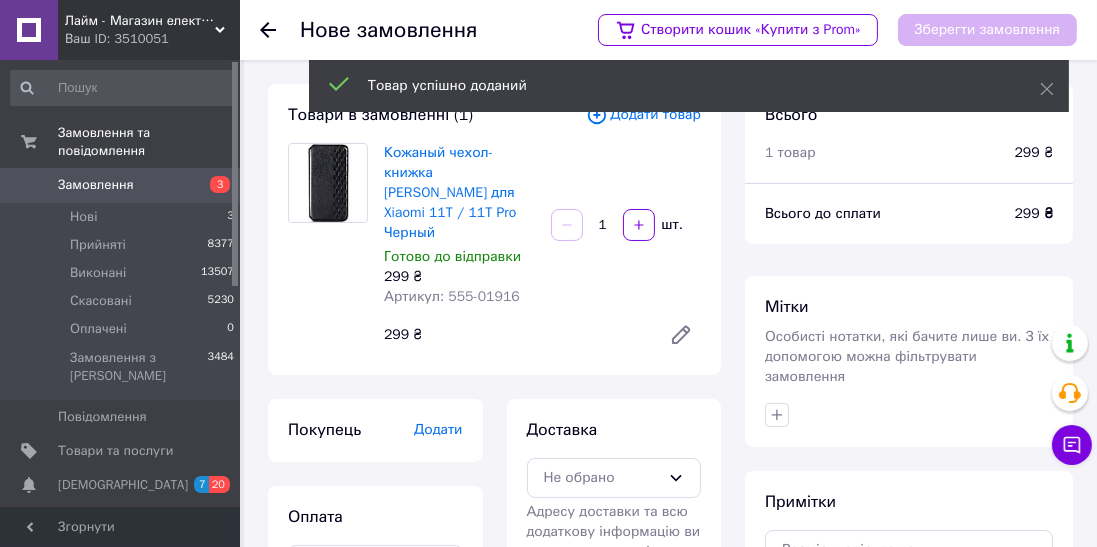 scroll, scrollTop: 5, scrollLeft: 0, axis: vertical 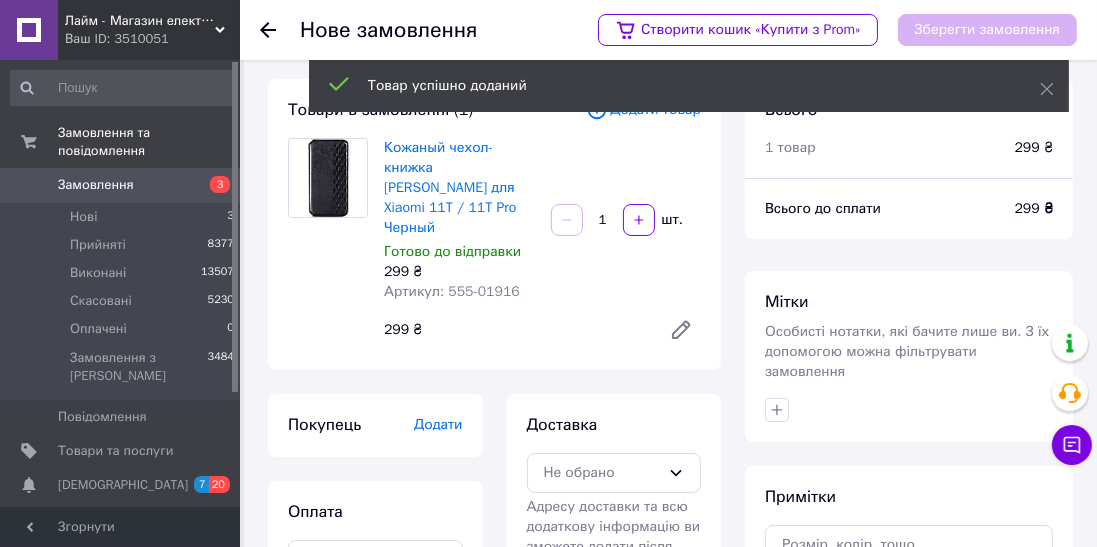 click on "Додати" at bounding box center [438, 424] 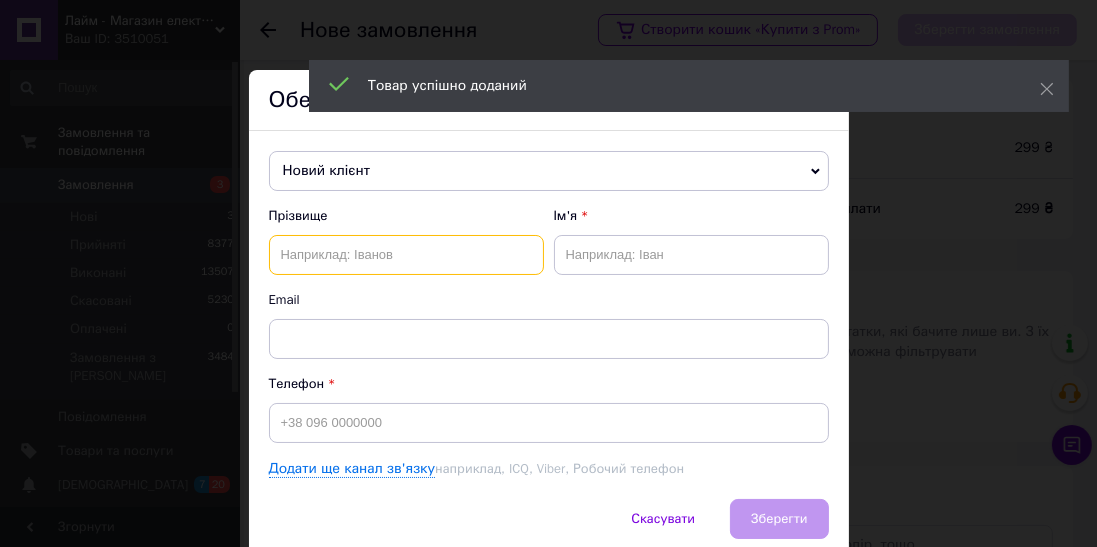 click at bounding box center (406, 255) 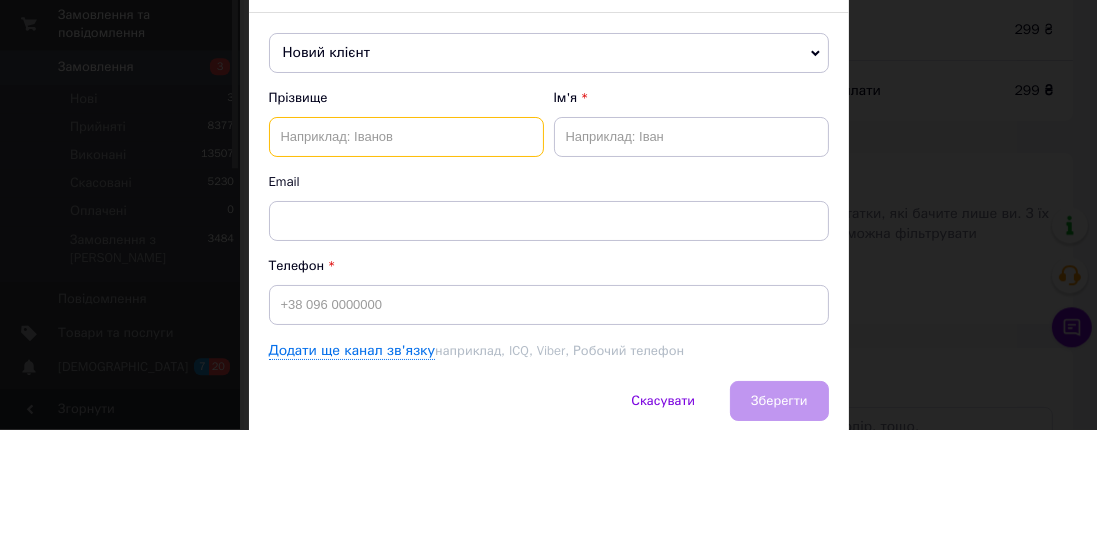 scroll, scrollTop: 5, scrollLeft: 0, axis: vertical 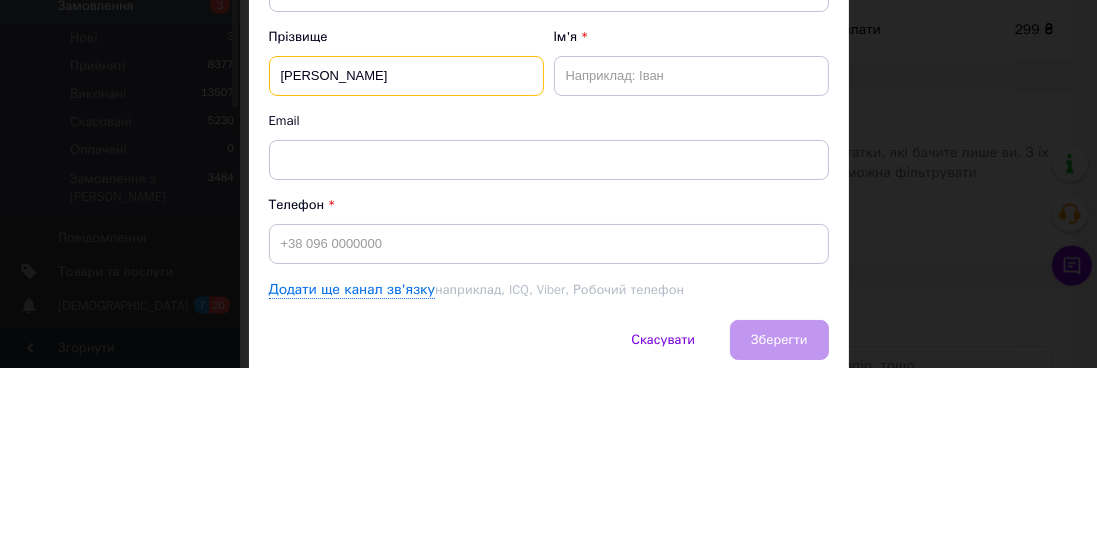 type on "Красников" 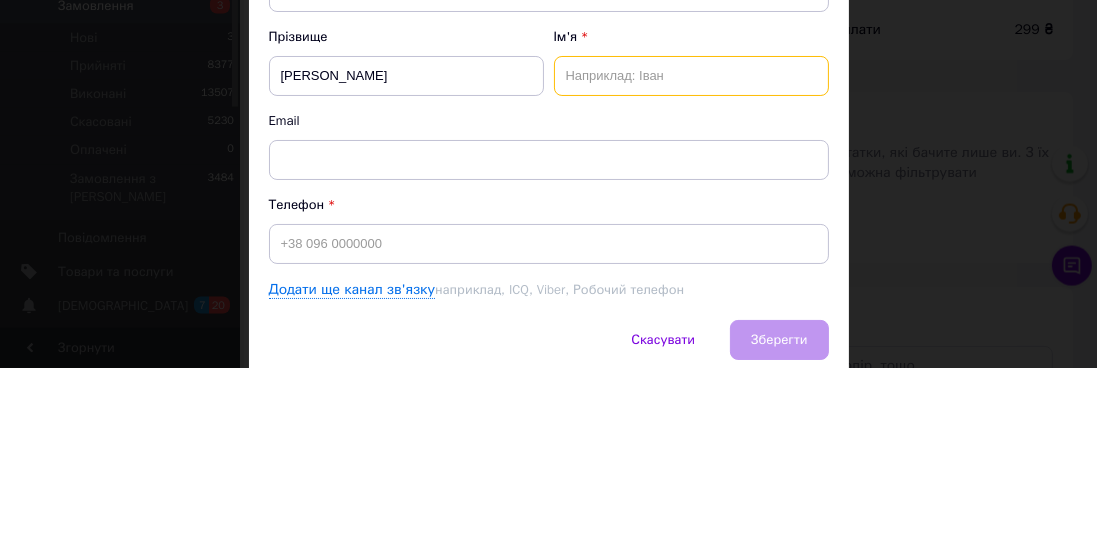 click at bounding box center (691, 255) 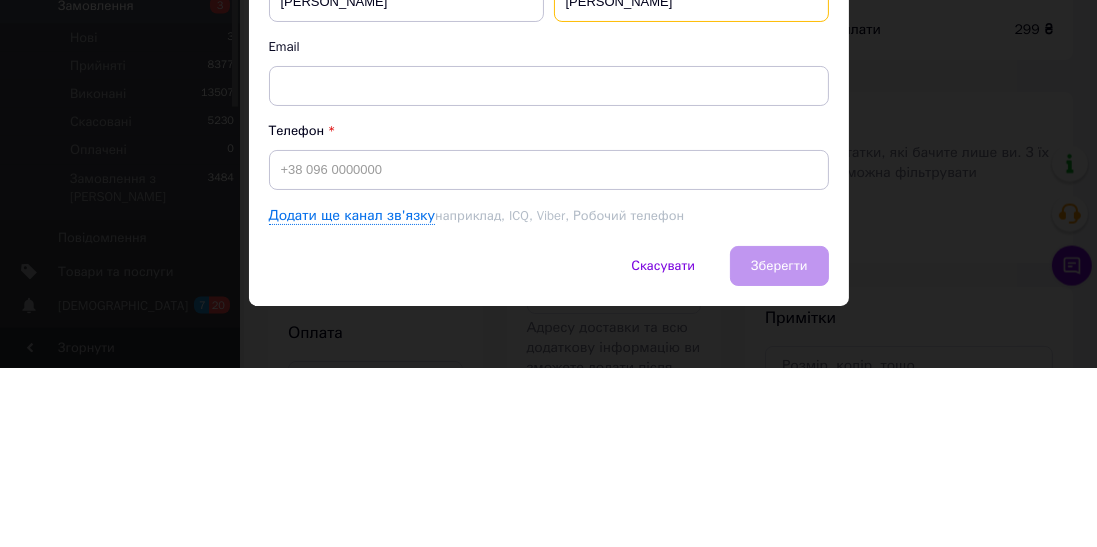 scroll, scrollTop: 74, scrollLeft: 0, axis: vertical 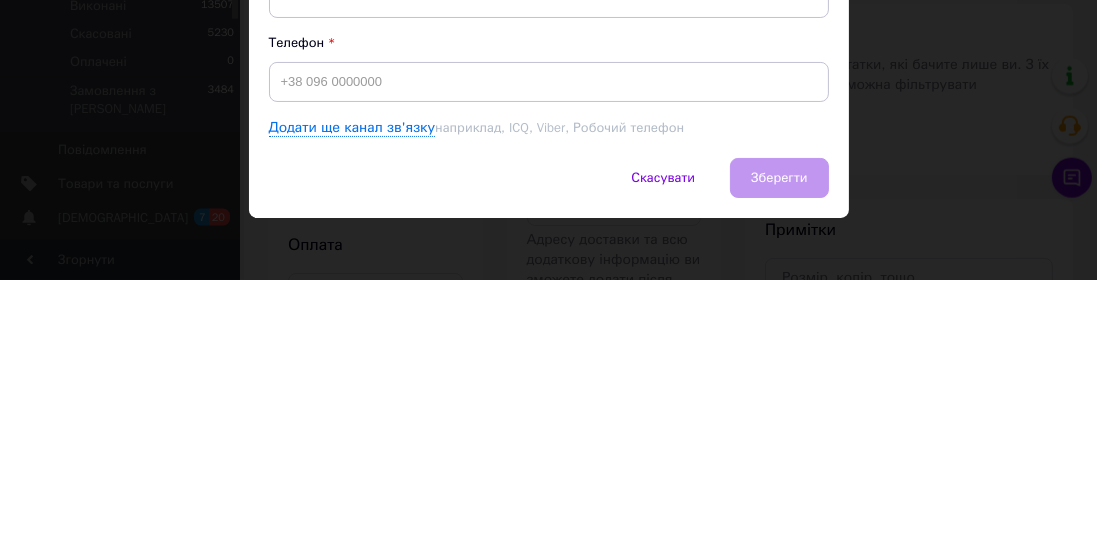 type on "Ігор" 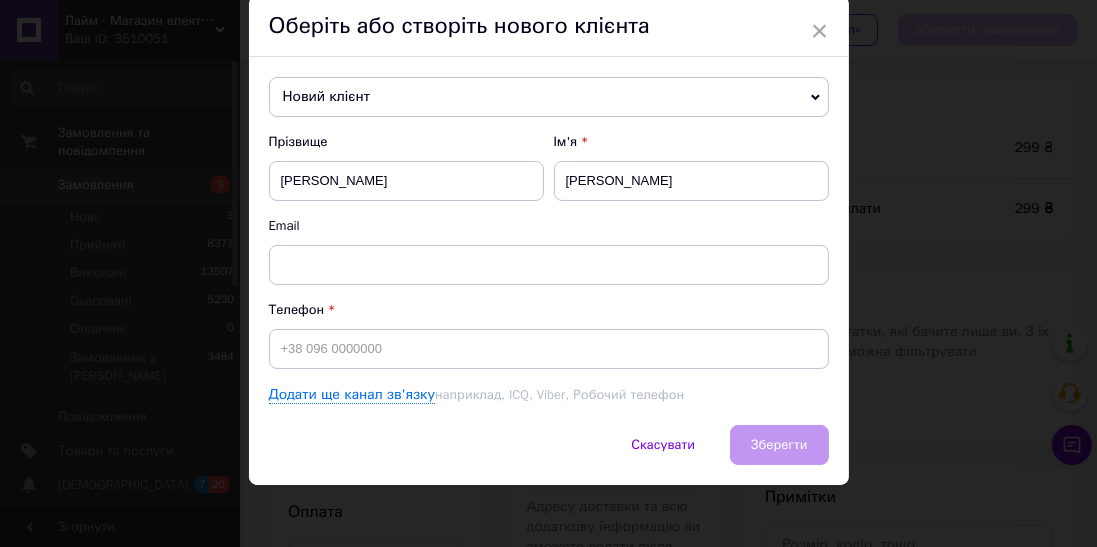 click on "× Оберіть або створіть нового клієнта Новий клієнт Балуца Артем   +380980389699 Балуца Артем   +380683436587 Бобик Мирослав   +380689357557 Бойко Анна   +380505851472 Висоцький Максим   +380734656449 Віталій Гладков   +380687236120 Забережний Євгеній   +380932714509 Кизько Виктория   +380631536634 Кобринський Ростислав   +380988376411 Кундик Вікторія   +380970407965 Лобунець Аліна   +380680559243 Матішинець Мар'яна   +380960308001 Новий клієнт   Рибченко Сергій   +380968849672 Смерека Олена   +380978744860 Сободенюк Дмитро   +380663860468 Соколов Богдан   +380936317640 Тоюнда Веніамін   +380969553513 Трубчанинов Артем   +380663348239 Цехмейструк Марьяна   +380671540393" at bounding box center [548, 273] 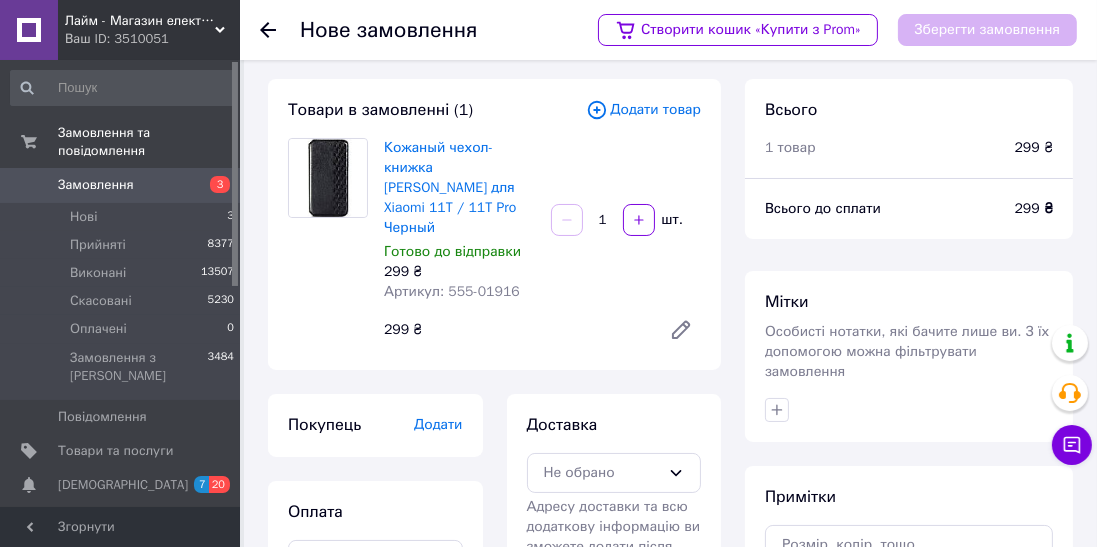 click on "Додати товар" at bounding box center [643, 110] 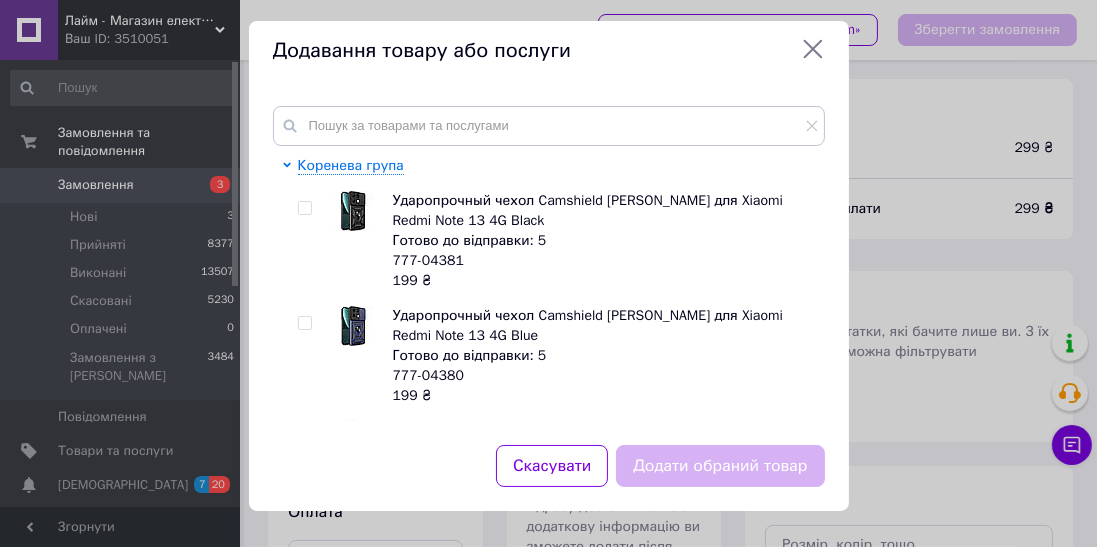 scroll, scrollTop: 13, scrollLeft: 0, axis: vertical 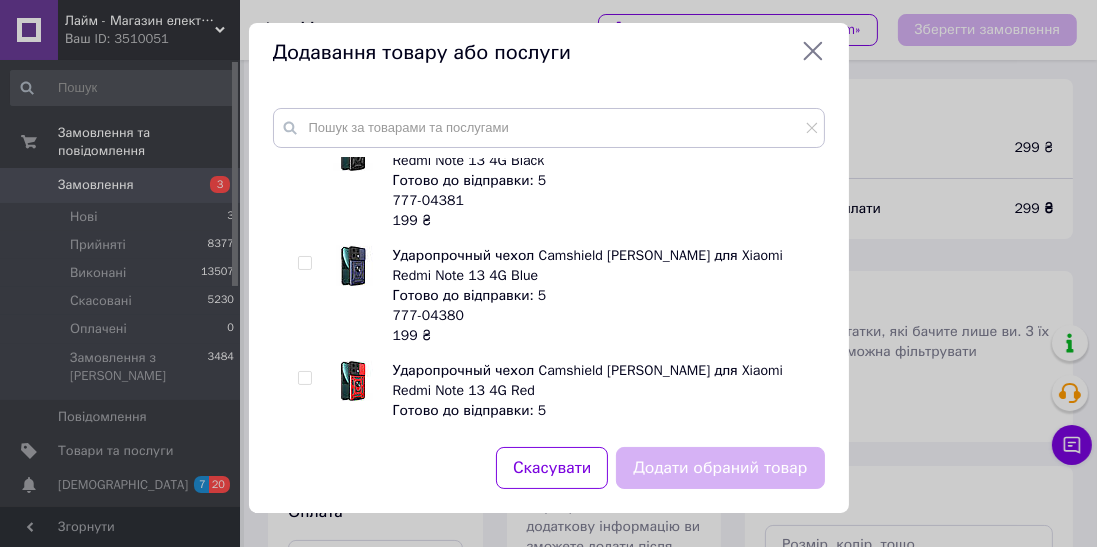 click on "Додавання товару або послуги Коренева група Ударопрочный чехол Camshield Serge Ring для Xiaomi Redmi Note 13 4G Black Готово до відправки: 5 777-04381 199   ₴ Ударопрочный чехол Camshield Serge Ring для Xiaomi Redmi Note 13 4G Blue Готово до відправки: 5 777-04380 199   ₴ Ударопрочный чехол Camshield Serge Ring для Xiaomi Redmi Note 13 4G Red Готово до відправки: 5 777-04379 199   ₴ Чохли Аксесуари для гаджетів Аудіотехніка Автомобільні аксесуари 2 Годинники Дитячі іграшки 14 Для дому та відпочинку Техніка для офісу Електротранспорт Сумки та аксесуари 158 Аксесуари для мобільних телефонів Аксесуари для комп'ютерної техніки Скасувати" at bounding box center (548, 268) 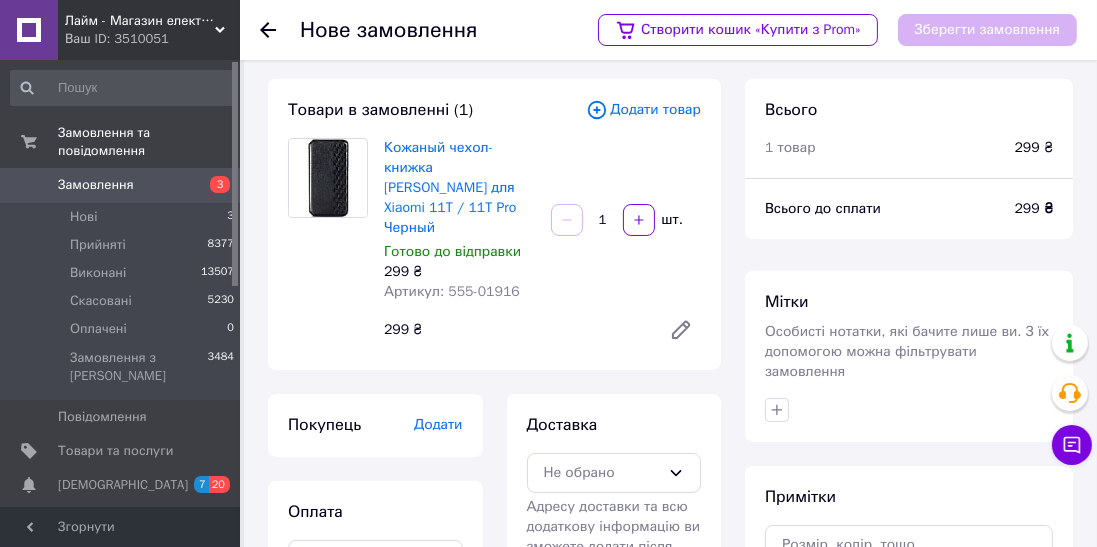 click on "Додати товар" at bounding box center [643, 110] 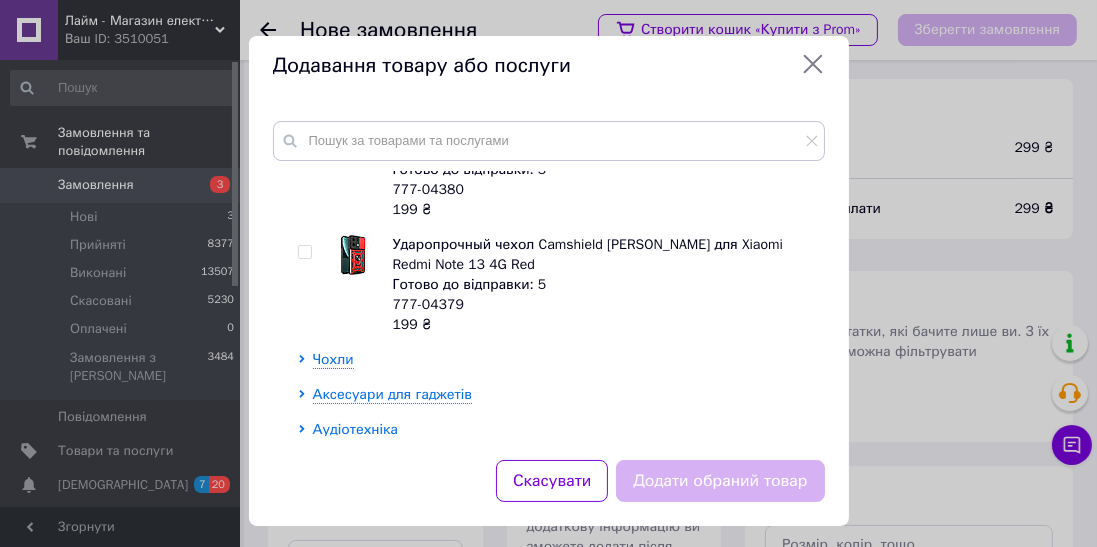 scroll, scrollTop: 205, scrollLeft: 0, axis: vertical 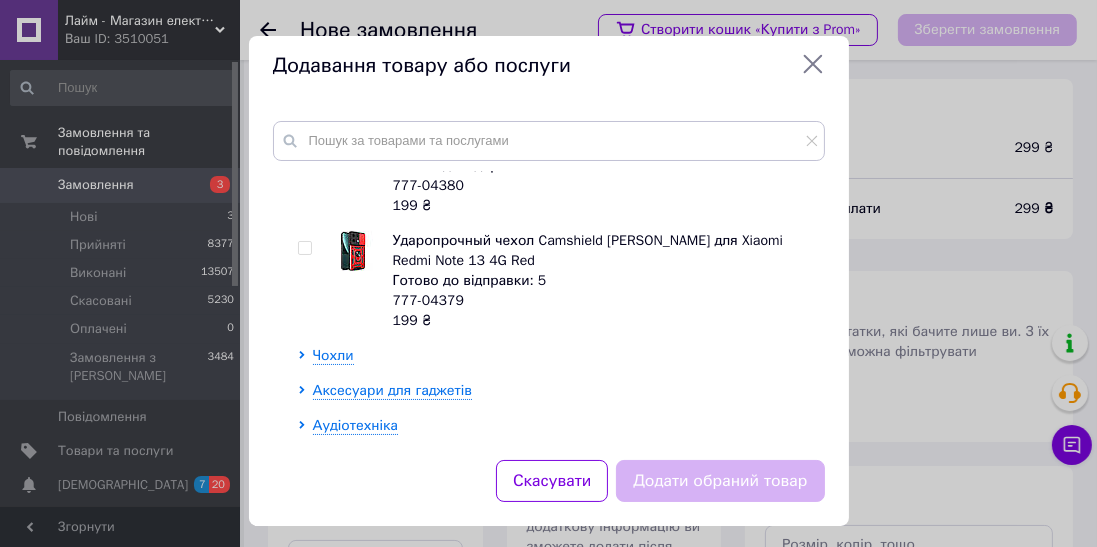 click on "Додавання товару або послуги Коренева група Ударопрочный чехол Camshield Serge Ring для Xiaomi Redmi Note 13 4G Black Готово до відправки: 5 777-04381 199   ₴ Ударопрочный чехол Camshield Serge Ring для Xiaomi Redmi Note 13 4G Blue Готово до відправки: 5 777-04380 199   ₴ Ударопрочный чехол Camshield Serge Ring для Xiaomi Redmi Note 13 4G Red Готово до відправки: 5 777-04379 199   ₴ Чохли Аксесуари для гаджетів Аудіотехніка Автомобільні аксесуари 2 Годинники Дитячі іграшки 14 Для дому та відпочинку Техніка для офісу Електротранспорт Сумки та аксесуари 158 Аксесуари для мобільних телефонів Аксесуари для комп'ютерної техніки Скасувати" at bounding box center [548, 281] 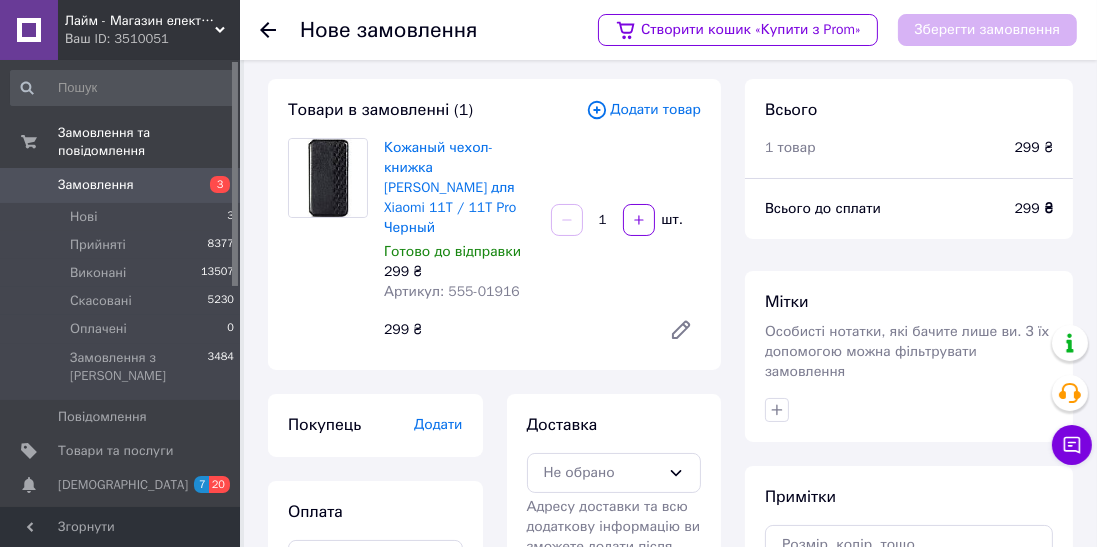 click on "Додати" at bounding box center (438, 424) 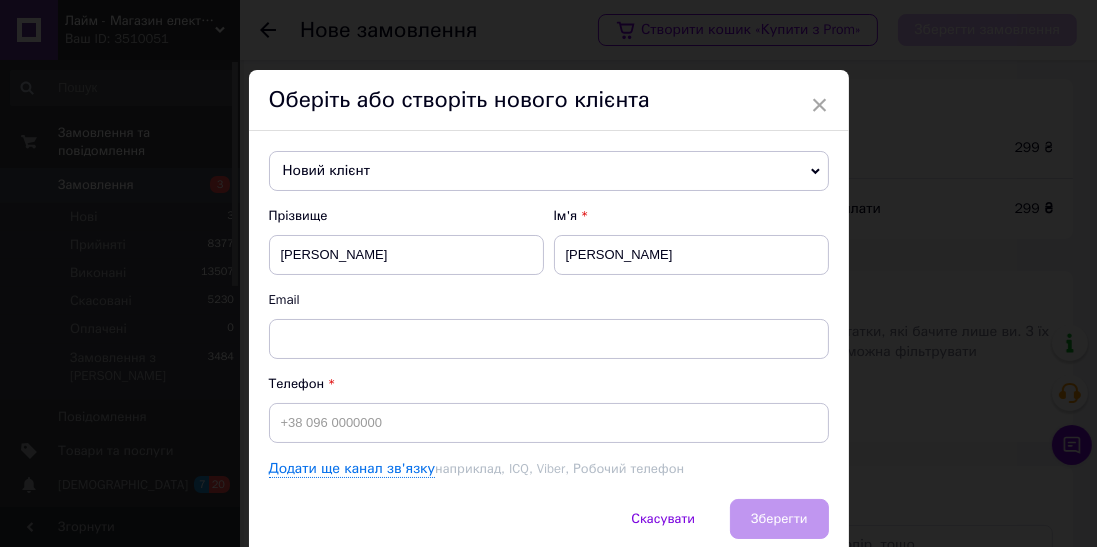scroll, scrollTop: 74, scrollLeft: 0, axis: vertical 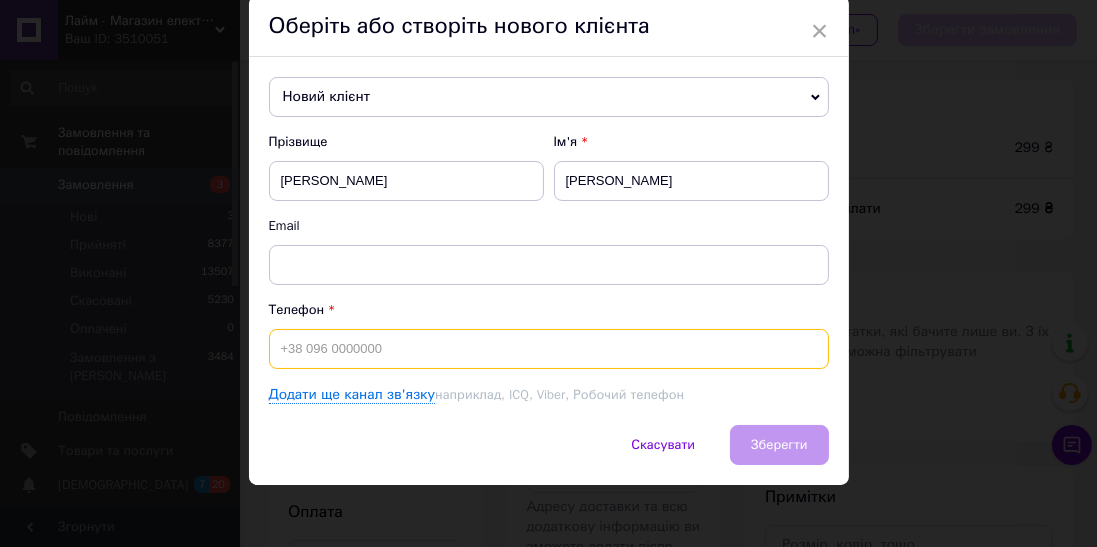 click at bounding box center [549, 349] 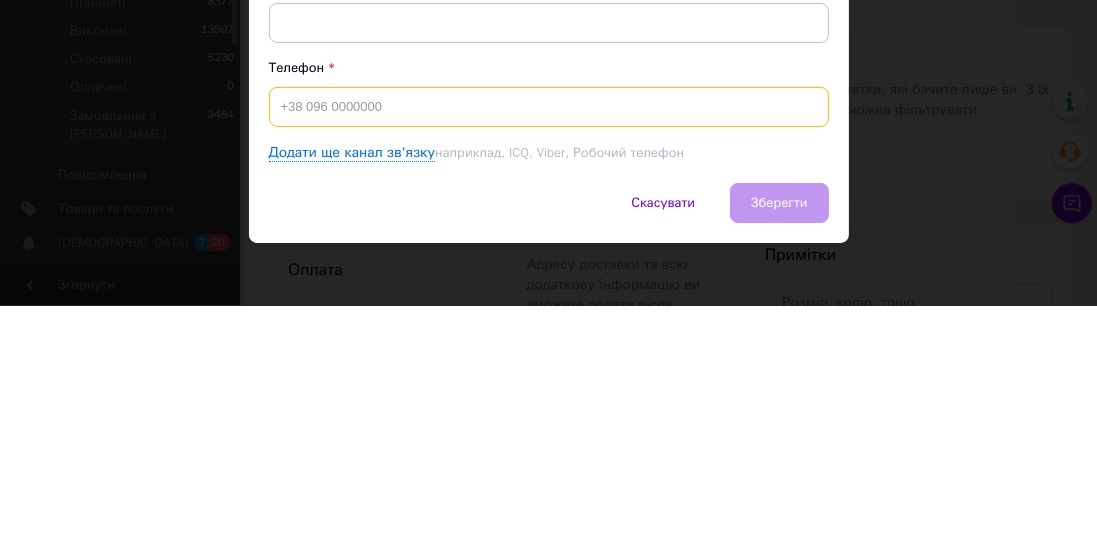scroll, scrollTop: 5, scrollLeft: 0, axis: vertical 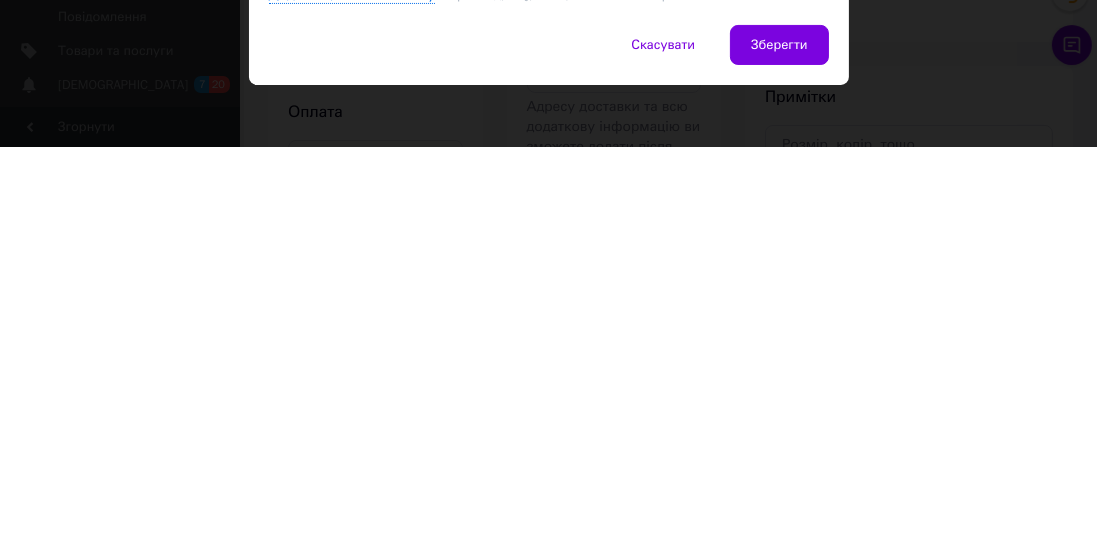 type on "+380954827651" 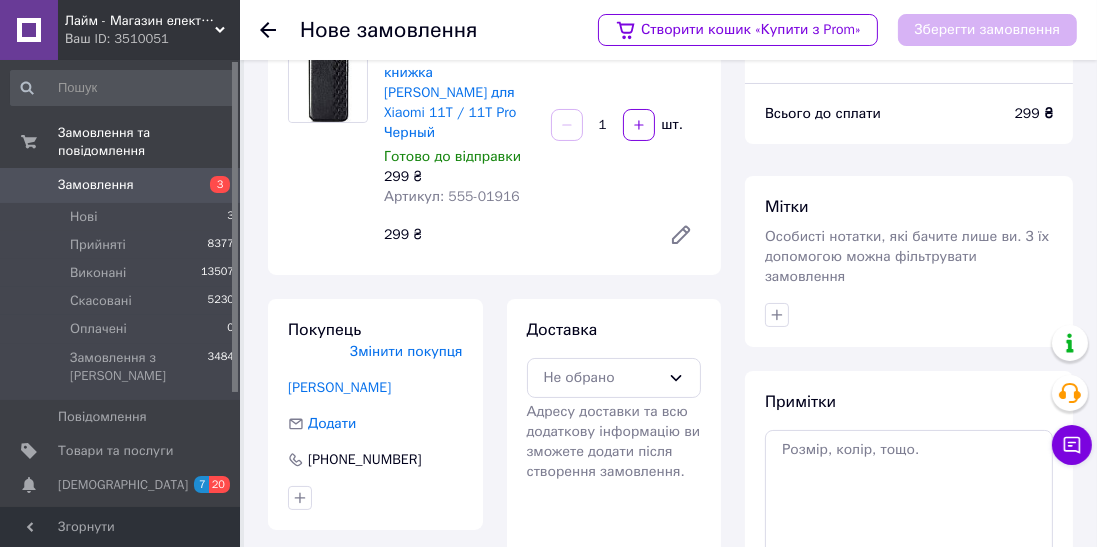 click on "Не обрано" at bounding box center [602, 378] 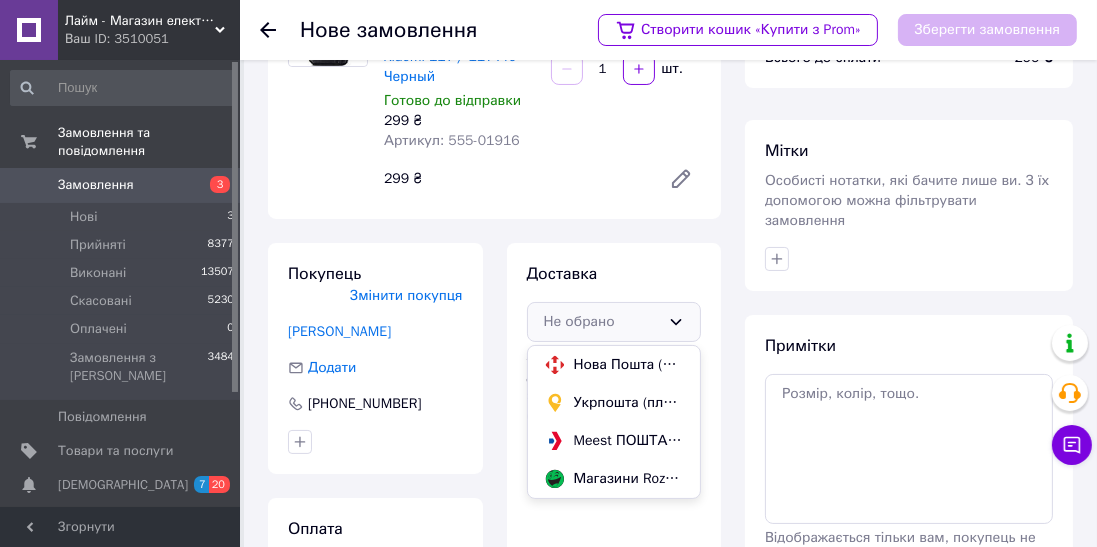 scroll, scrollTop: 191, scrollLeft: 0, axis: vertical 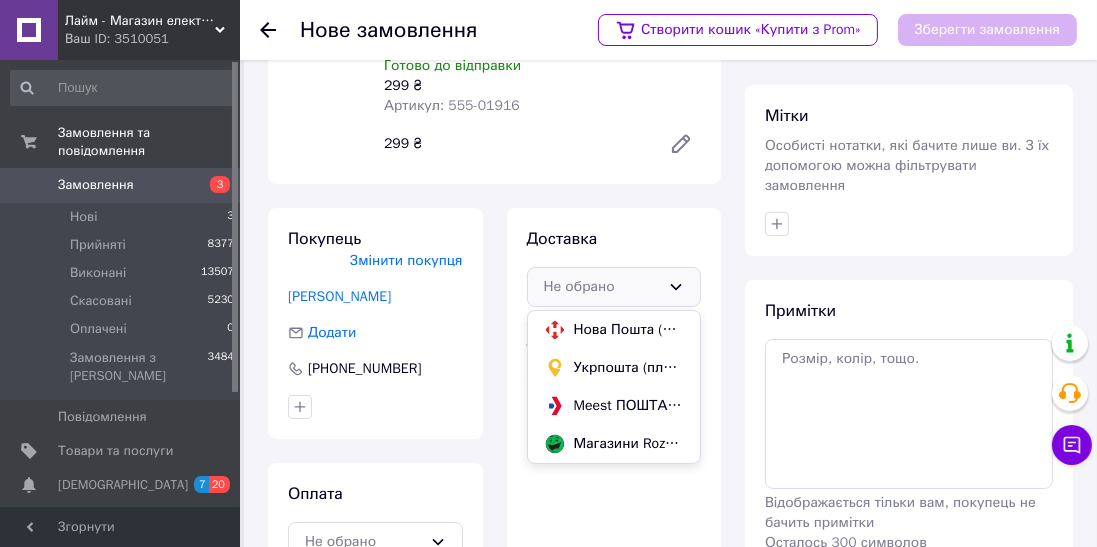 click on "Нова Пошта (платна)" at bounding box center (629, 330) 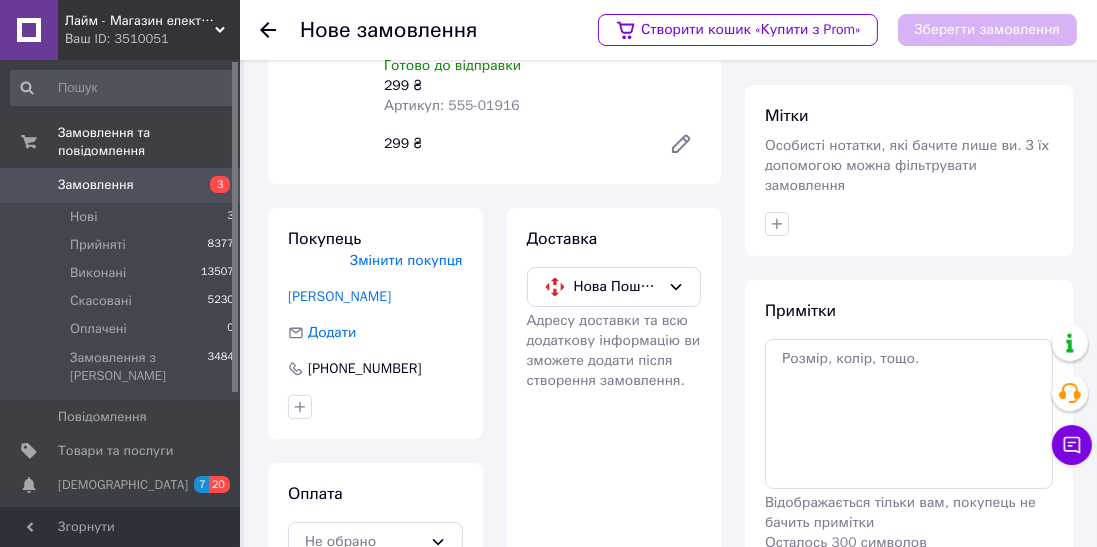 click on "Не обрано" at bounding box center (363, 542) 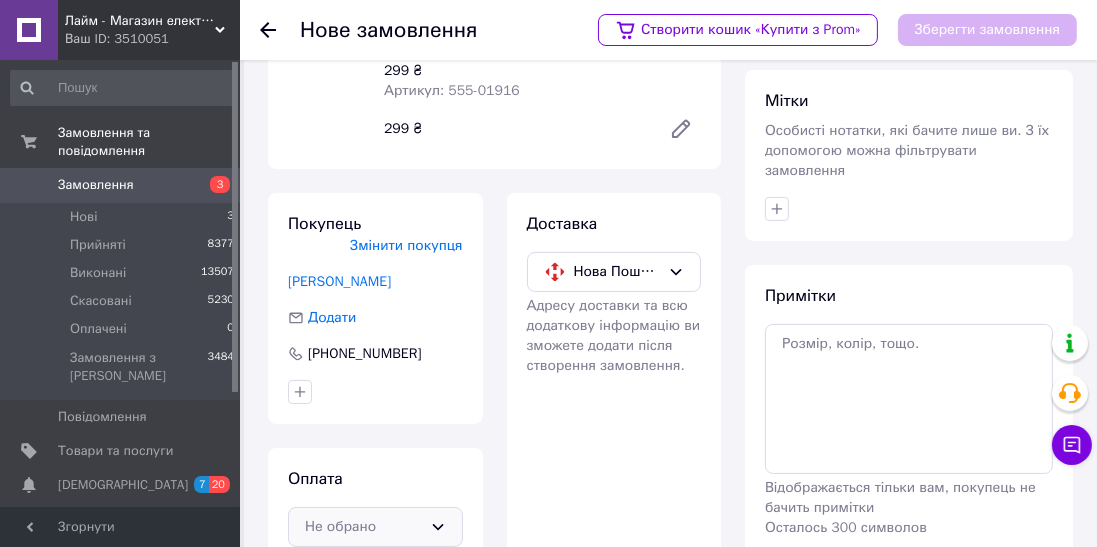 click 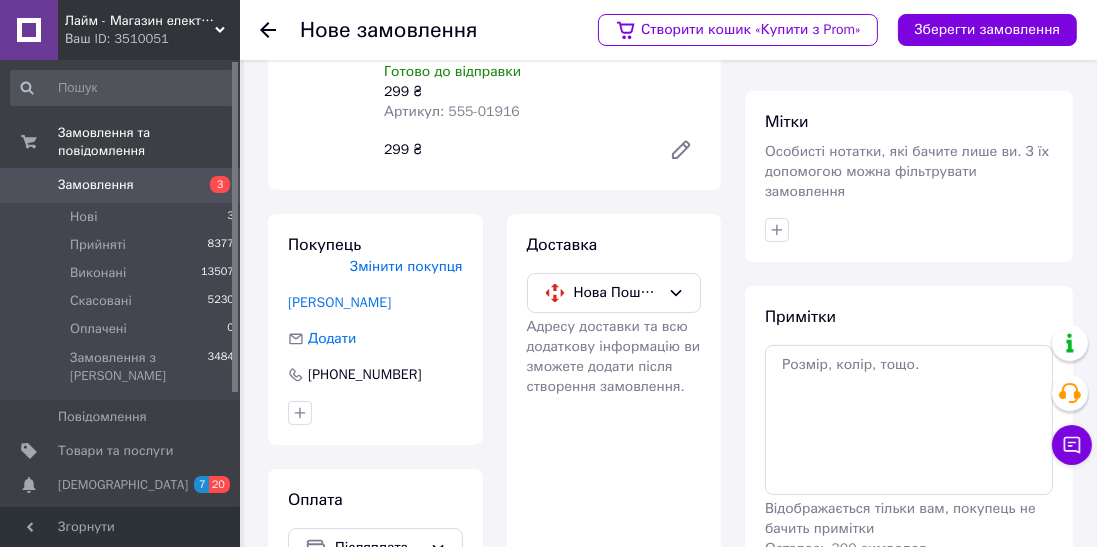 scroll, scrollTop: 183, scrollLeft: 0, axis: vertical 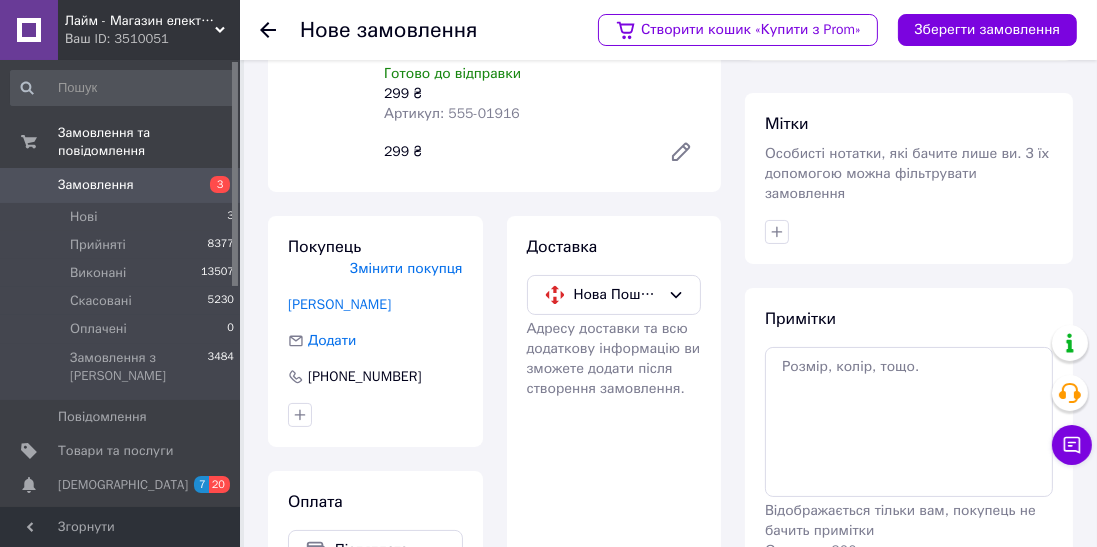 click on "Зберегти замовлення" at bounding box center (987, 30) 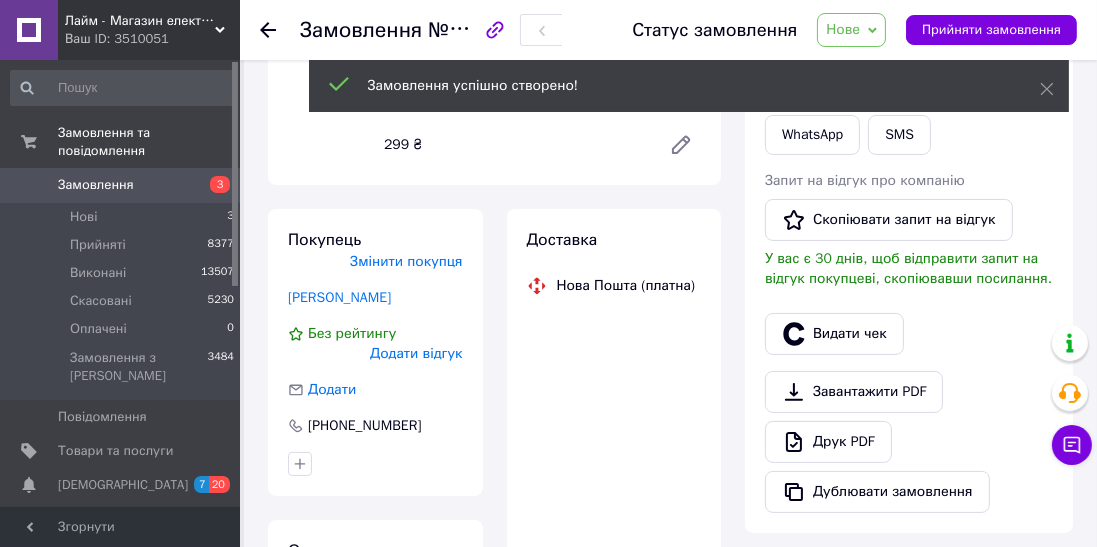 scroll, scrollTop: 324, scrollLeft: 0, axis: vertical 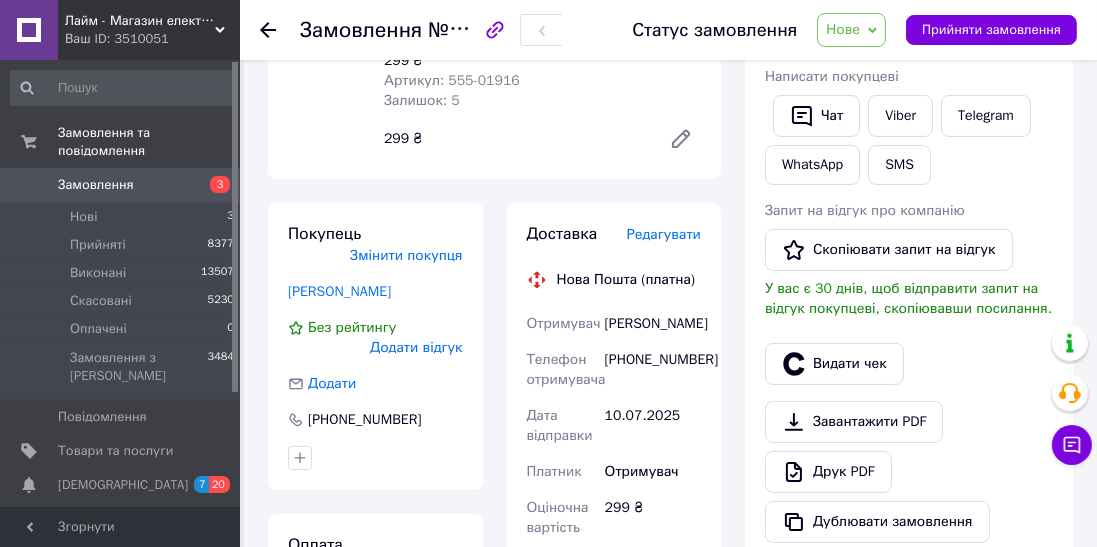 click on "Редагувати" at bounding box center [664, 234] 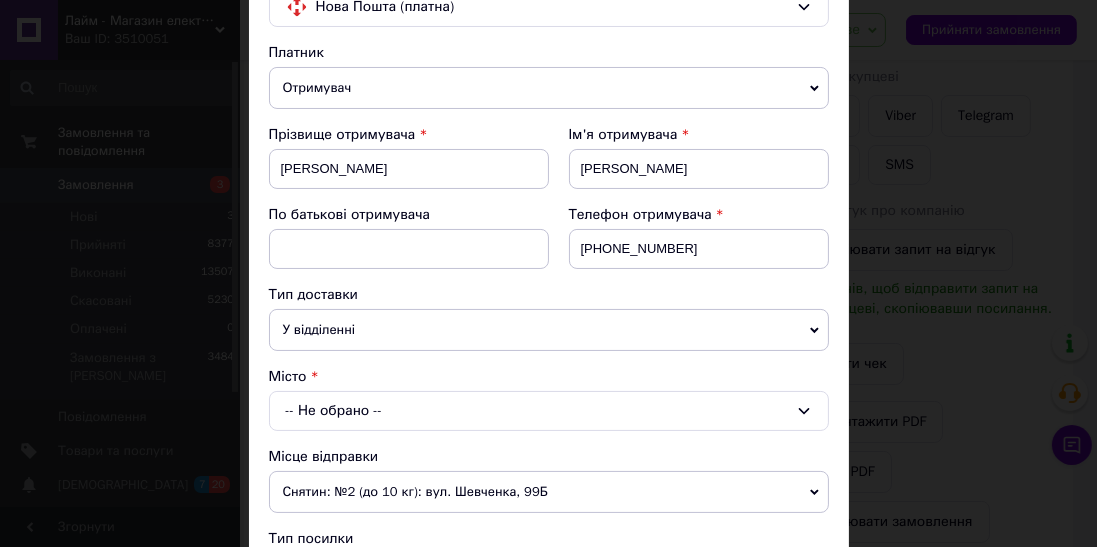scroll, scrollTop: 189, scrollLeft: 0, axis: vertical 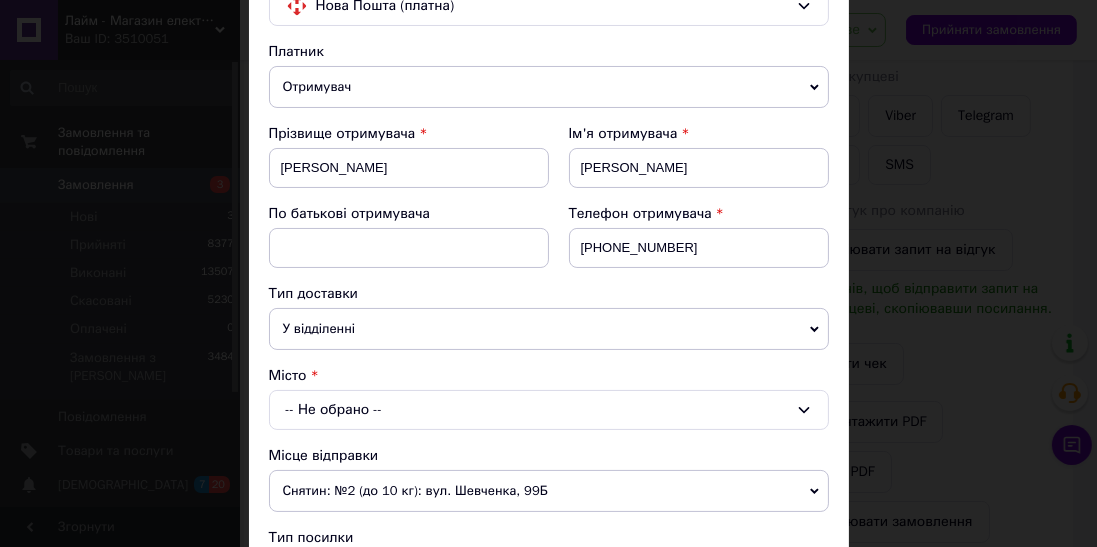 click on "У відділенні" at bounding box center (549, 329) 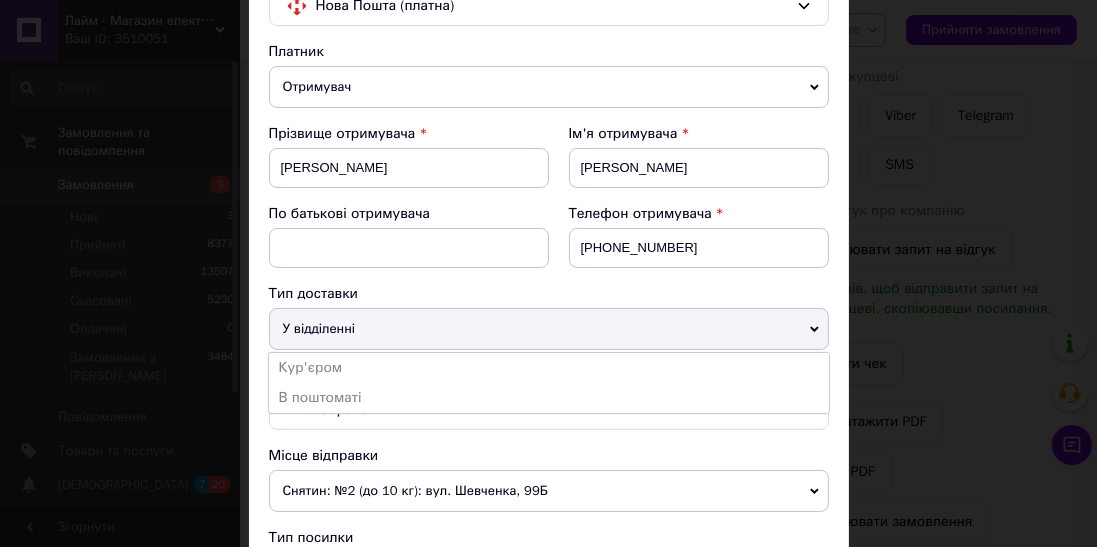 click on "Снятин: №2 (до 10 кг): вул. Шевченка, 99Б" at bounding box center (549, 491) 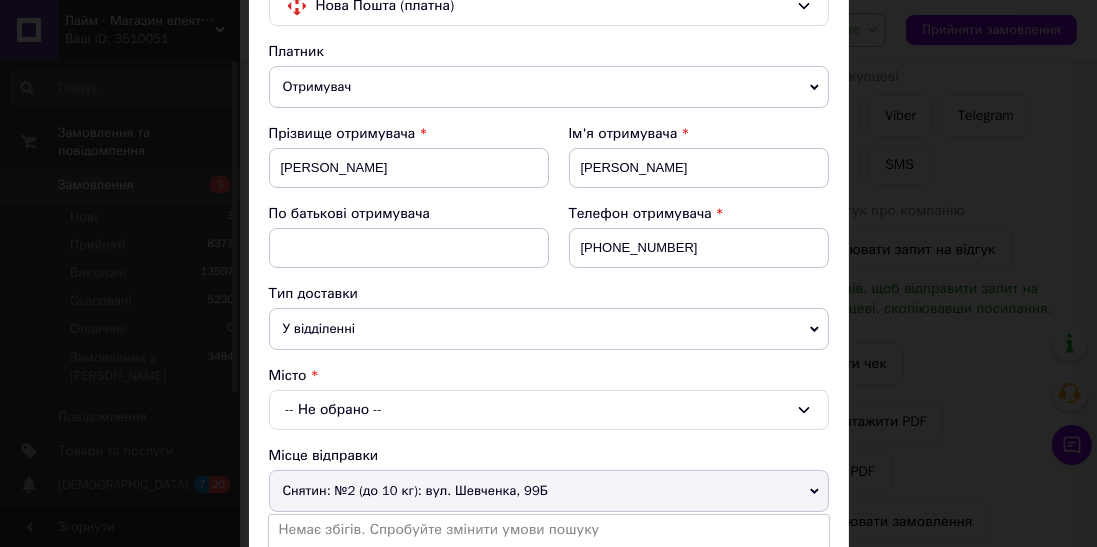 click on "-- Не обрано --" at bounding box center (549, 410) 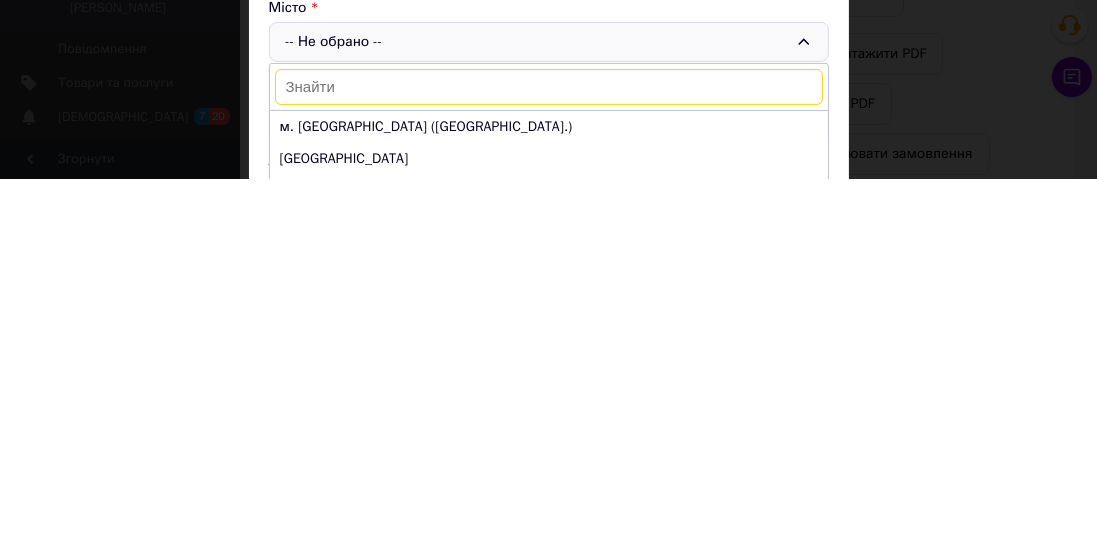 scroll, scrollTop: 324, scrollLeft: 0, axis: vertical 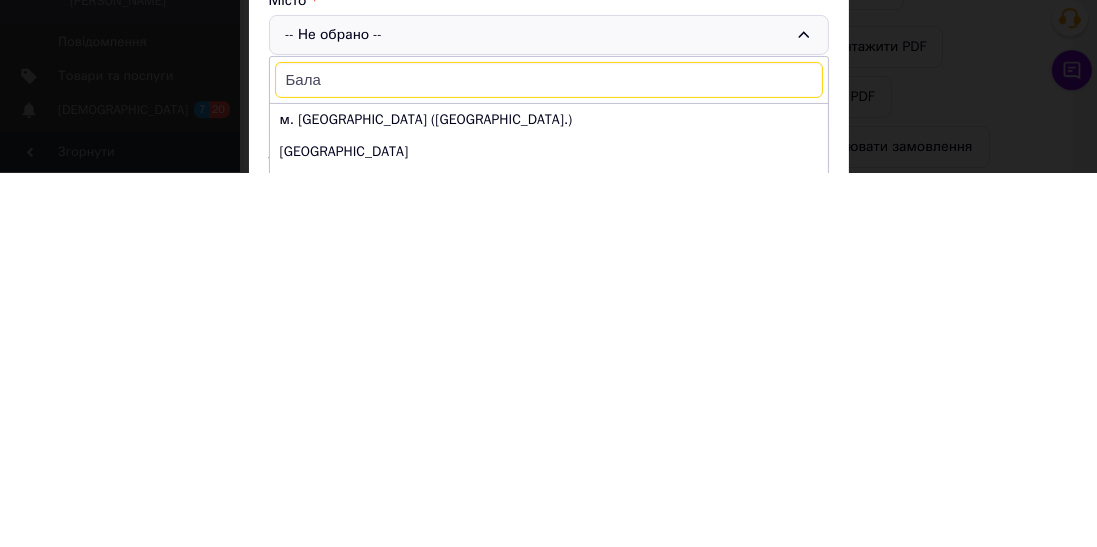 type on "Балак" 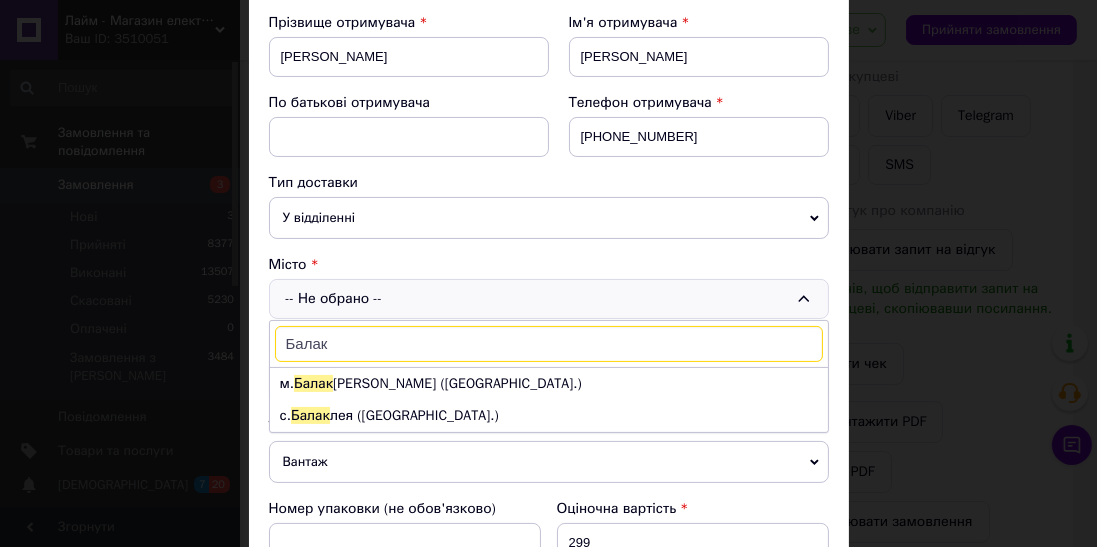 scroll, scrollTop: 305, scrollLeft: 0, axis: vertical 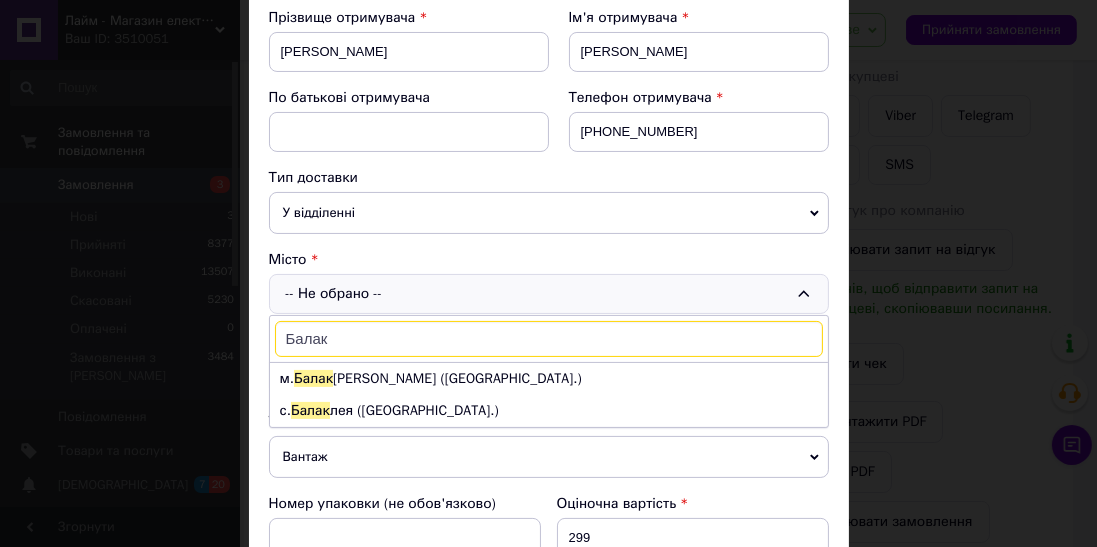 click on "м.  Балак лія (Харківська обл.)" at bounding box center (549, 379) 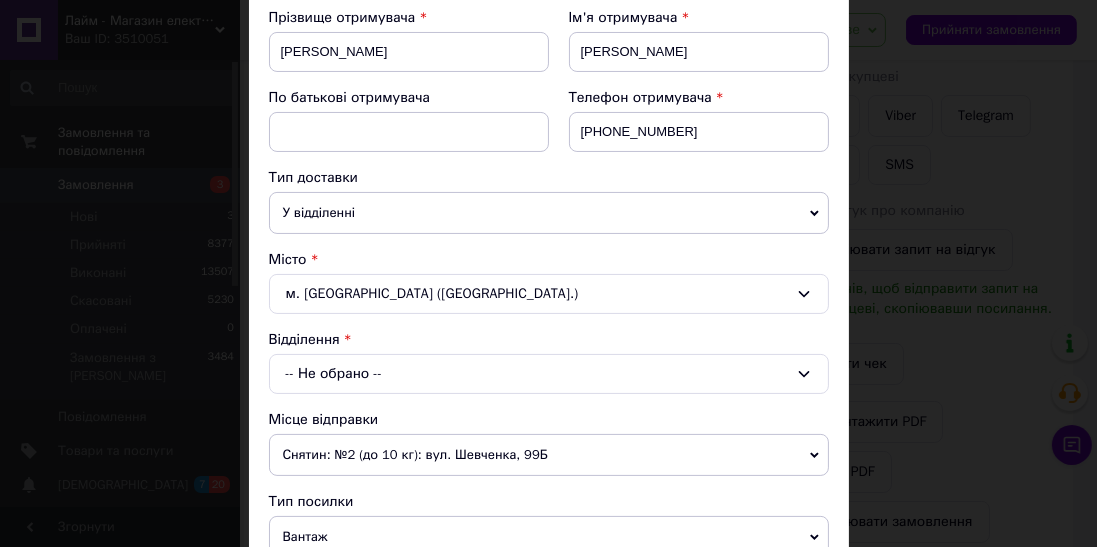 click on "-- Не обрано --" at bounding box center (549, 374) 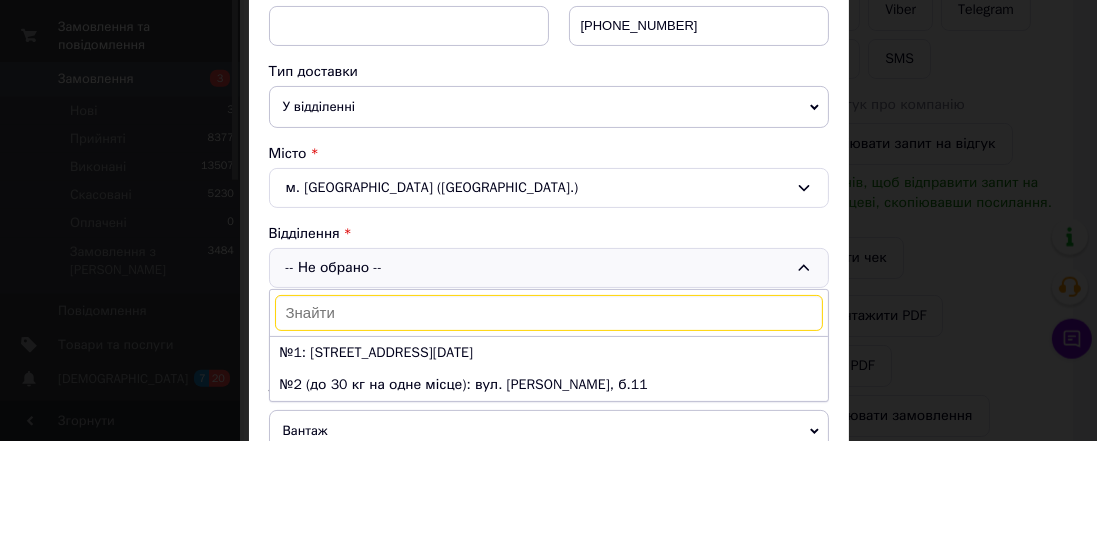 scroll, scrollTop: 324, scrollLeft: 0, axis: vertical 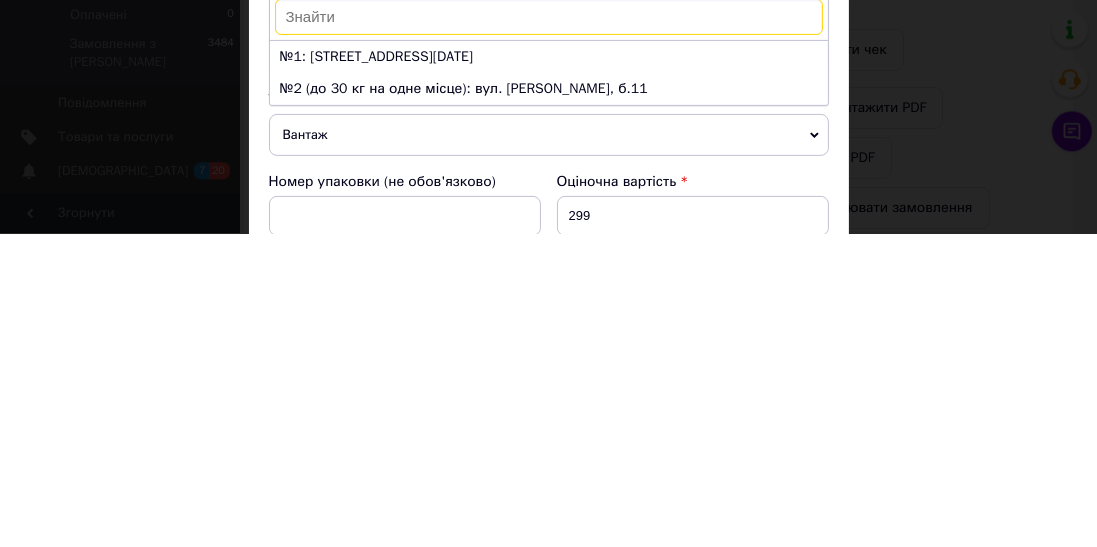 click on "№2 (до 30 кг на одне місце): вул. В.Й. Казмірука, б.11" at bounding box center [549, 403] 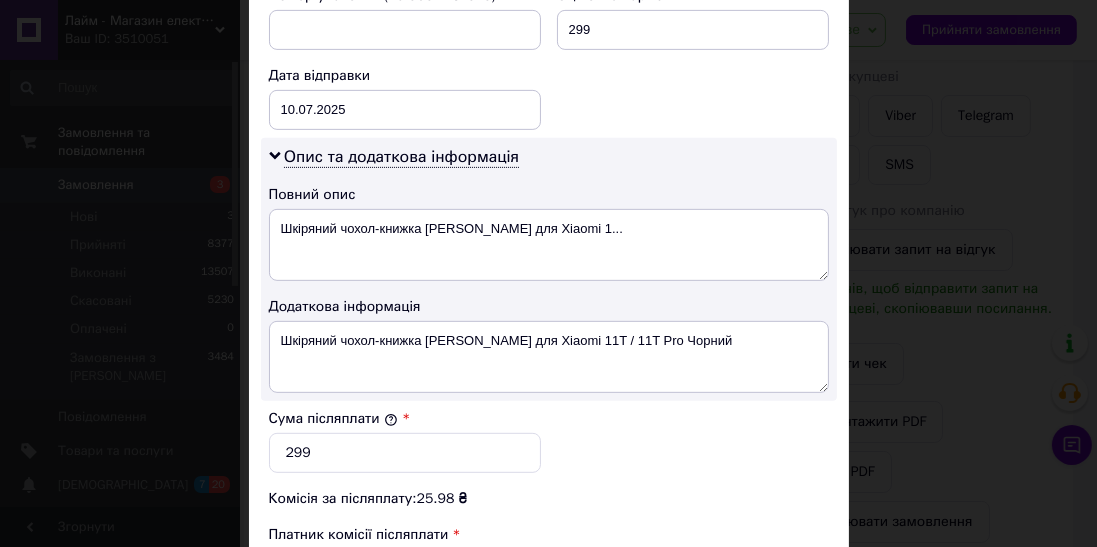 scroll, scrollTop: 1187, scrollLeft: 0, axis: vertical 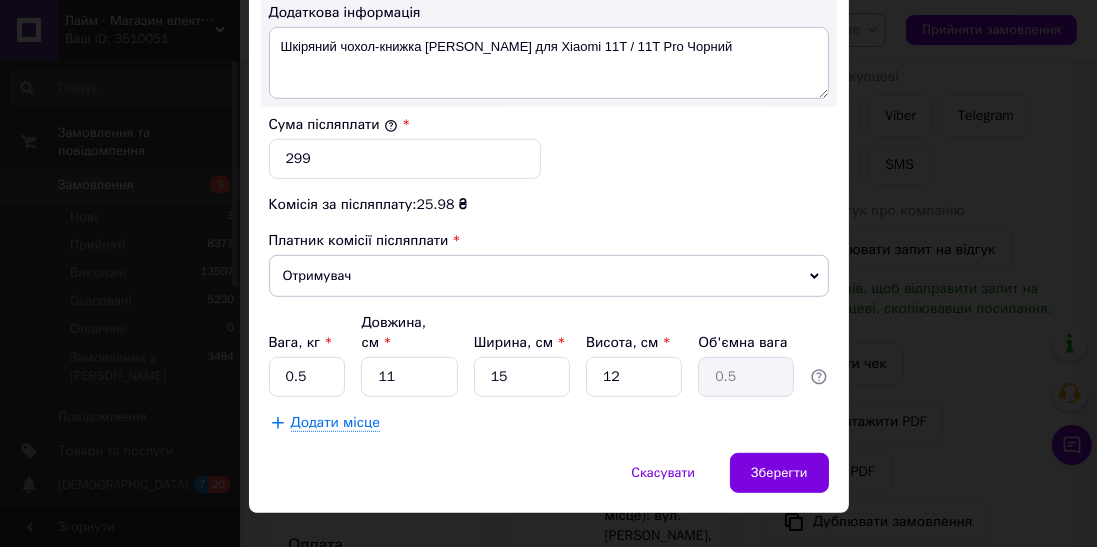 click on "Зберегти" at bounding box center (779, 473) 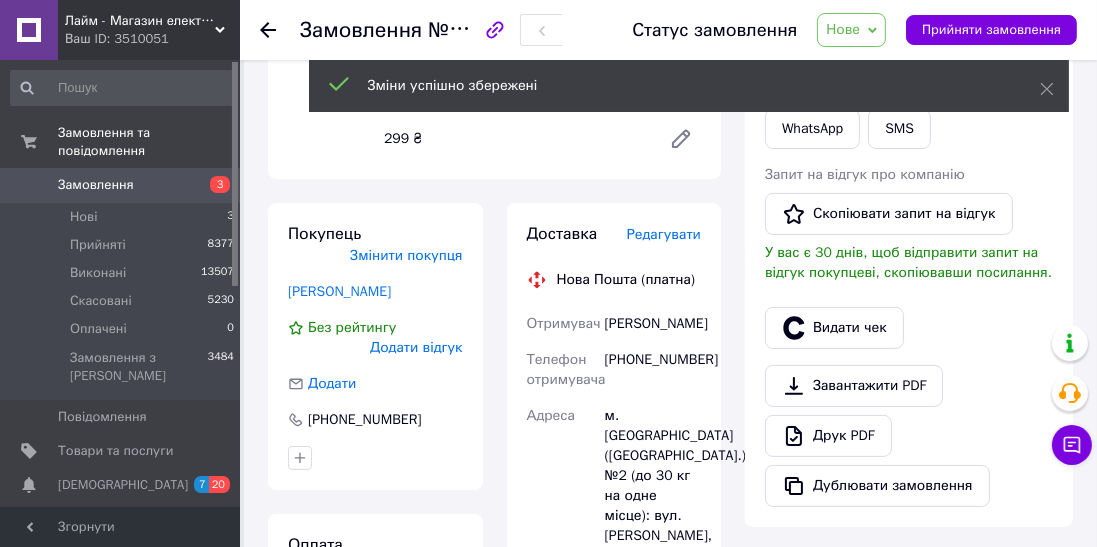 click on "Нове" at bounding box center (843, 29) 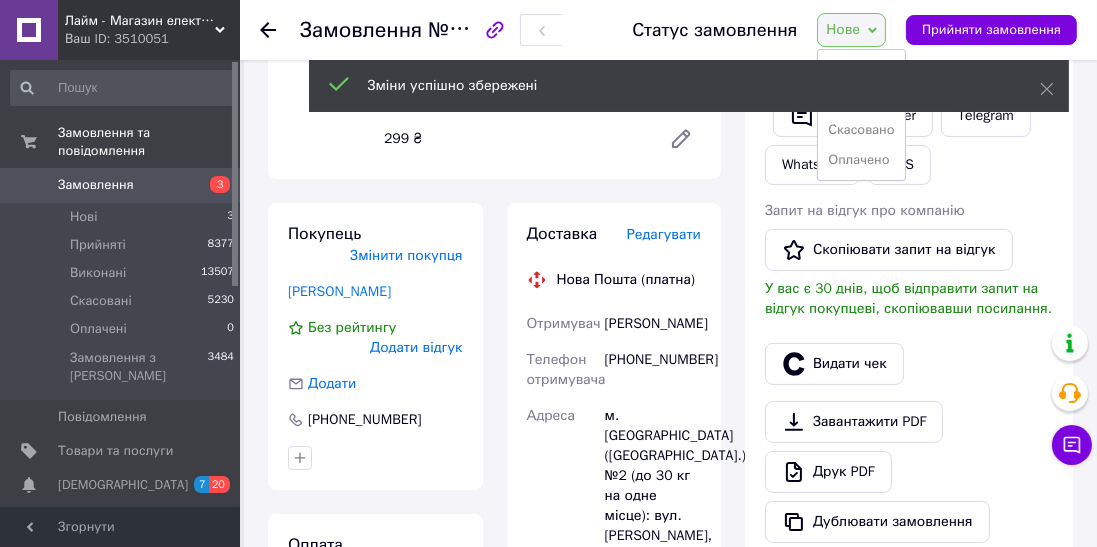click on "Прийнято" at bounding box center (861, 70) 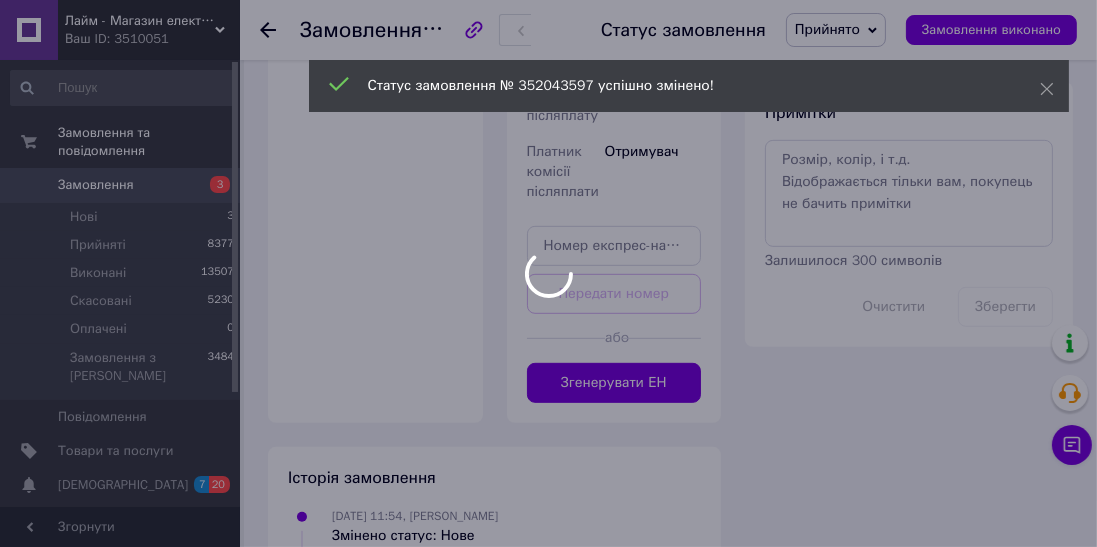 scroll, scrollTop: 1017, scrollLeft: 0, axis: vertical 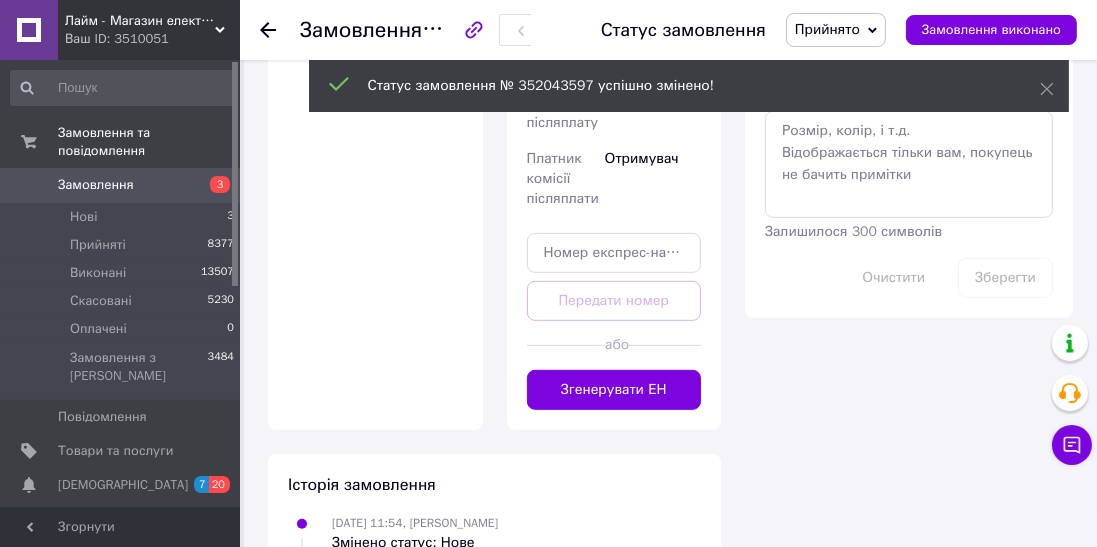 click on "Згенерувати ЕН" at bounding box center (614, 390) 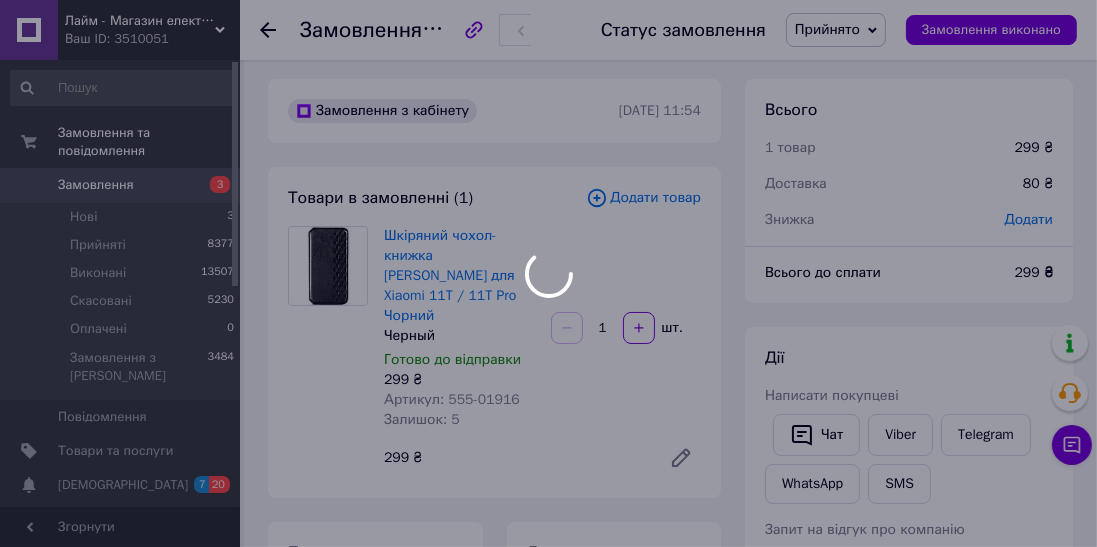 scroll, scrollTop: 4, scrollLeft: 0, axis: vertical 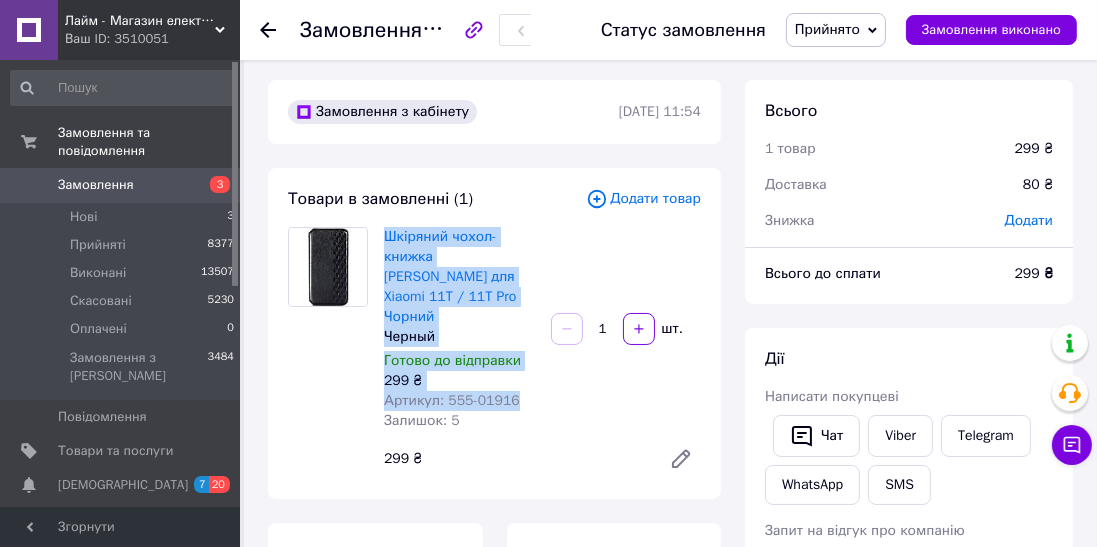 copy on "Шкіряний чохол-книжка GETMAN Cubic для Xiaomi 11T / 11T Pro Чорний Черный Готово до відправки 299 ₴ Артикул: 555-01916" 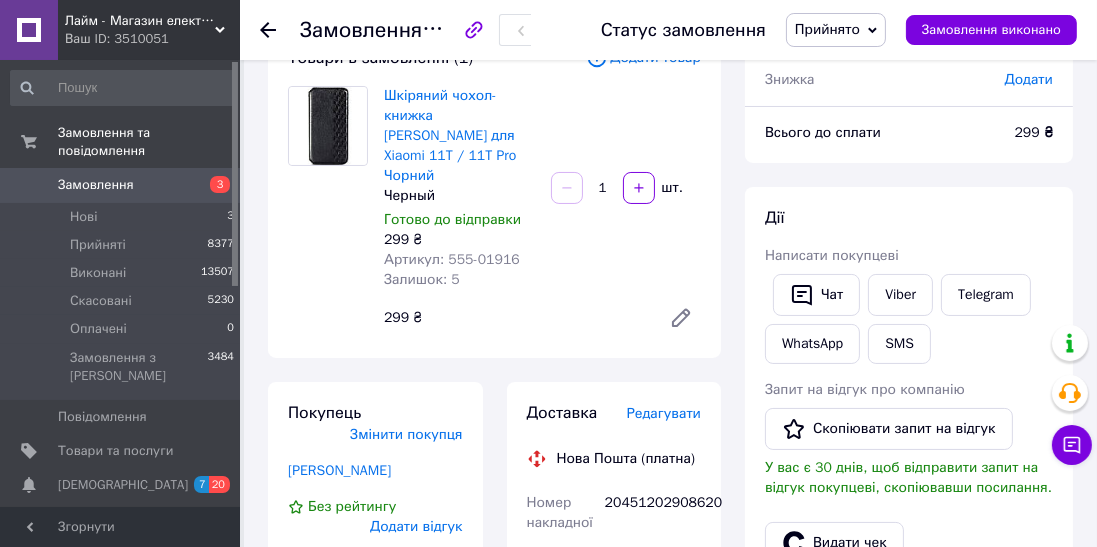 scroll, scrollTop: 152, scrollLeft: 0, axis: vertical 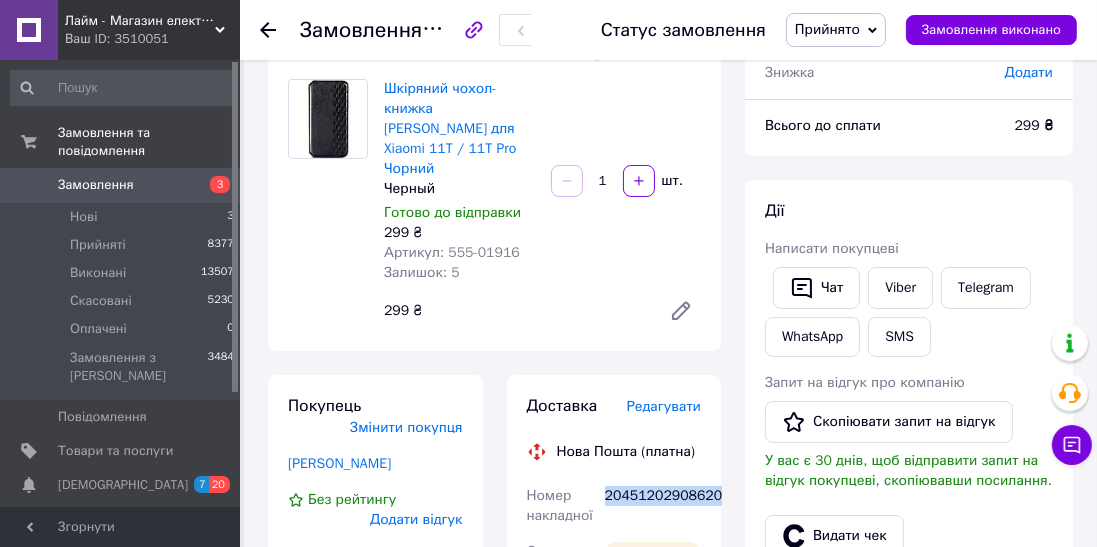 copy on "20451202908620" 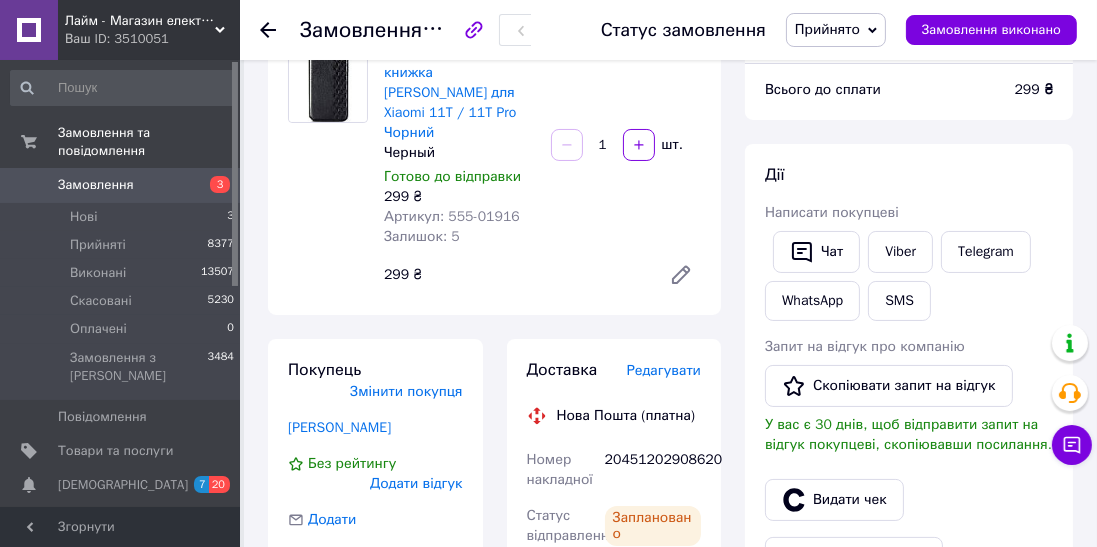 scroll, scrollTop: 33, scrollLeft: 0, axis: vertical 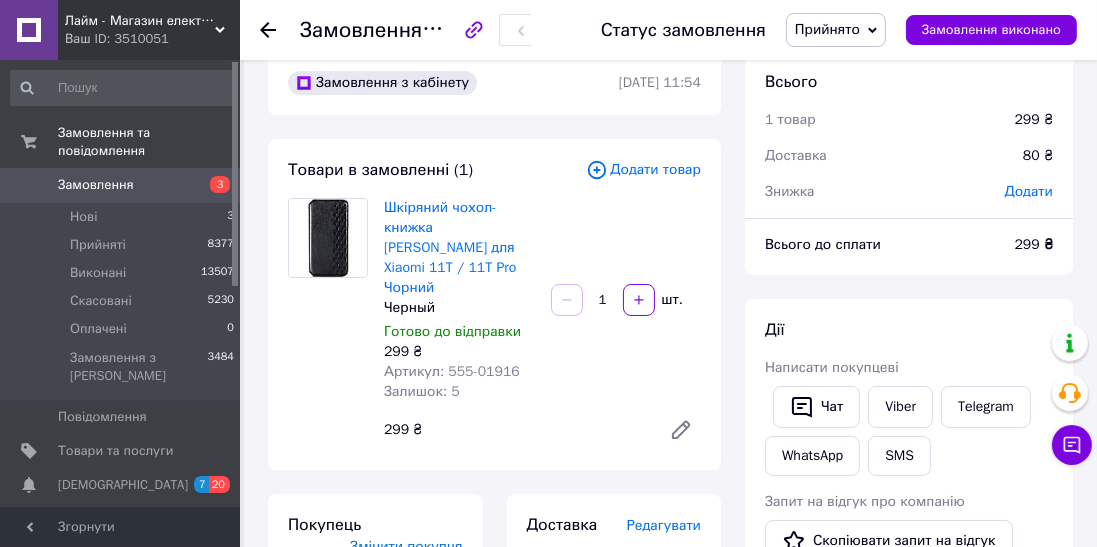 click on "SMS" at bounding box center [899, 456] 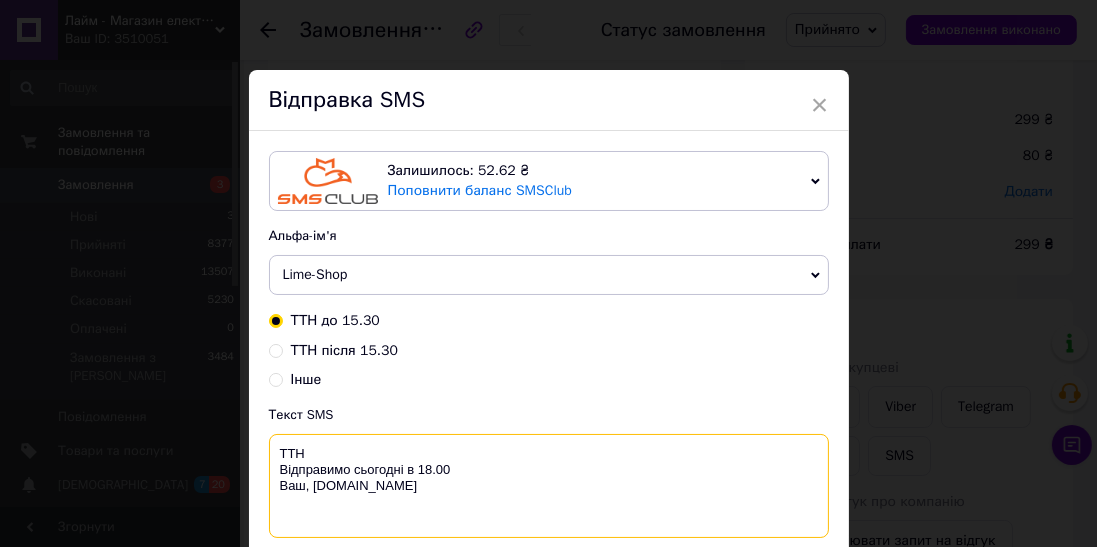 click on "ТТН
Відправимо сьогодні в 18.00
Ваш, [DOMAIN_NAME]" at bounding box center [549, 486] 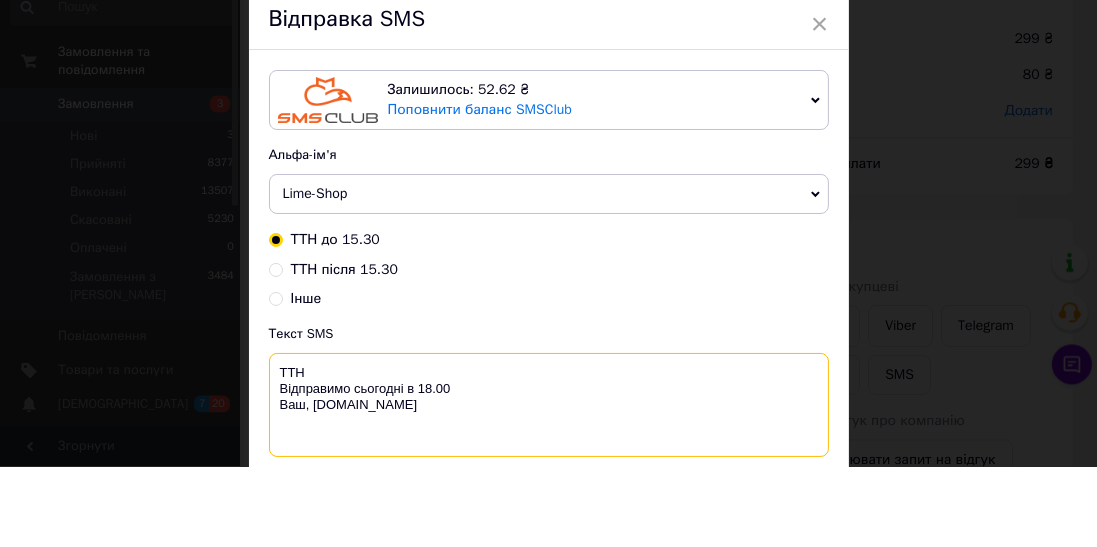 scroll, scrollTop: 33, scrollLeft: 0, axis: vertical 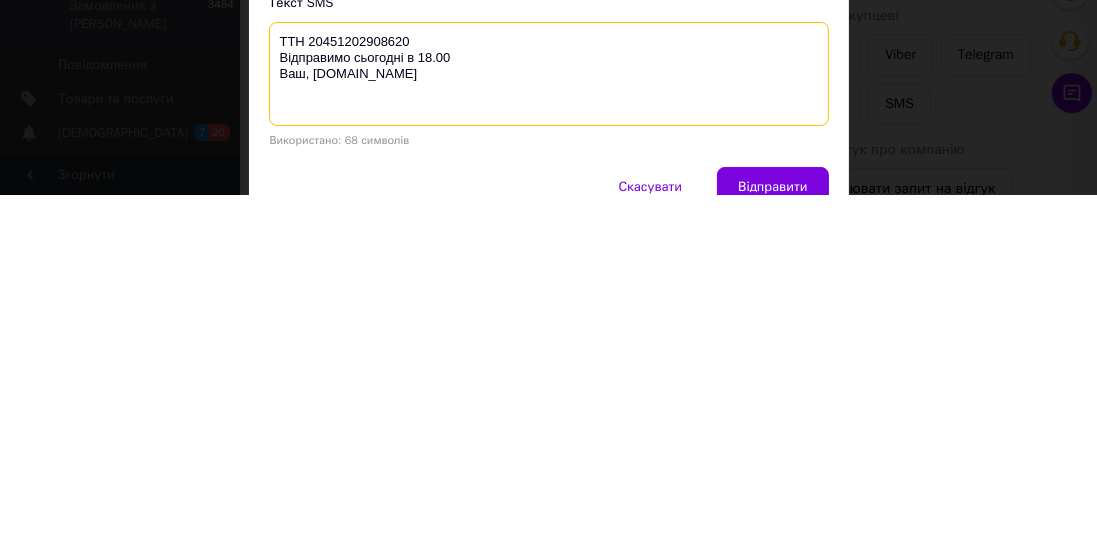 type on "ТТН 20451202908620
Відправимо сьогодні в 18.00
Ваш, lime-shop.com.ua" 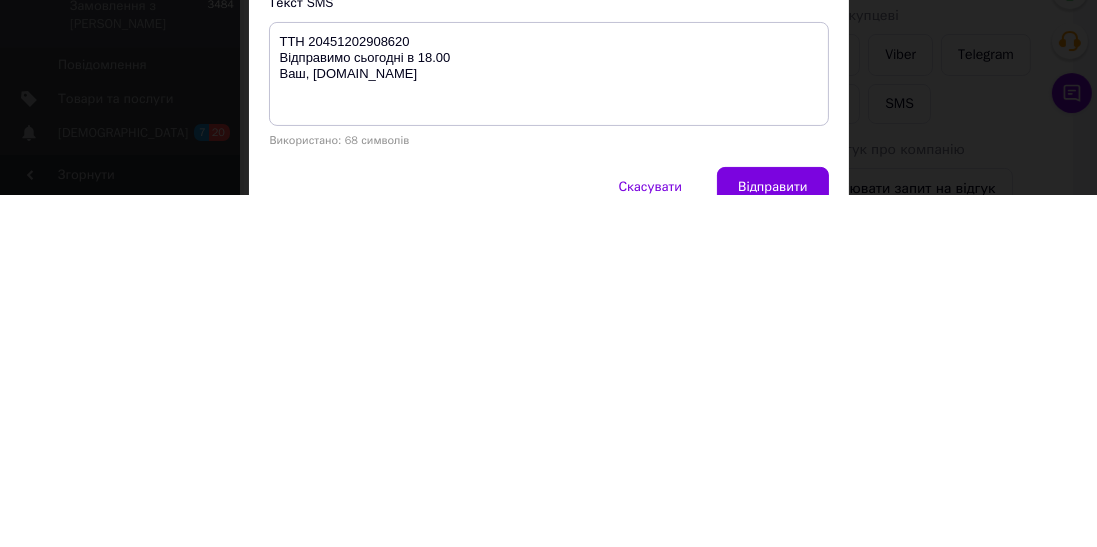 click on "Відправити" at bounding box center [772, 539] 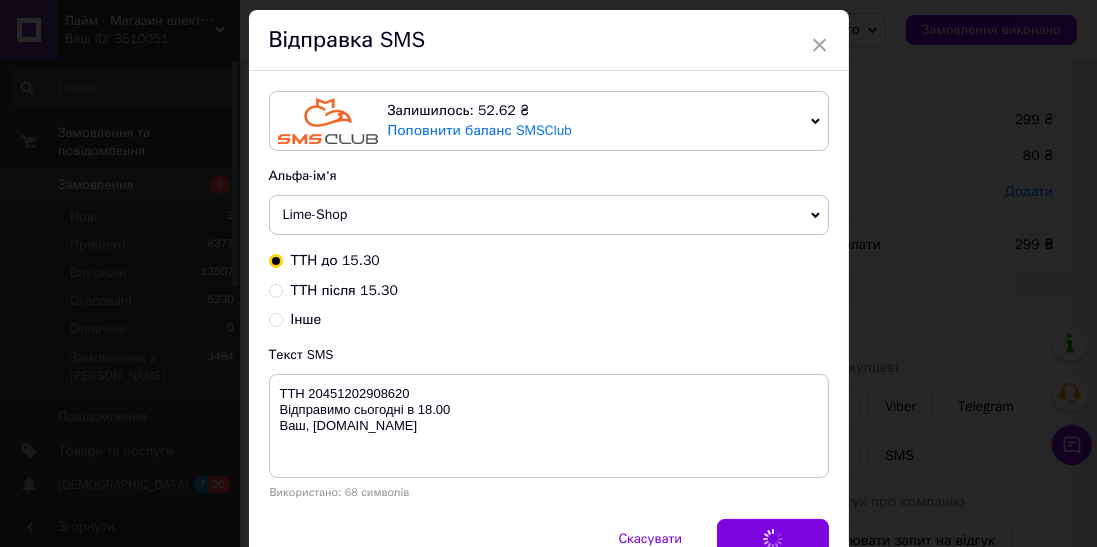 scroll, scrollTop: 0, scrollLeft: 0, axis: both 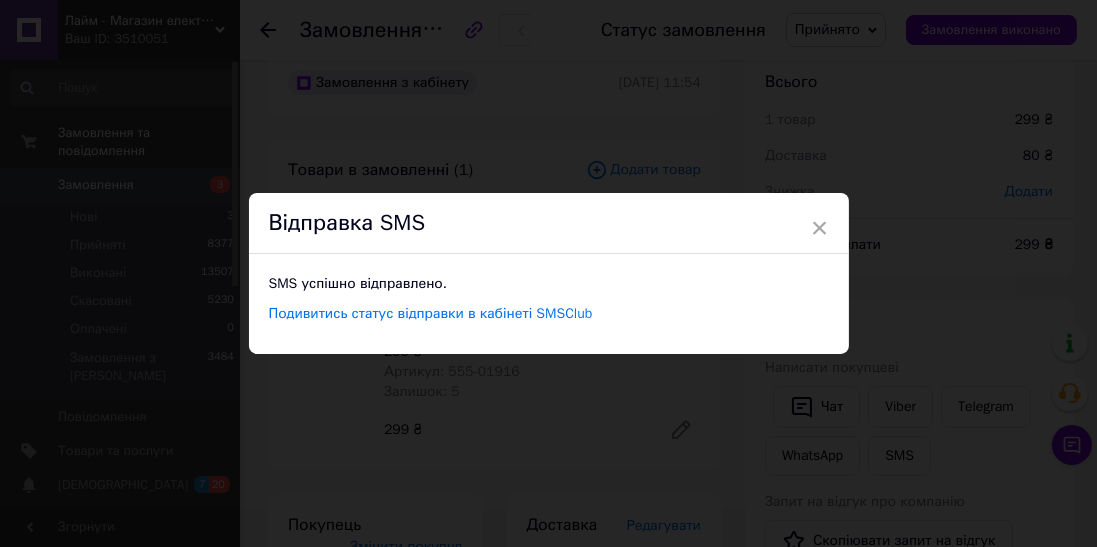 click on "× Відправка SMS SMS успішно відправлено. Подивитись статус відправки в кабінеті SMSClub" at bounding box center (548, 273) 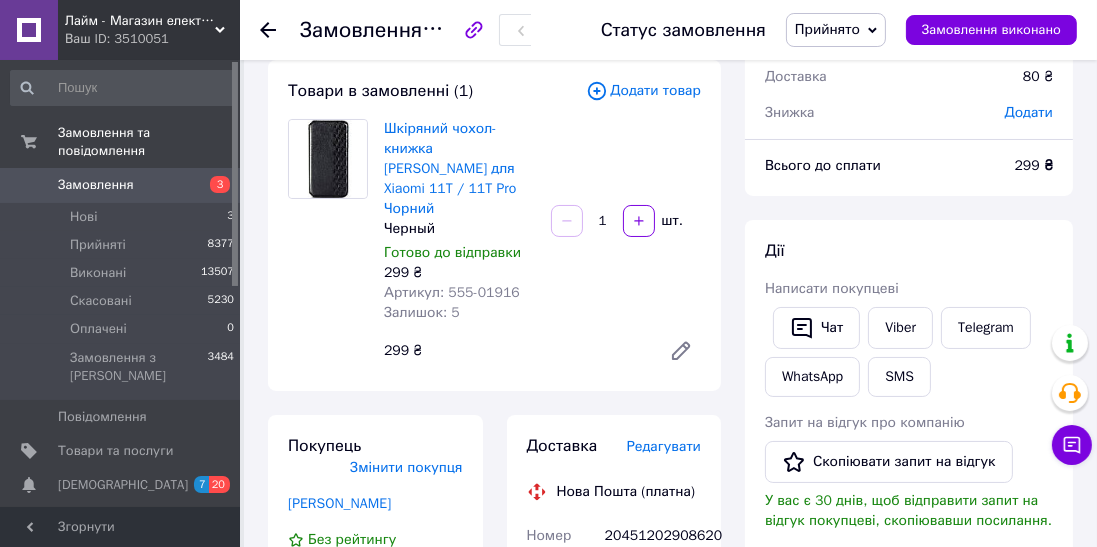 scroll, scrollTop: 168, scrollLeft: 0, axis: vertical 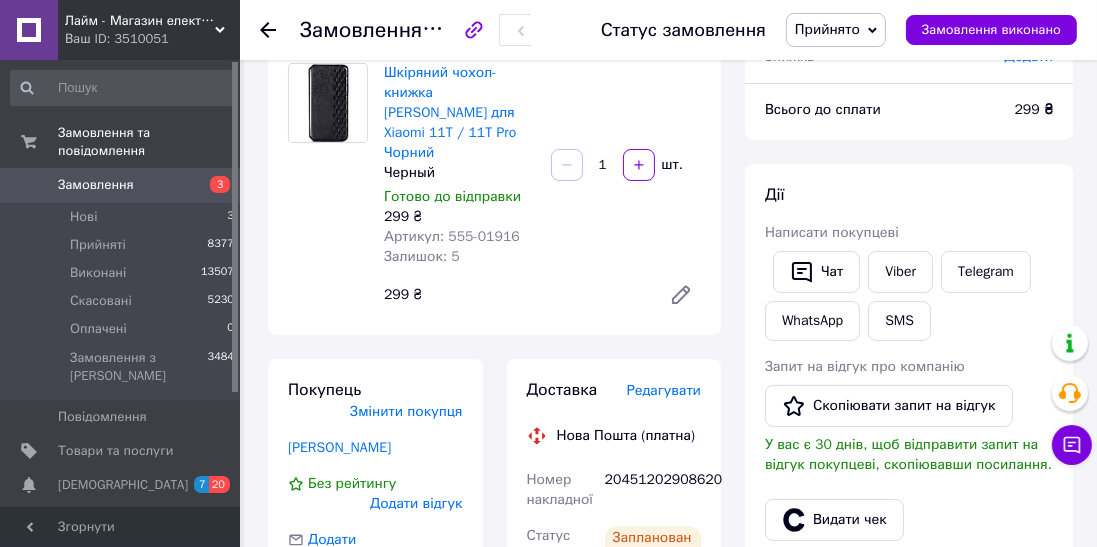 click on "Видати чек" at bounding box center (834, 520) 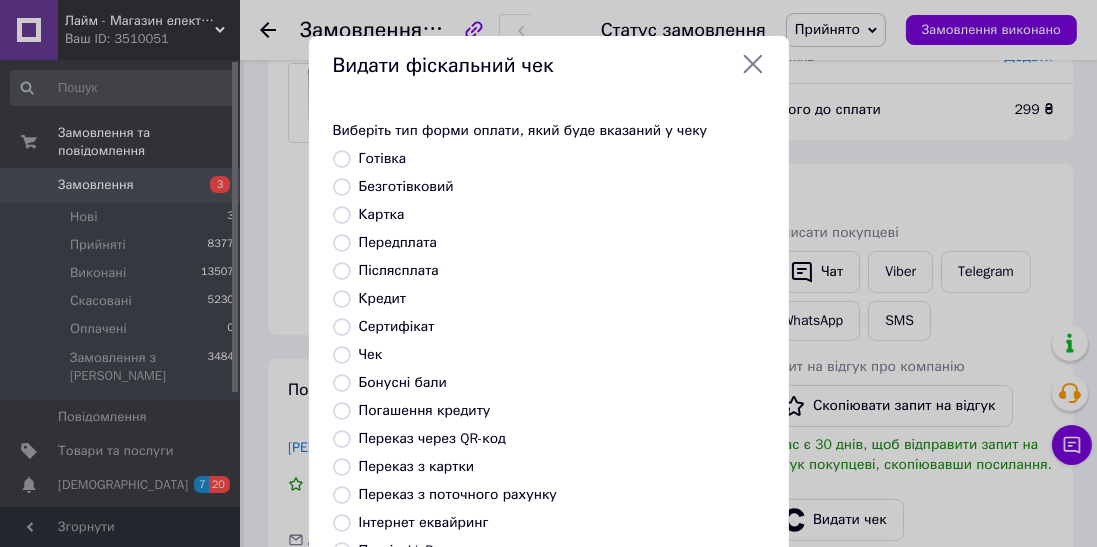 scroll, scrollTop: 214, scrollLeft: 0, axis: vertical 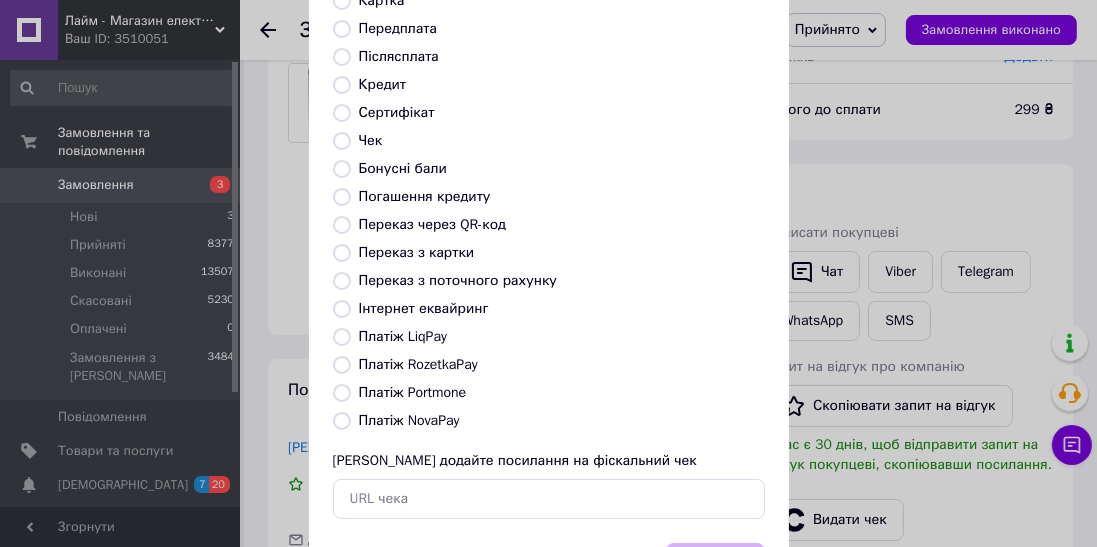 click on "Платіж NovaPay" at bounding box center (409, 420) 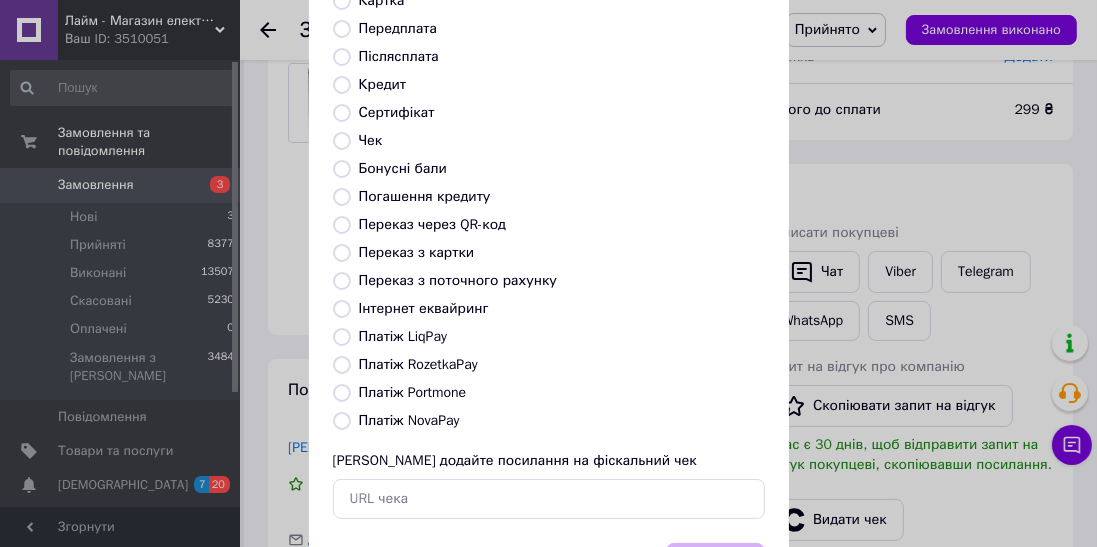 radio on "true" 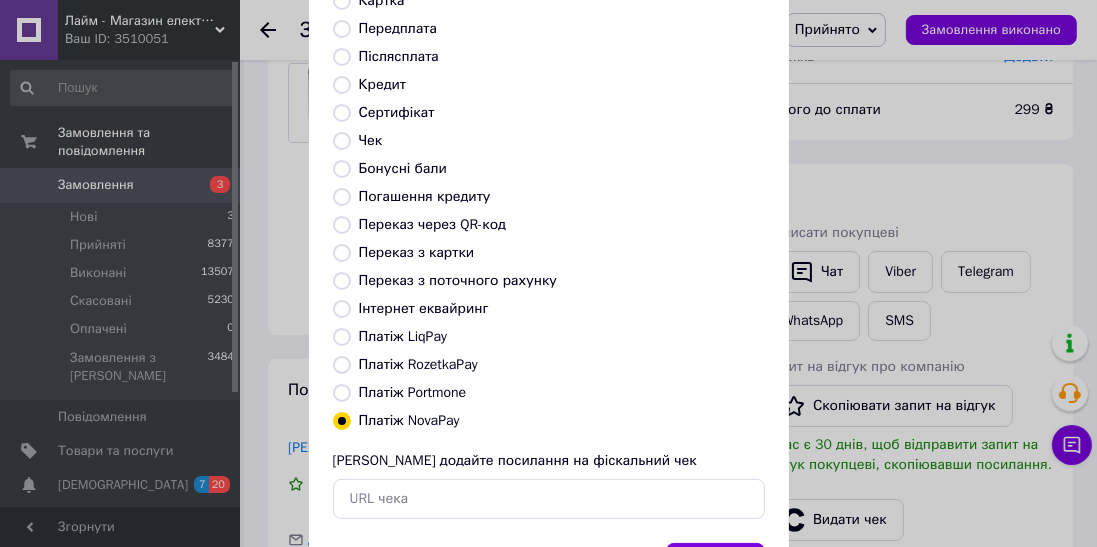 click on "Вибрати" at bounding box center (715, 564) 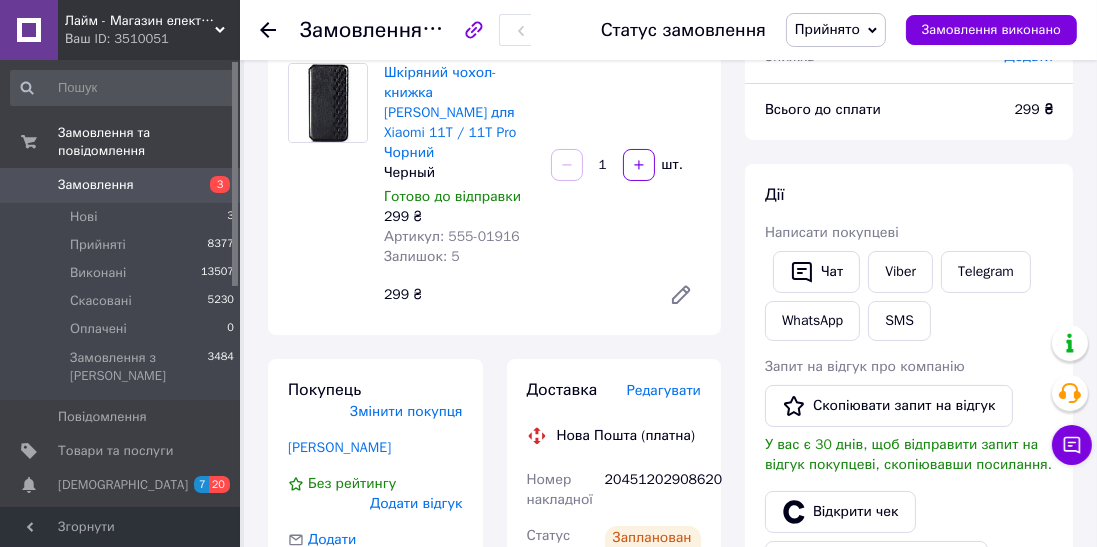scroll, scrollTop: 210, scrollLeft: 0, axis: vertical 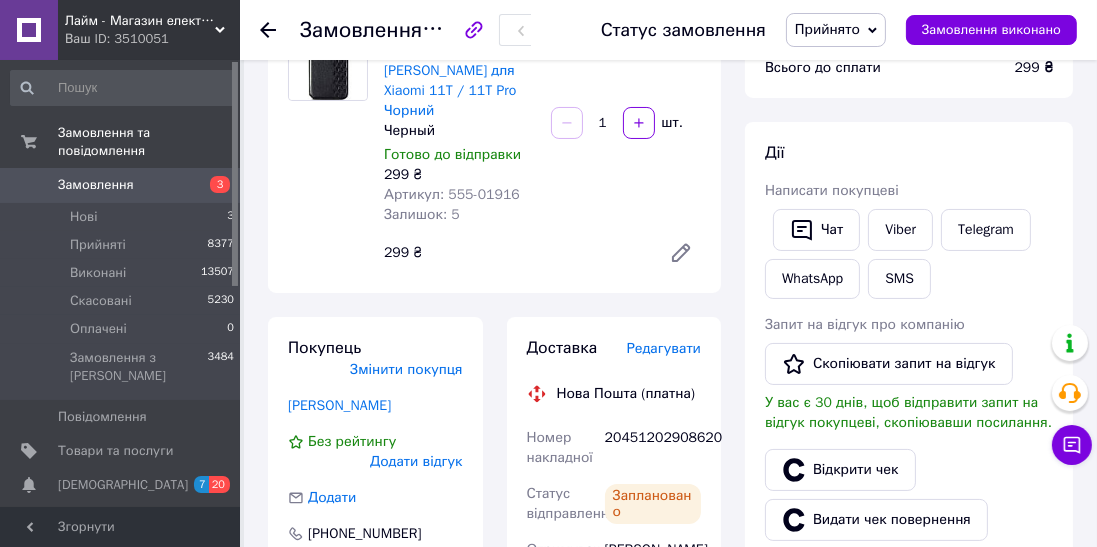 click on "SMS" at bounding box center (899, 279) 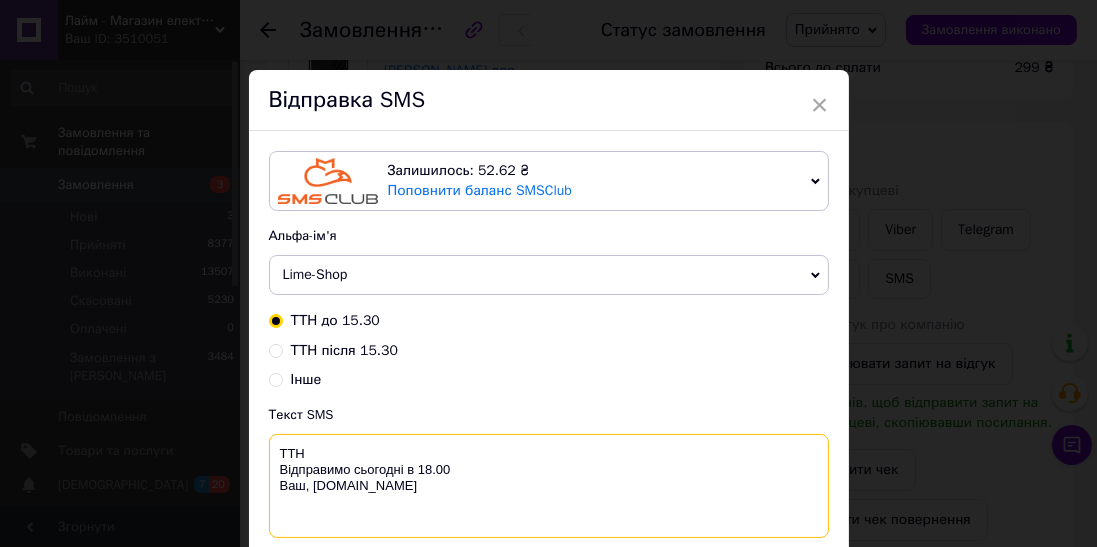 click on "ТТН
Відправимо сьогодні в 18.00
Ваш, [DOMAIN_NAME]" at bounding box center [549, 486] 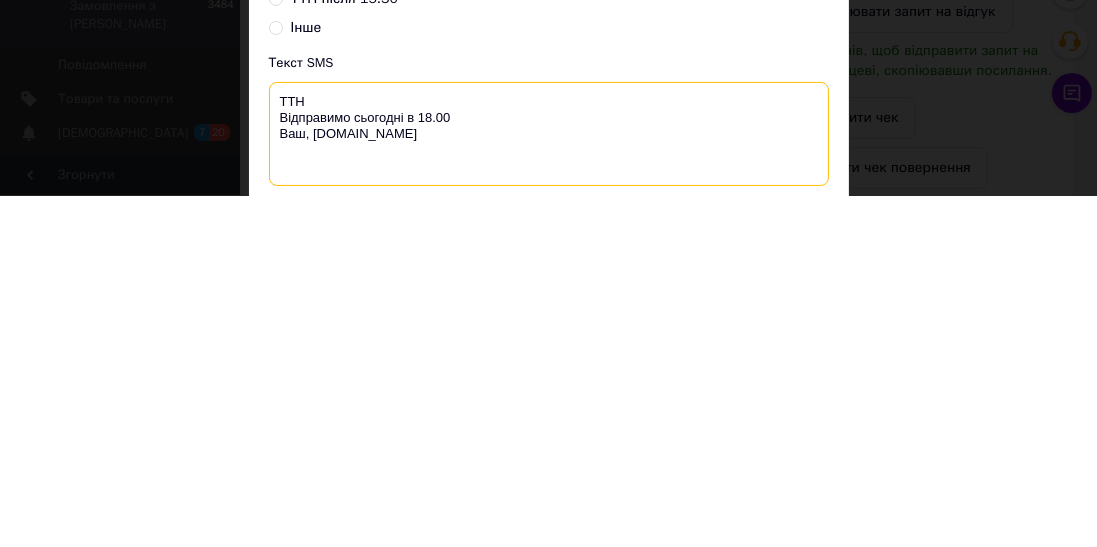 scroll, scrollTop: 210, scrollLeft: 0, axis: vertical 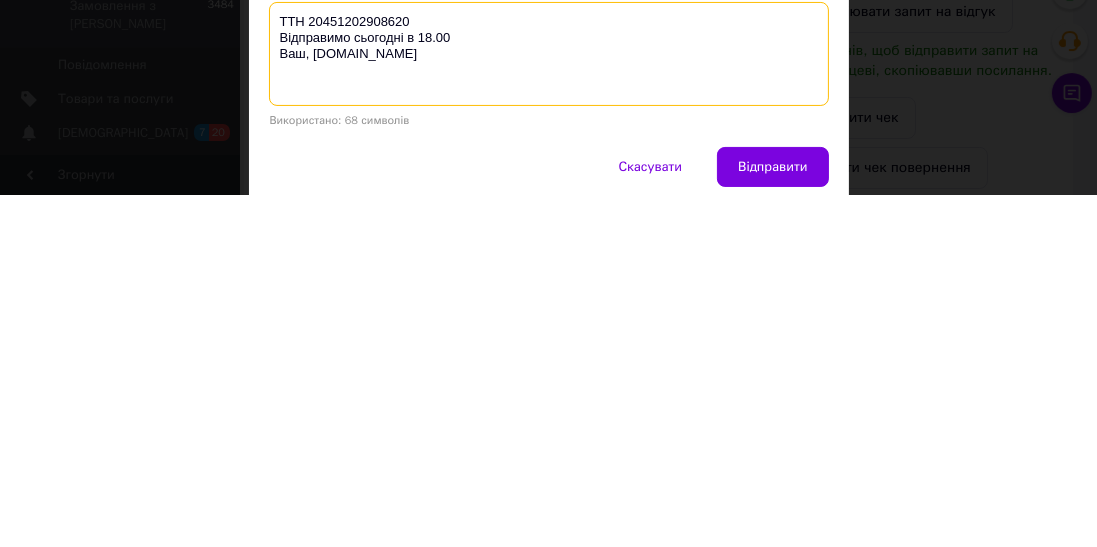 type on "ТТН 20451202908620
Відправимо сьогодні в 18.00
Ваш, lime-shop.com.ua" 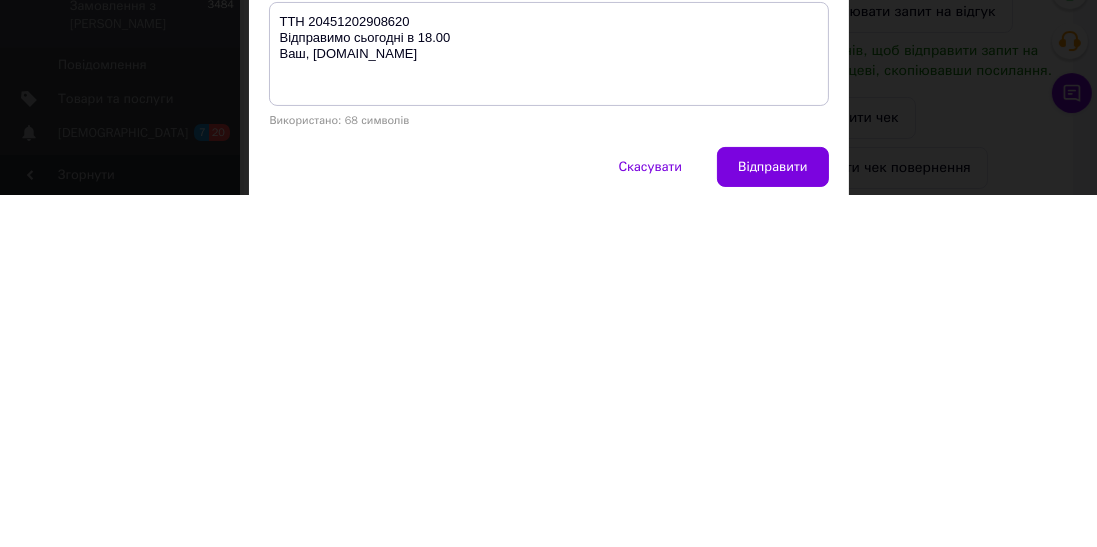 click on "Відправити" at bounding box center (772, 519) 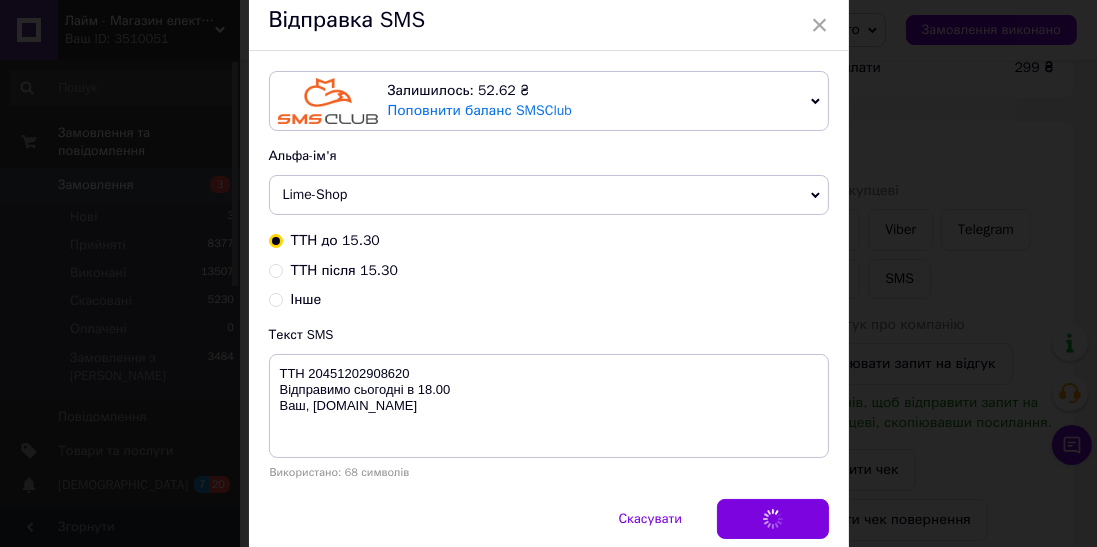 scroll, scrollTop: 0, scrollLeft: 0, axis: both 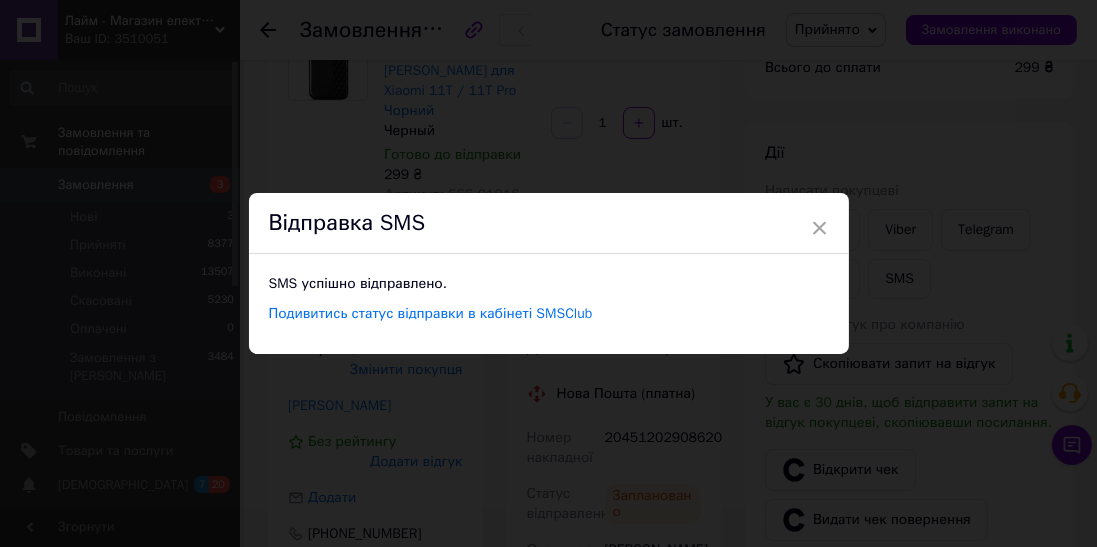 click on "× Відправка SMS SMS успішно відправлено. Подивитись статус відправки в кабінеті SMSClub" at bounding box center [548, 273] 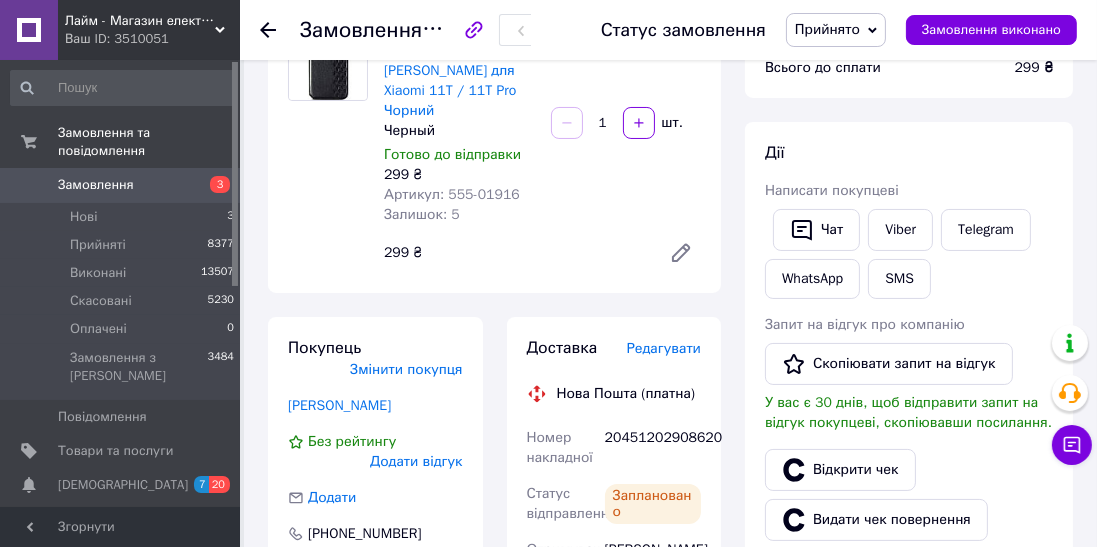 click on "Замовлення та повідомлення" at bounding box center (123, 142) 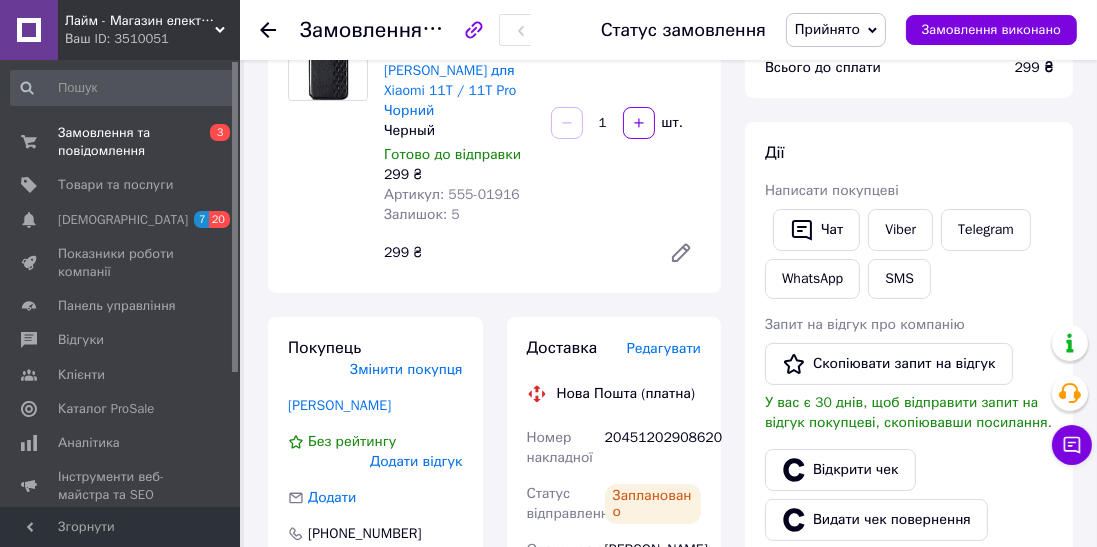 click on "Замовлення та повідомлення 0 3" at bounding box center [123, 142] 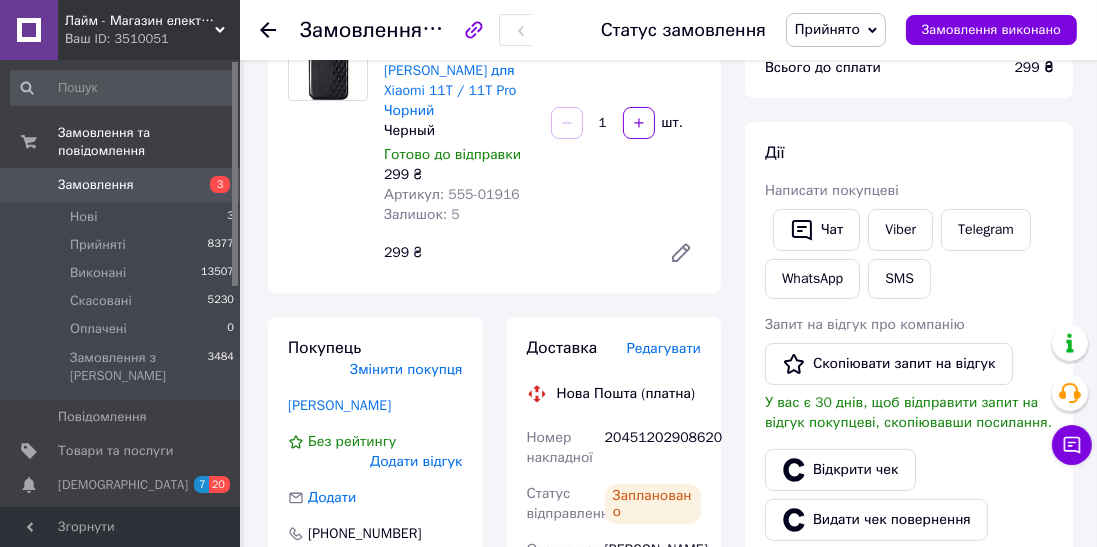 click on "Нові 3" at bounding box center (123, 217) 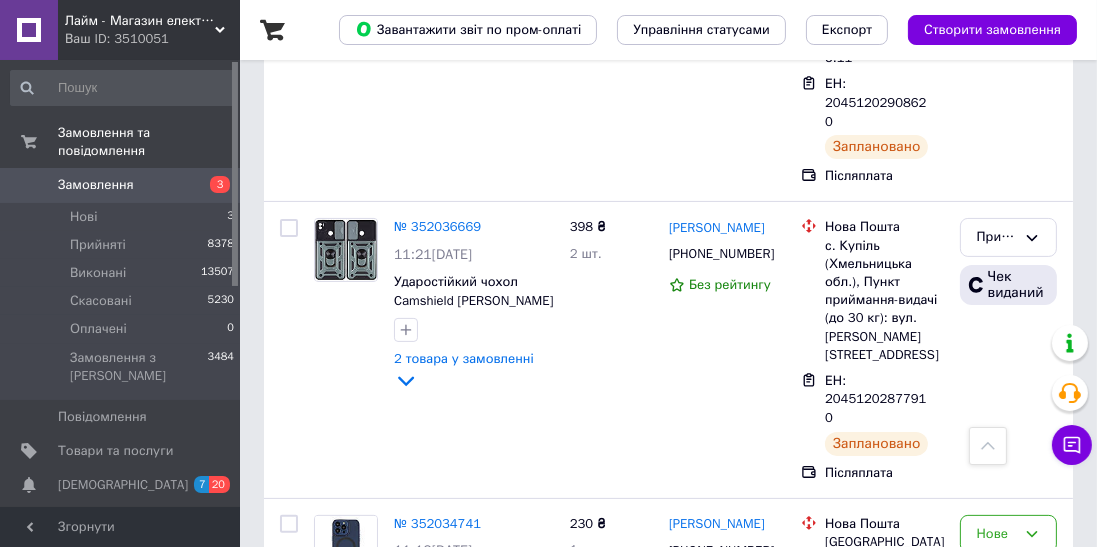 scroll, scrollTop: 566, scrollLeft: 0, axis: vertical 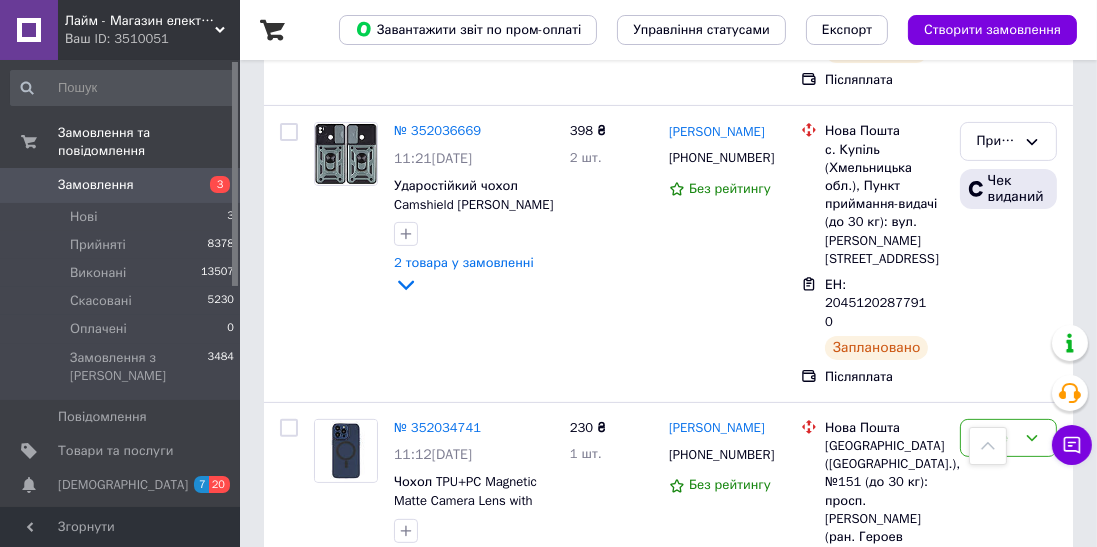 click on "Нові 3" at bounding box center [123, 217] 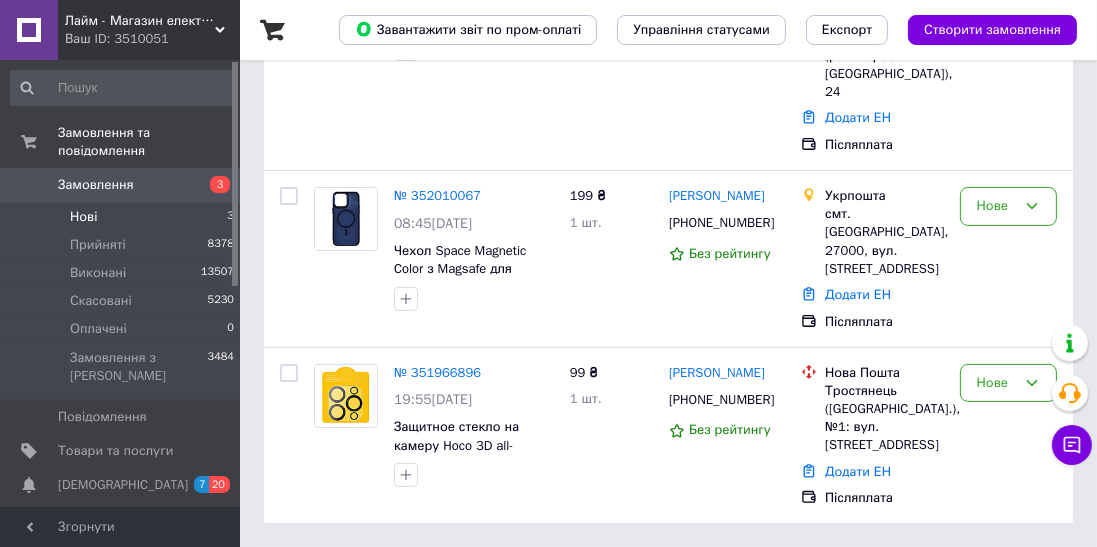 scroll, scrollTop: 0, scrollLeft: 0, axis: both 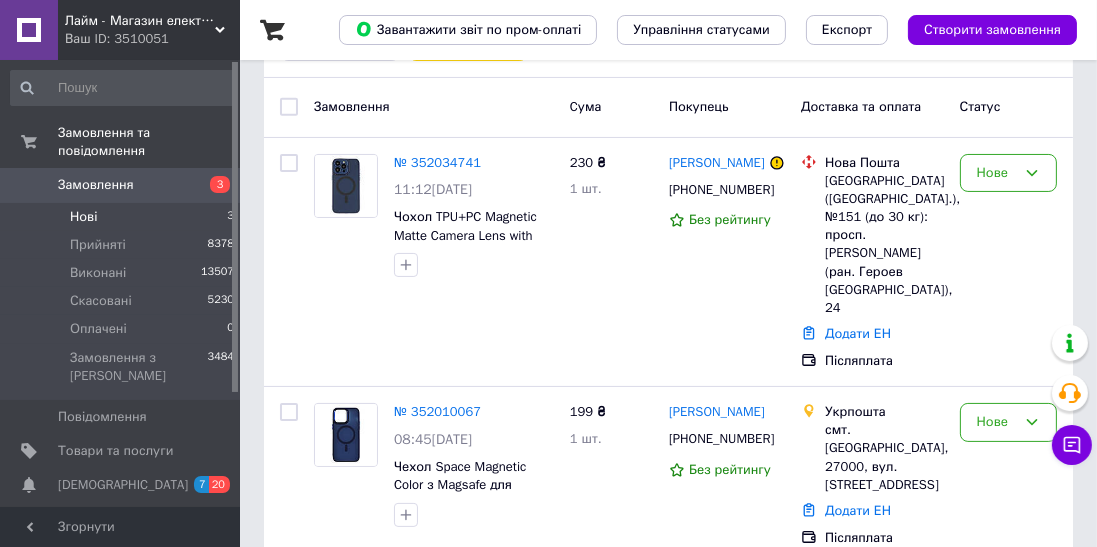 click on "№ 352010067" at bounding box center [437, 411] 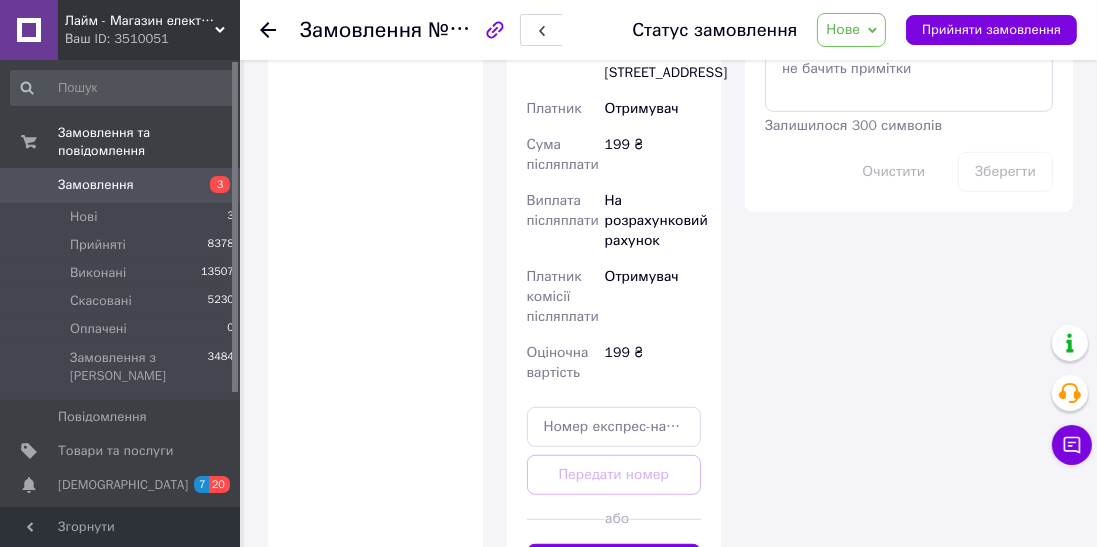 scroll, scrollTop: 1162, scrollLeft: 0, axis: vertical 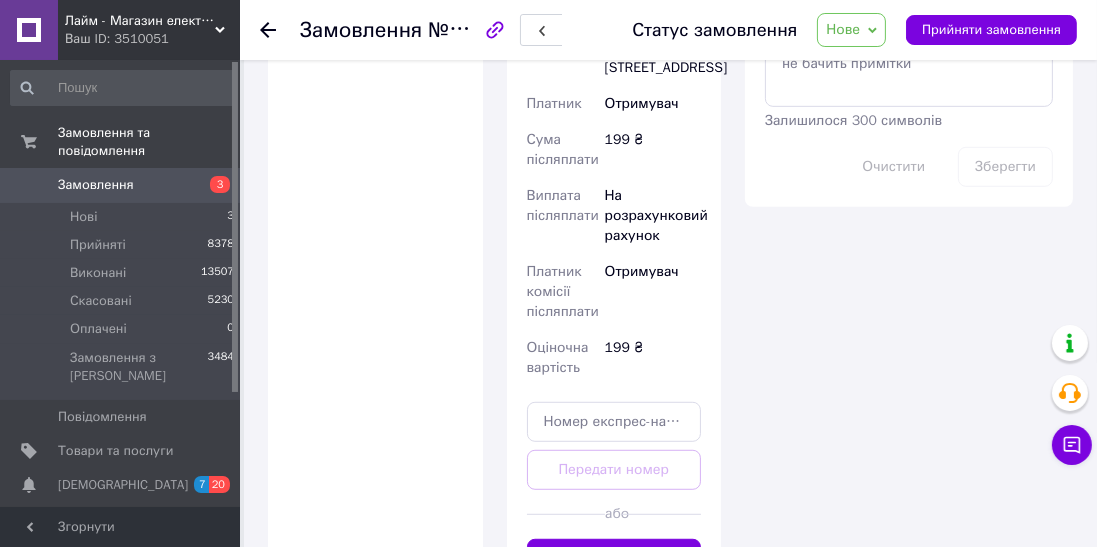 click on "Створити ярлик" at bounding box center (614, 559) 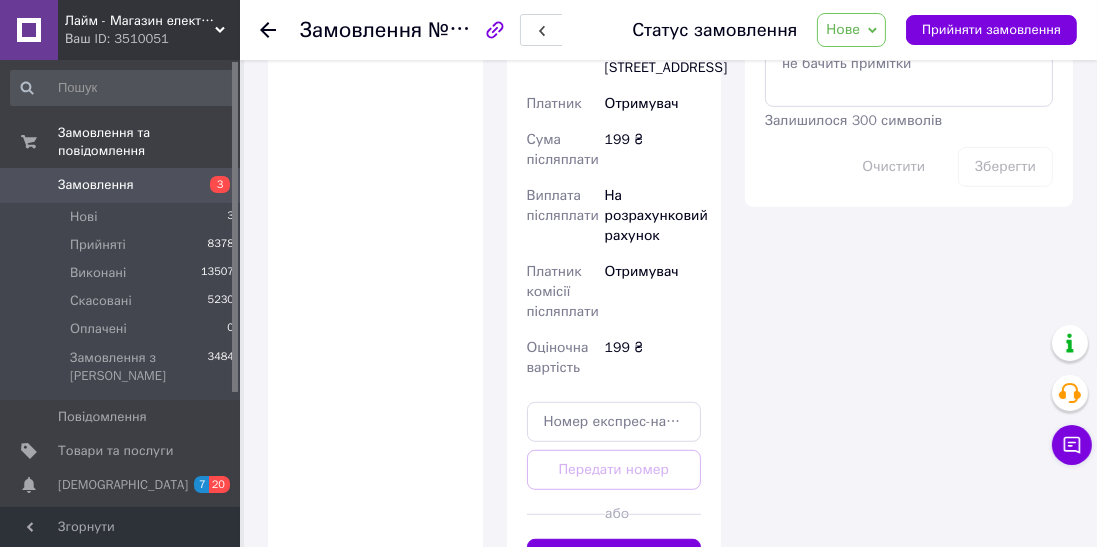 click on "Нове" at bounding box center [843, 29] 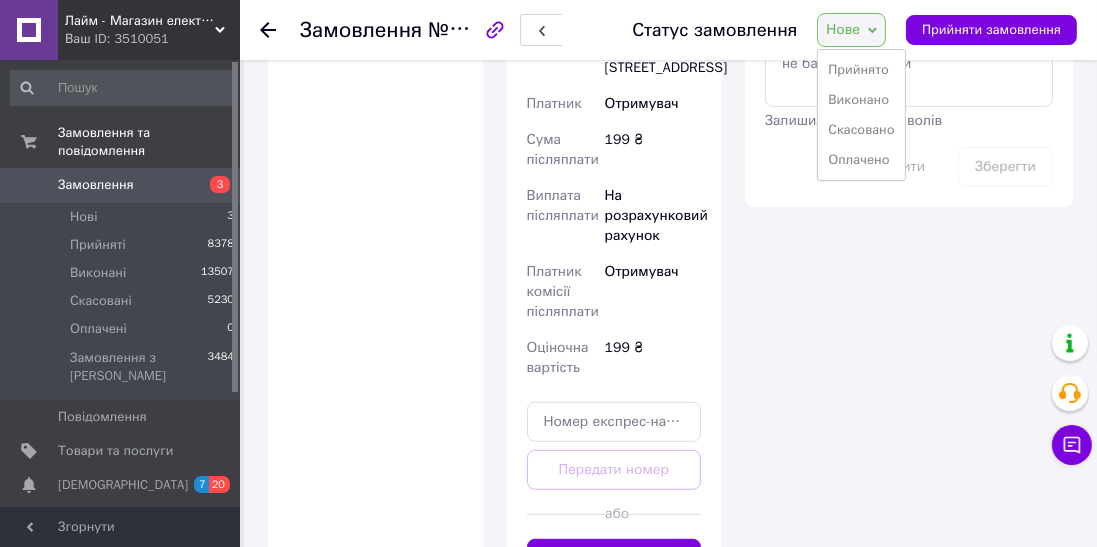 click on "Прийнято" at bounding box center [861, 70] 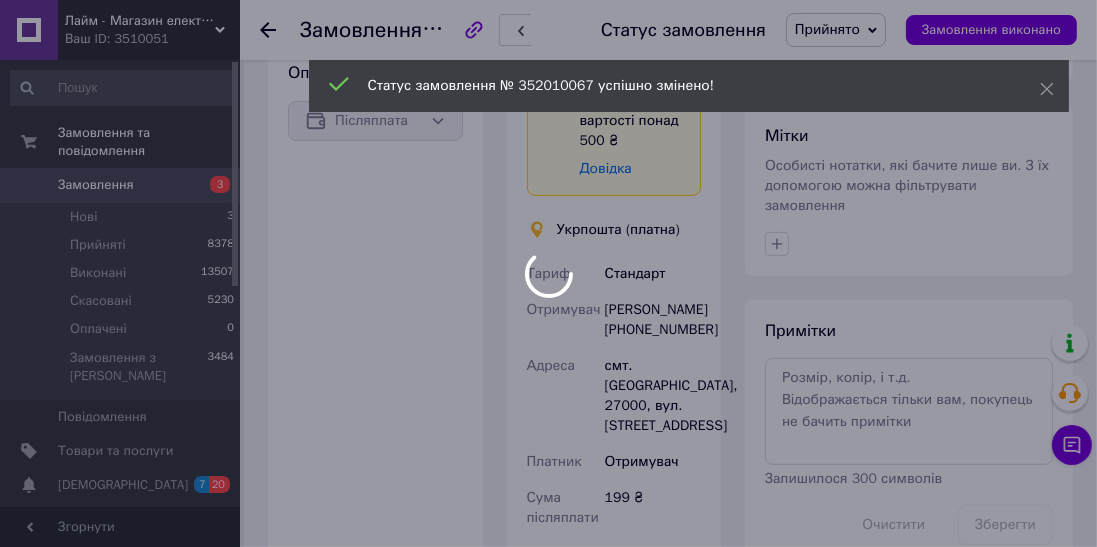 scroll, scrollTop: 794, scrollLeft: 0, axis: vertical 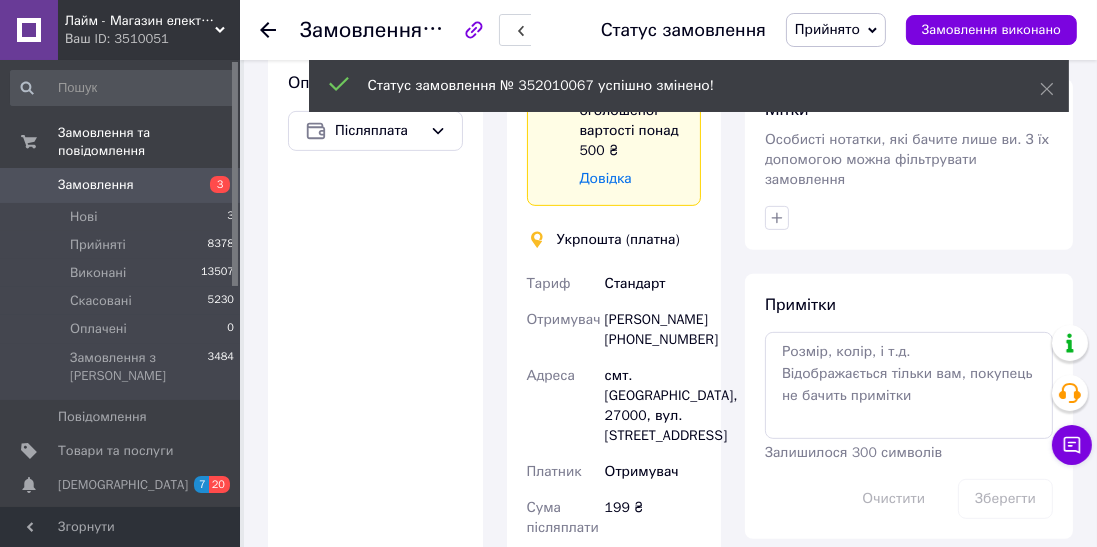 click on "Стандарт" at bounding box center (653, 284) 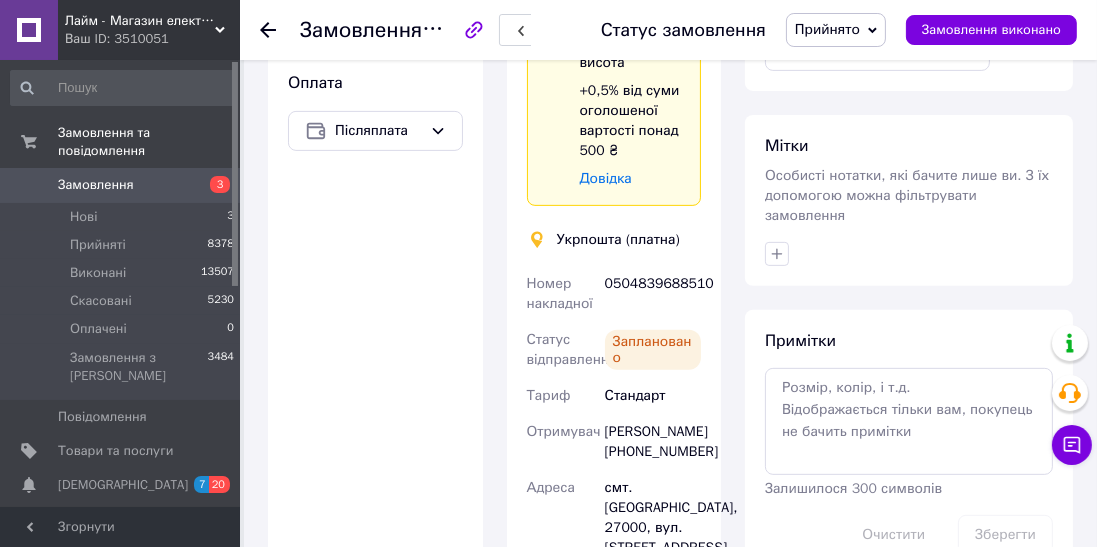 click on "0504839688510" at bounding box center [653, 294] 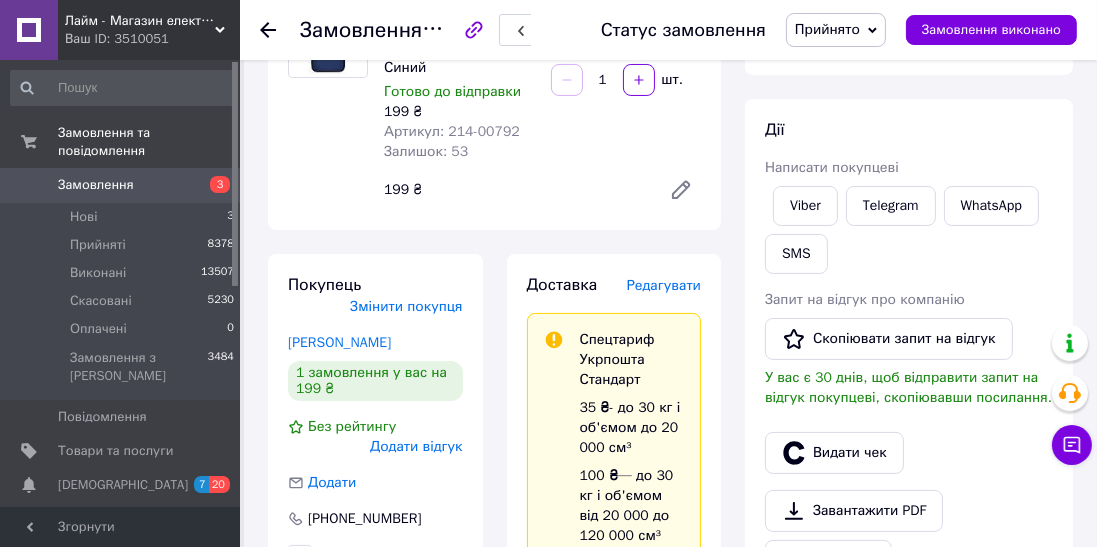 scroll, scrollTop: 68, scrollLeft: 0, axis: vertical 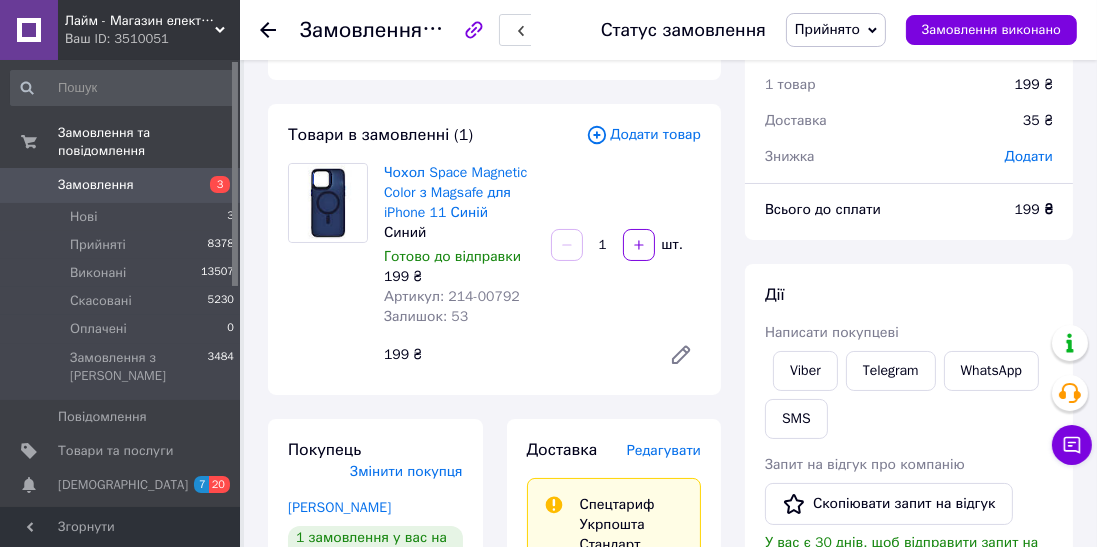 click 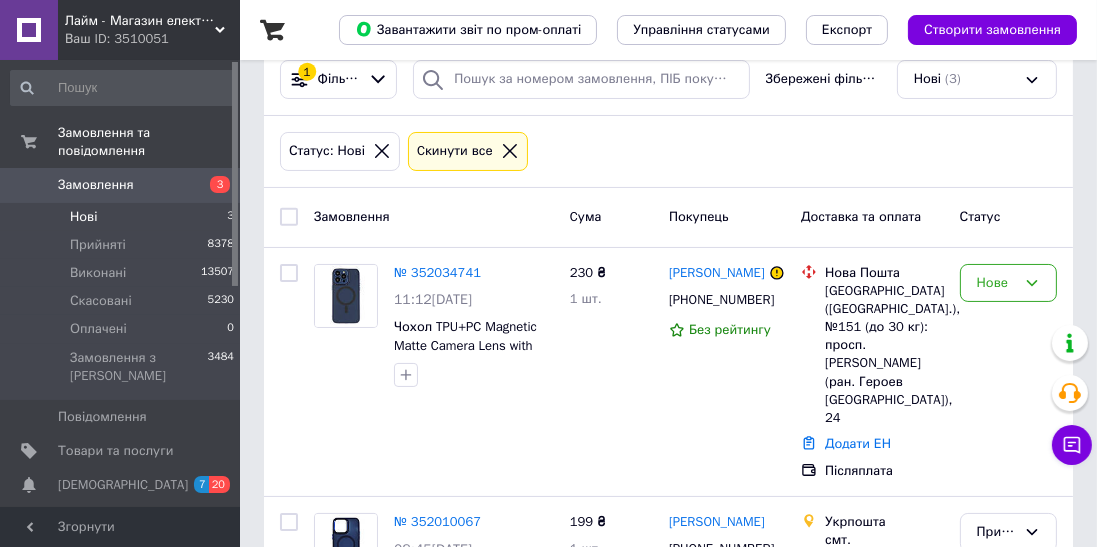 scroll, scrollTop: 215, scrollLeft: 0, axis: vertical 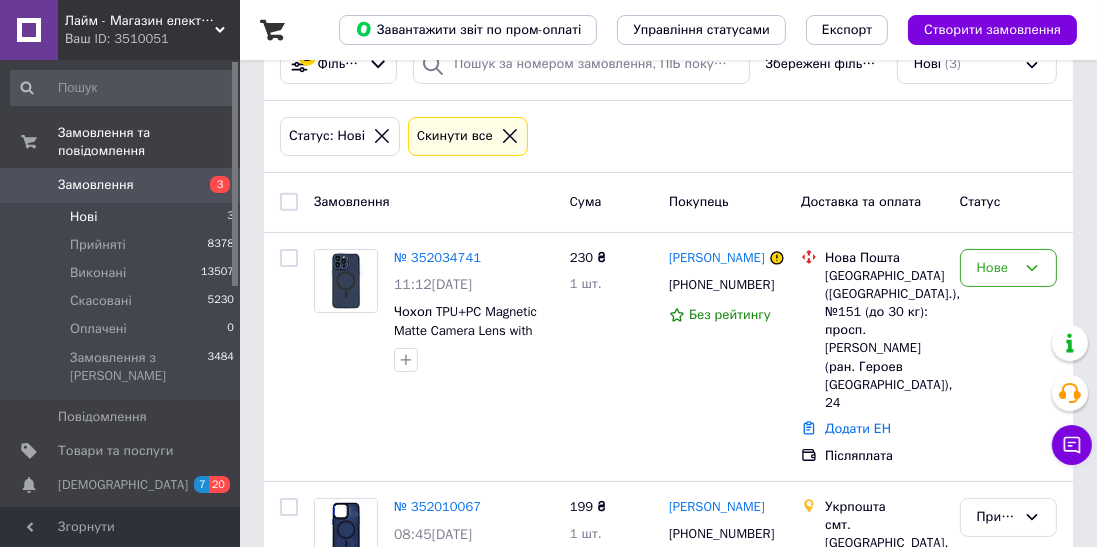 click on "№ 352034741" at bounding box center [437, 257] 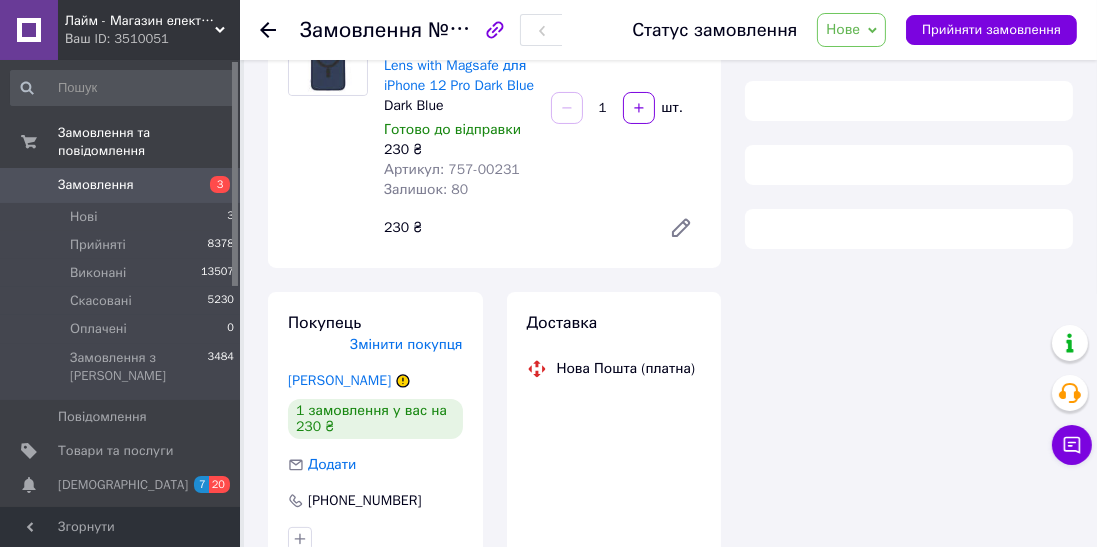 click on "Нове" at bounding box center [843, 29] 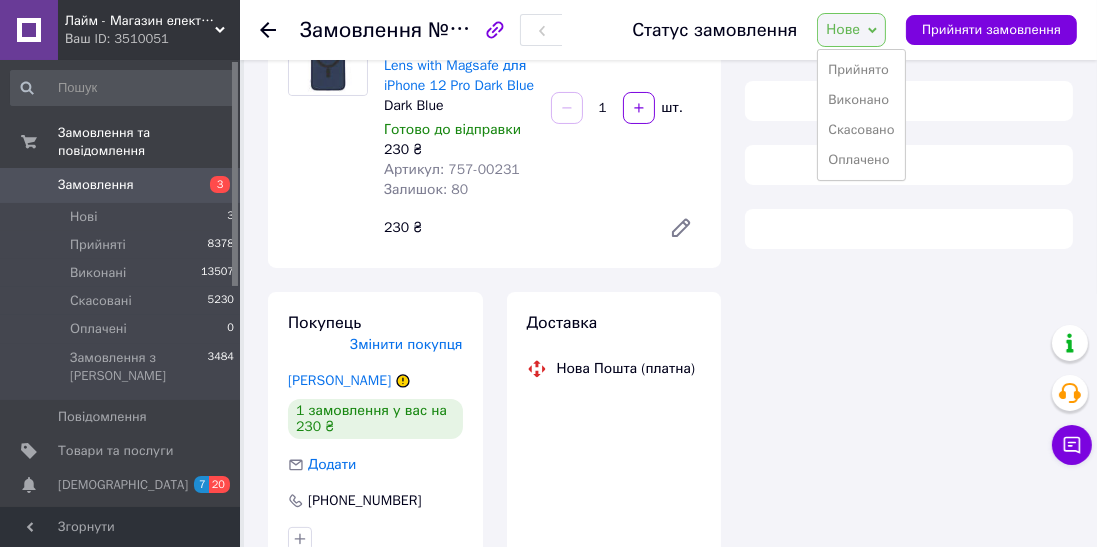 click on "Прийнято" at bounding box center (861, 70) 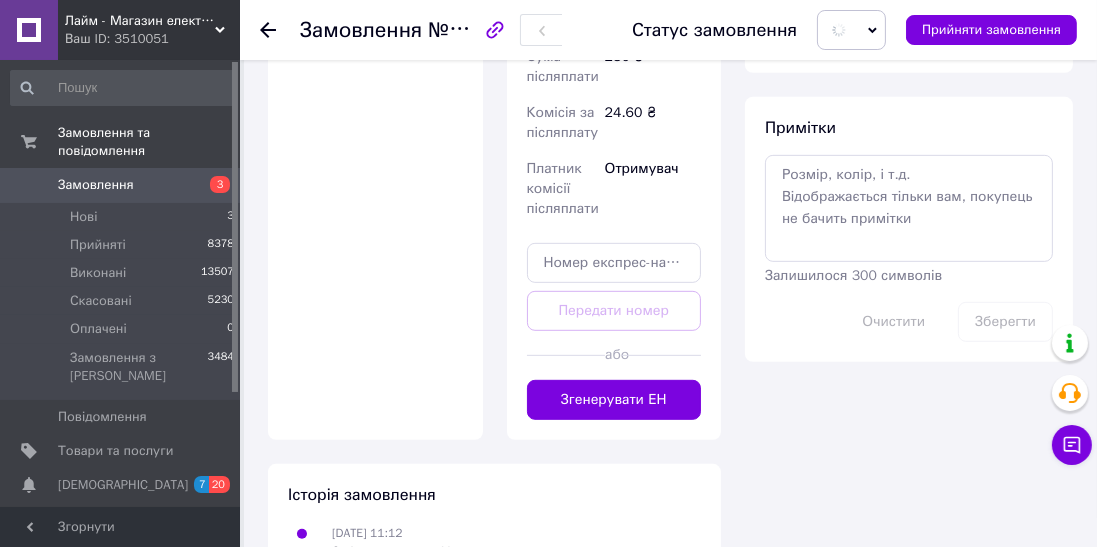 click on "Згенерувати ЕН" at bounding box center (614, 400) 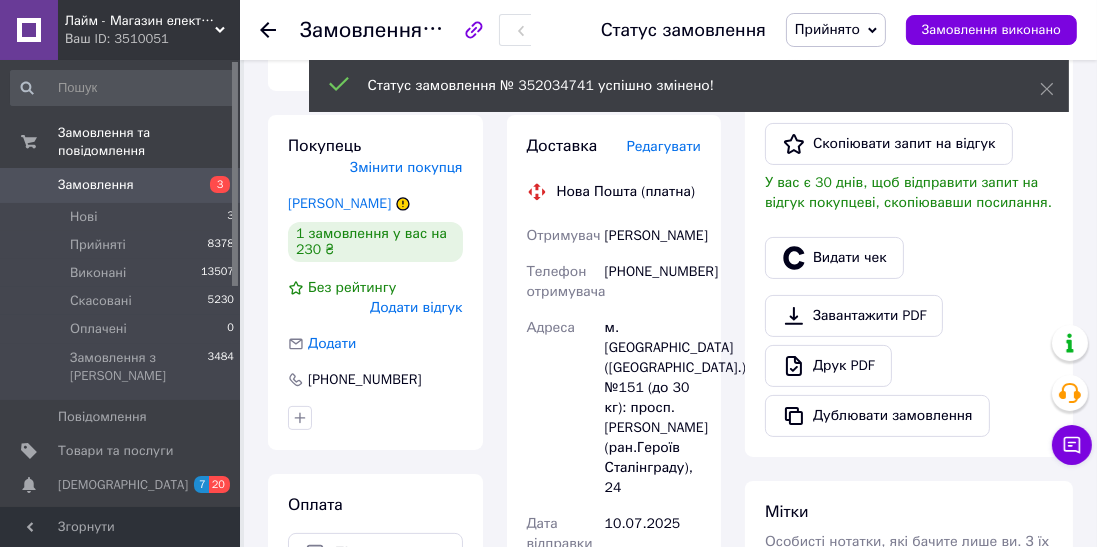 scroll, scrollTop: 362, scrollLeft: 0, axis: vertical 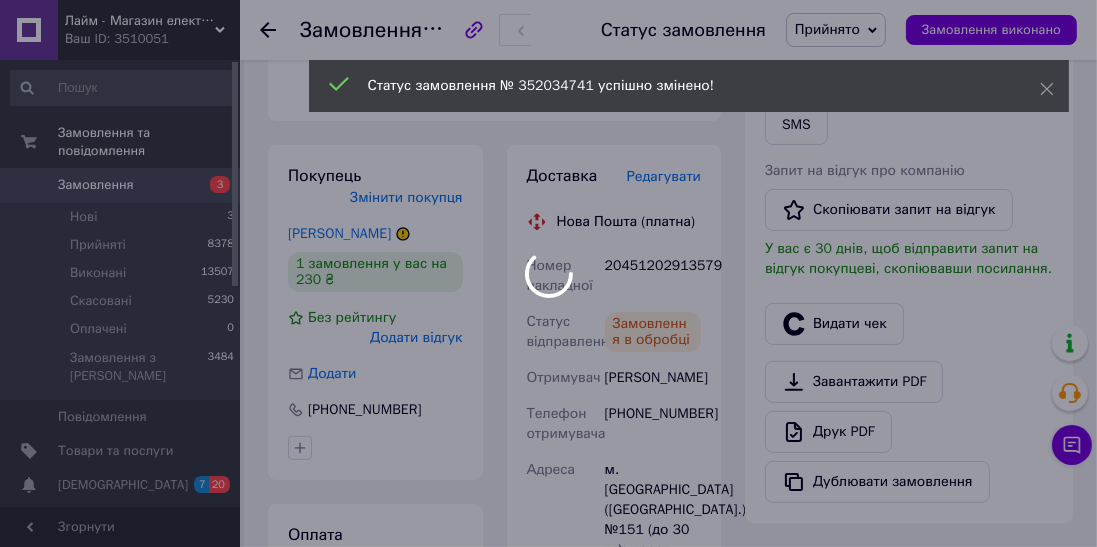 click at bounding box center (548, 273) 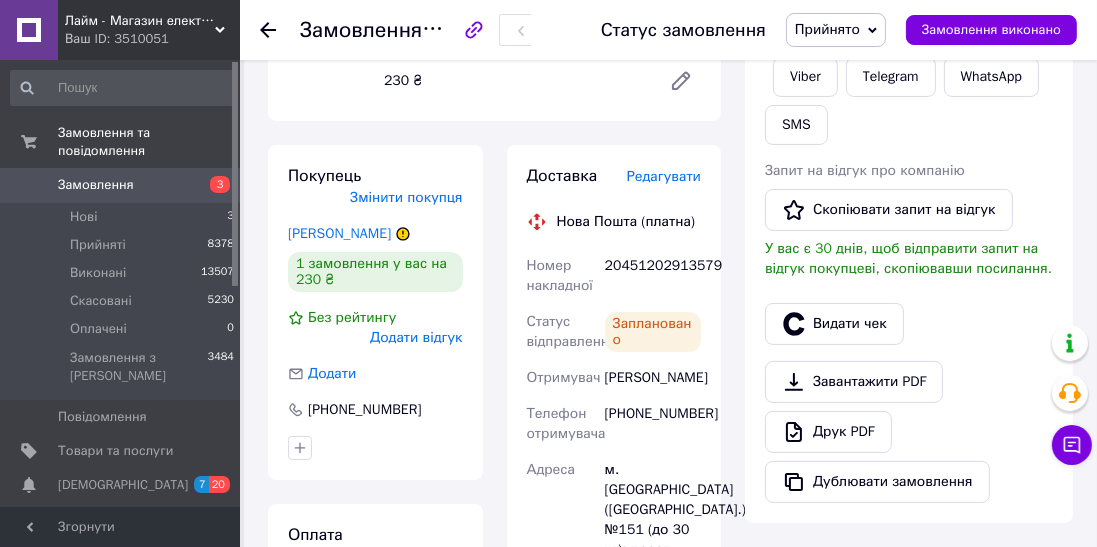 click 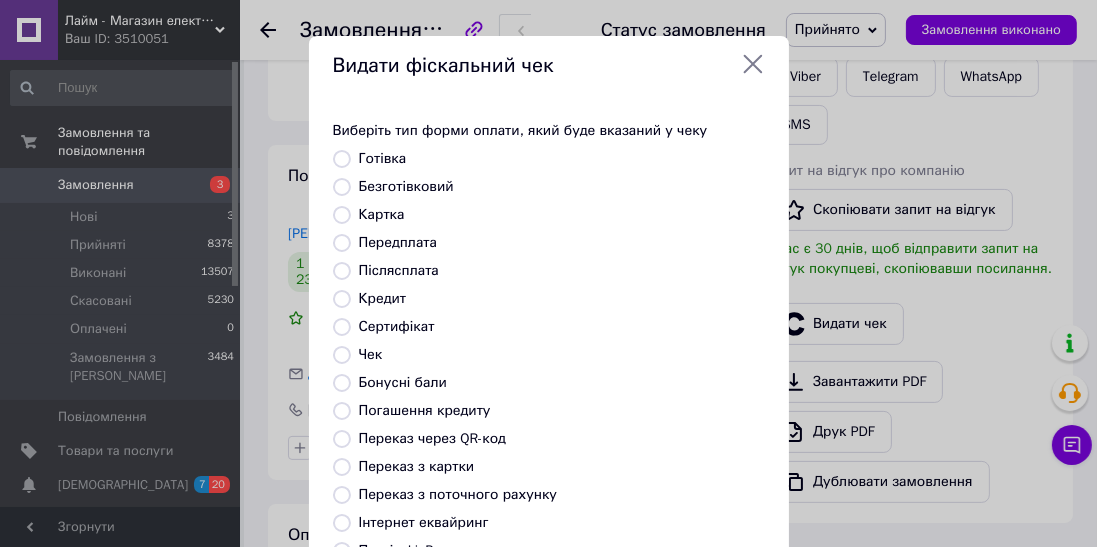 scroll, scrollTop: 310, scrollLeft: 0, axis: vertical 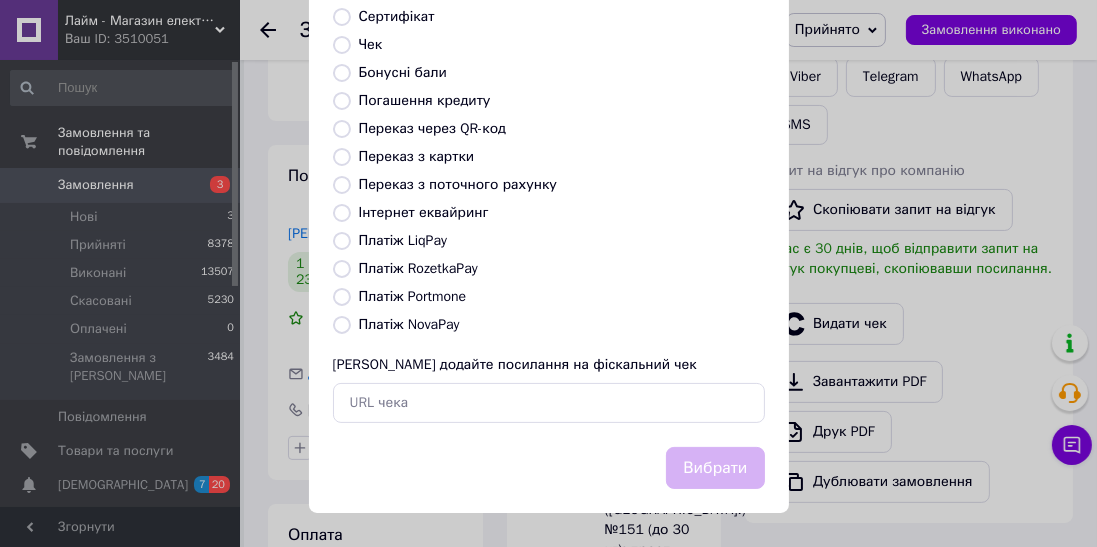 click on "Платіж NovaPay" at bounding box center (409, 324) 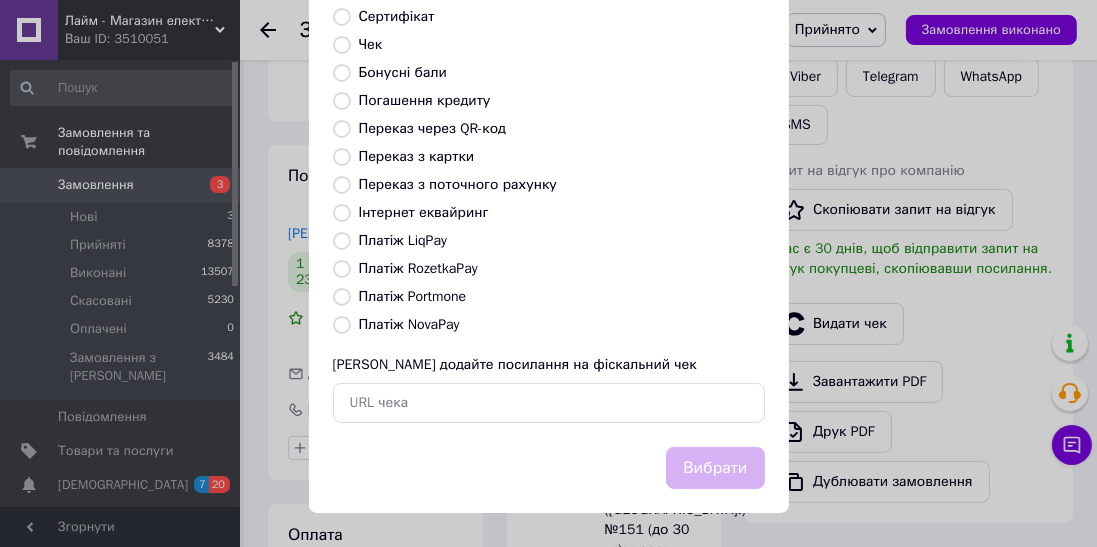 radio on "true" 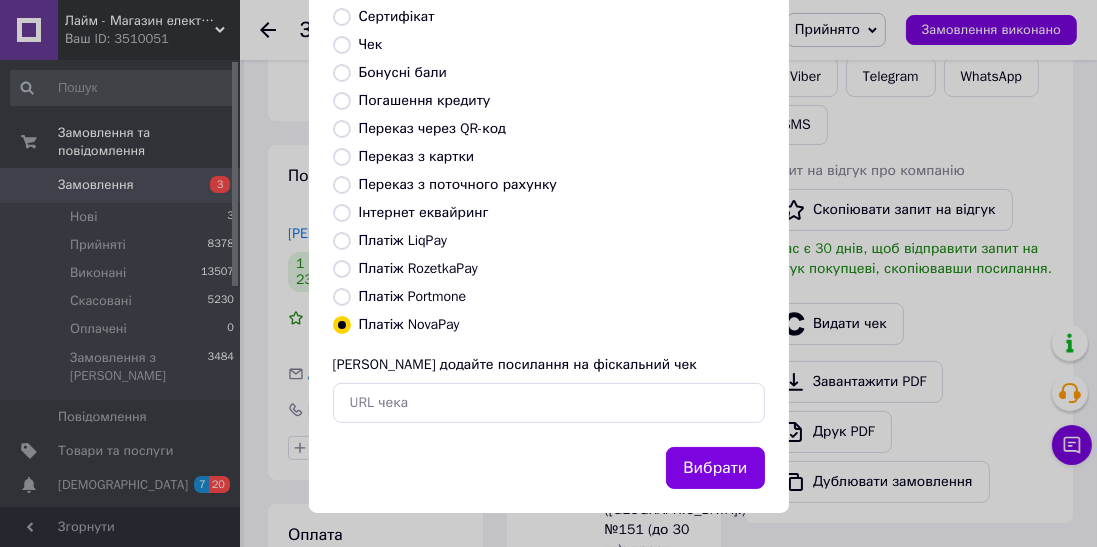 click on "Вибрати" at bounding box center [715, 468] 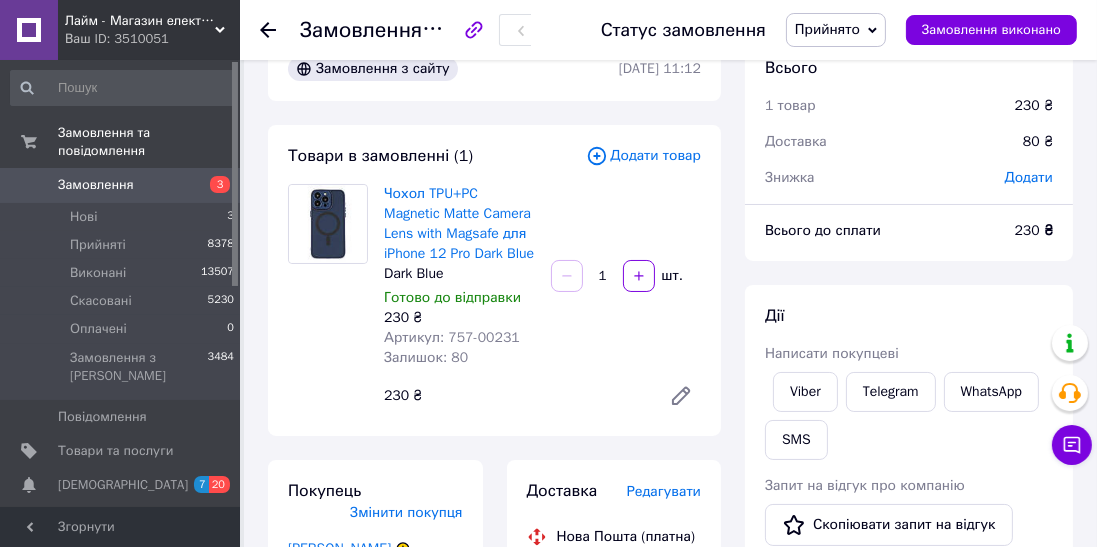 scroll, scrollTop: 52, scrollLeft: 0, axis: vertical 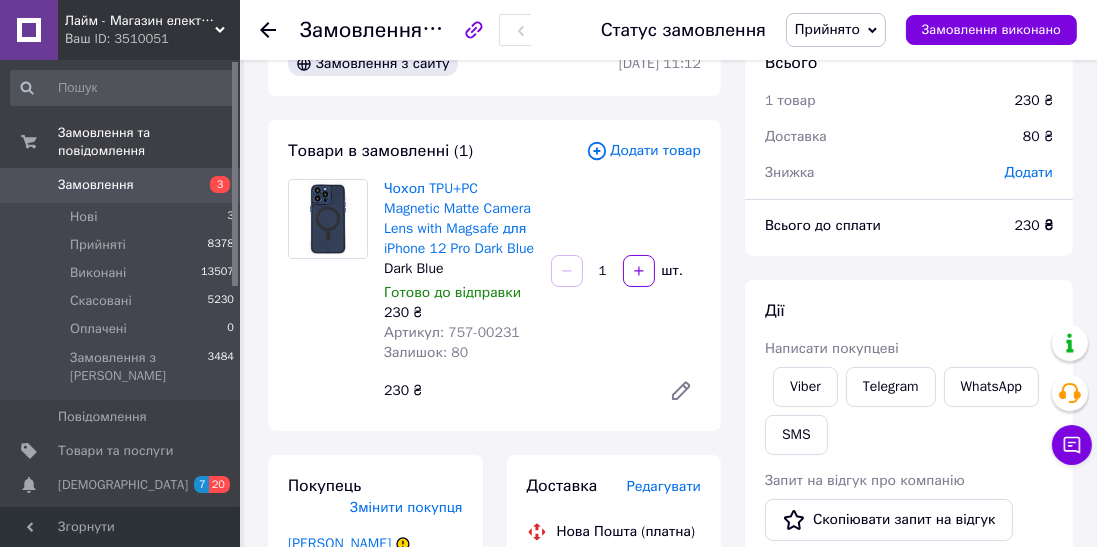 click 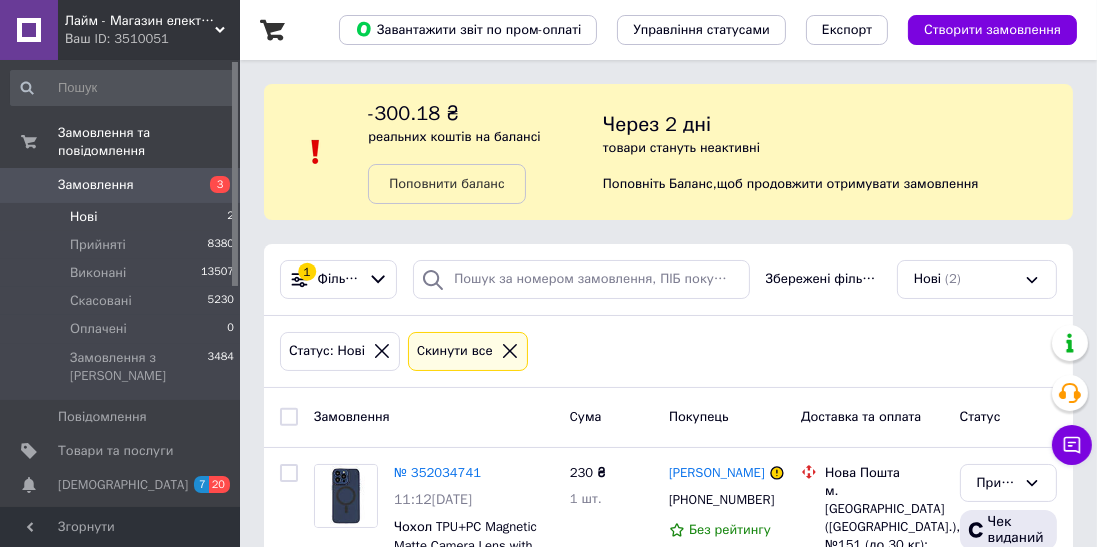 click on "Замовлення" at bounding box center (96, 185) 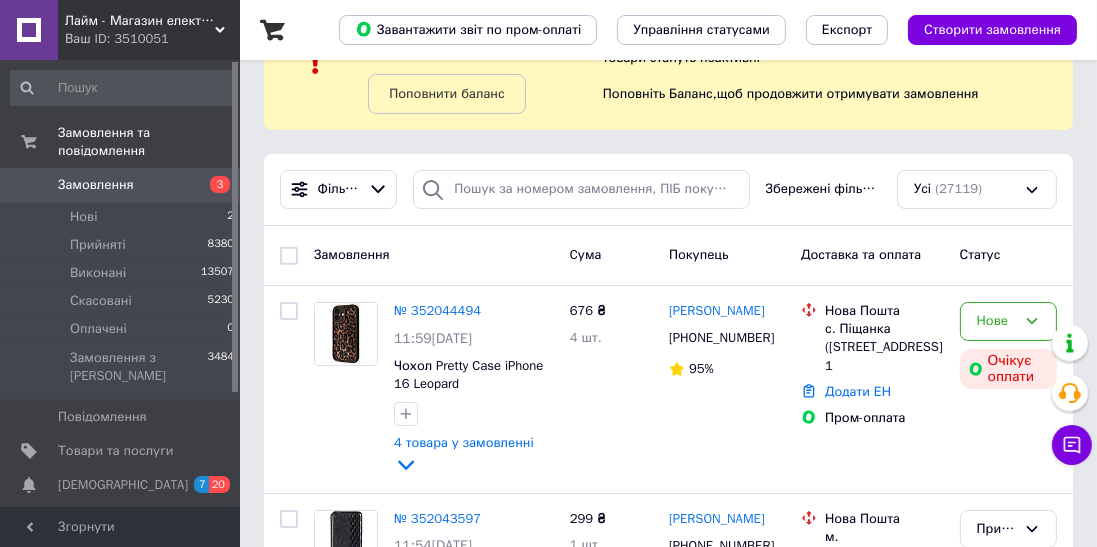 scroll, scrollTop: 109, scrollLeft: 0, axis: vertical 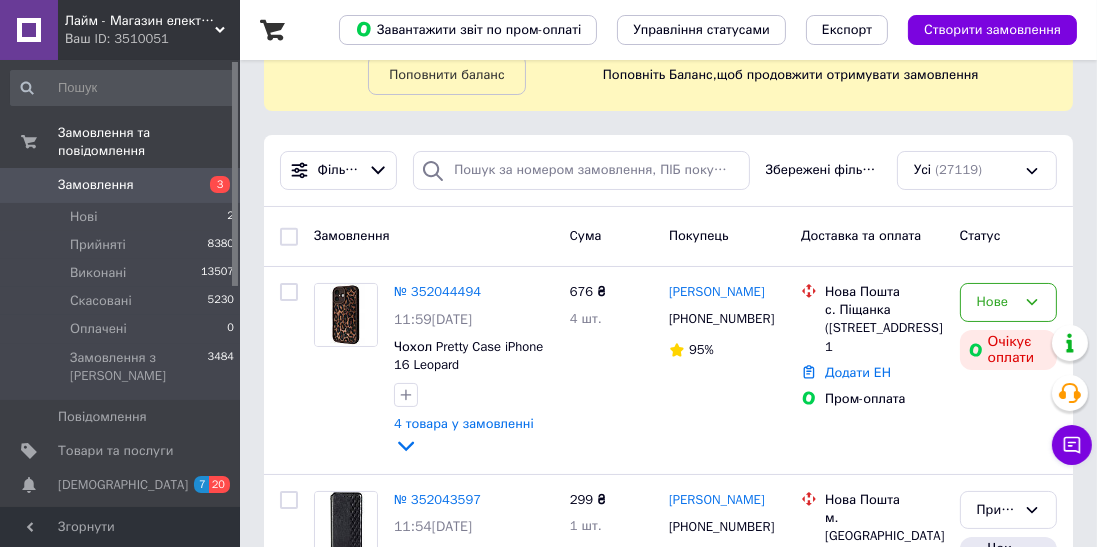 click on "3" at bounding box center [212, 185] 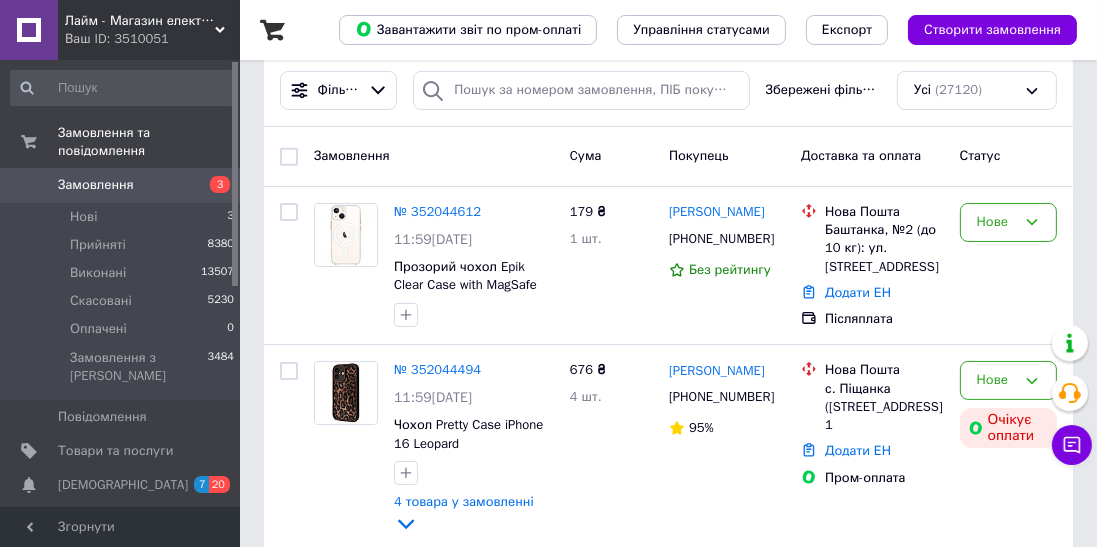 scroll, scrollTop: 188, scrollLeft: 0, axis: vertical 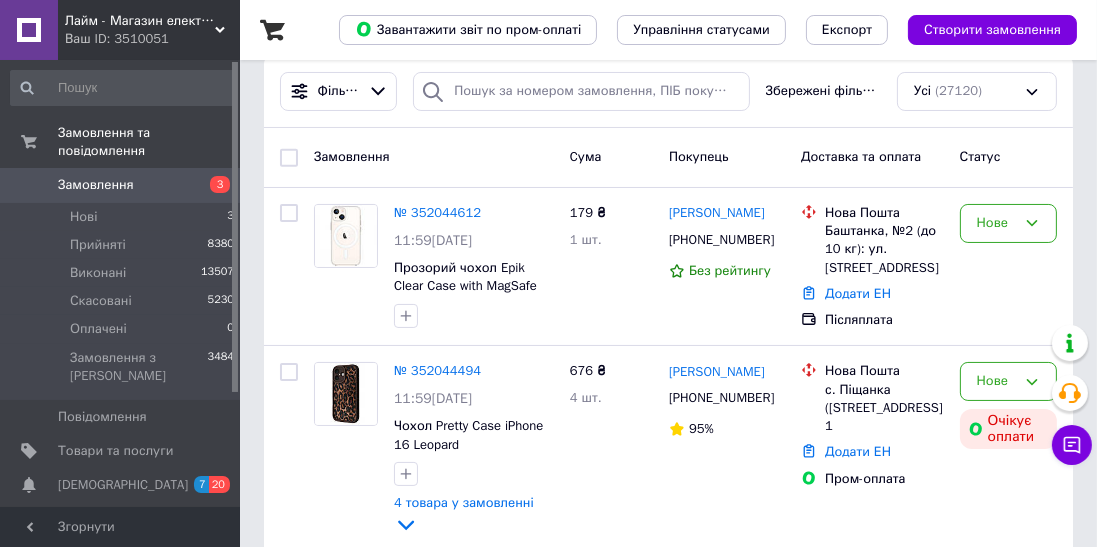 click on "№ 352044612" at bounding box center (437, 212) 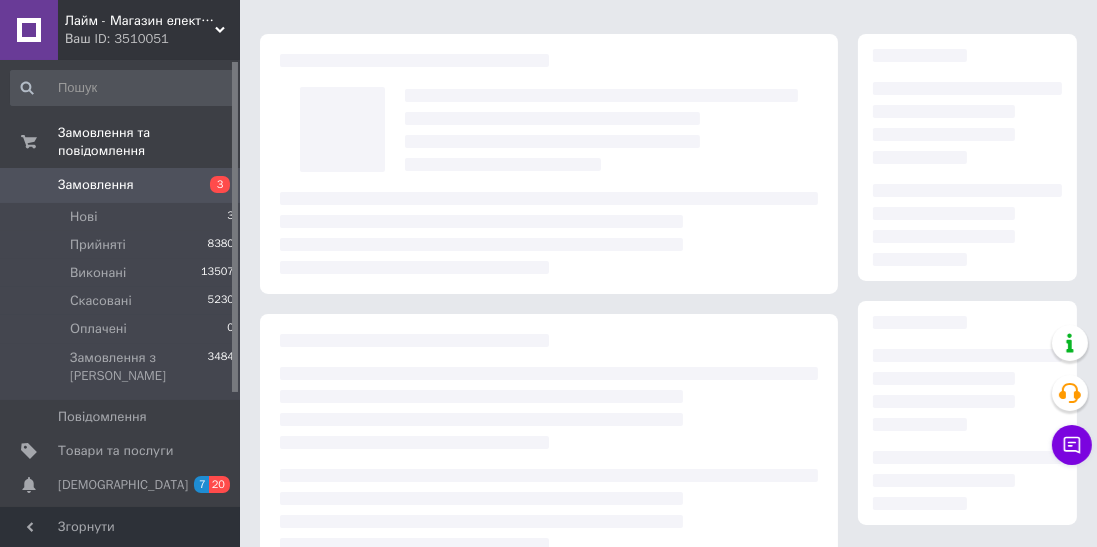 scroll, scrollTop: 0, scrollLeft: 0, axis: both 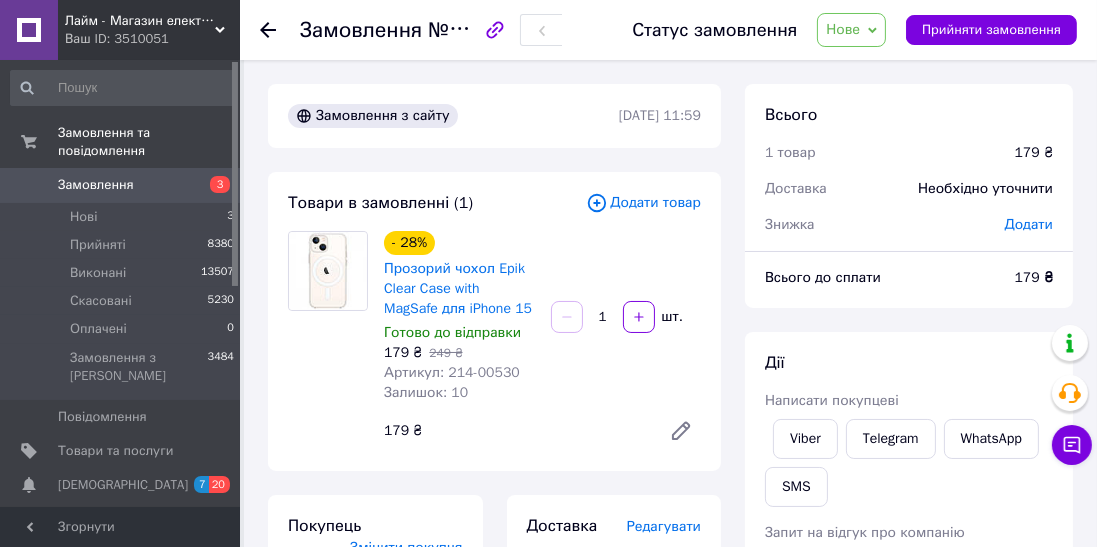 click on "Viber" at bounding box center (805, 439) 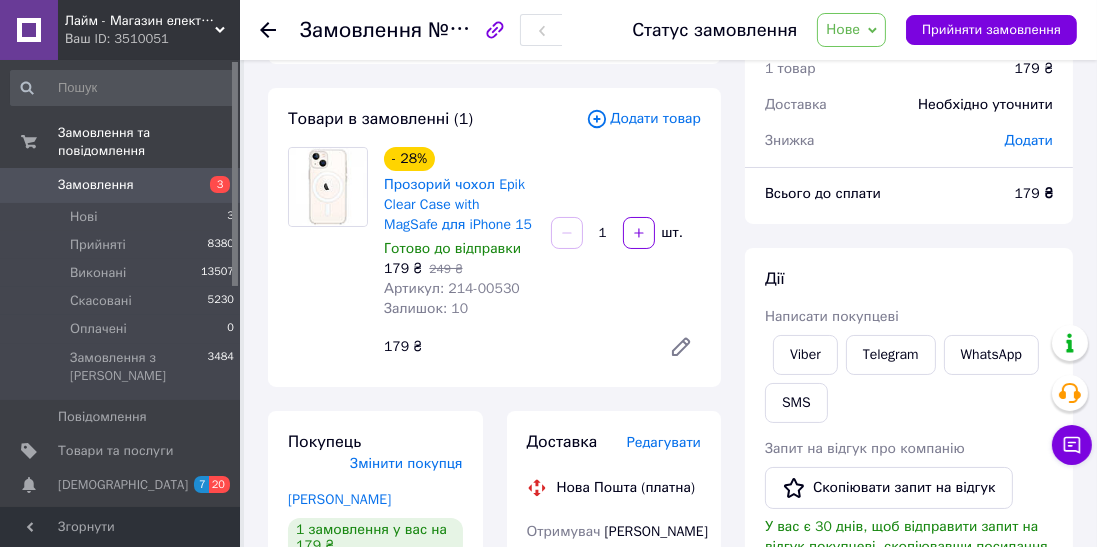 scroll, scrollTop: 204, scrollLeft: 0, axis: vertical 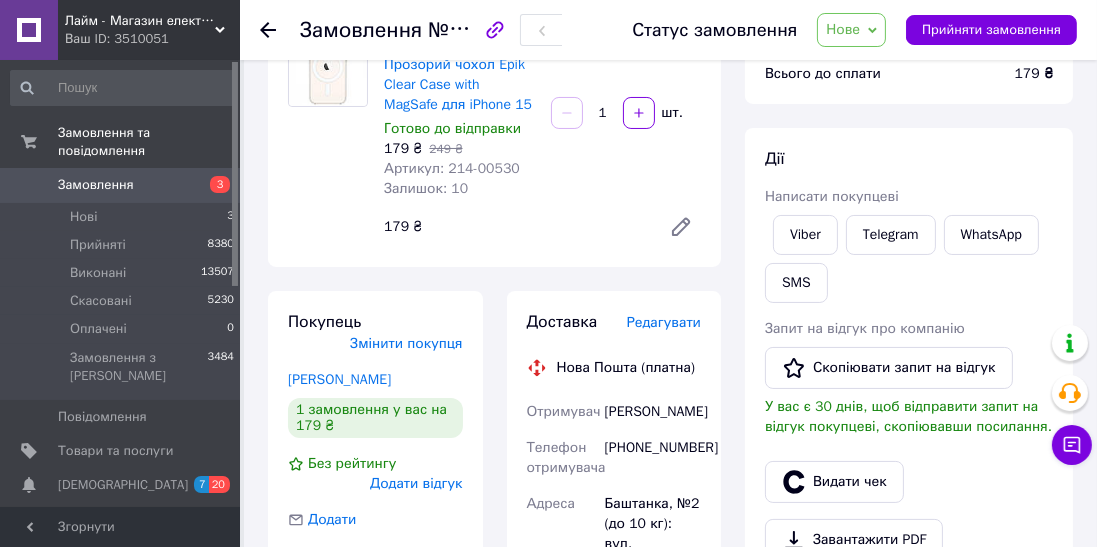 click at bounding box center [280, 30] 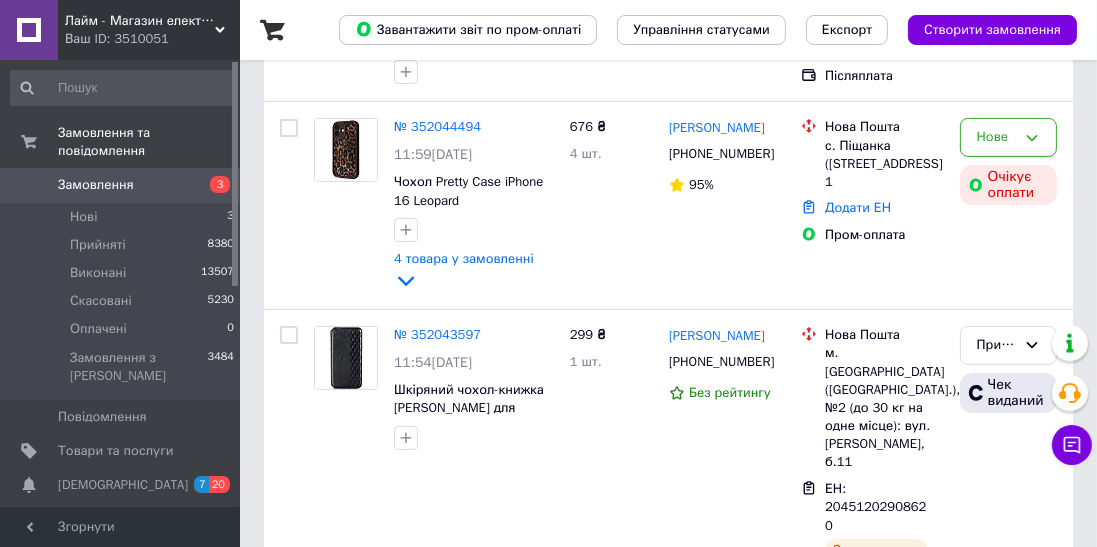 scroll, scrollTop: 435, scrollLeft: 0, axis: vertical 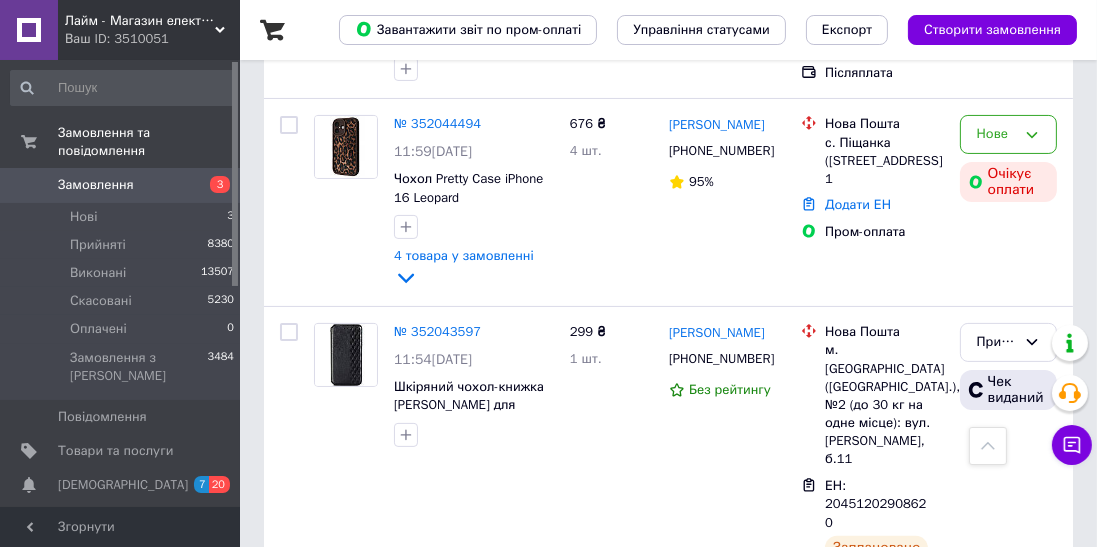 click on "Замовлення" at bounding box center (96, 185) 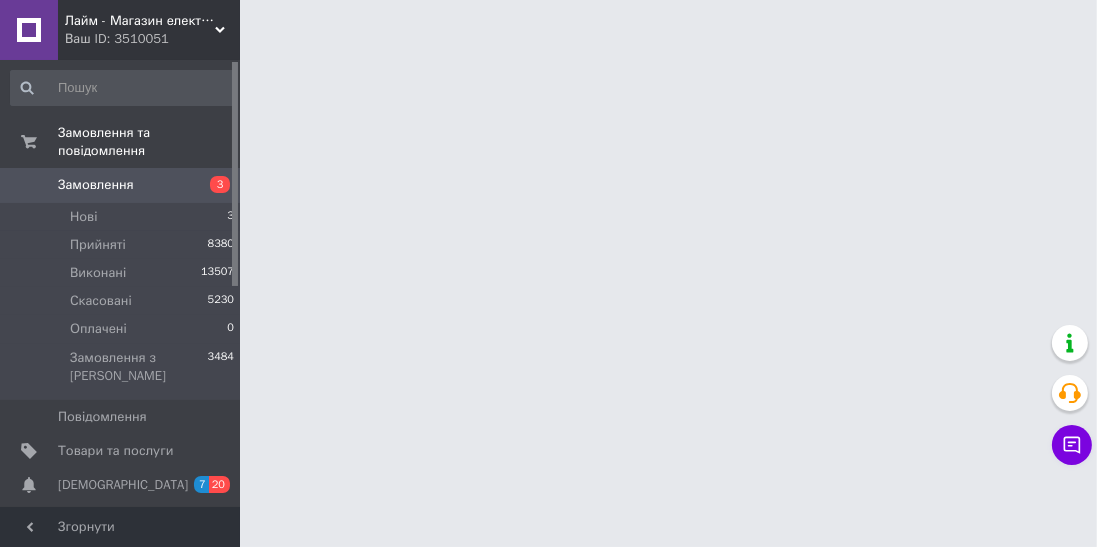click on "Замовлення 3" at bounding box center (123, 185) 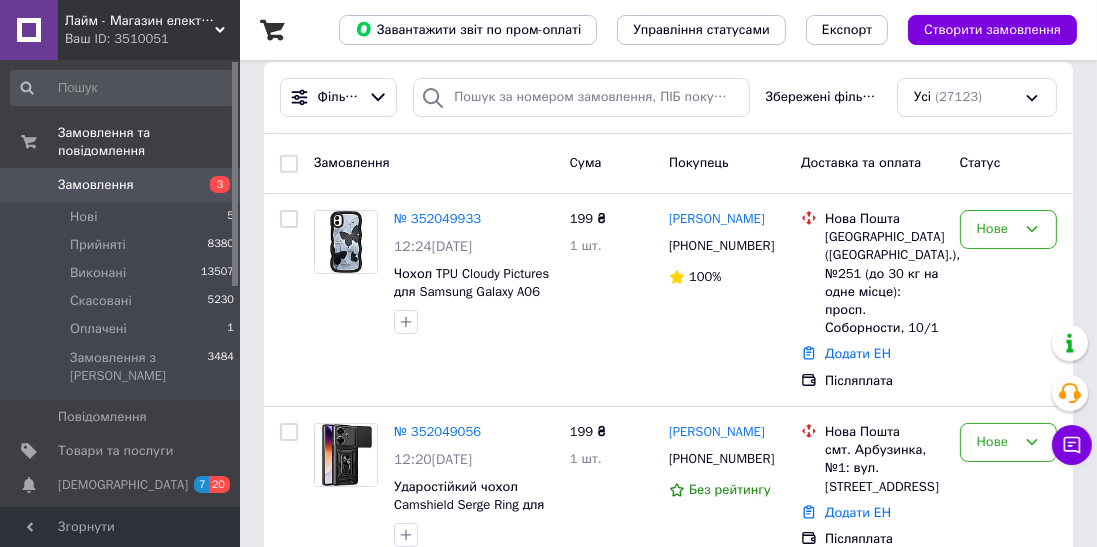scroll, scrollTop: 191, scrollLeft: 0, axis: vertical 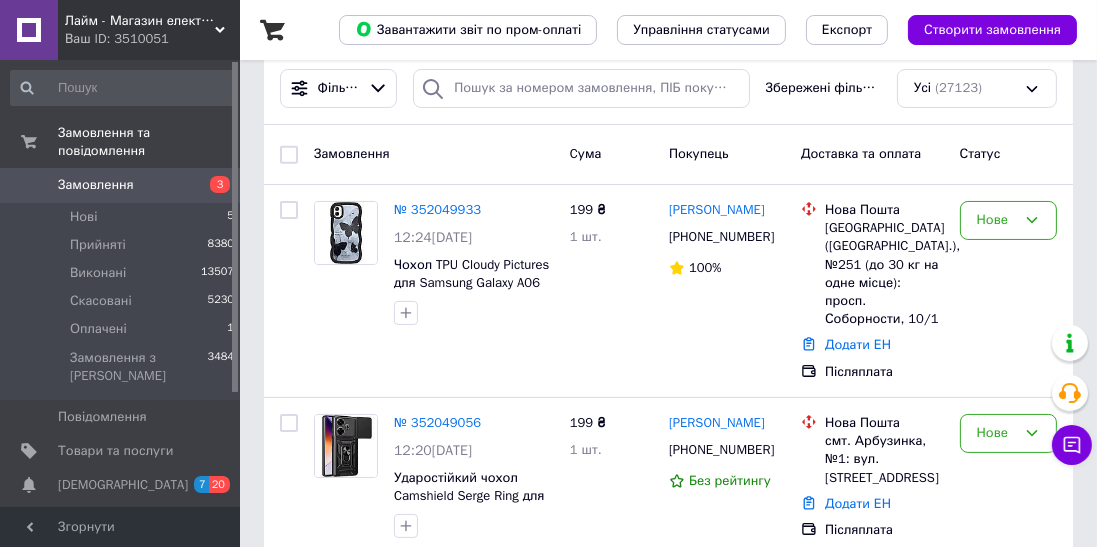 click 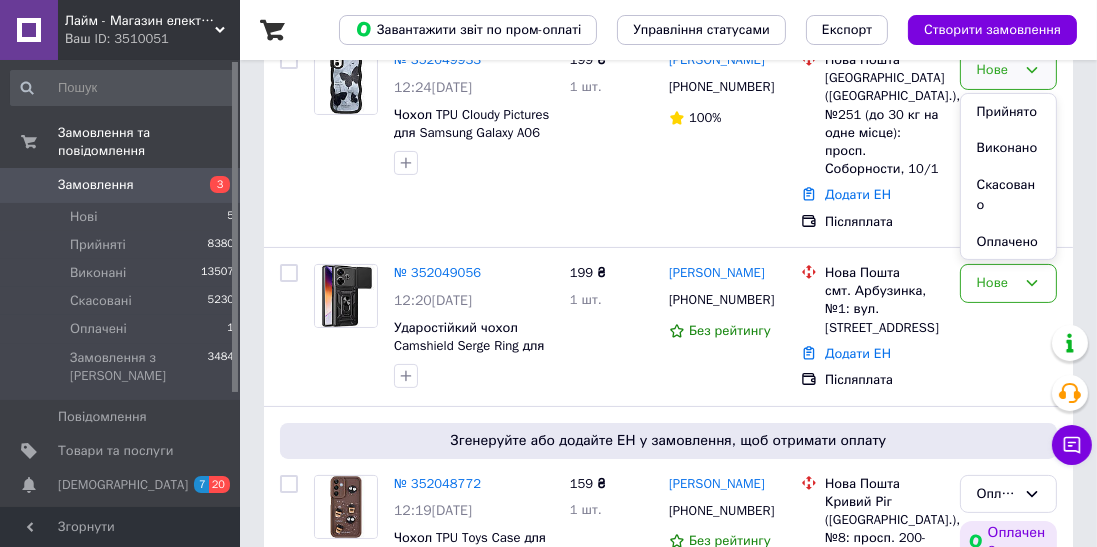 scroll, scrollTop: 365, scrollLeft: 0, axis: vertical 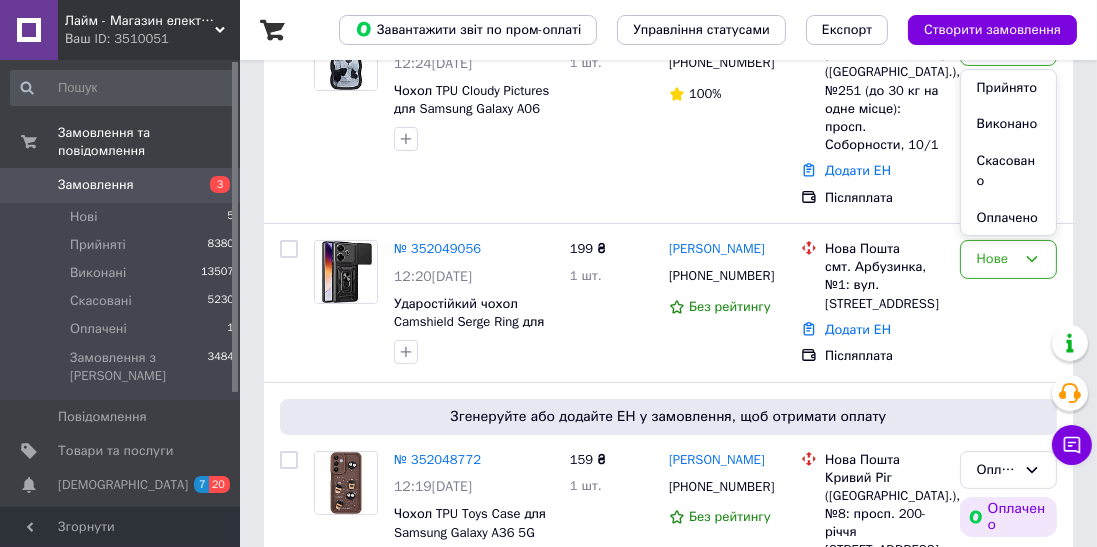 click on "Оплачено" at bounding box center [996, 470] 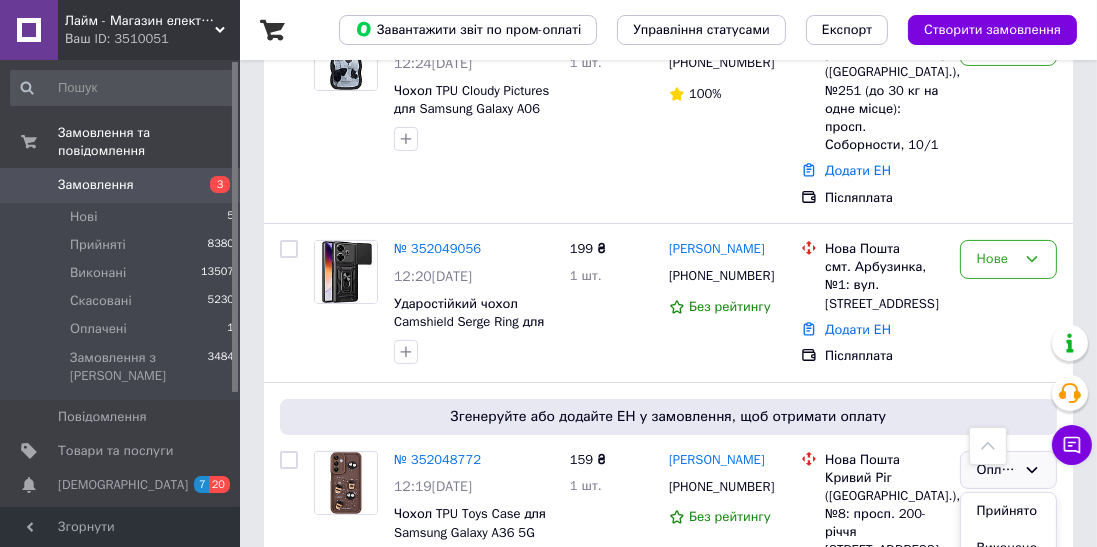 click on "Прийнято" at bounding box center (1008, 511) 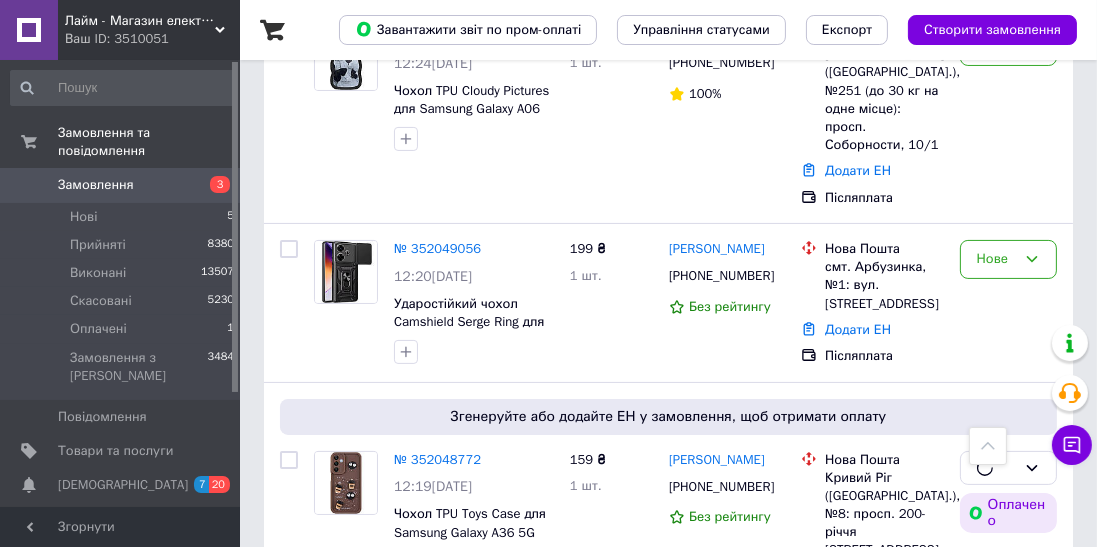 click on "№ 352048772" at bounding box center [437, 459] 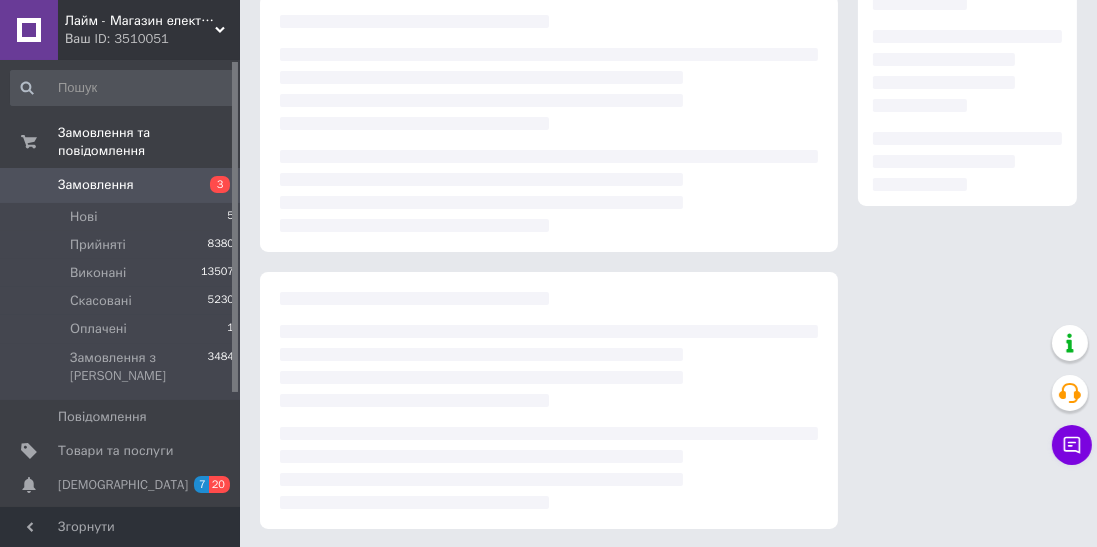 scroll, scrollTop: 270, scrollLeft: 0, axis: vertical 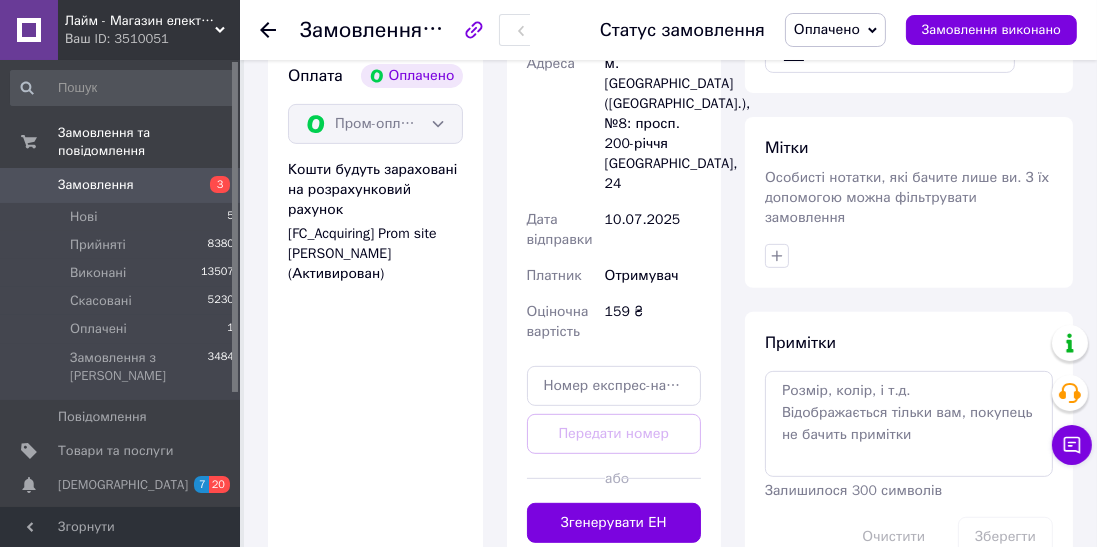 click on "Згенерувати ЕН" at bounding box center (614, 523) 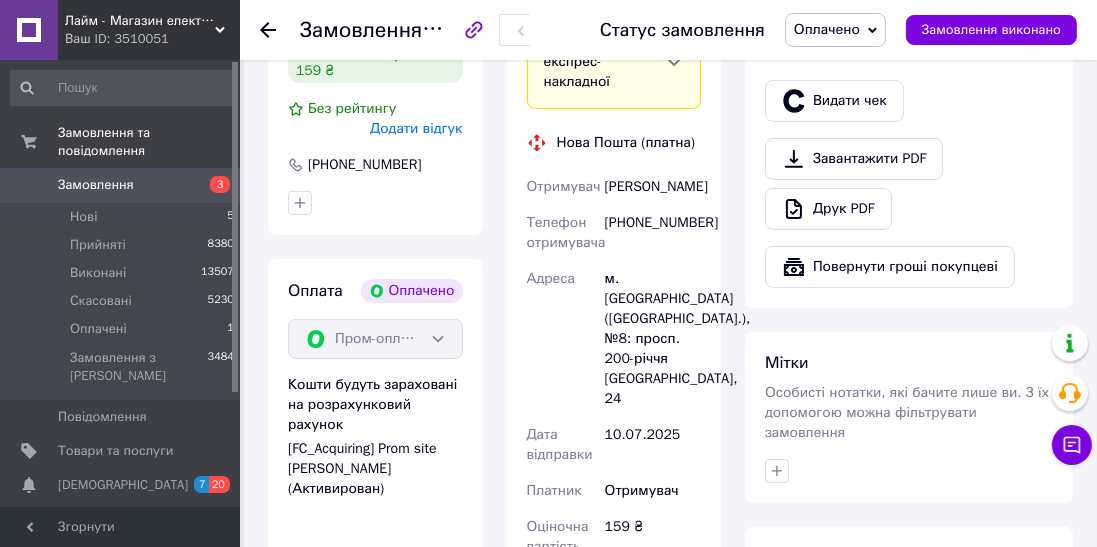 scroll, scrollTop: 619, scrollLeft: 0, axis: vertical 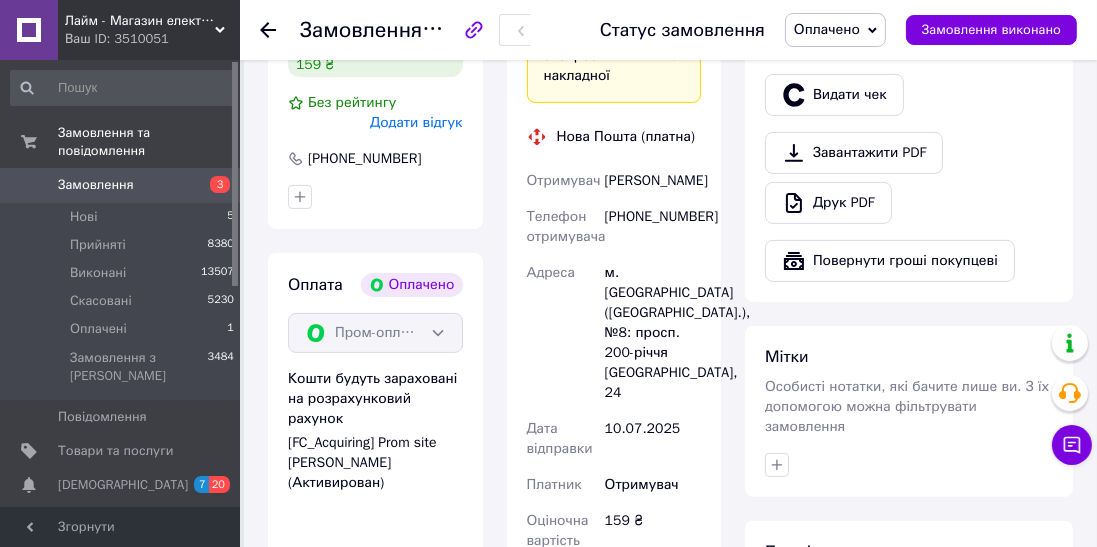 click on "Оплачено" at bounding box center (835, 30) 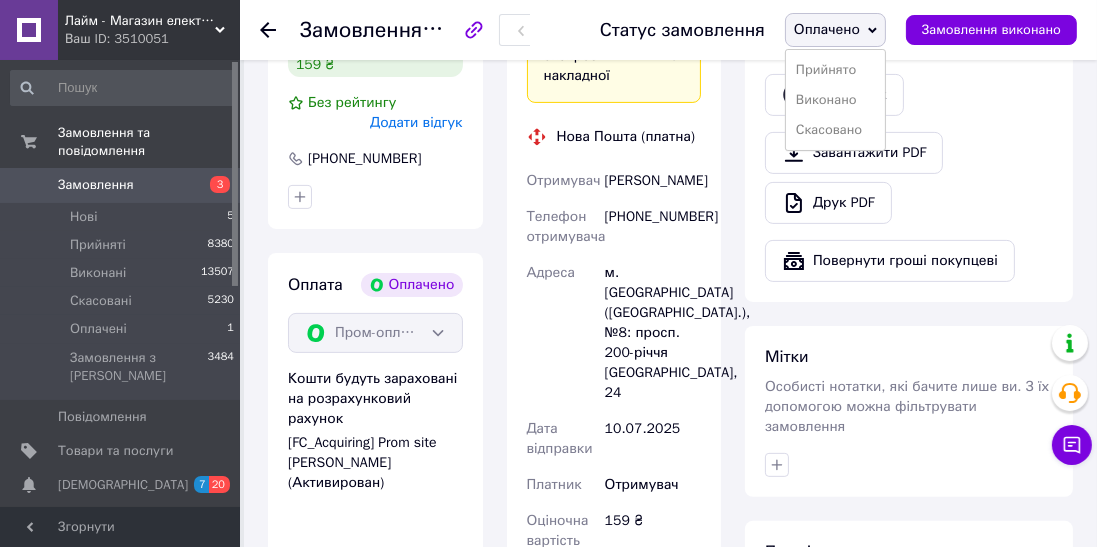 click on "Прийнято" at bounding box center [835, 70] 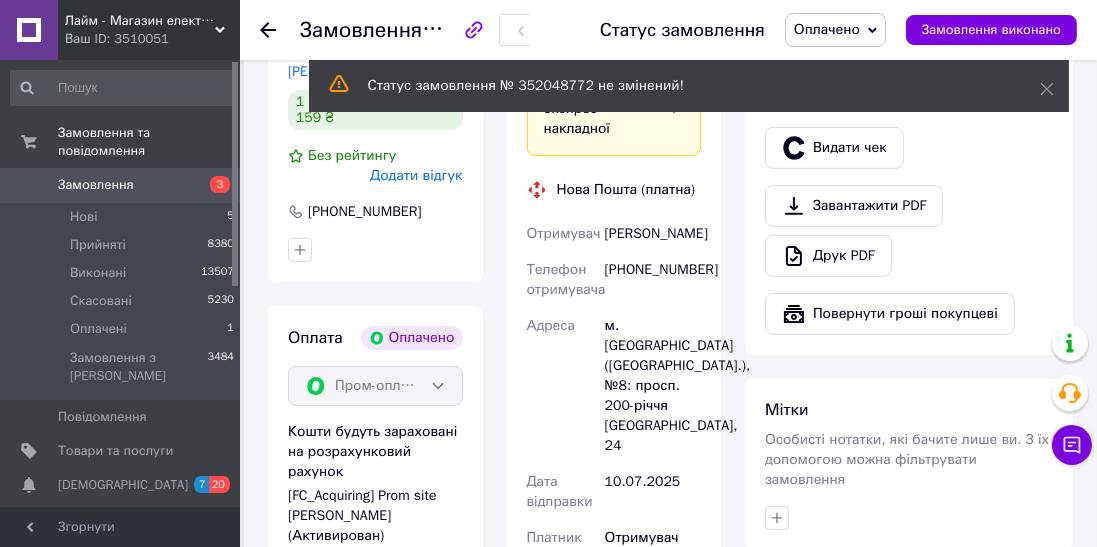 scroll, scrollTop: 529, scrollLeft: 0, axis: vertical 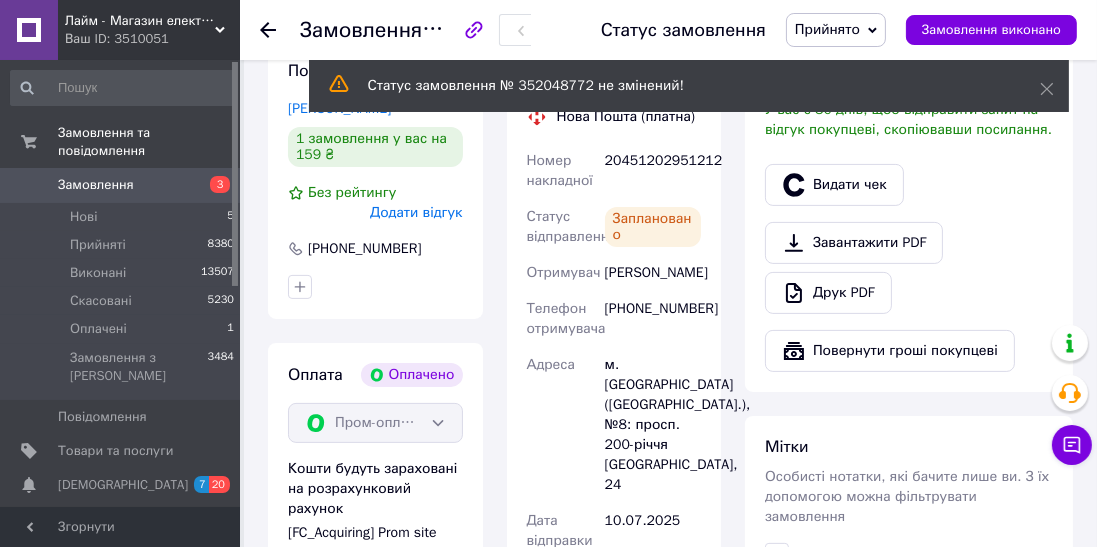 click on "Видати чек" at bounding box center (834, 185) 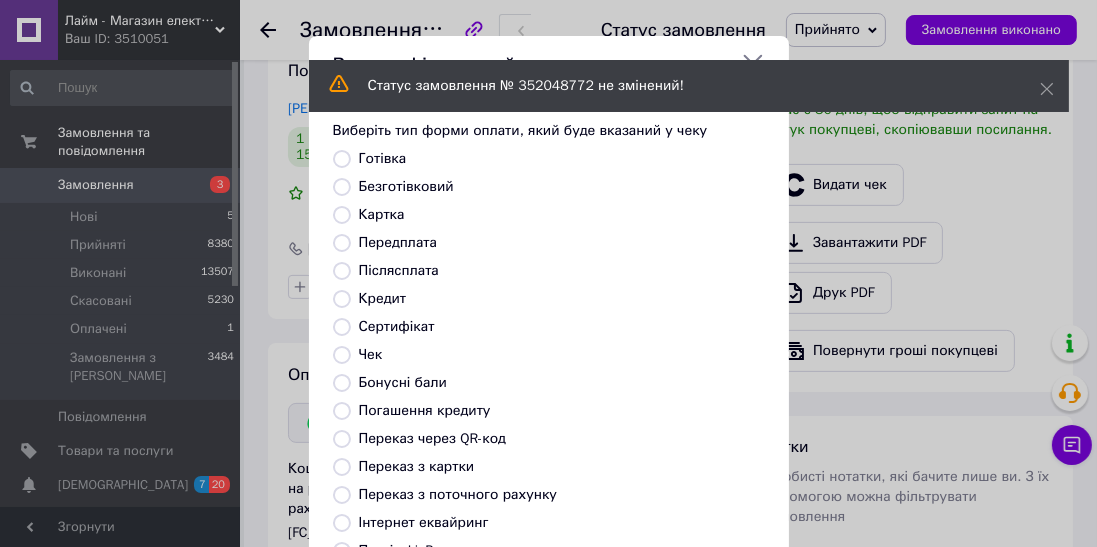 scroll, scrollTop: 310, scrollLeft: 0, axis: vertical 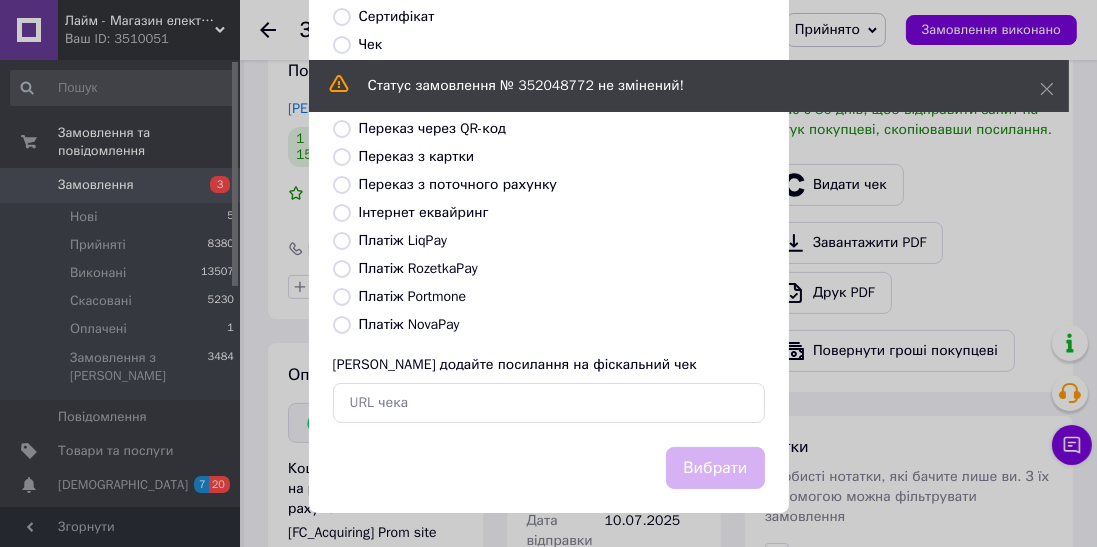click on "Платіж Portmone" at bounding box center (413, 296) 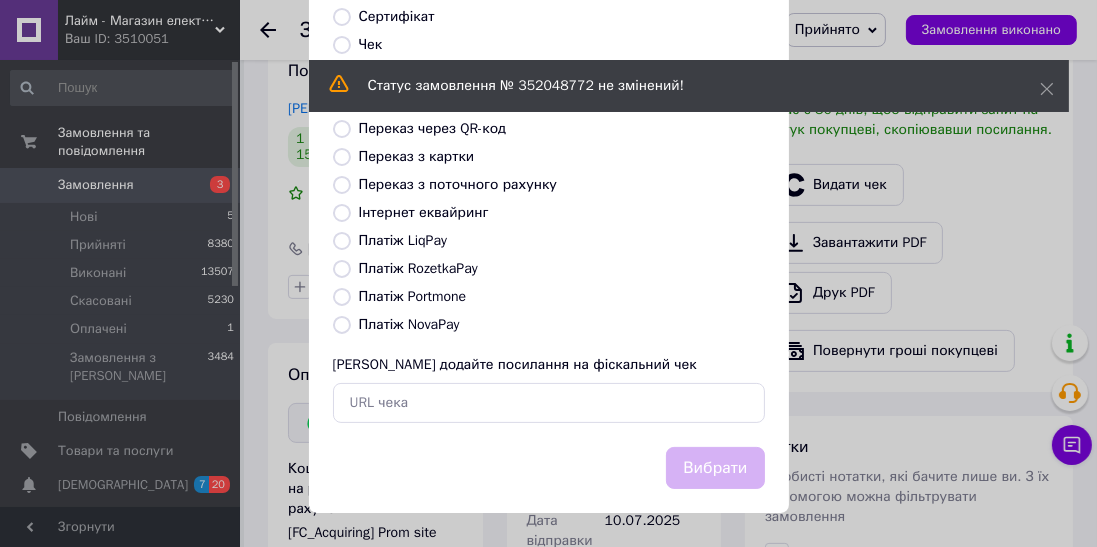 radio on "true" 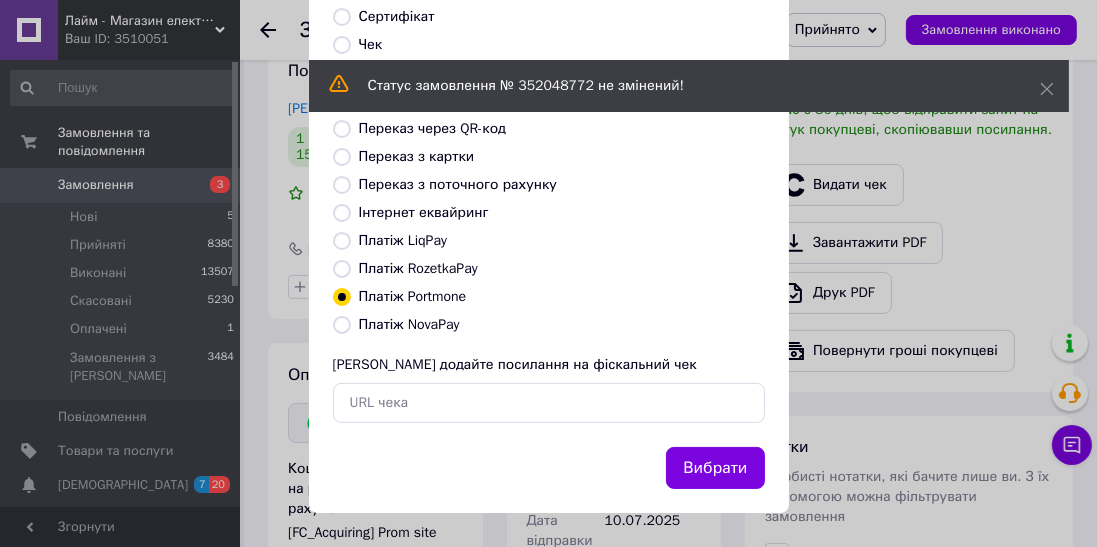 click on "Платіж RozetkaPay" at bounding box center (418, 268) 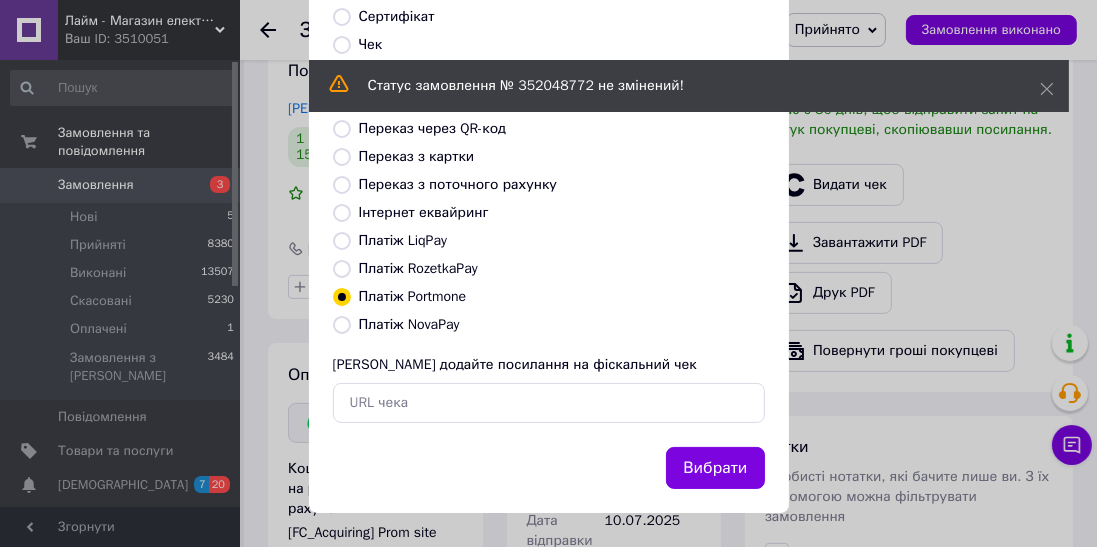 radio on "true" 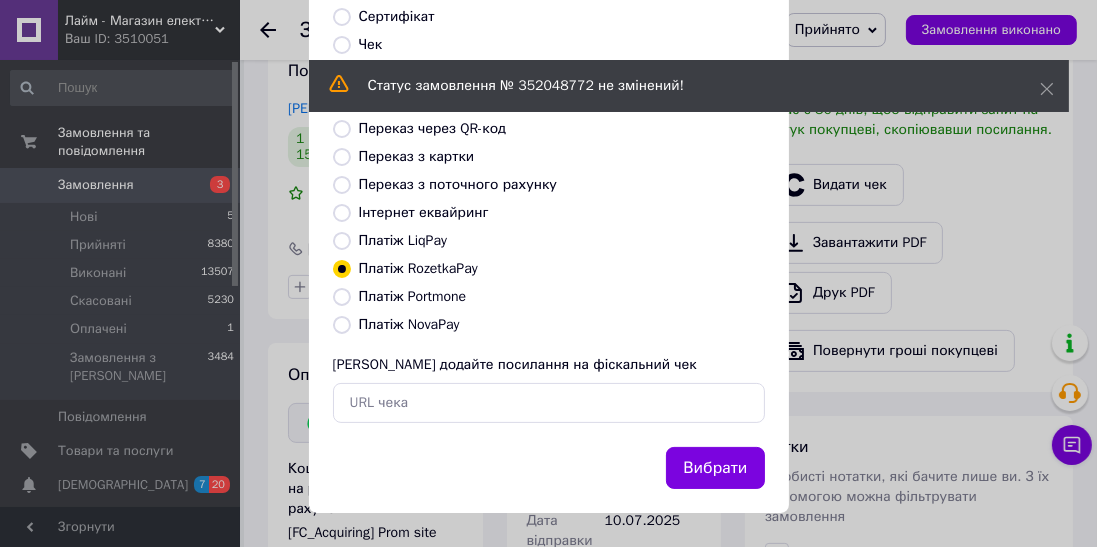 click on "Вибрати" at bounding box center [715, 468] 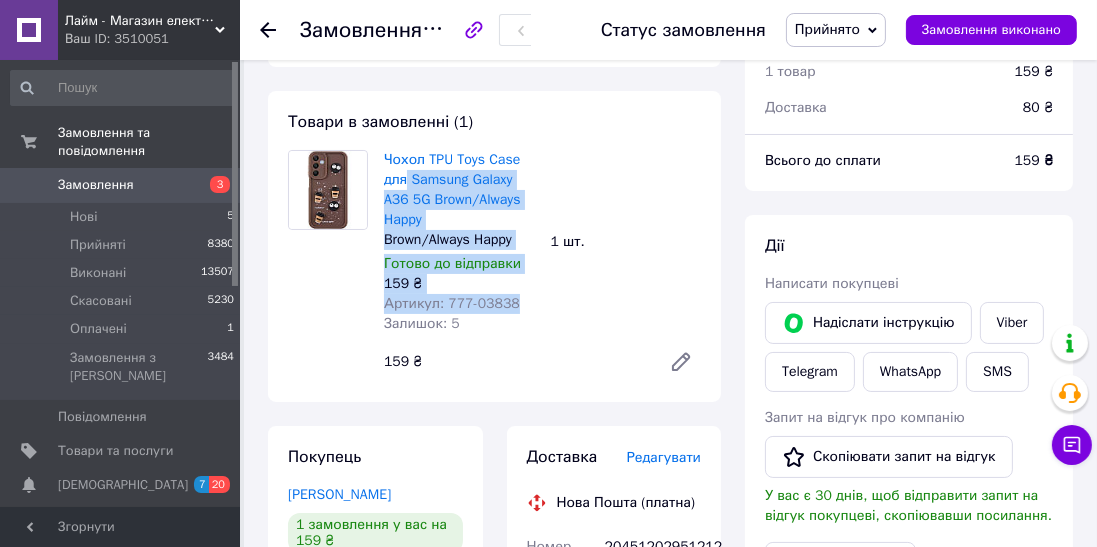 scroll, scrollTop: 138, scrollLeft: 0, axis: vertical 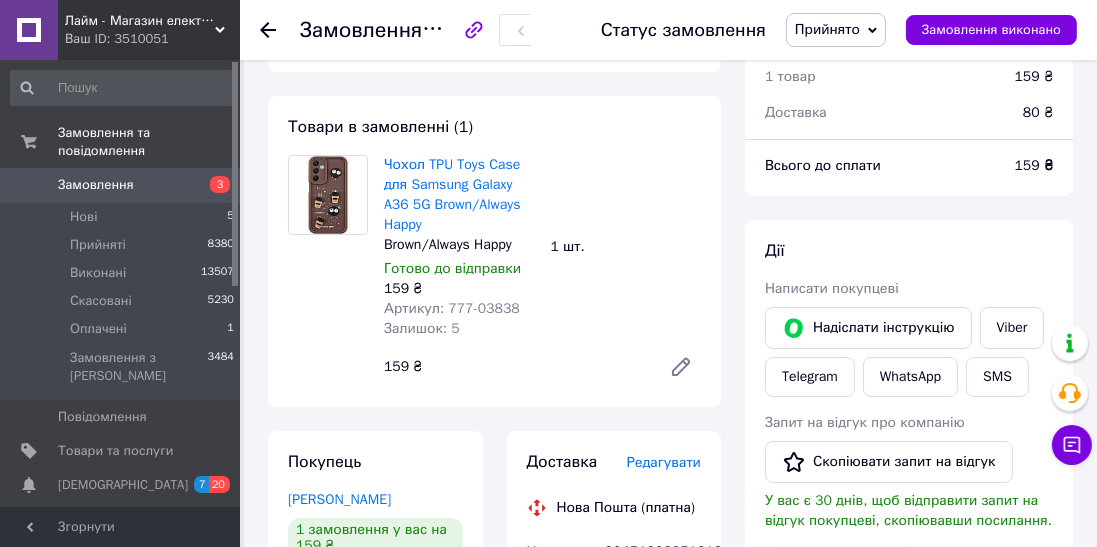 click 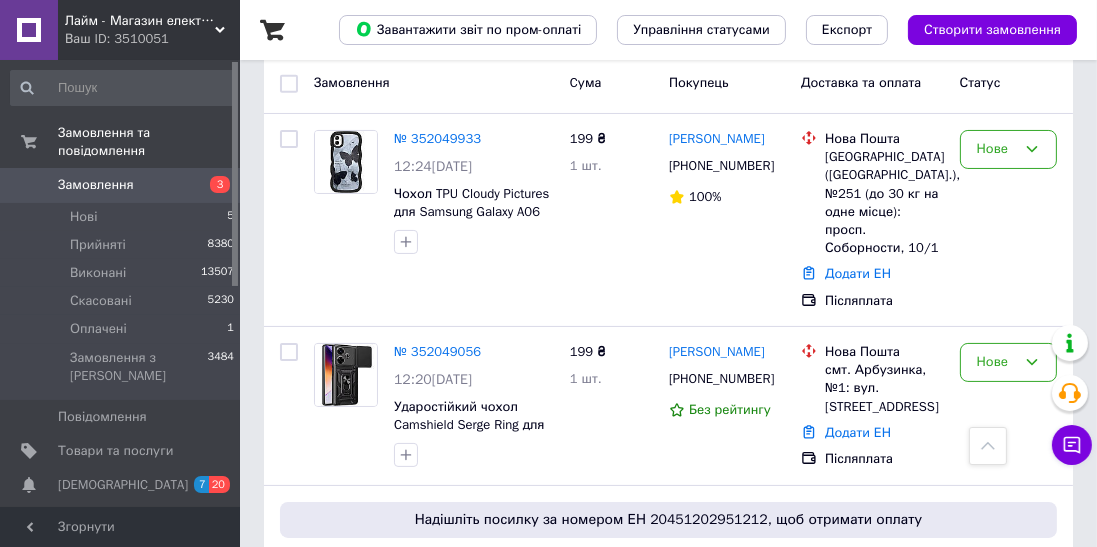scroll, scrollTop: 268, scrollLeft: 0, axis: vertical 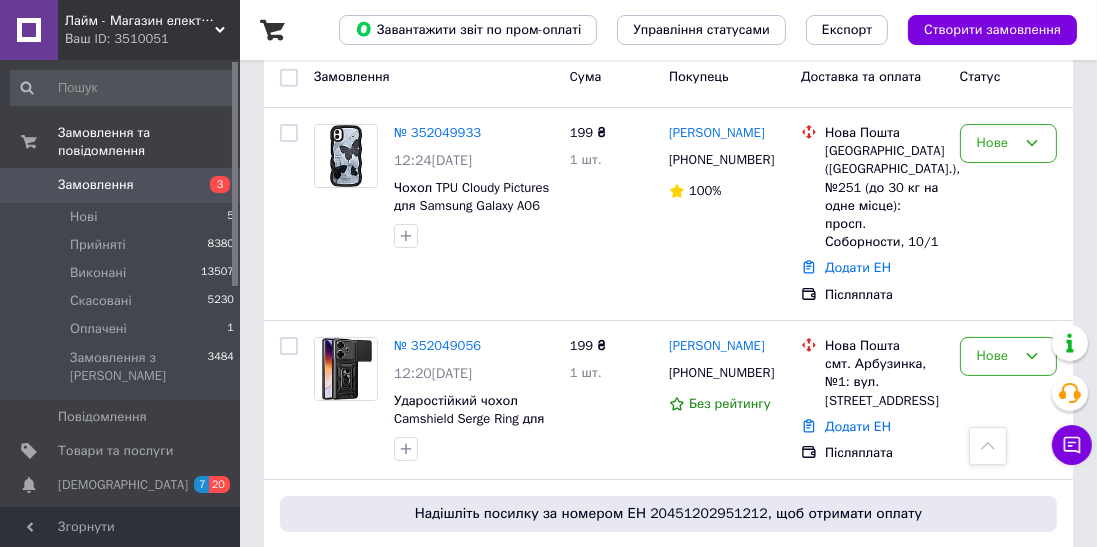 click on "Нове" at bounding box center (996, 143) 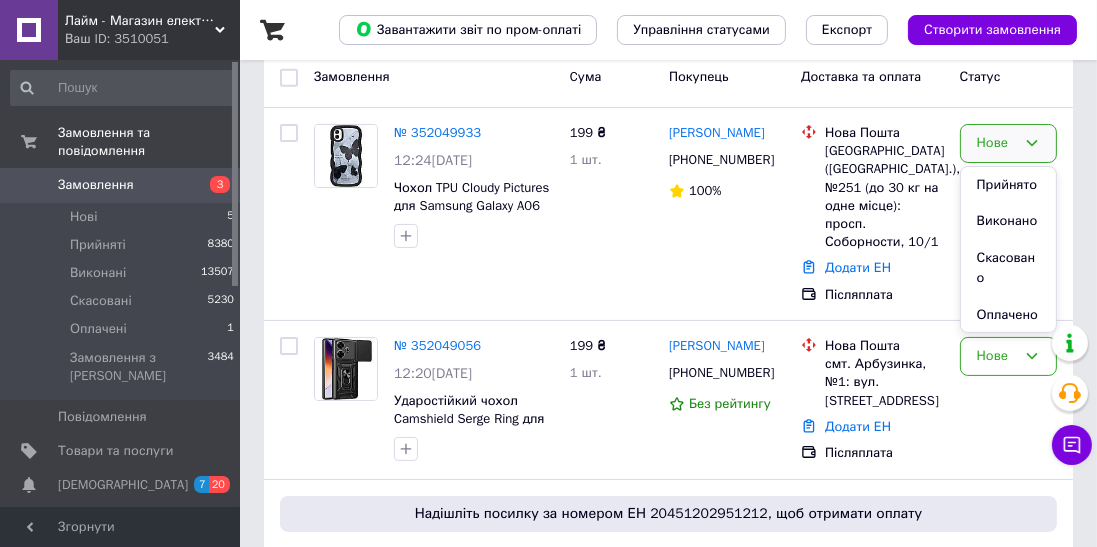 click on "Прийнято" at bounding box center (1008, 185) 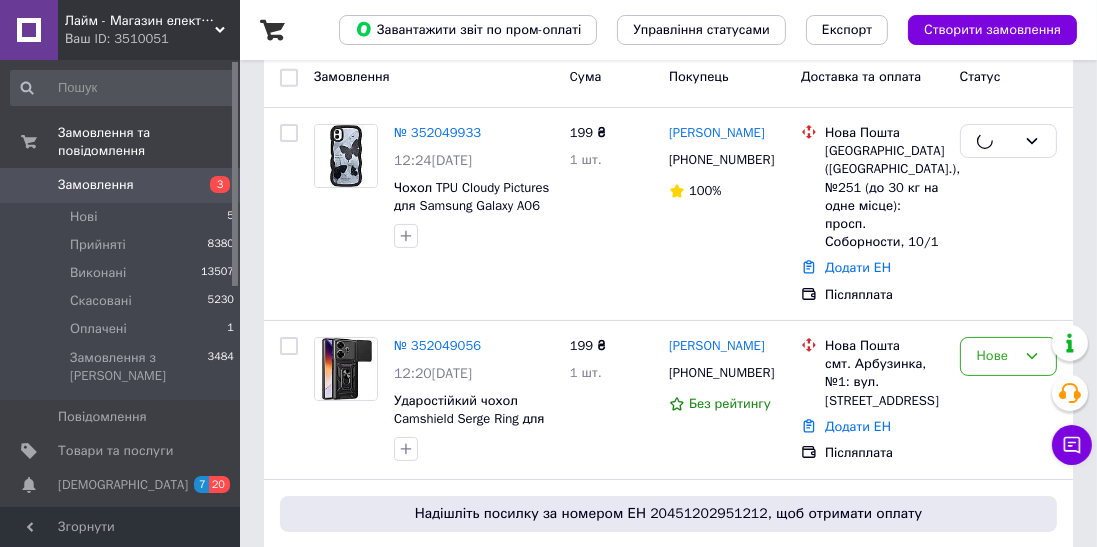click on "№ 352049933" at bounding box center [437, 132] 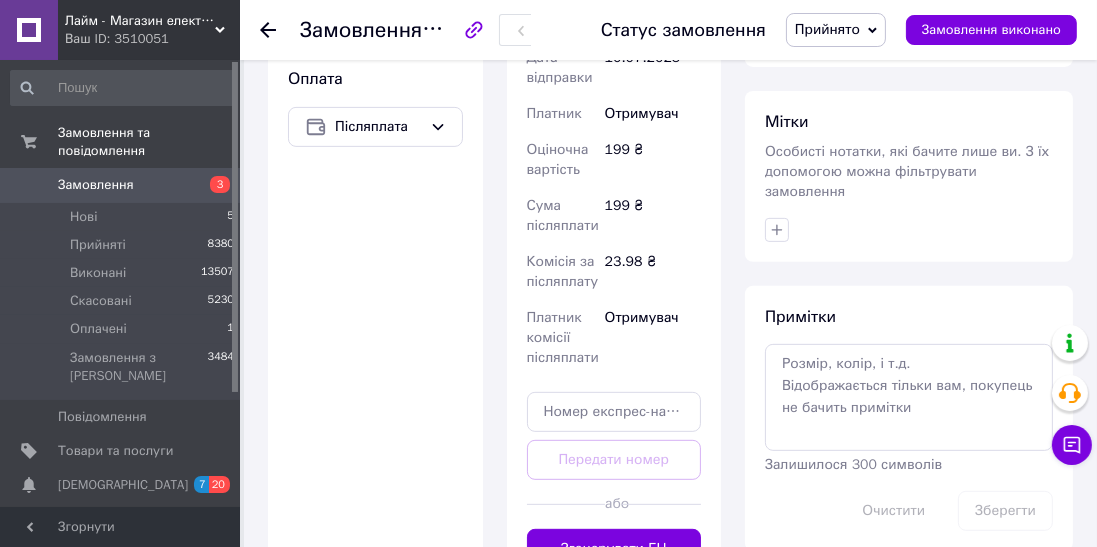 click on "Згенерувати ЕН" at bounding box center [614, 549] 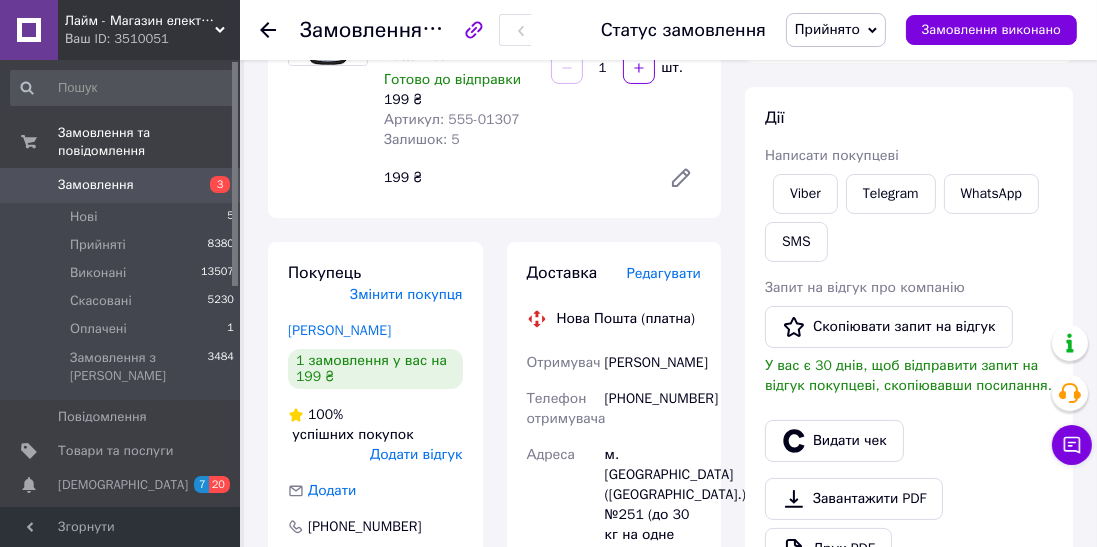 scroll, scrollTop: 223, scrollLeft: 0, axis: vertical 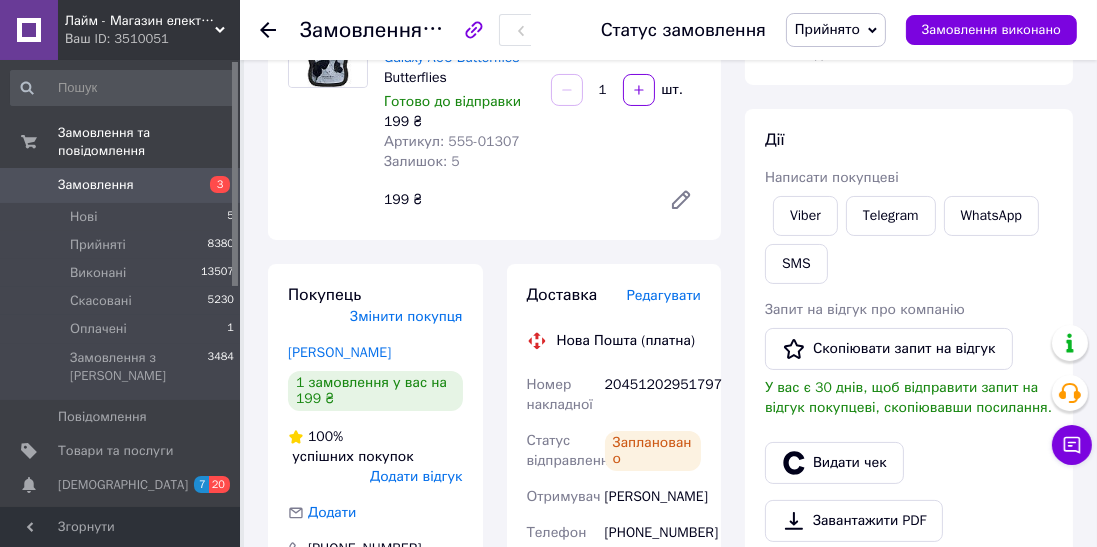 click on "Видати чек" at bounding box center [834, 463] 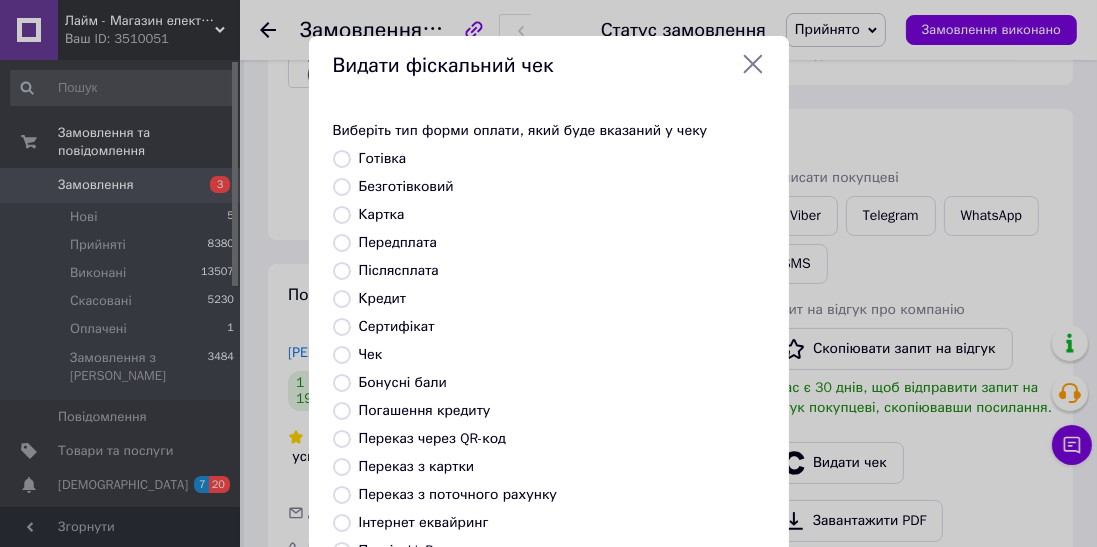 scroll, scrollTop: 310, scrollLeft: 0, axis: vertical 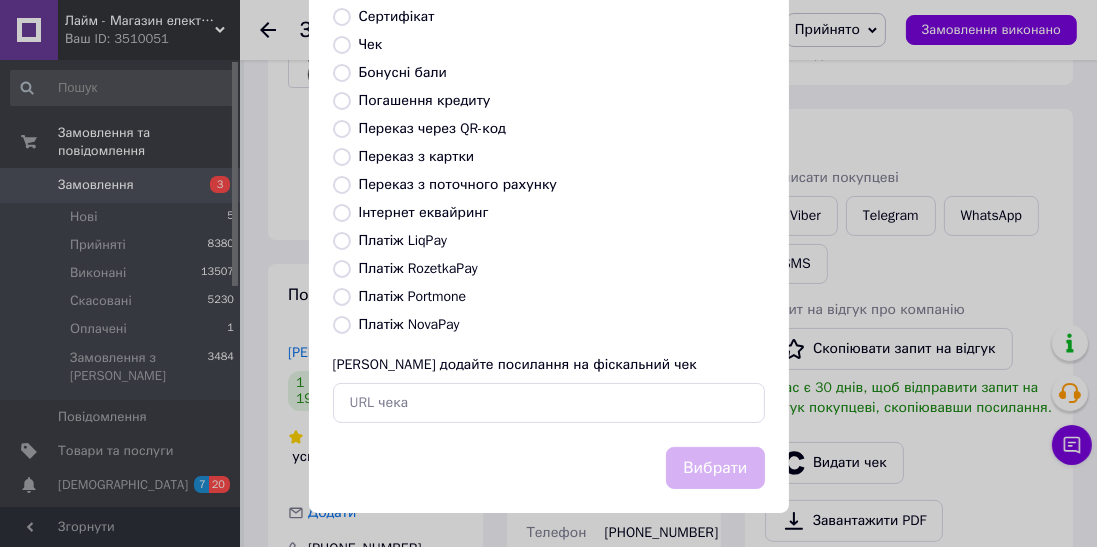 click on "Платіж NovaPay" at bounding box center [409, 324] 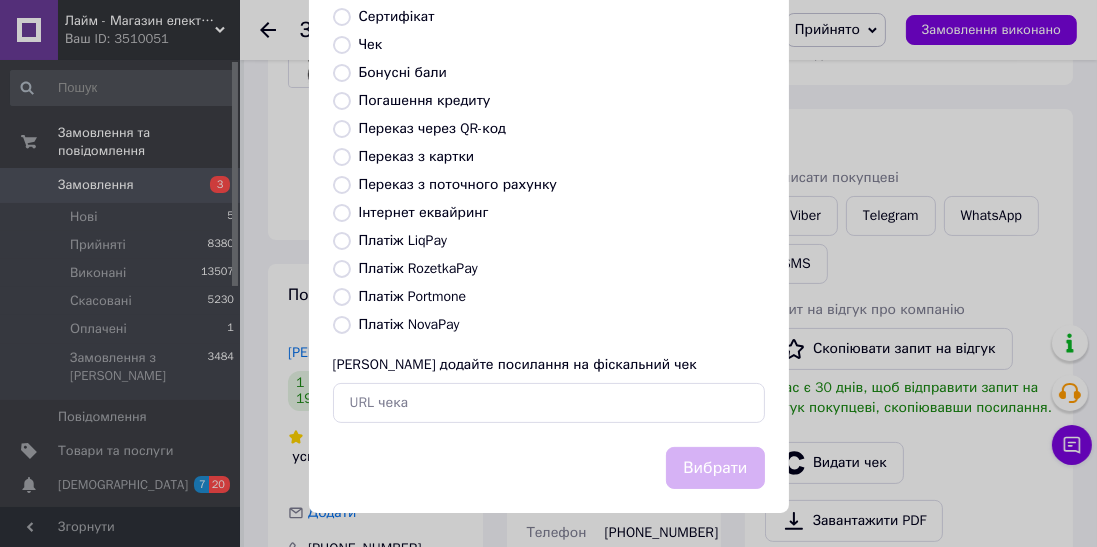 radio on "true" 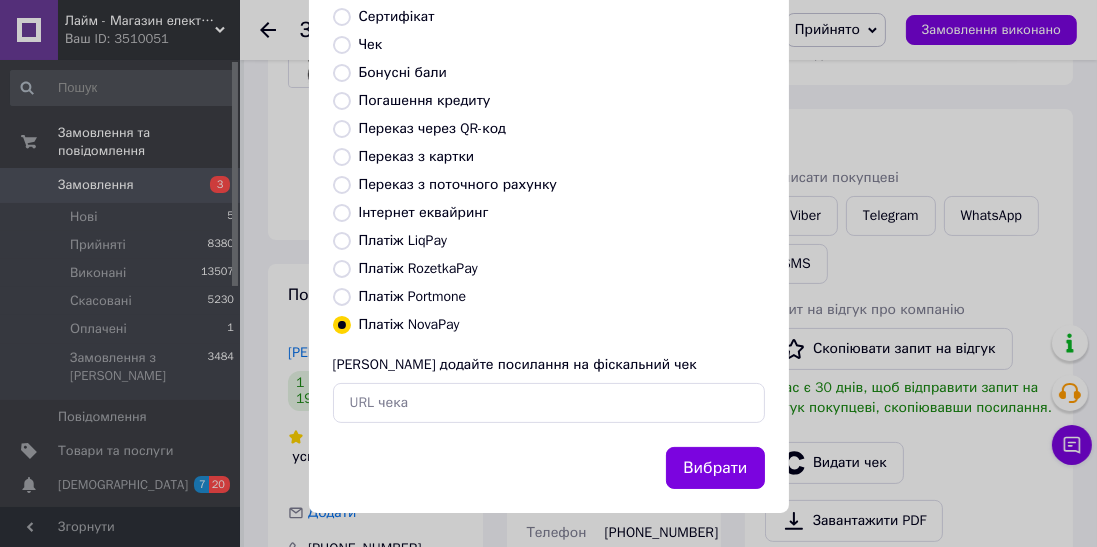 click on "Вибрати" at bounding box center [715, 468] 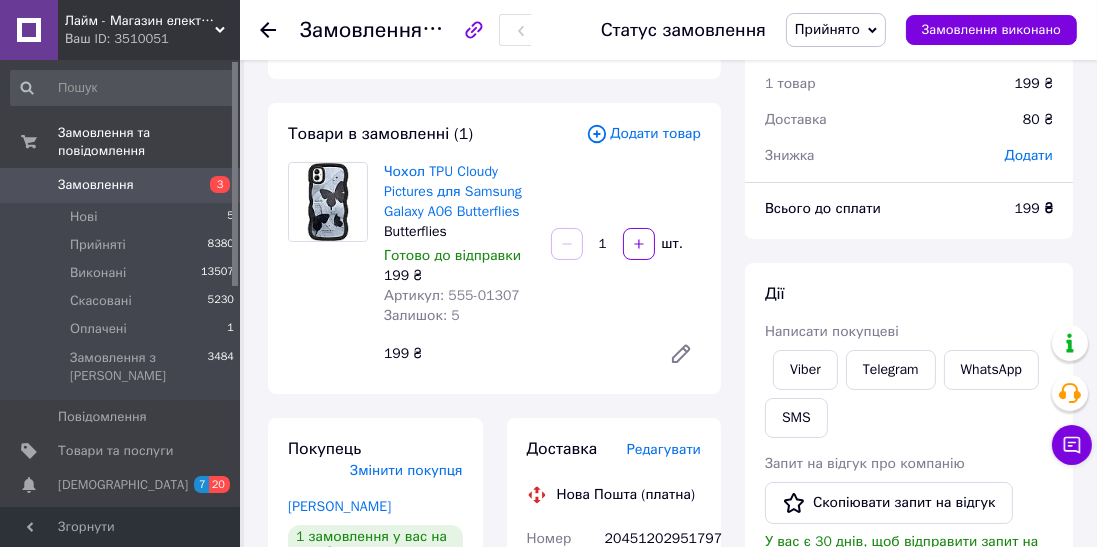 scroll, scrollTop: 0, scrollLeft: 0, axis: both 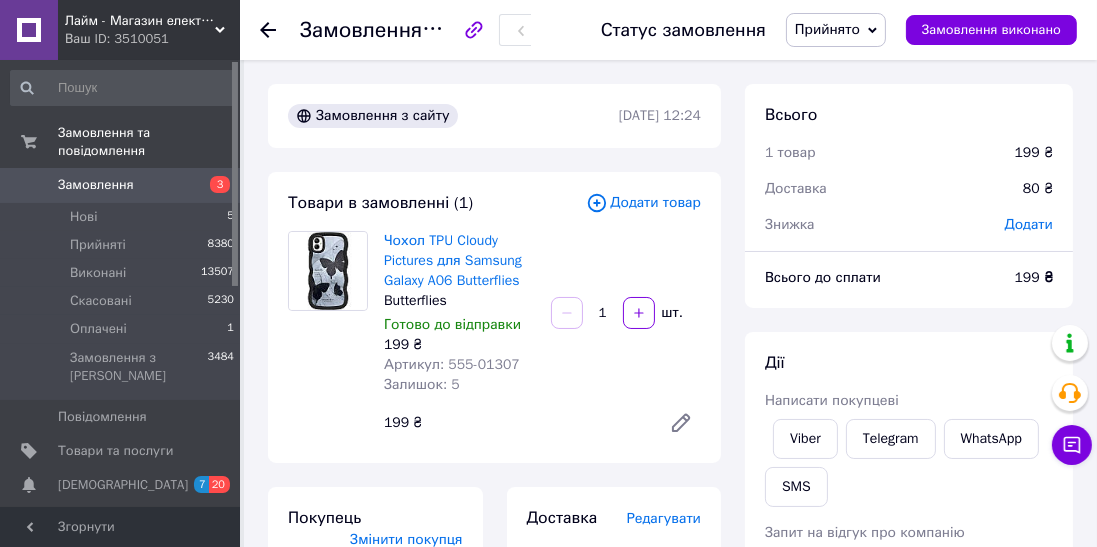 click 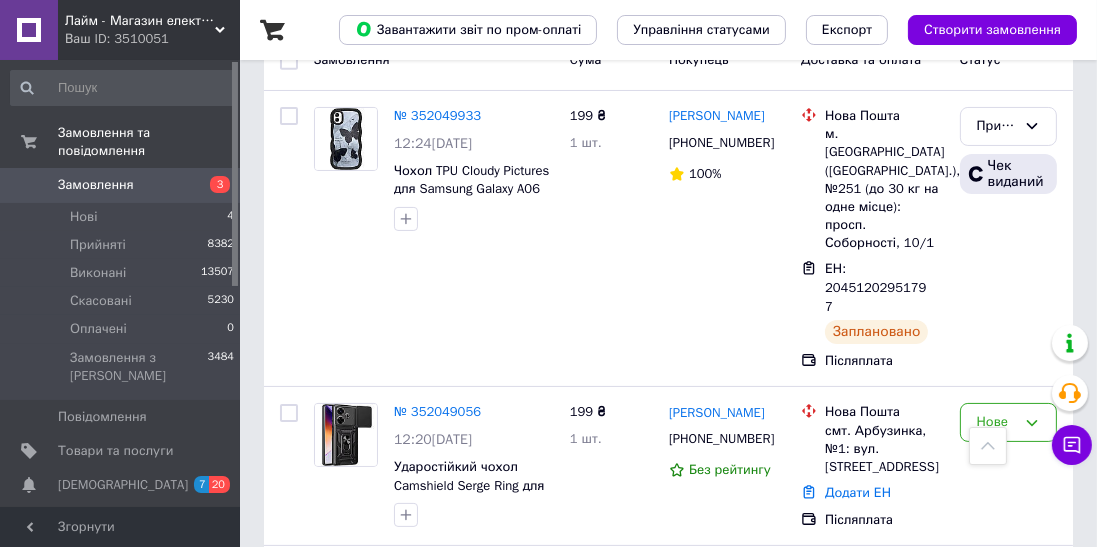 scroll, scrollTop: 278, scrollLeft: 0, axis: vertical 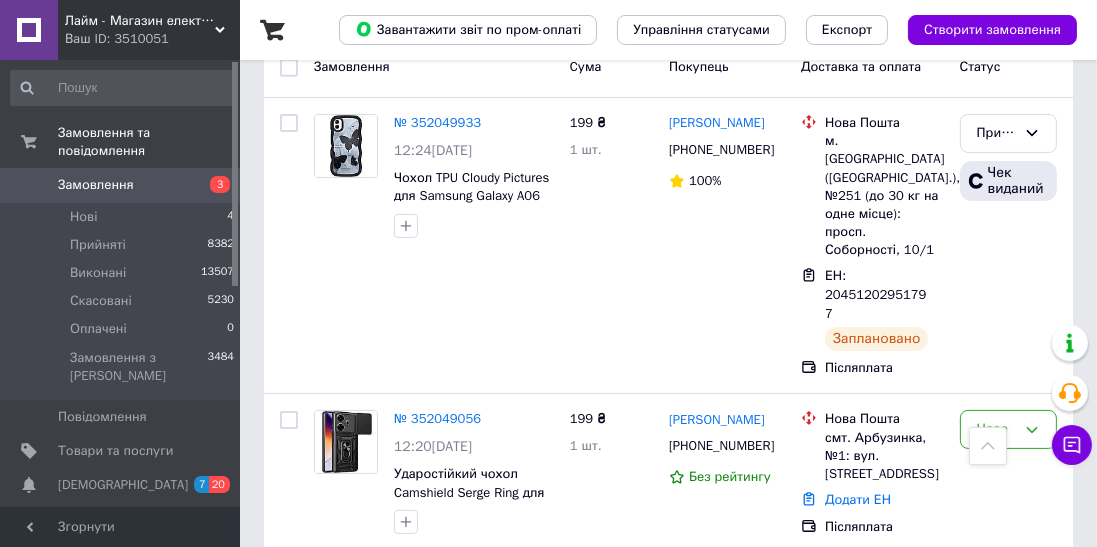 click on "№ 352049056" at bounding box center [437, 418] 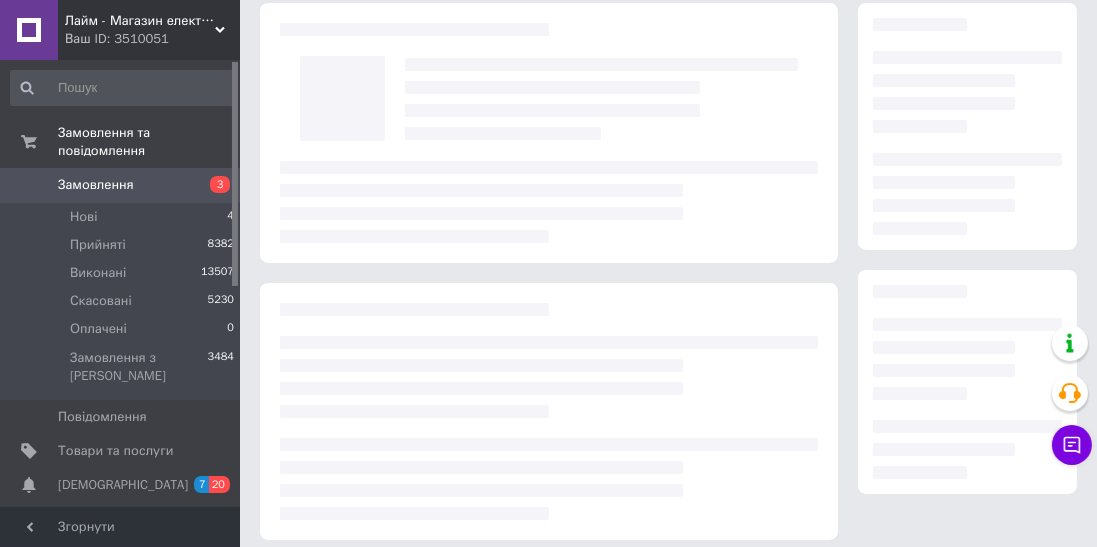scroll, scrollTop: 0, scrollLeft: 0, axis: both 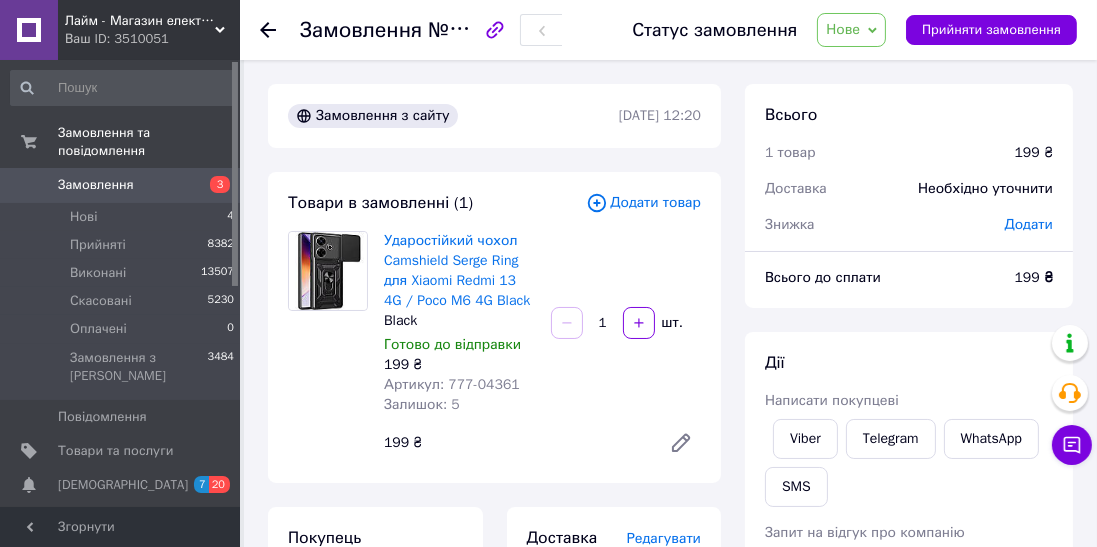 click on "Viber" at bounding box center [805, 439] 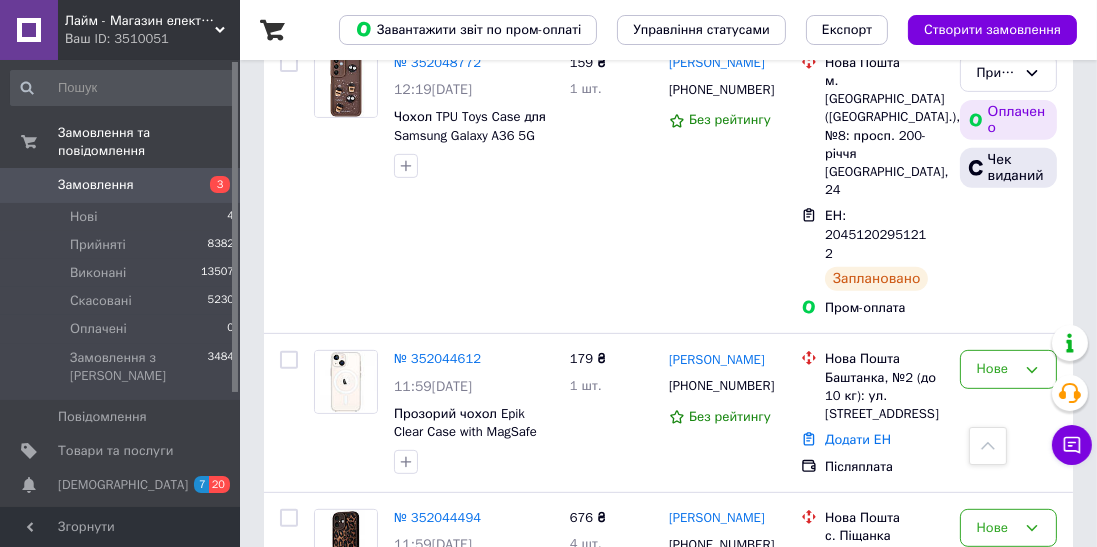 scroll, scrollTop: 873, scrollLeft: 0, axis: vertical 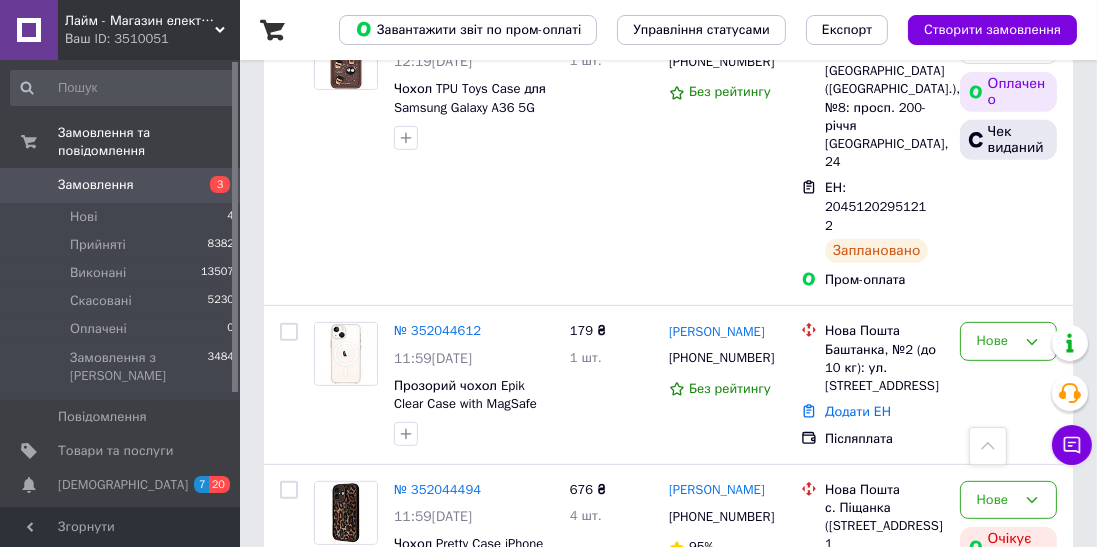 click on "№ 352044612" at bounding box center [437, 330] 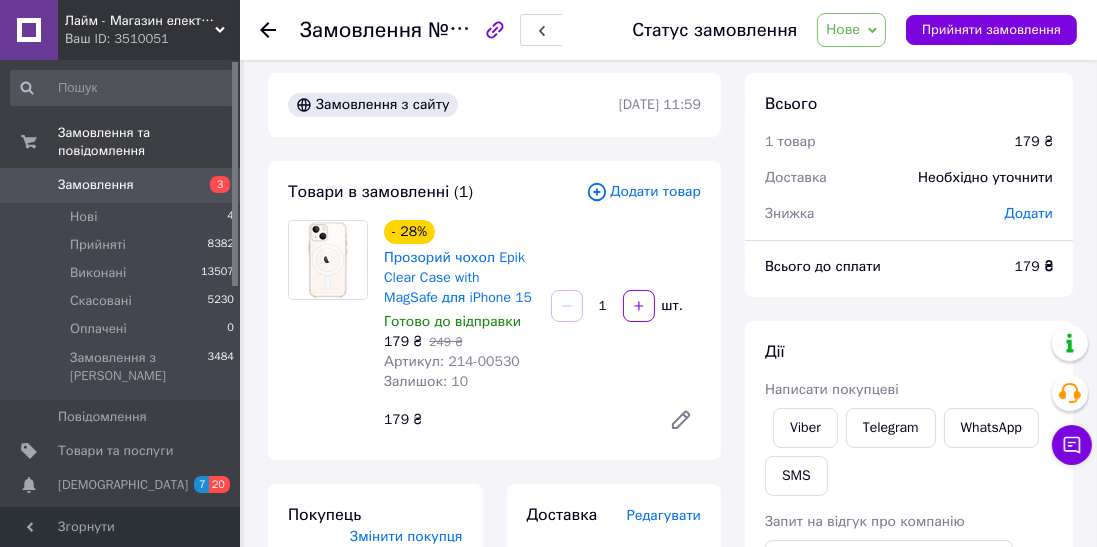 scroll, scrollTop: 10, scrollLeft: 0, axis: vertical 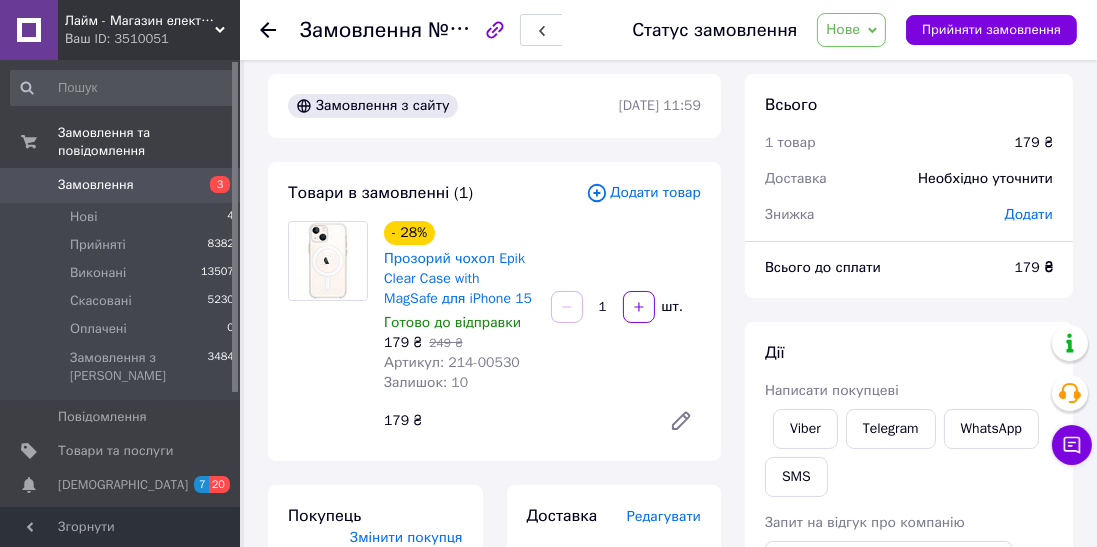 click on "Viber" at bounding box center [805, 429] 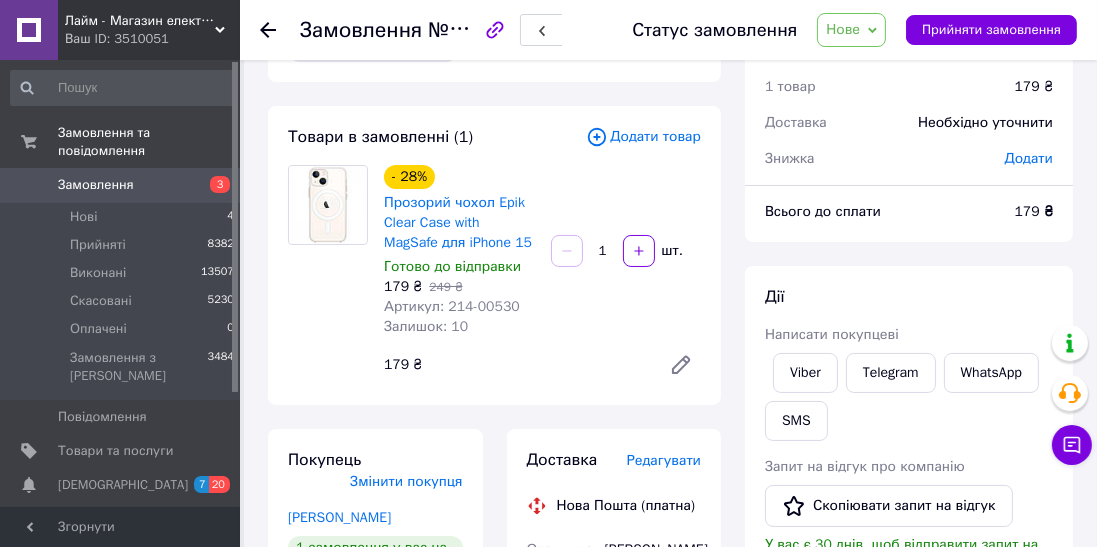 scroll, scrollTop: 106, scrollLeft: 0, axis: vertical 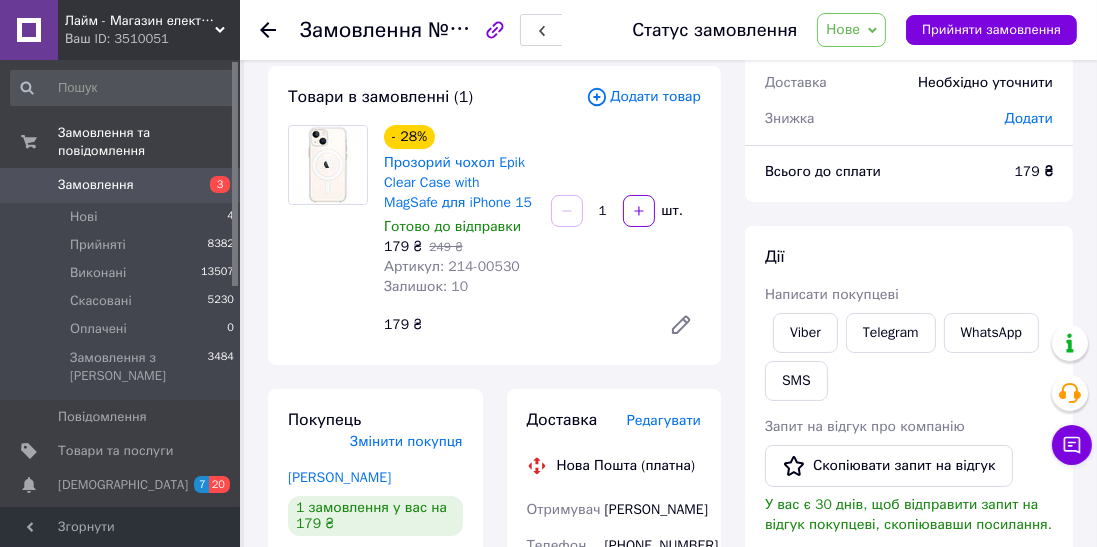click 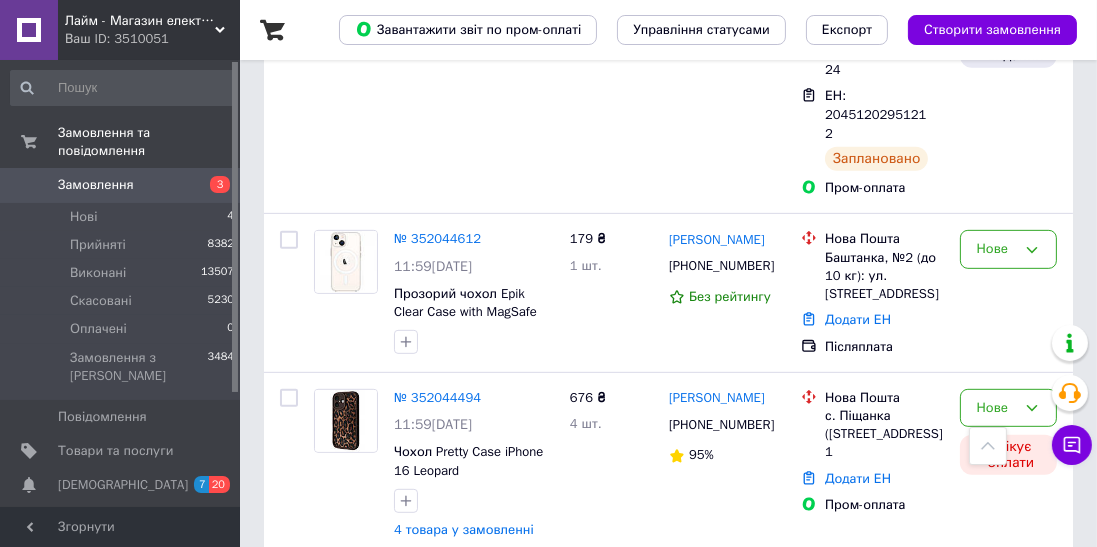 click on "№ 352044494" at bounding box center [437, 397] 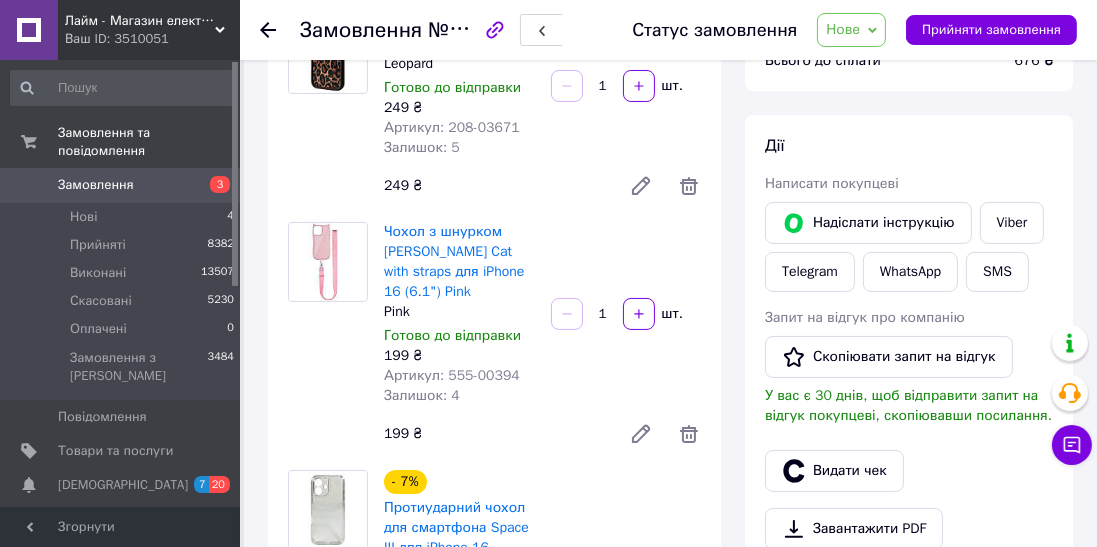 scroll, scrollTop: 221, scrollLeft: 0, axis: vertical 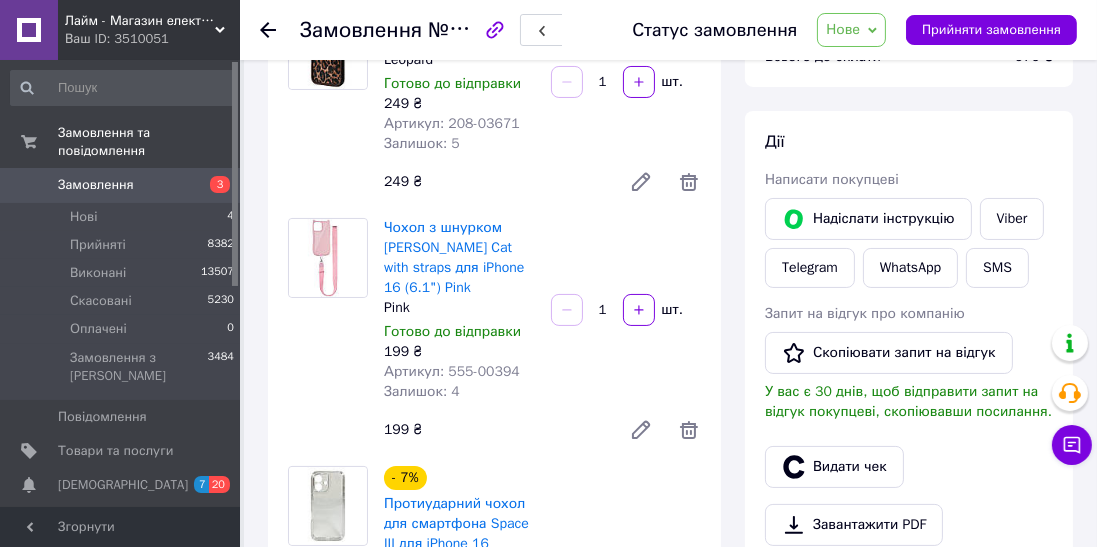 click on "Viber" at bounding box center [1012, 219] 